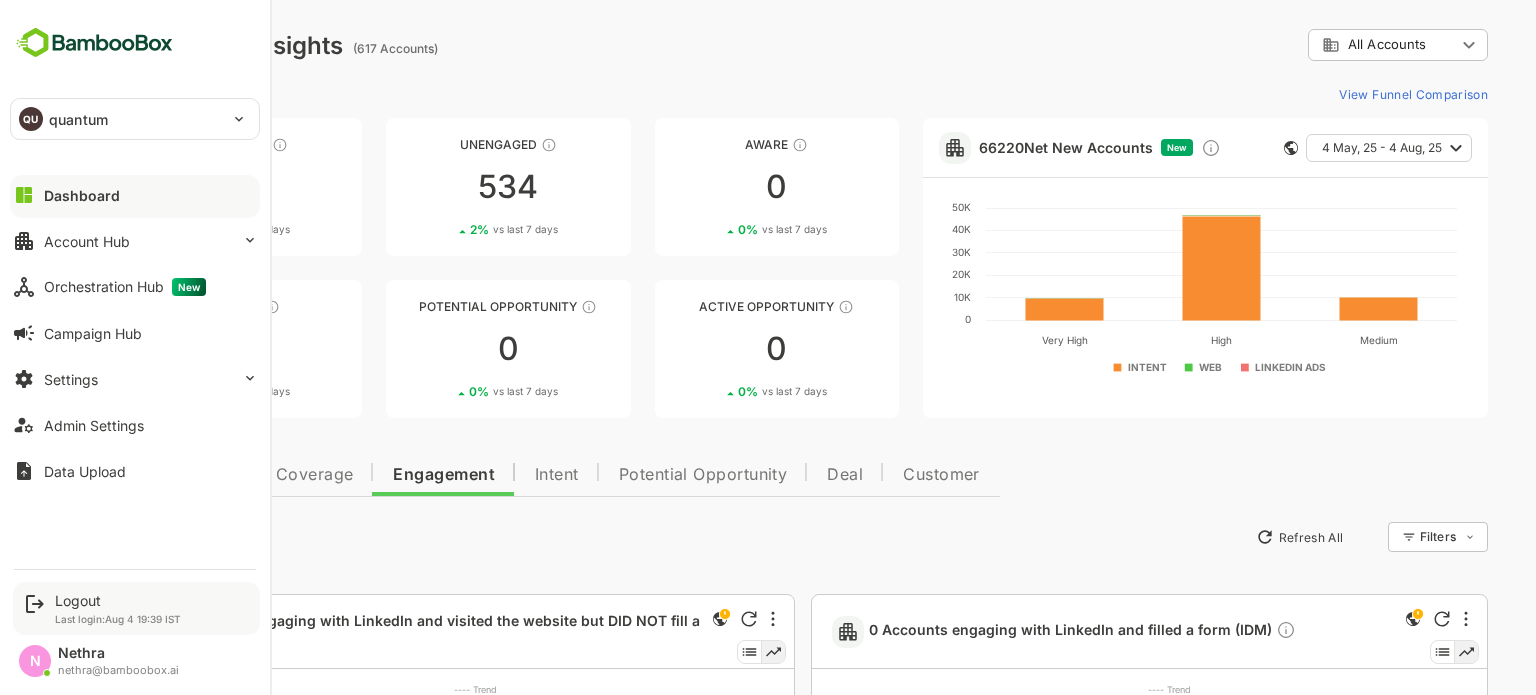scroll, scrollTop: 5844, scrollLeft: 0, axis: vertical 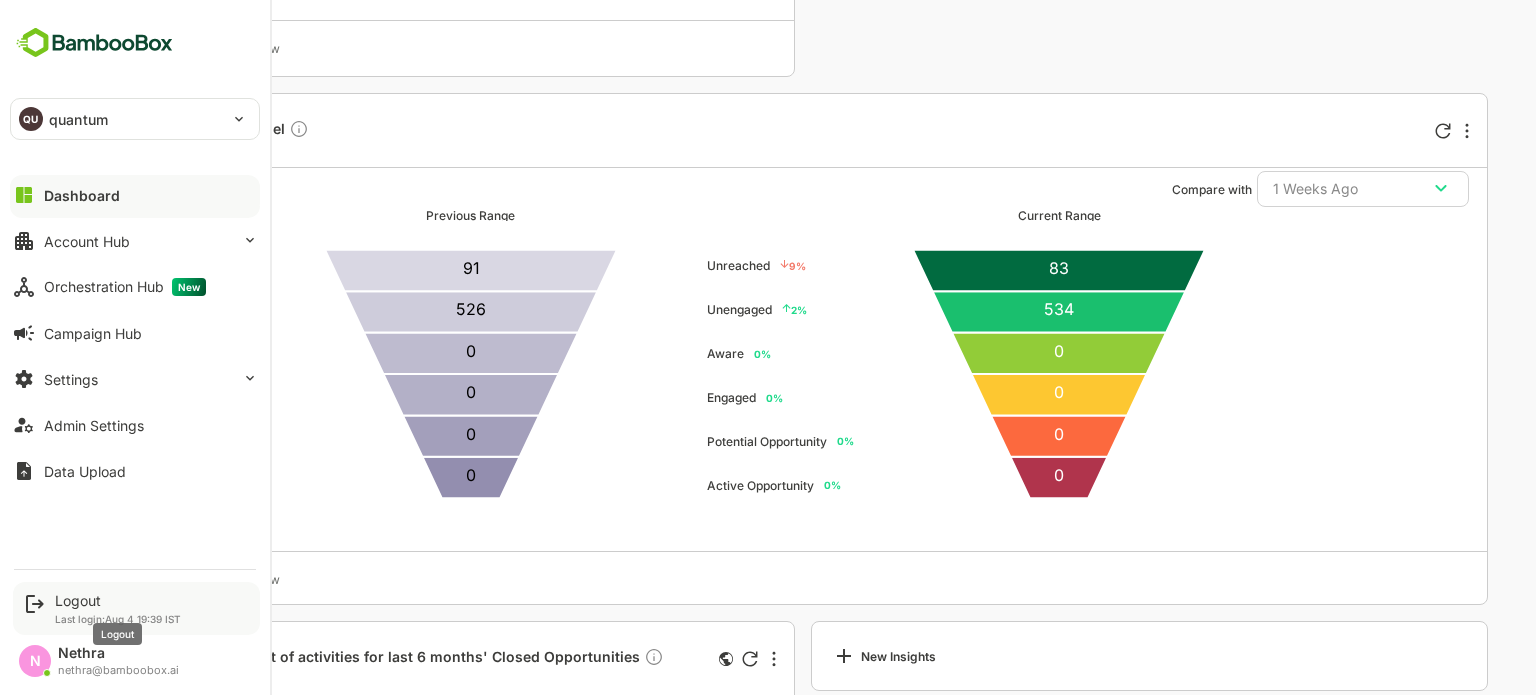 click on "Logout" at bounding box center (118, 600) 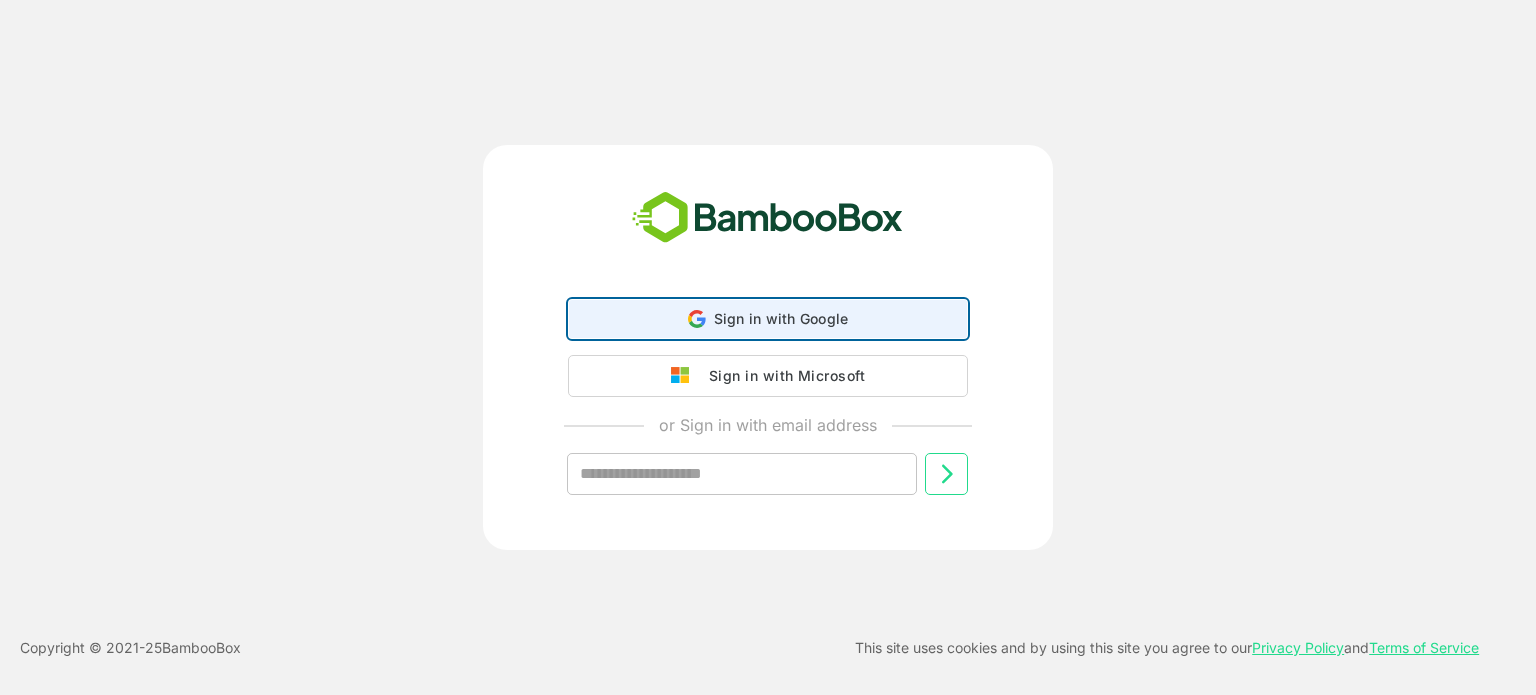click on "Sign in with Google Sign in with Google. Opens in new tab" at bounding box center [768, 319] 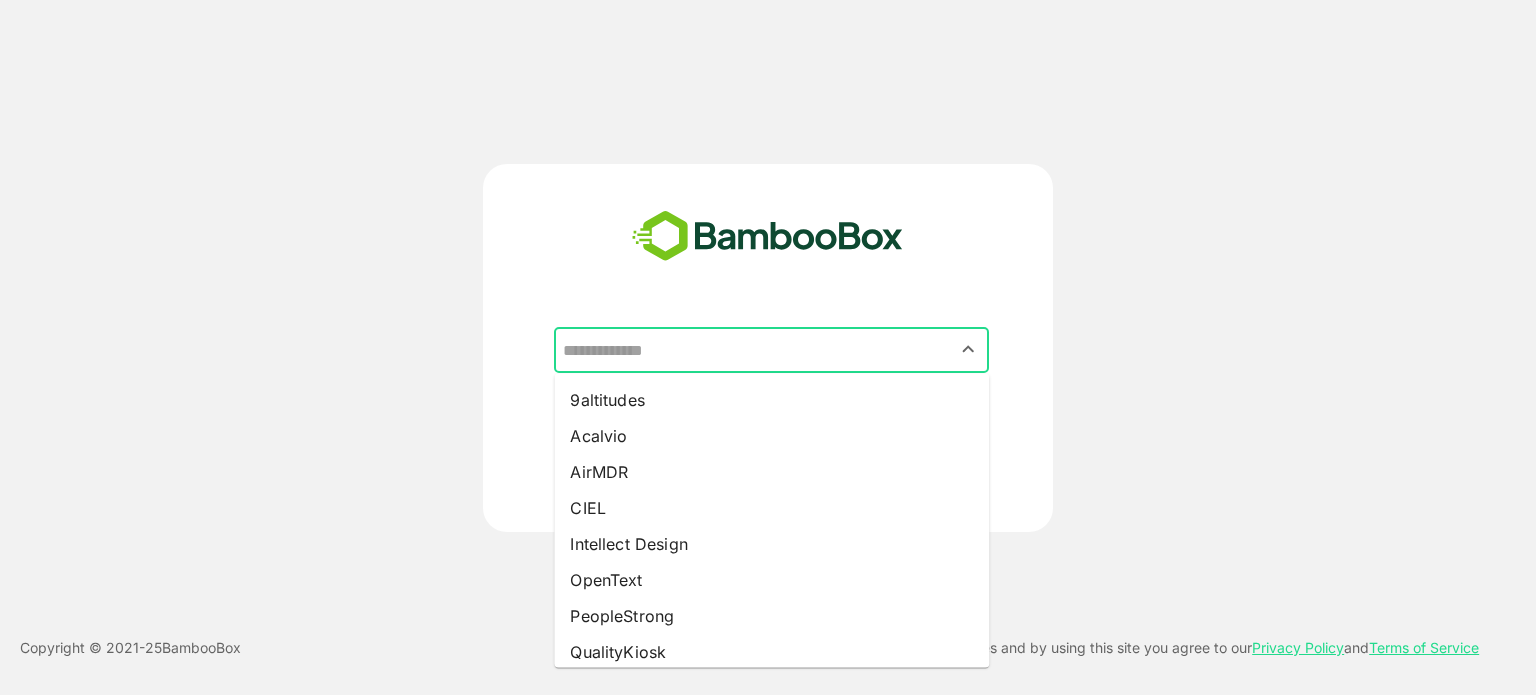 click at bounding box center [771, 350] 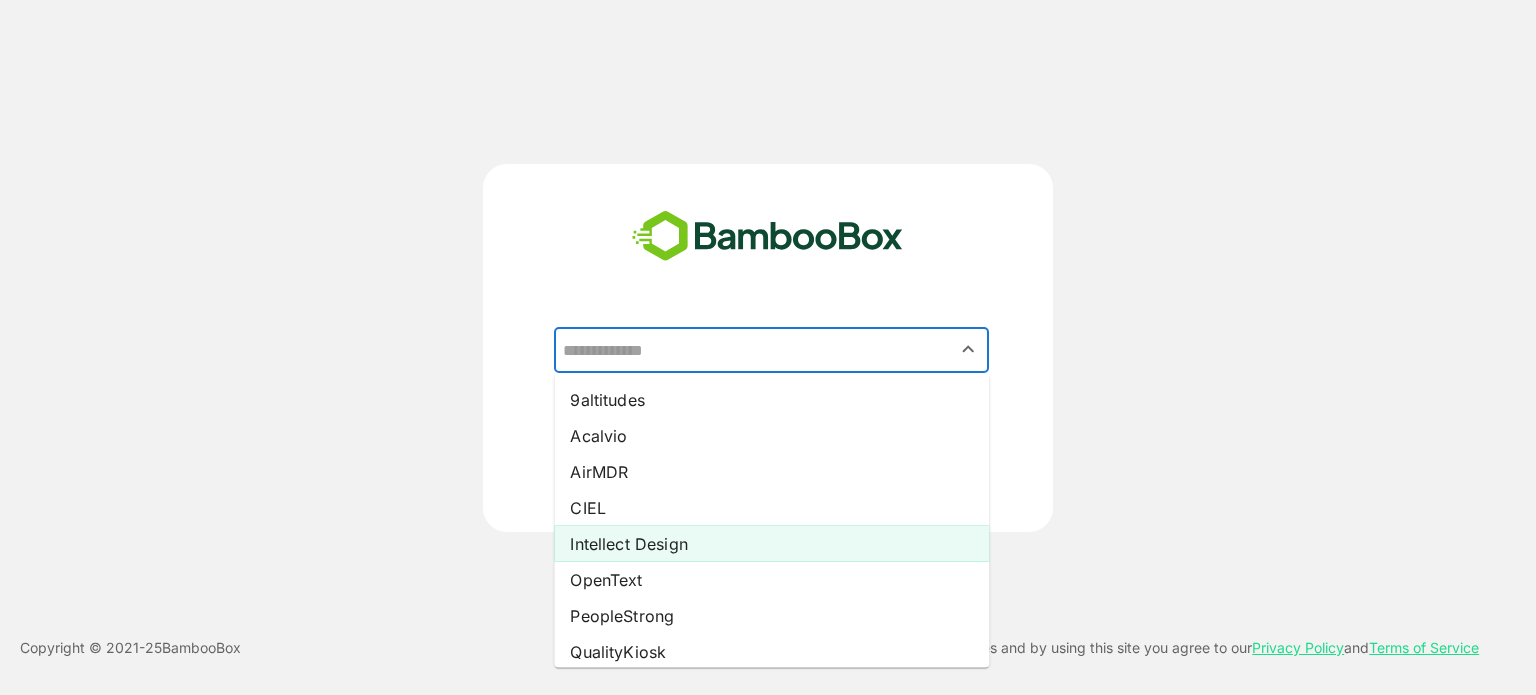 click on "Intellect Design" at bounding box center (771, 544) 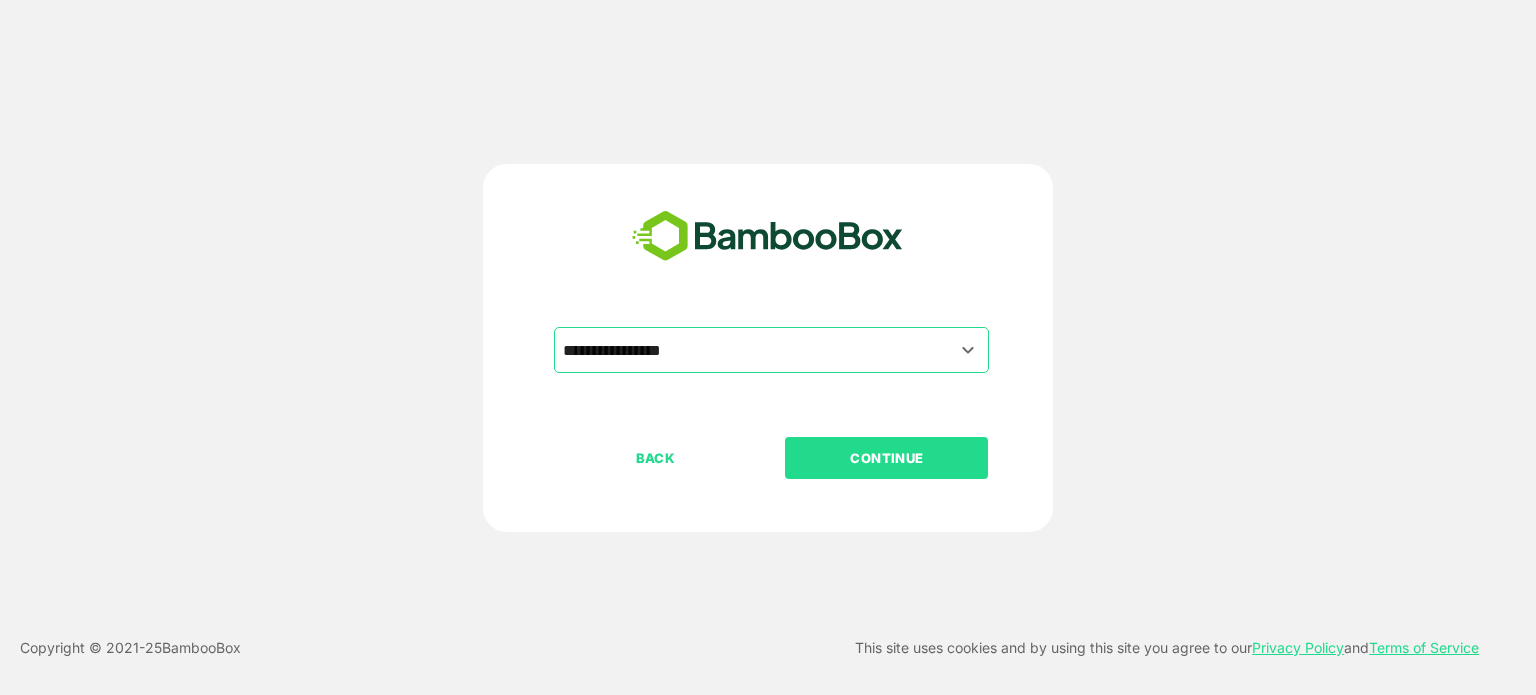 click on "CONTINUE" at bounding box center [886, 458] 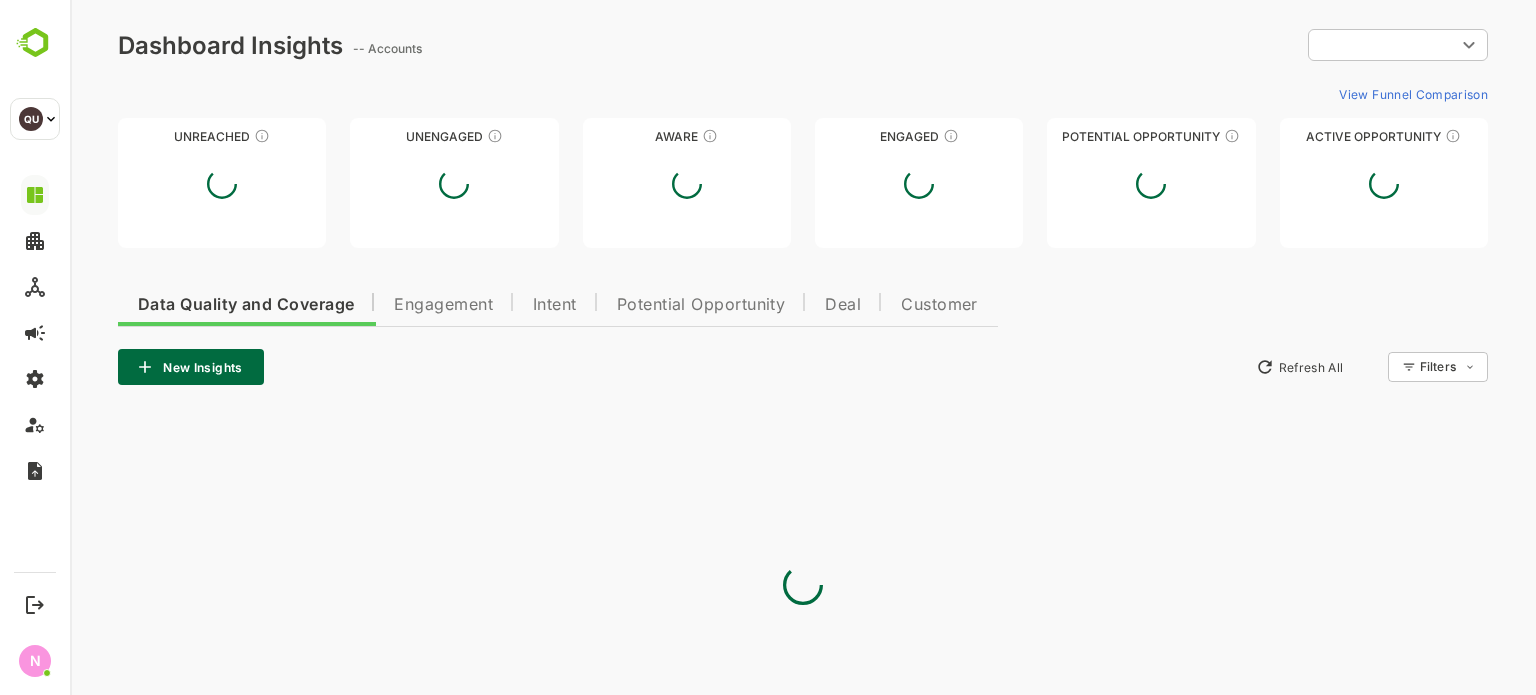 scroll, scrollTop: 0, scrollLeft: 0, axis: both 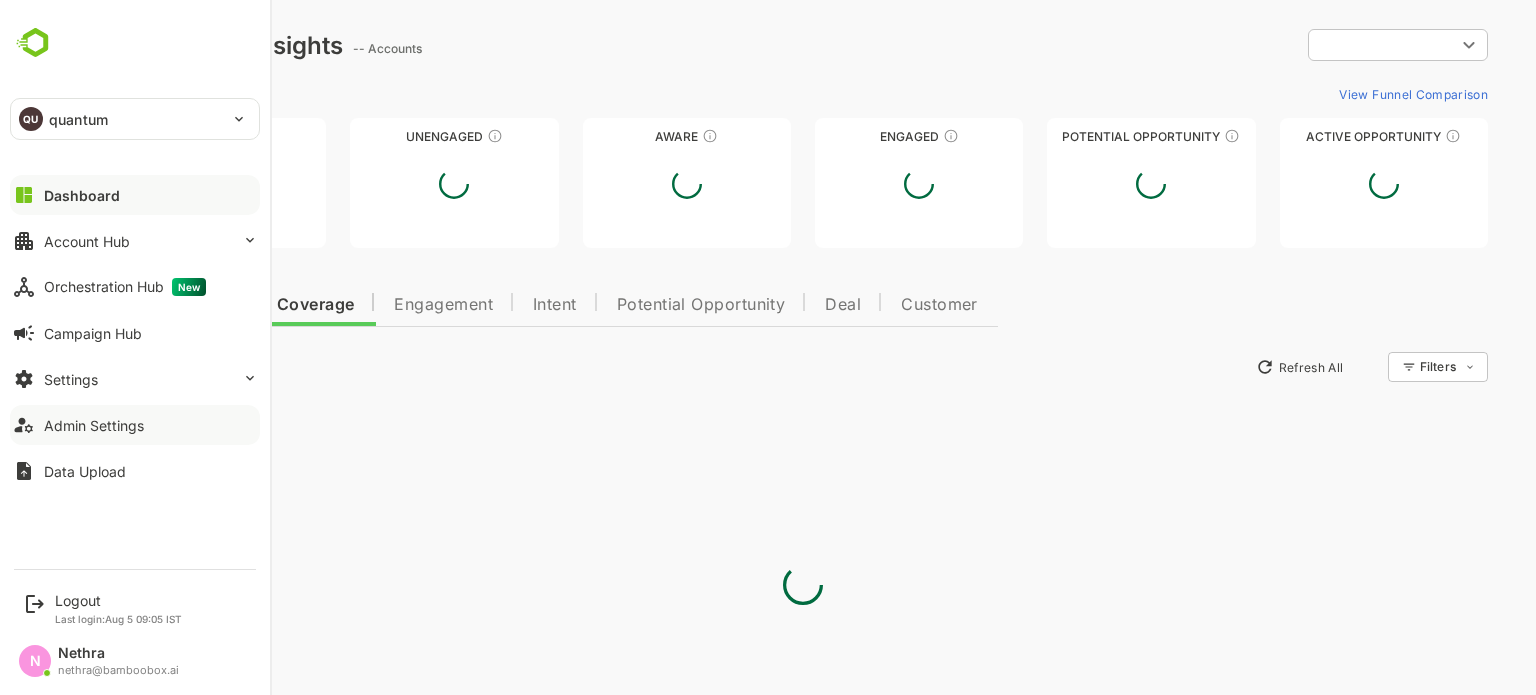 type on "**********" 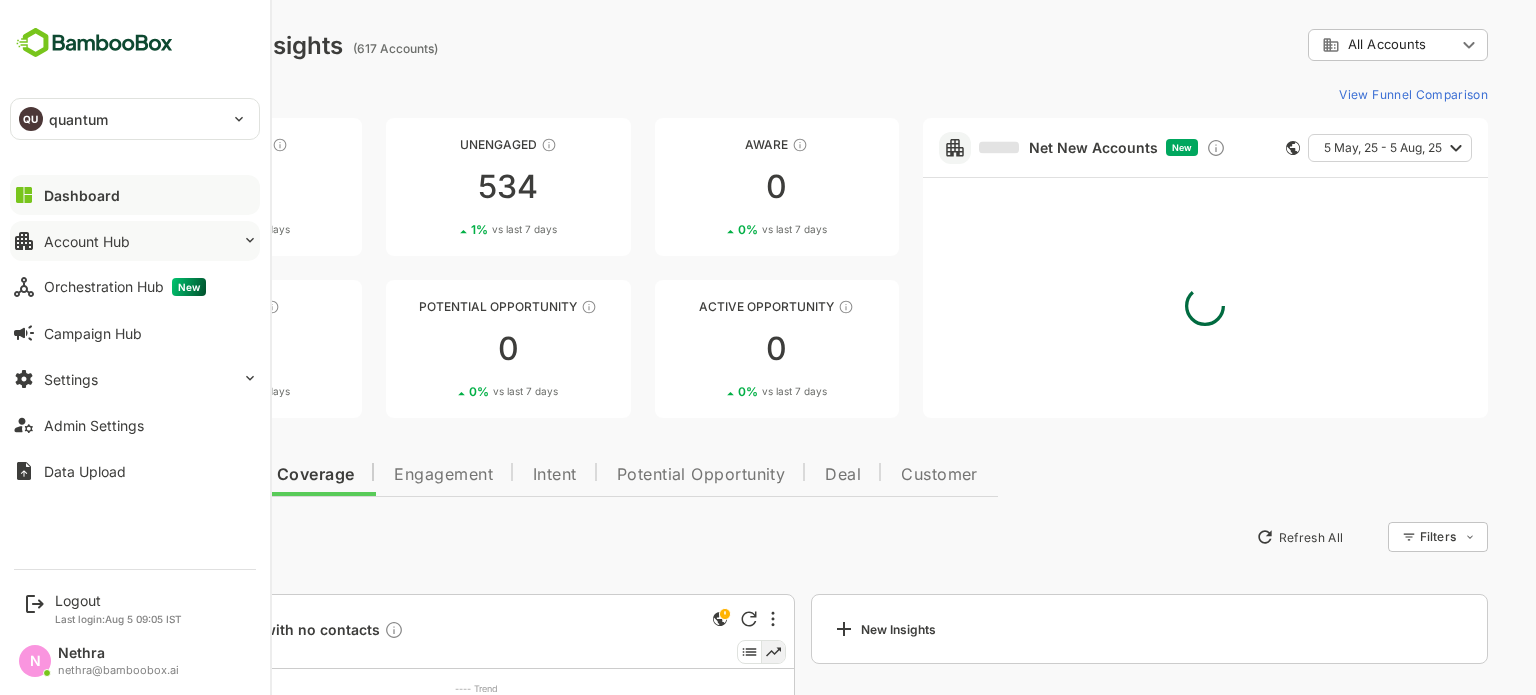 click on "Account Hub" at bounding box center [135, 241] 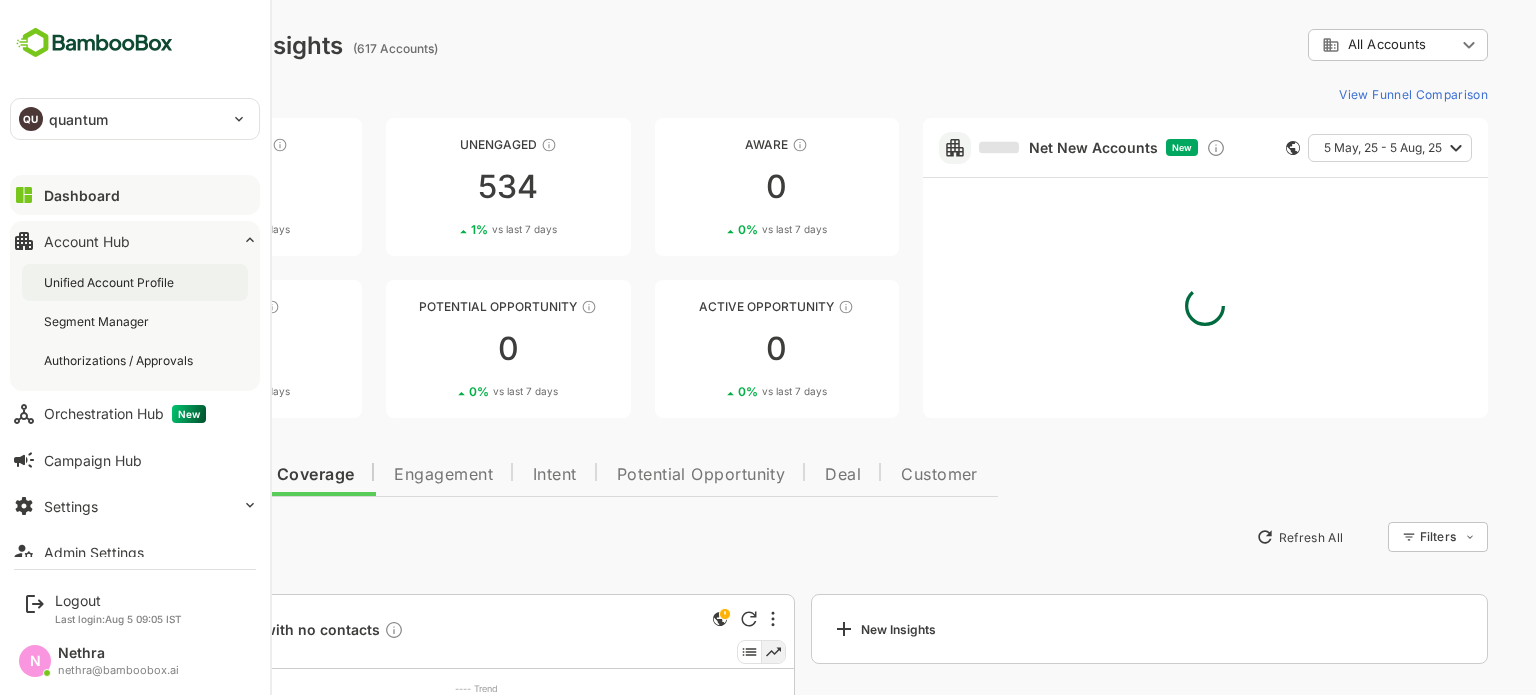 click on "Unified Account Profile" at bounding box center (111, 282) 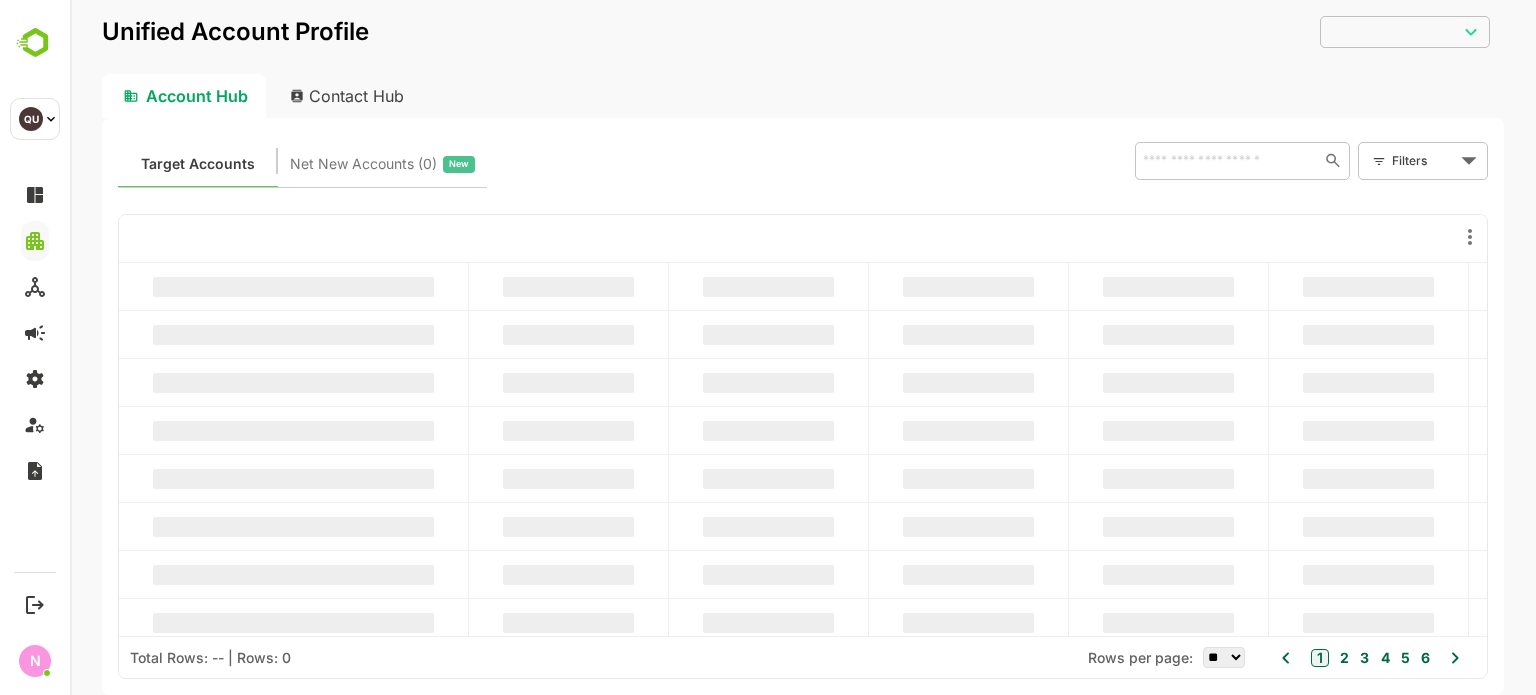 scroll, scrollTop: 0, scrollLeft: 0, axis: both 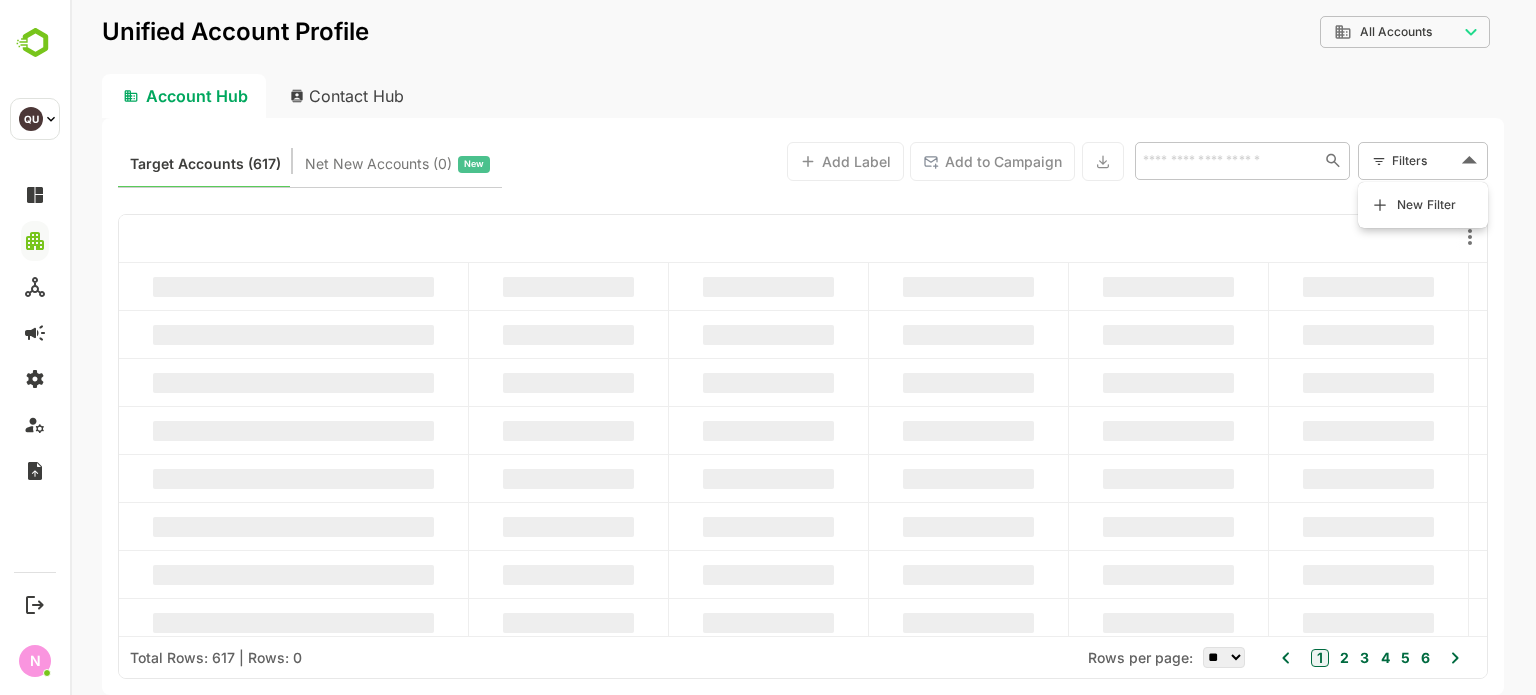 click on "**********" at bounding box center (803, 347) 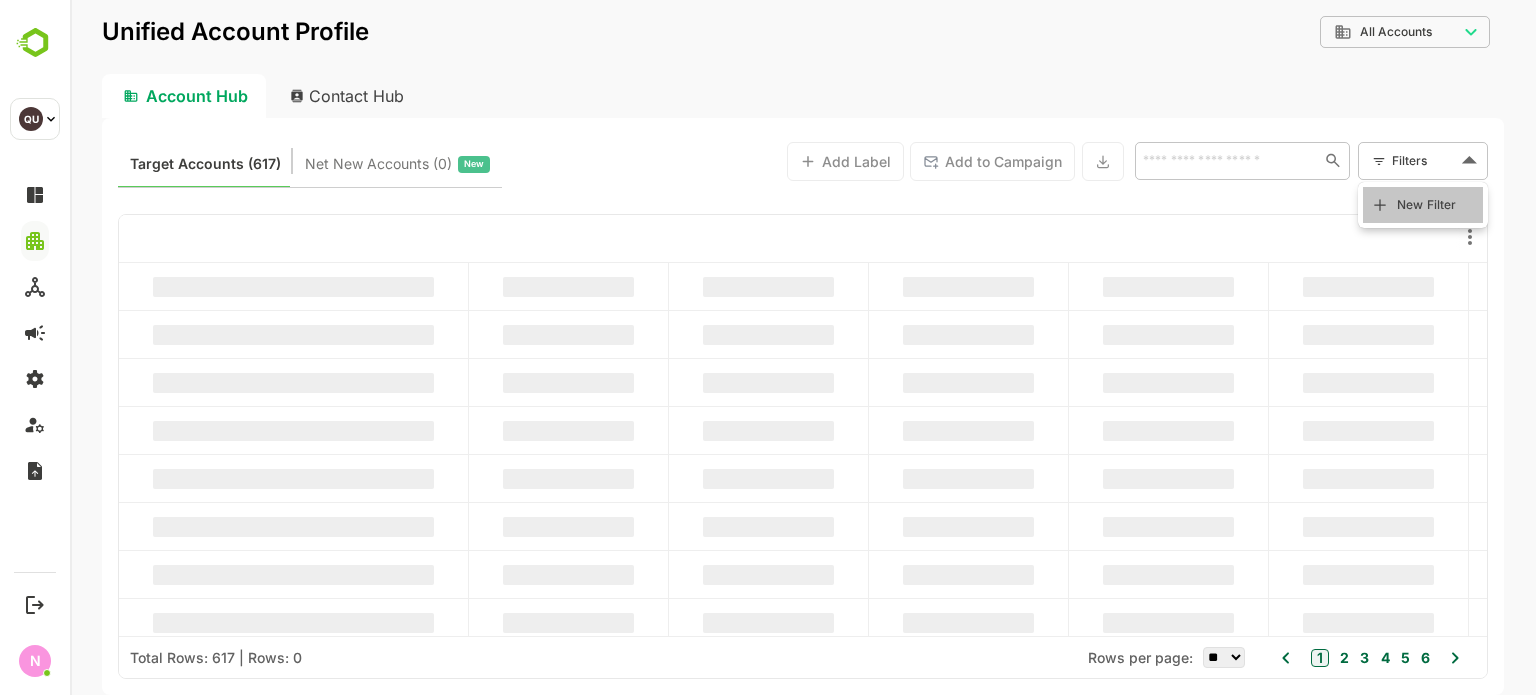 click on "New Filter" at bounding box center (1427, 205) 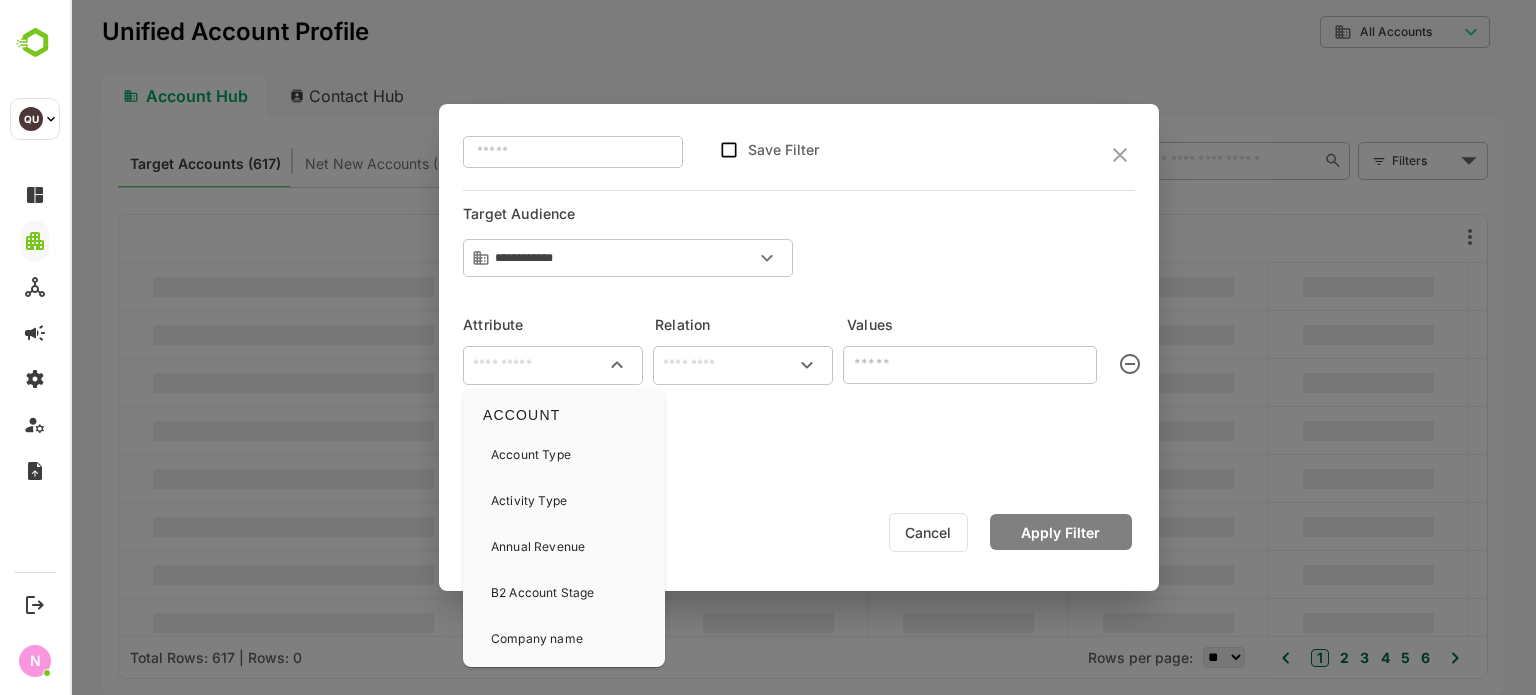 click at bounding box center (553, 365) 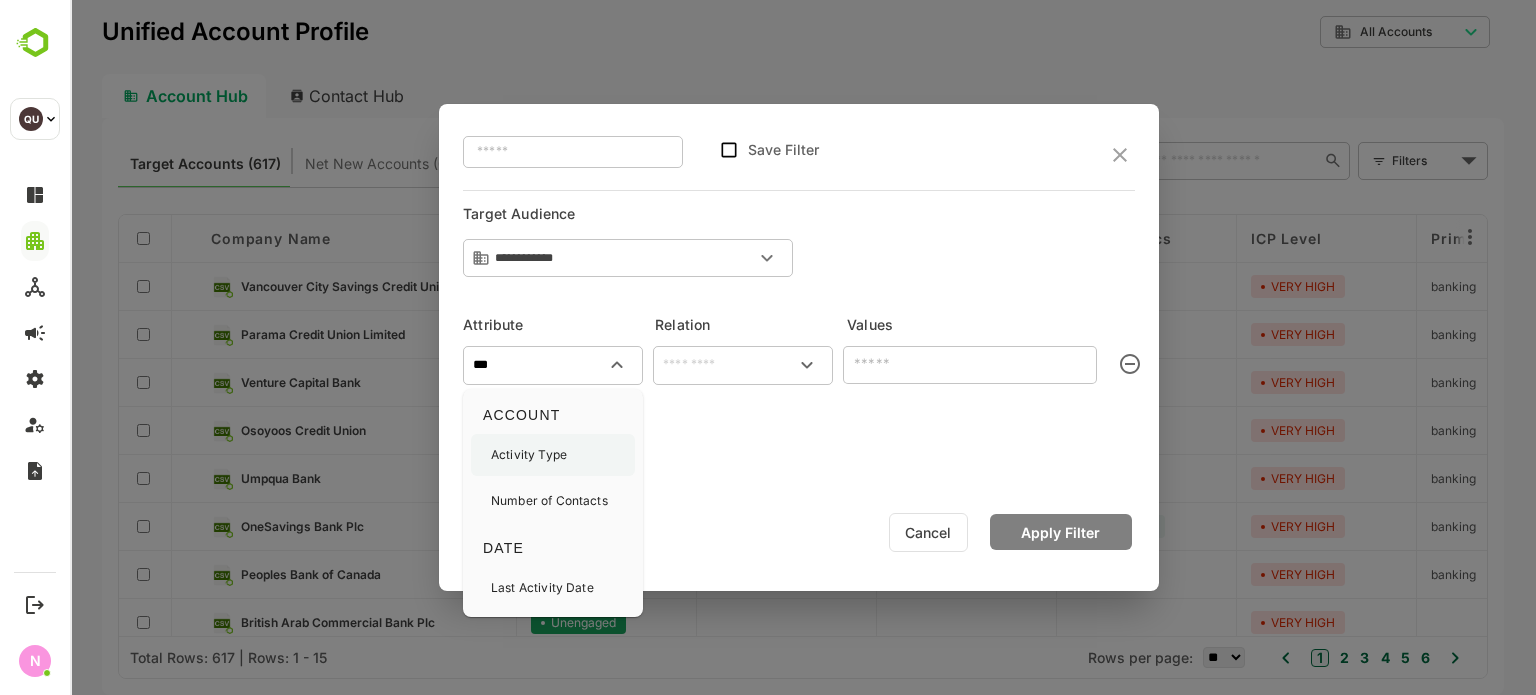 click on "Activity Type" at bounding box center [529, 455] 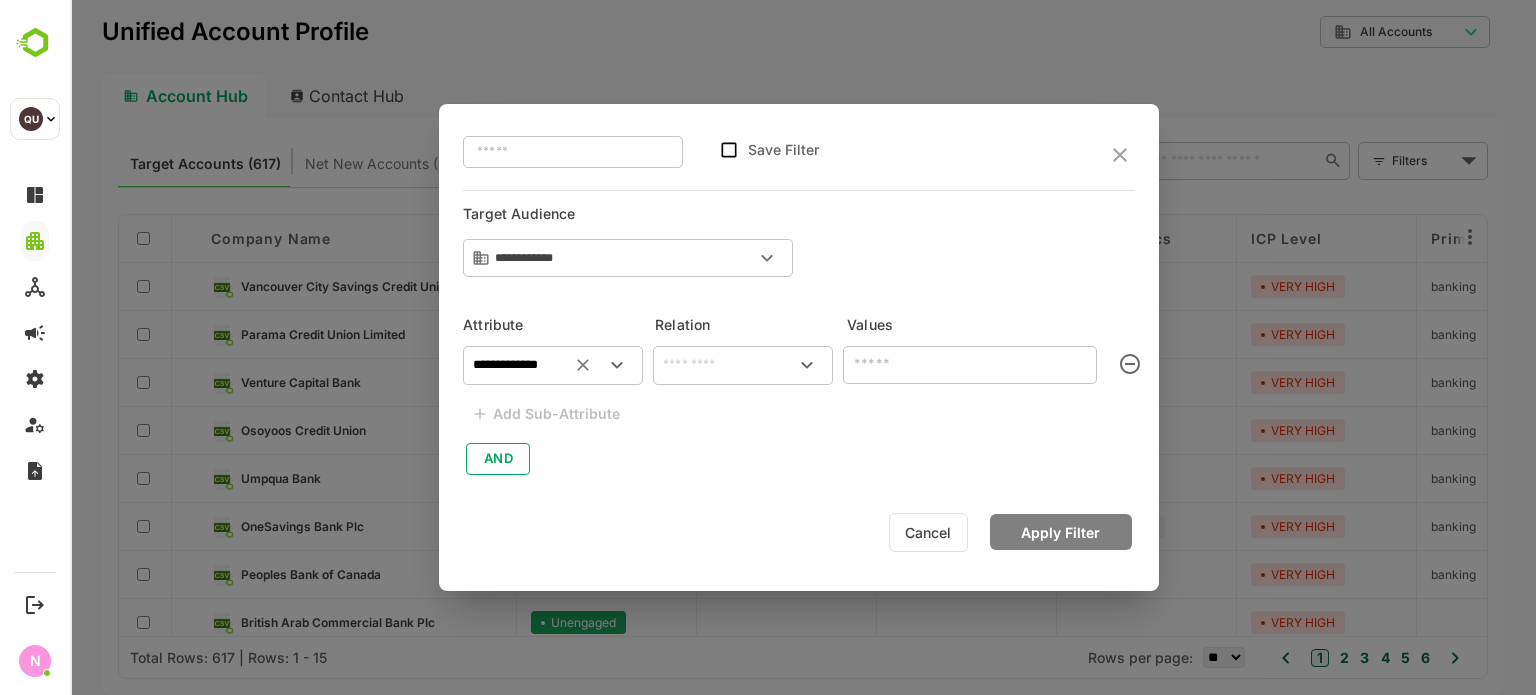 type on "**********" 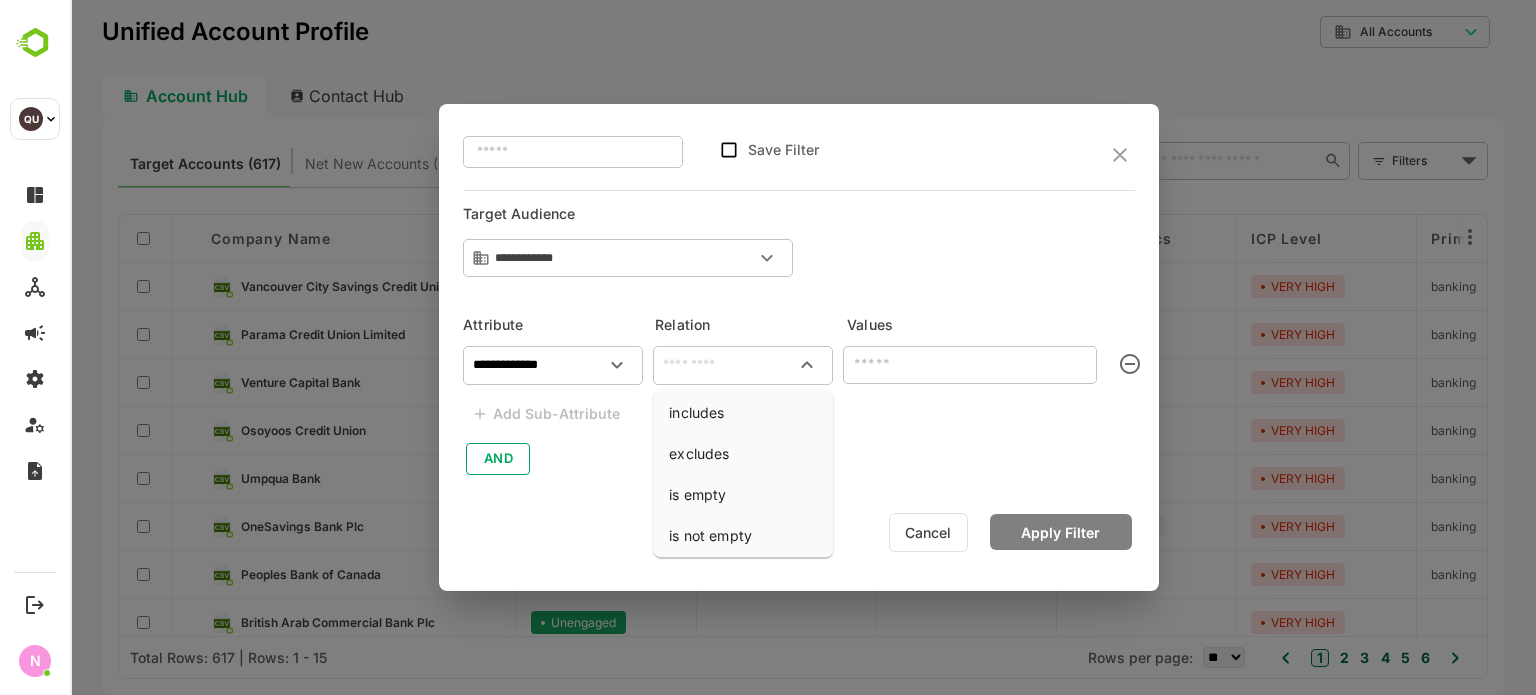 click at bounding box center (743, 365) 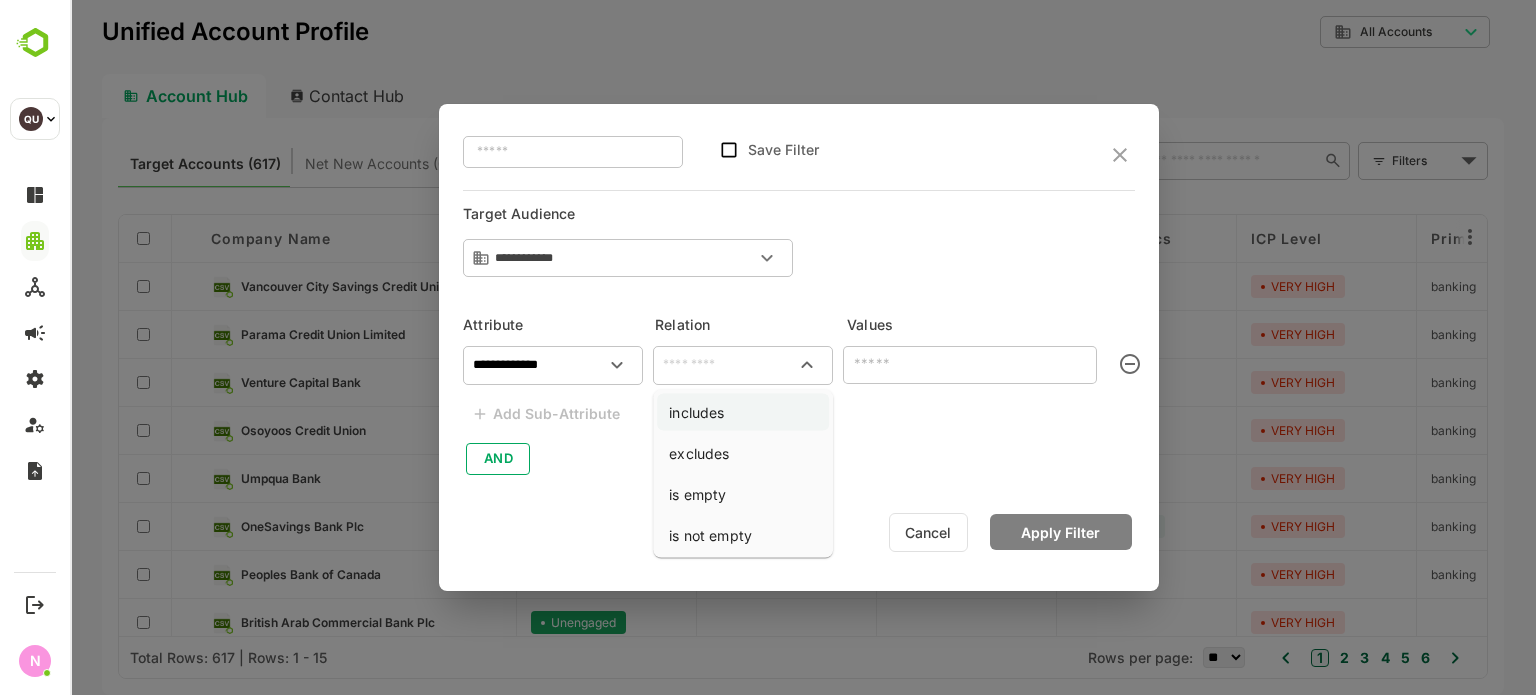 click on "includes" at bounding box center (743, 412) 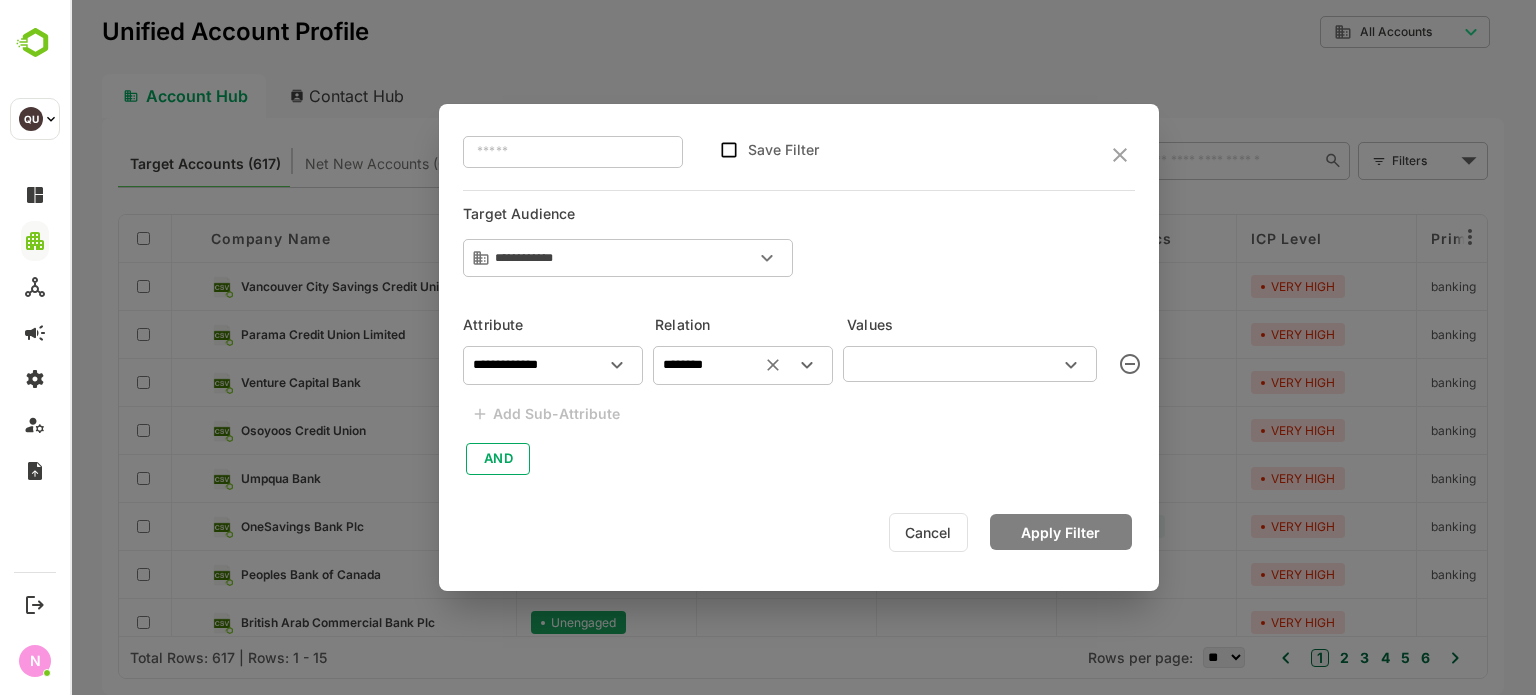 click at bounding box center (953, 364) 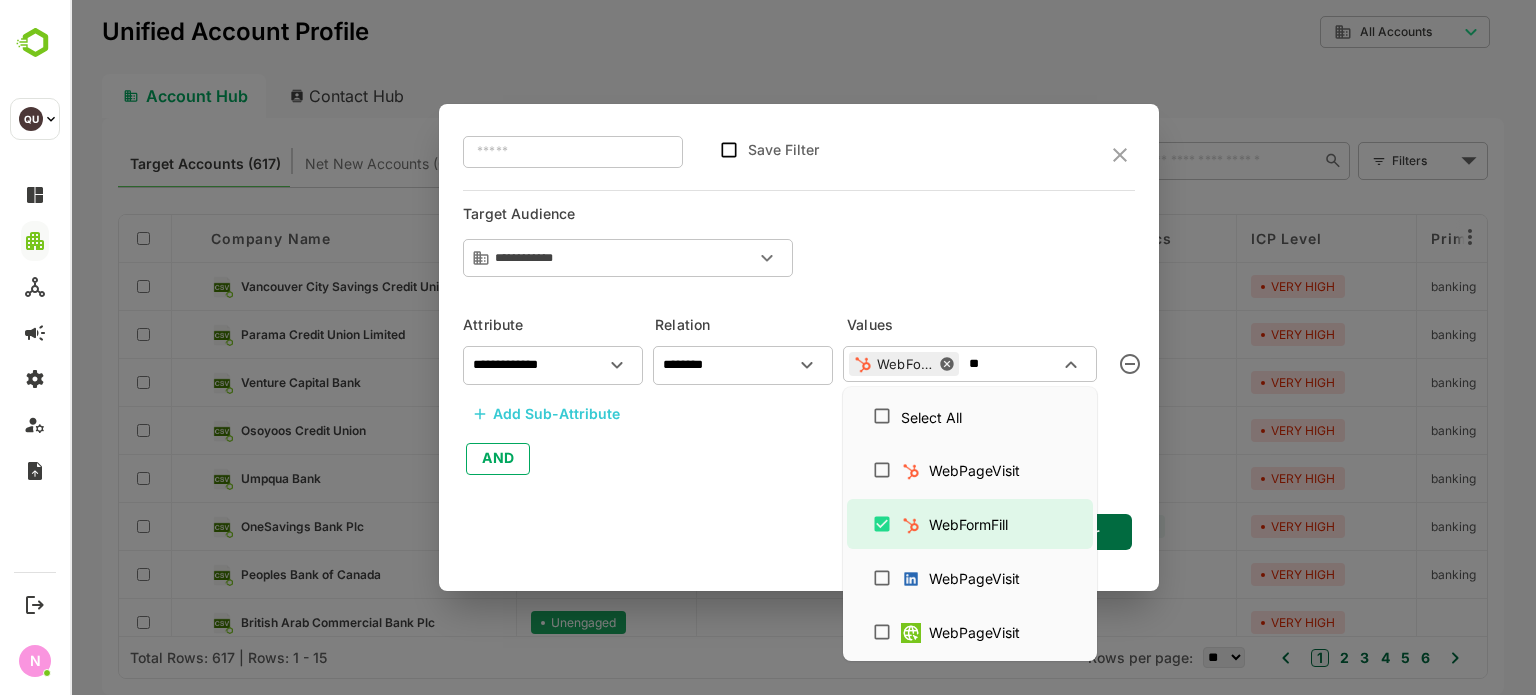 type on "**" 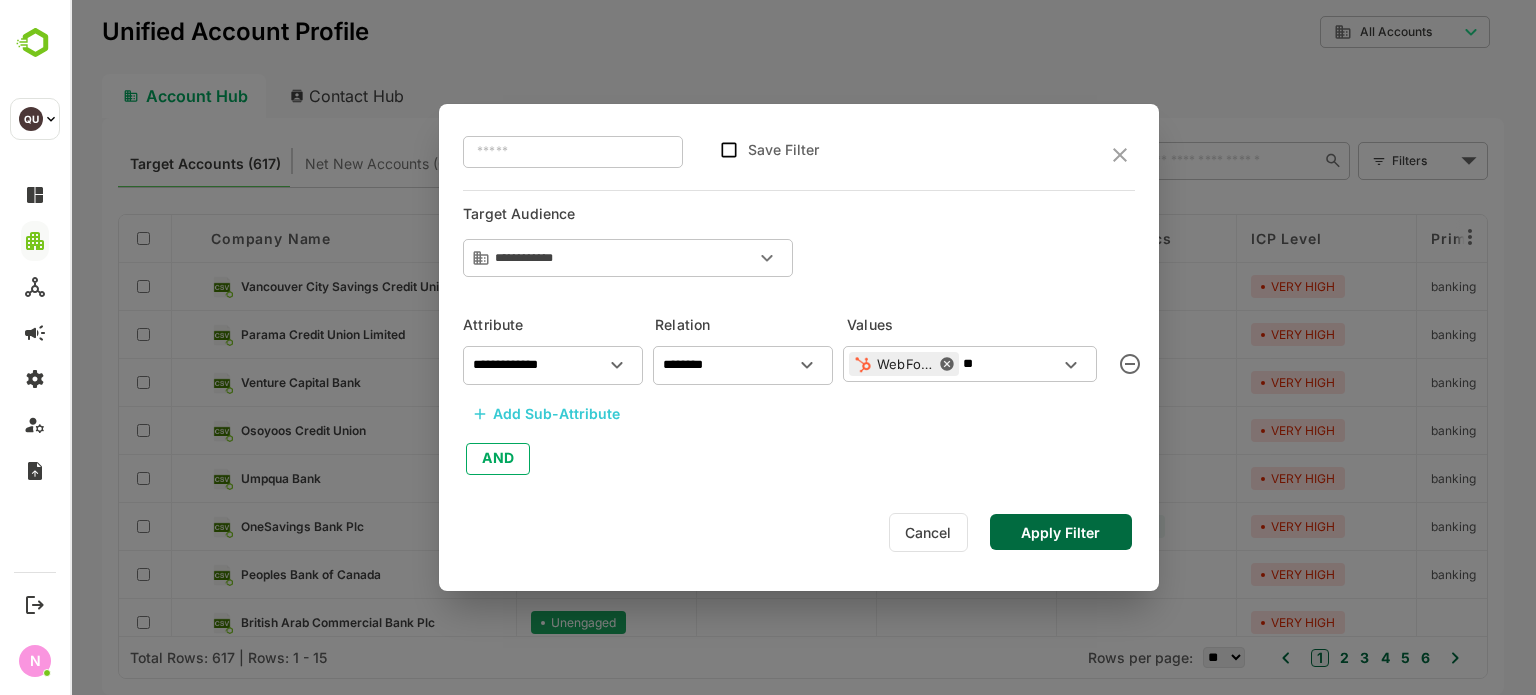 click on "**********" at bounding box center [799, 347] 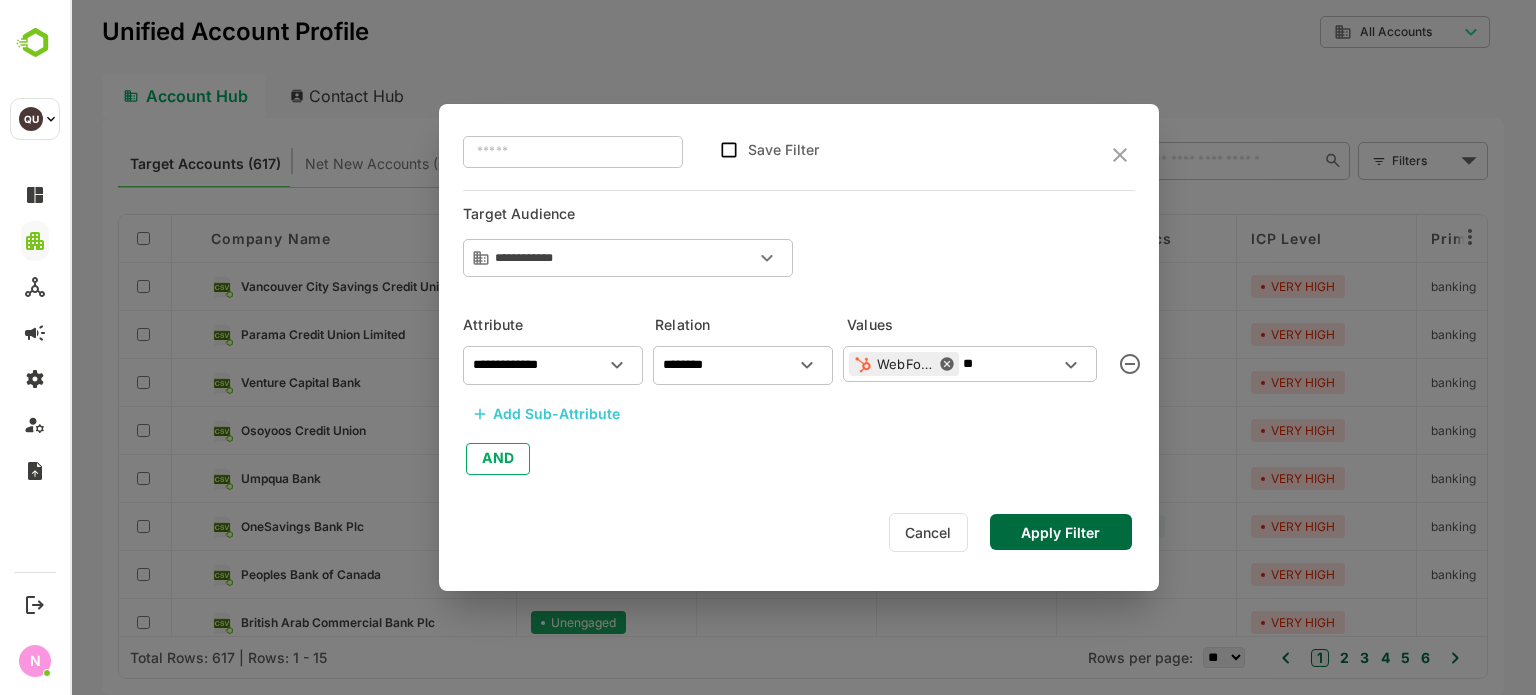 click on "Apply Filter" at bounding box center [1061, 532] 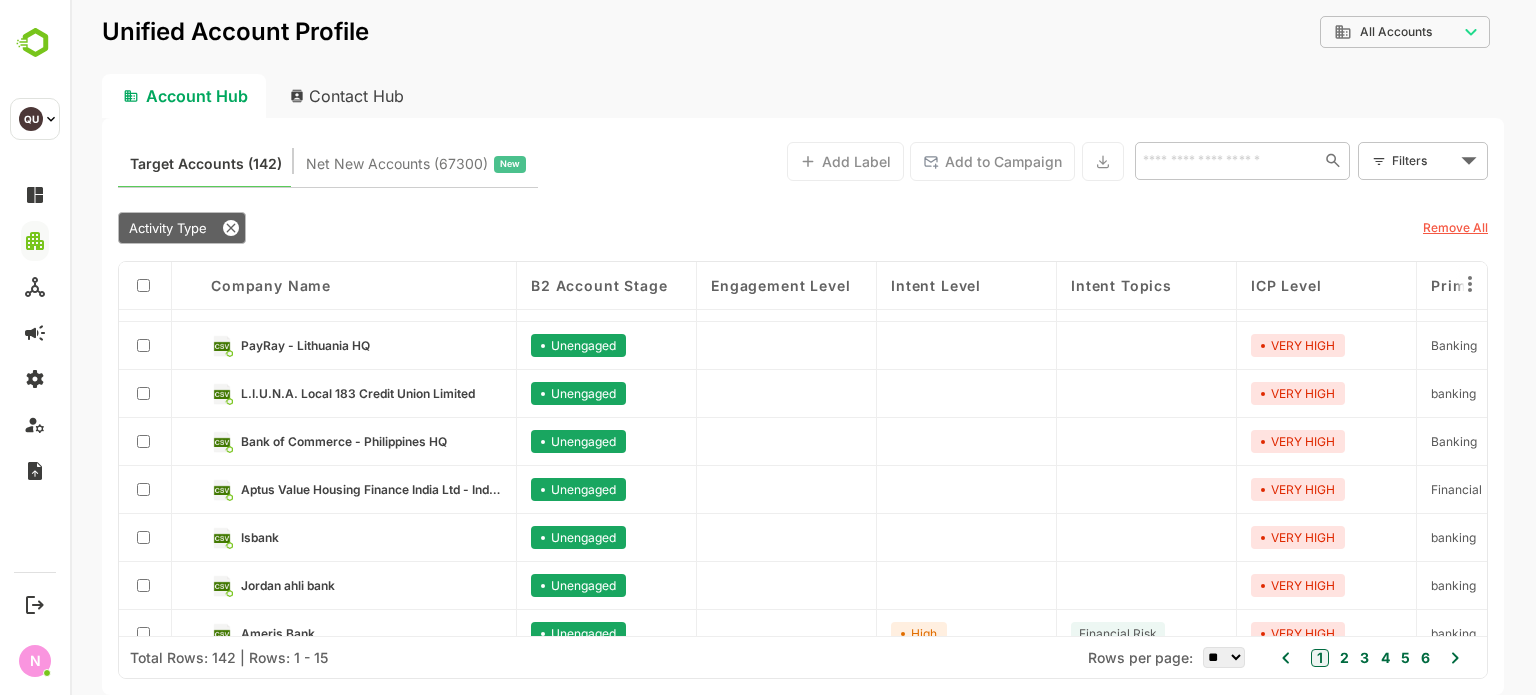 scroll, scrollTop: 0, scrollLeft: 0, axis: both 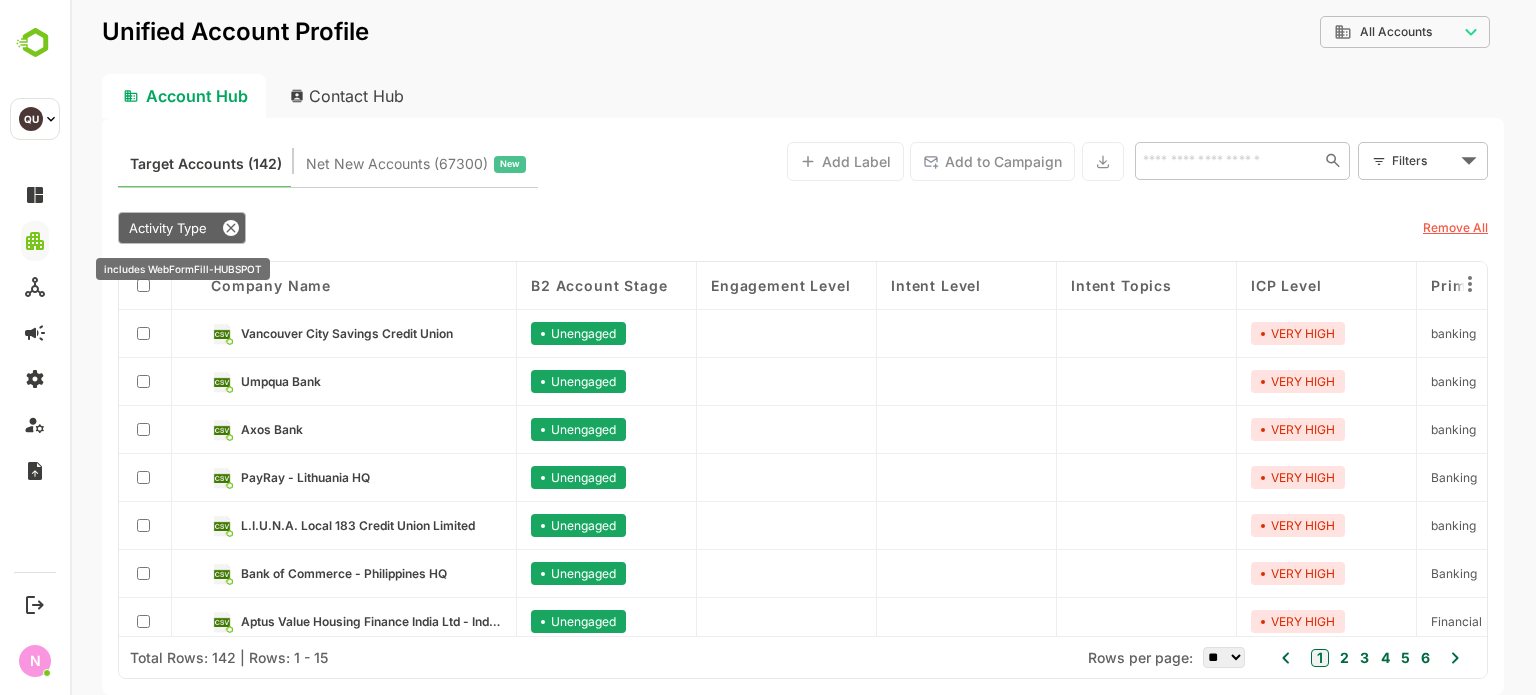 click on "Activity Type" at bounding box center [168, 228] 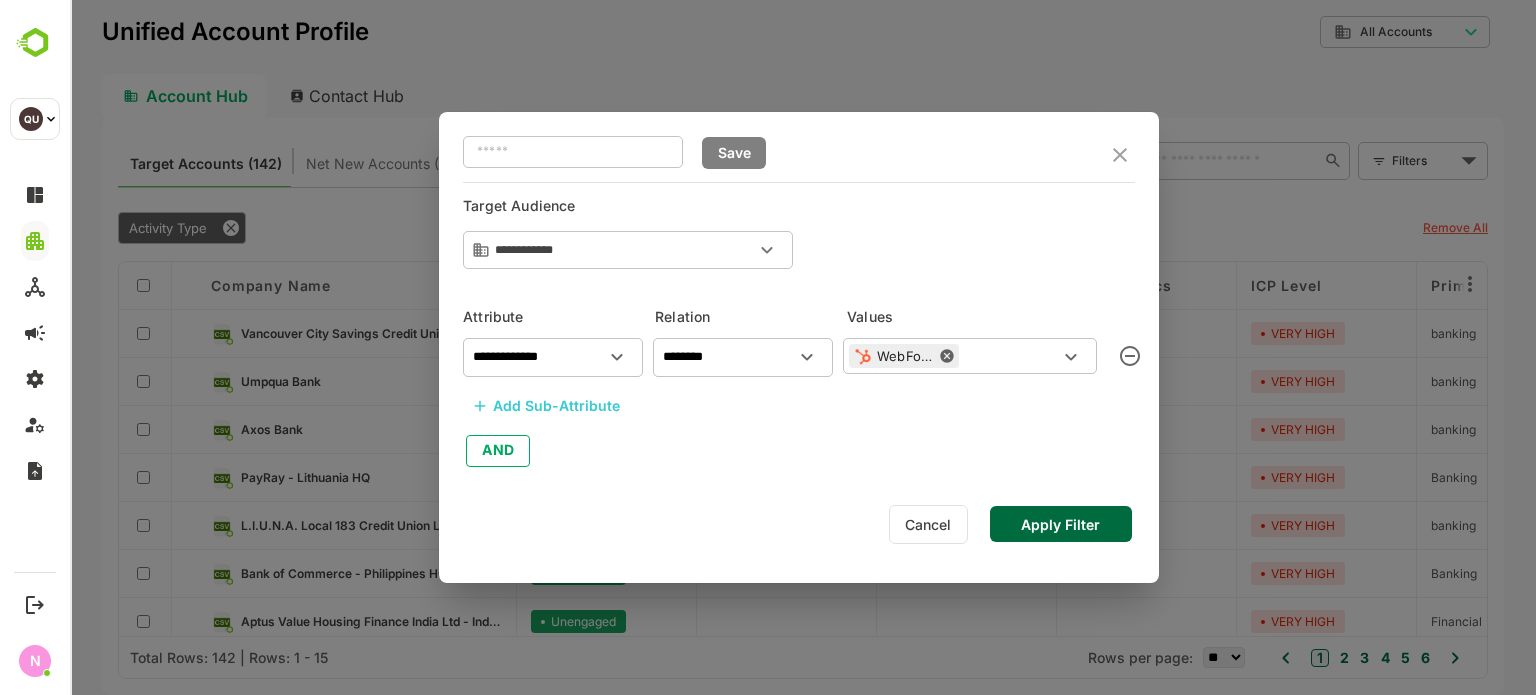 click on "Add Sub-Attribute" at bounding box center [556, 406] 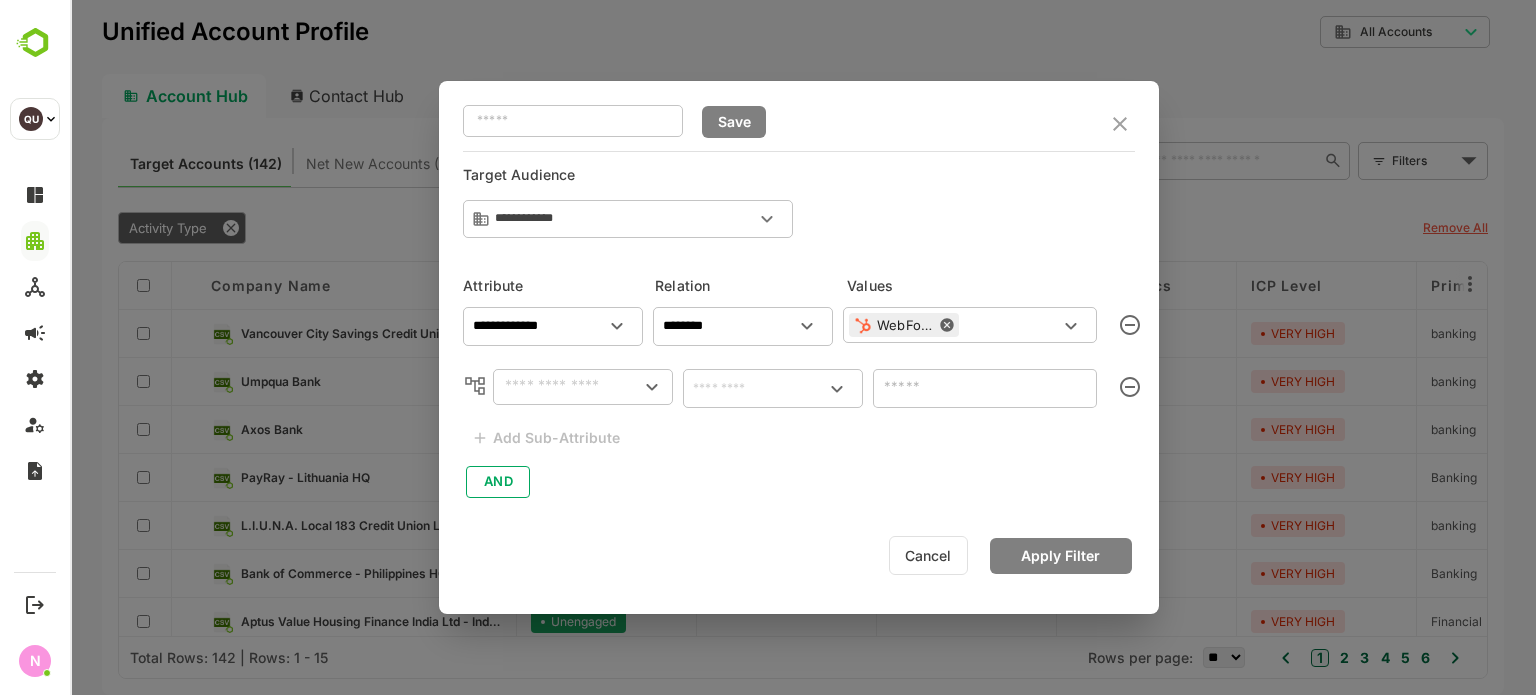 click at bounding box center (569, 387) 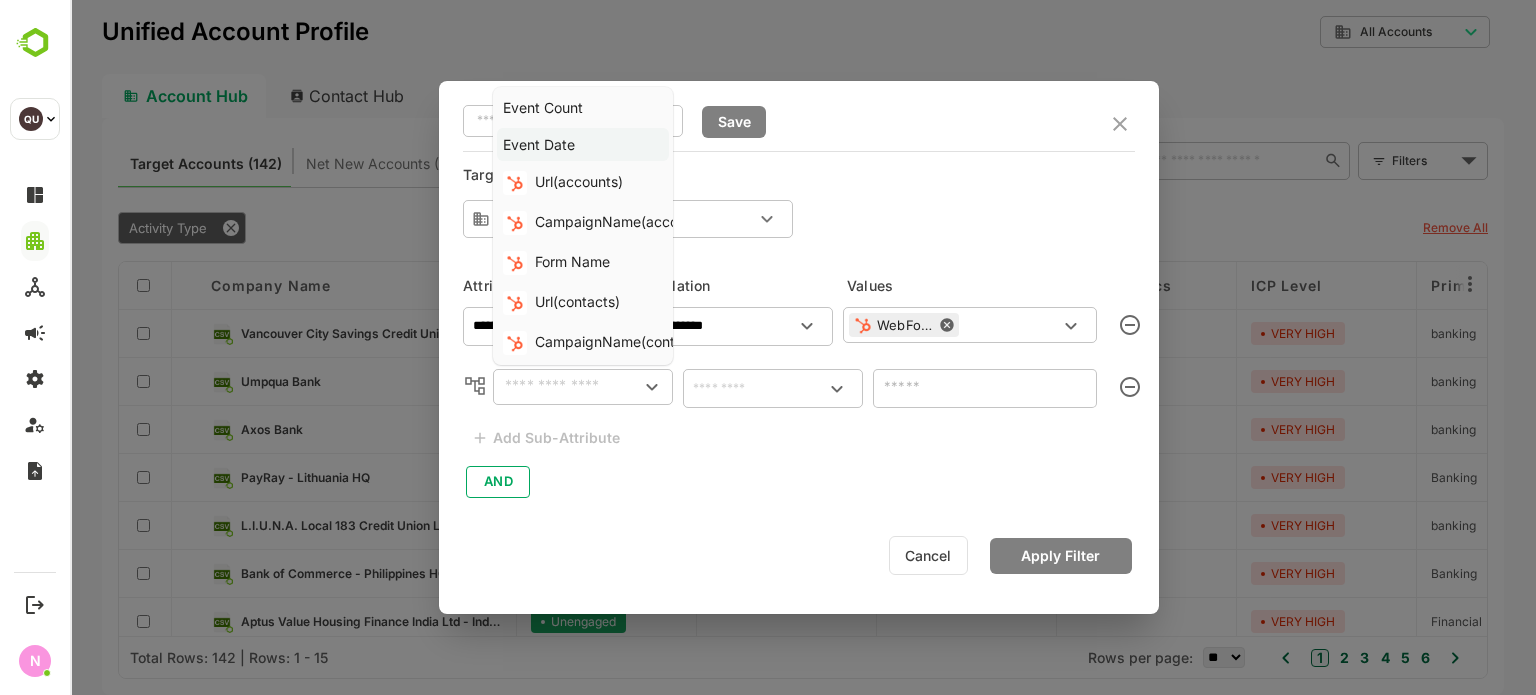 click on "Event Date" at bounding box center [578, 144] 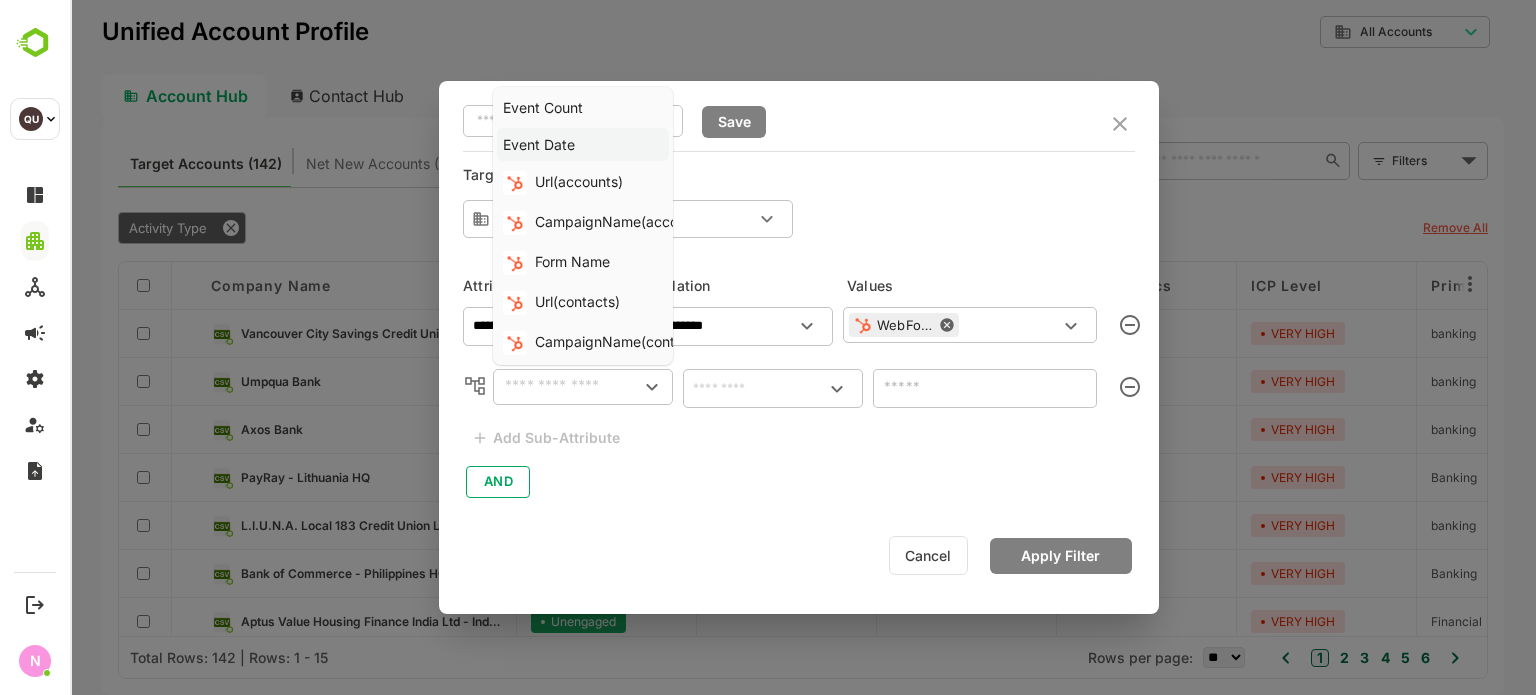 type on "**********" 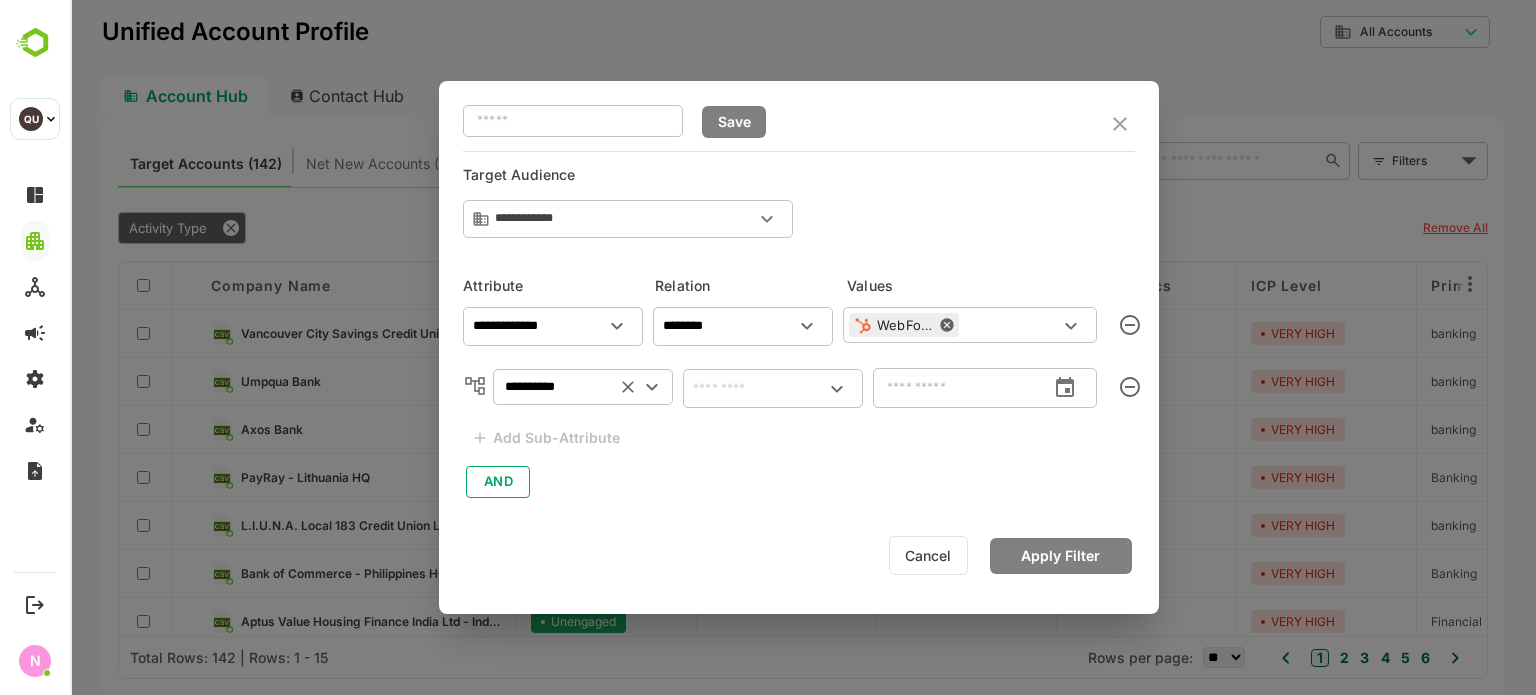 click at bounding box center (773, 388) 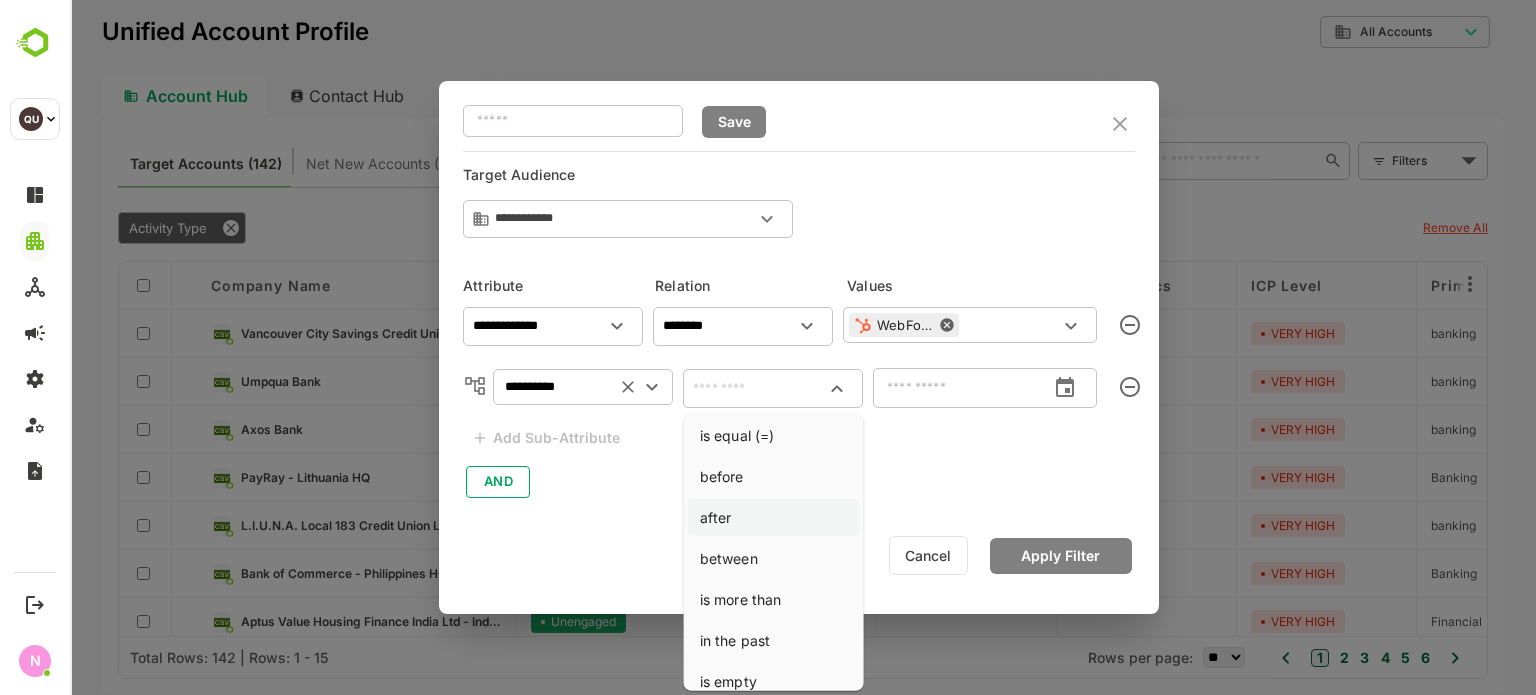click on "after" at bounding box center [774, 517] 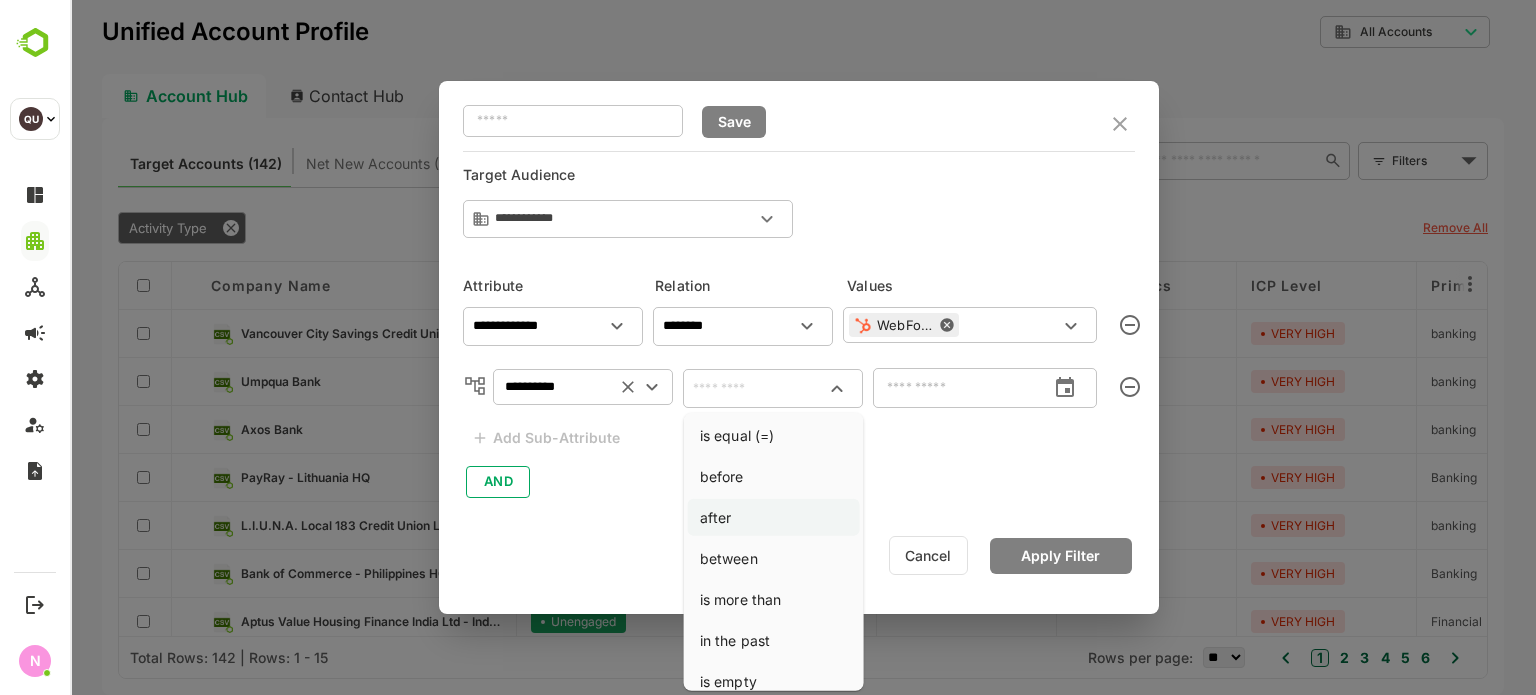 type on "*****" 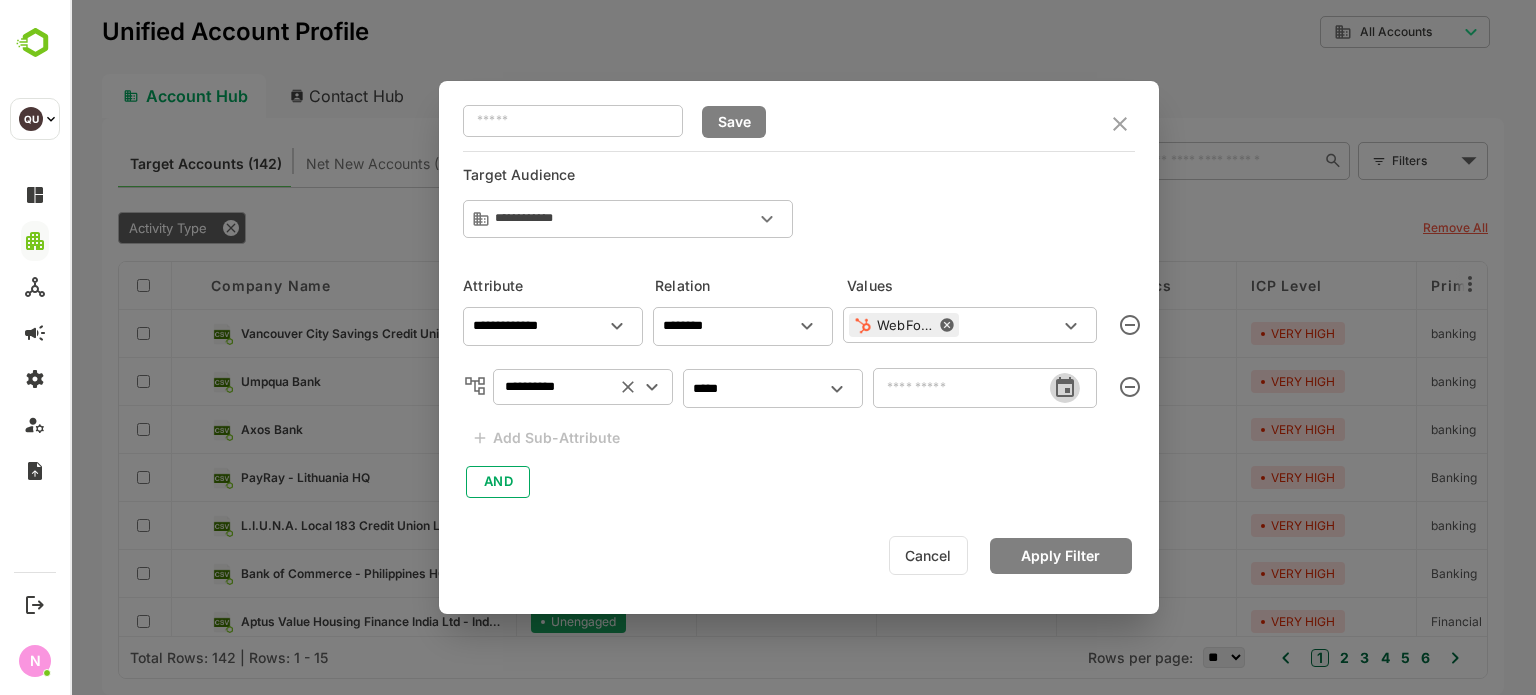 click 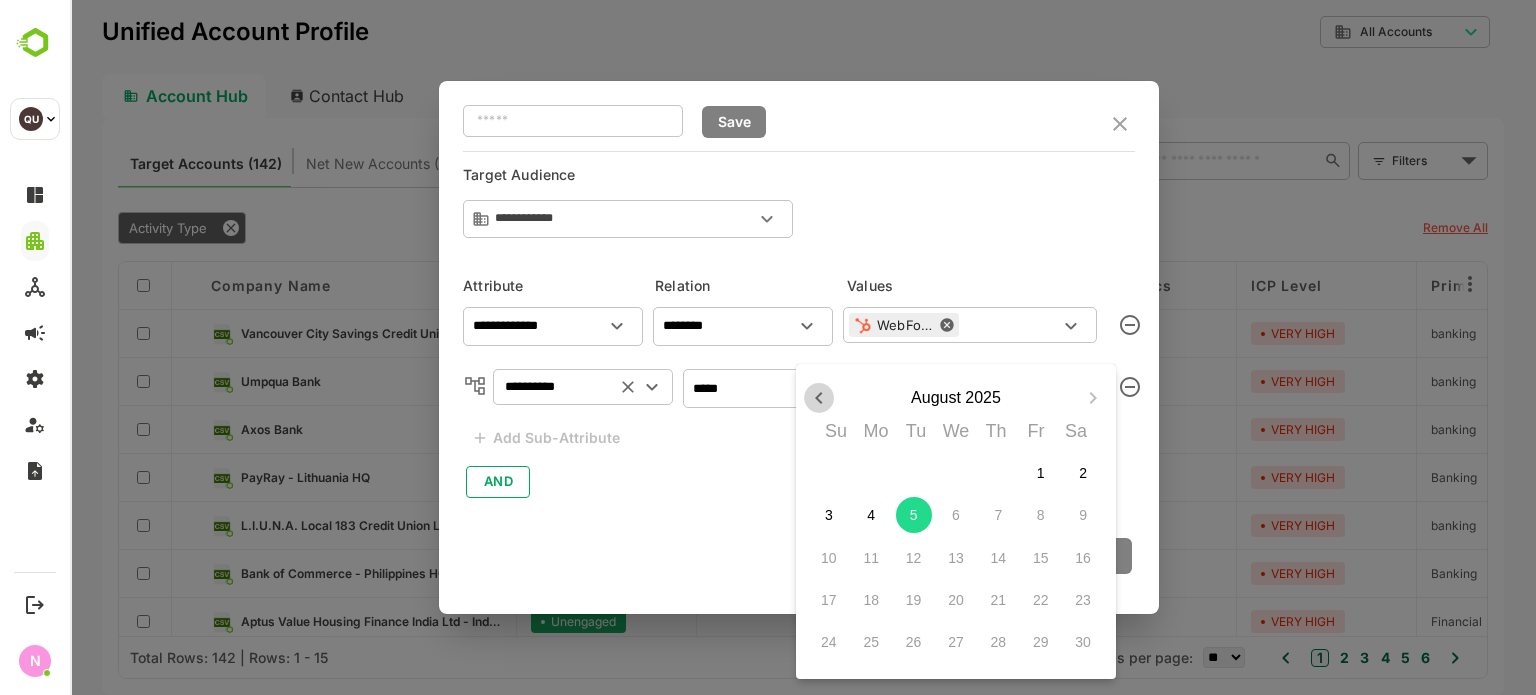 click 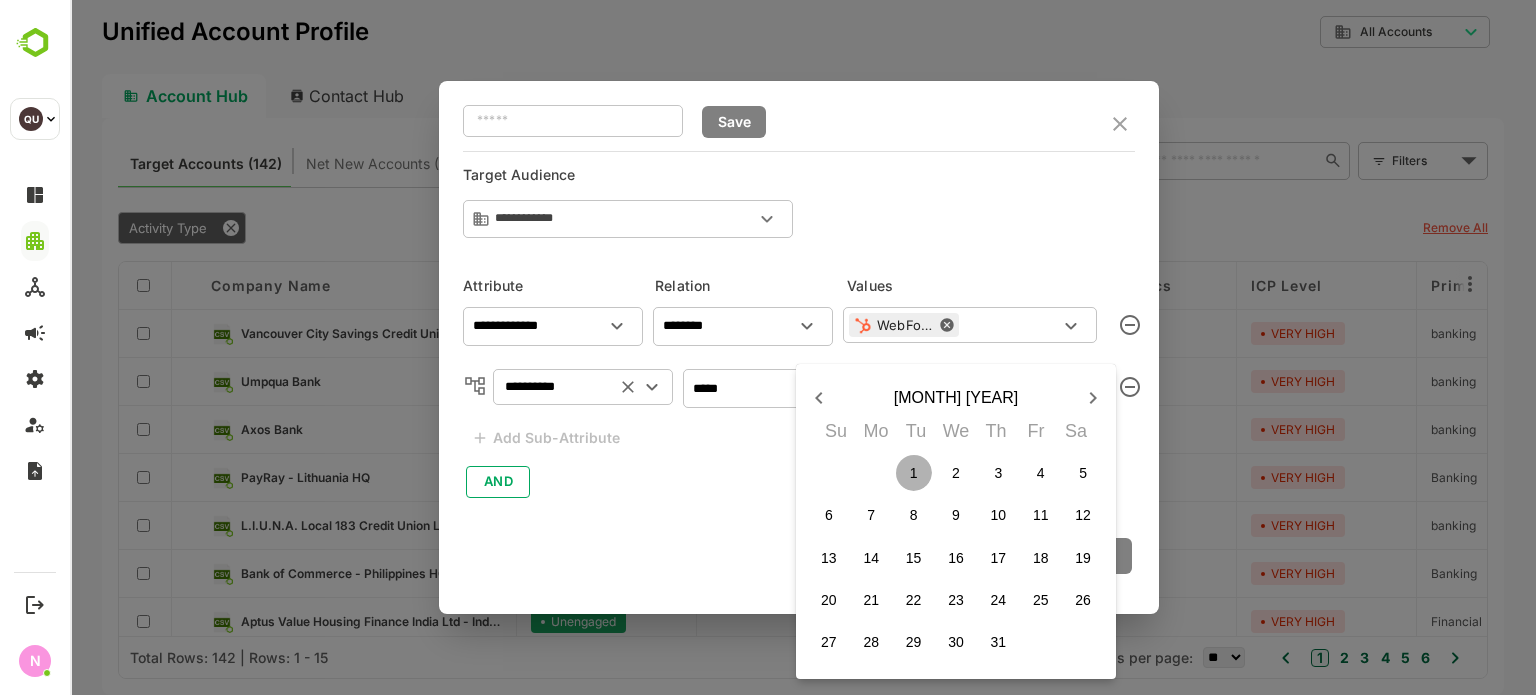 click on "1" at bounding box center (914, 473) 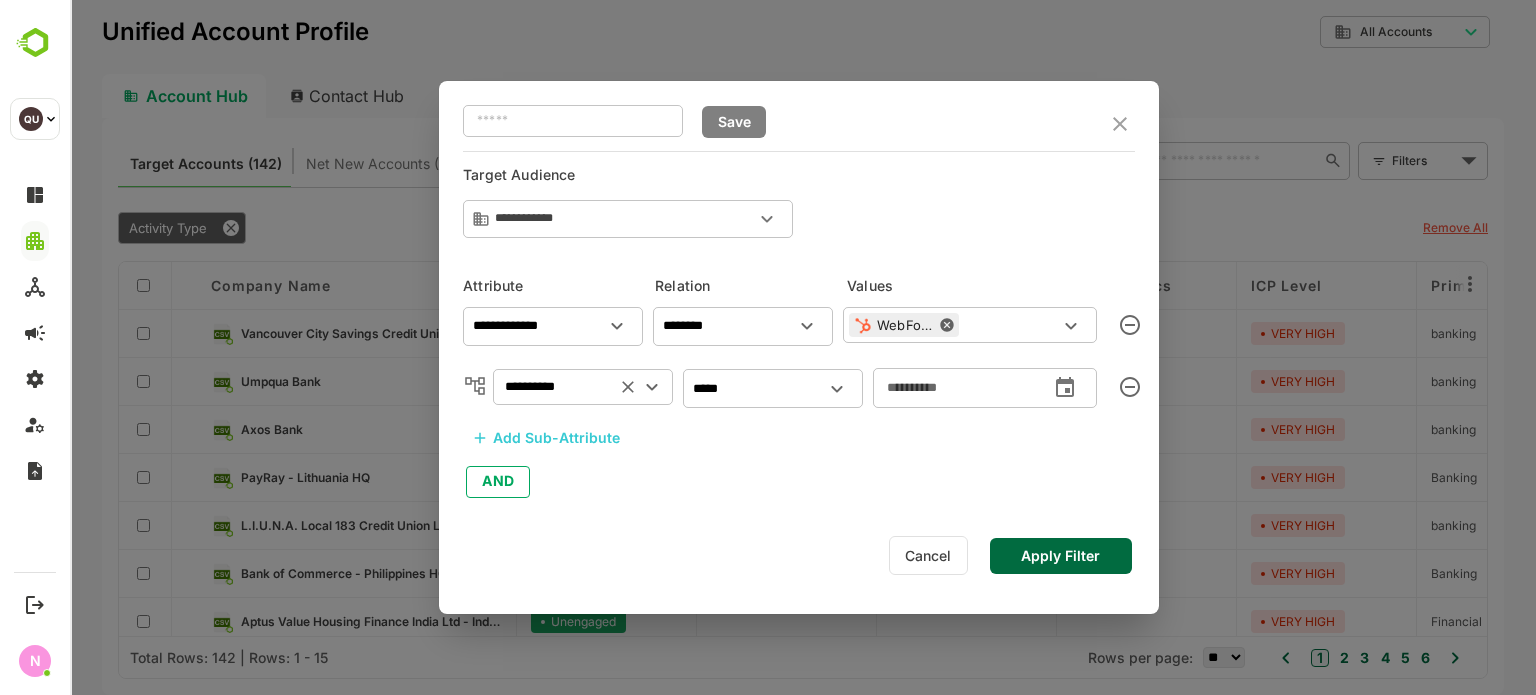 click on "Apply Filter" at bounding box center [1061, 556] 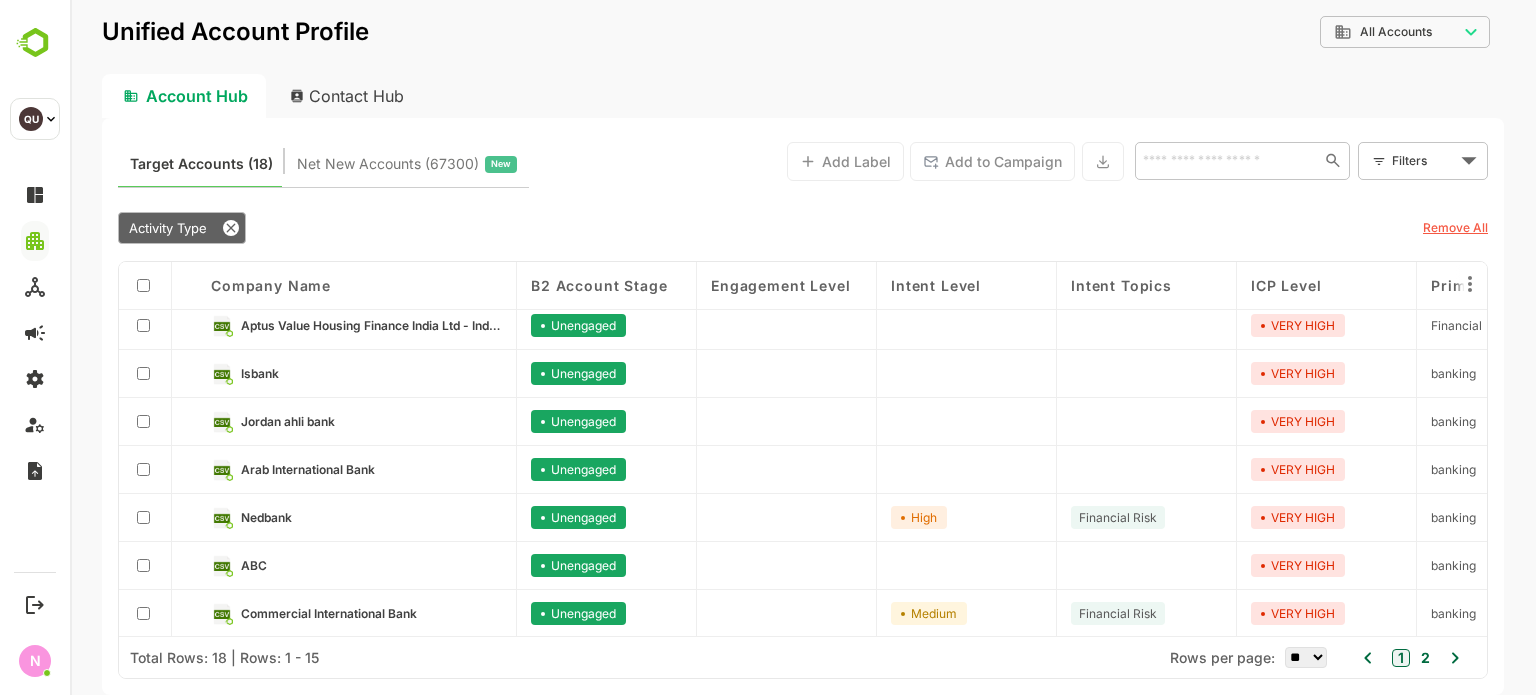 scroll, scrollTop: 0, scrollLeft: 0, axis: both 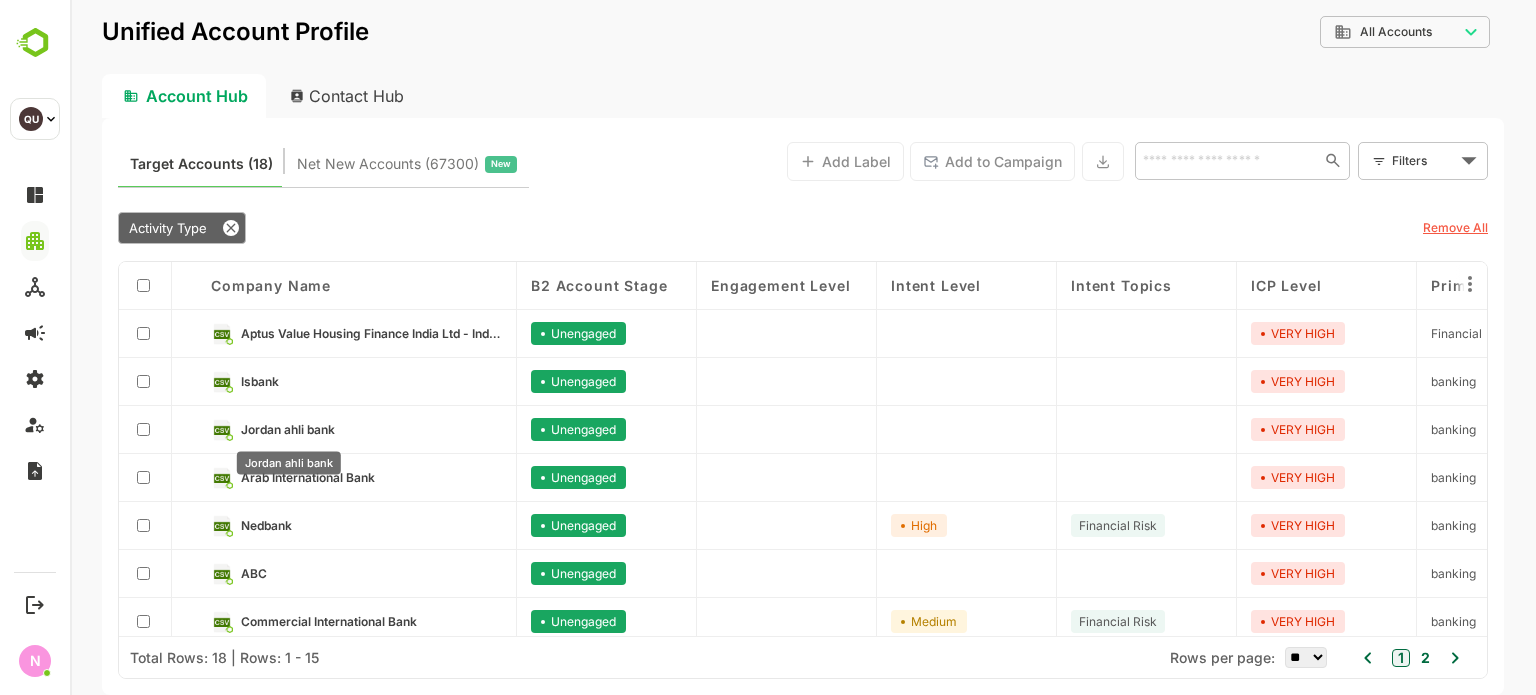 click on "Jordan ahli bank" at bounding box center (288, 429) 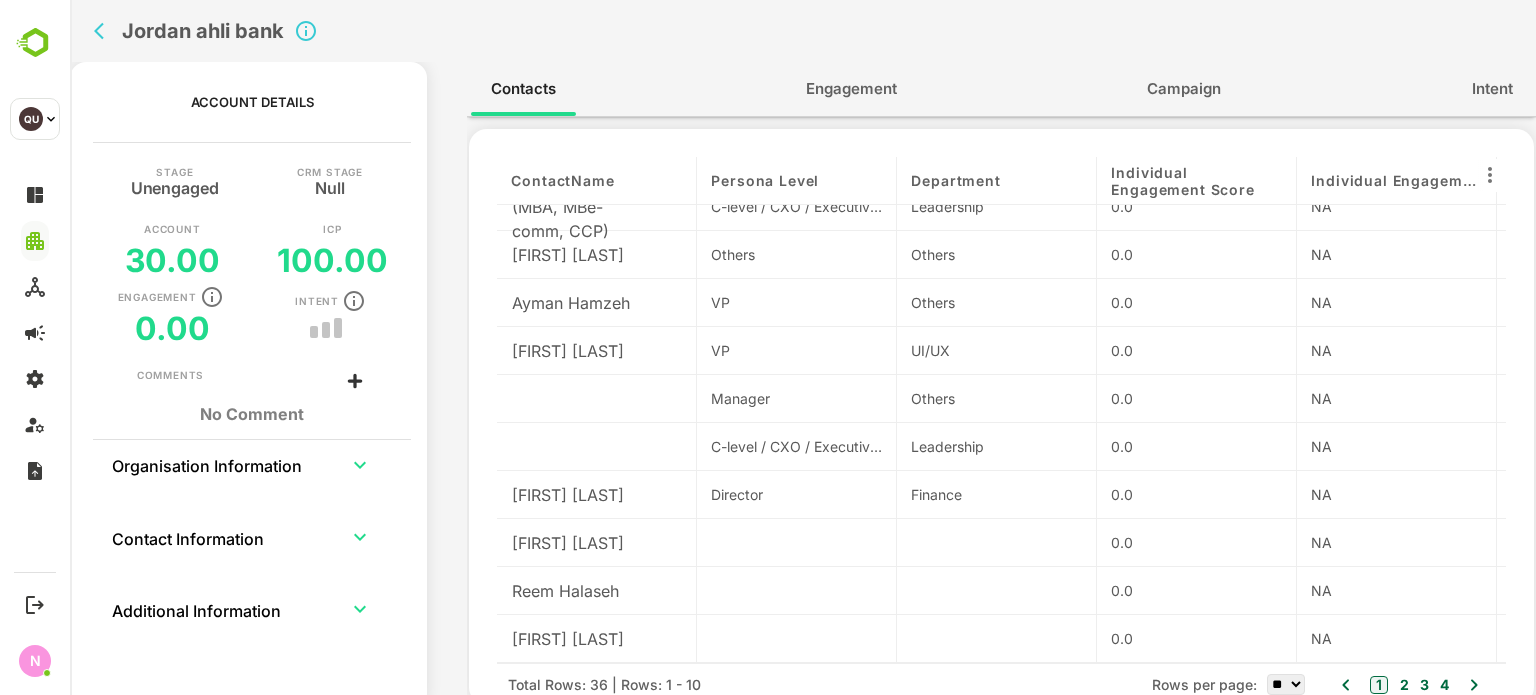 scroll, scrollTop: 0, scrollLeft: 0, axis: both 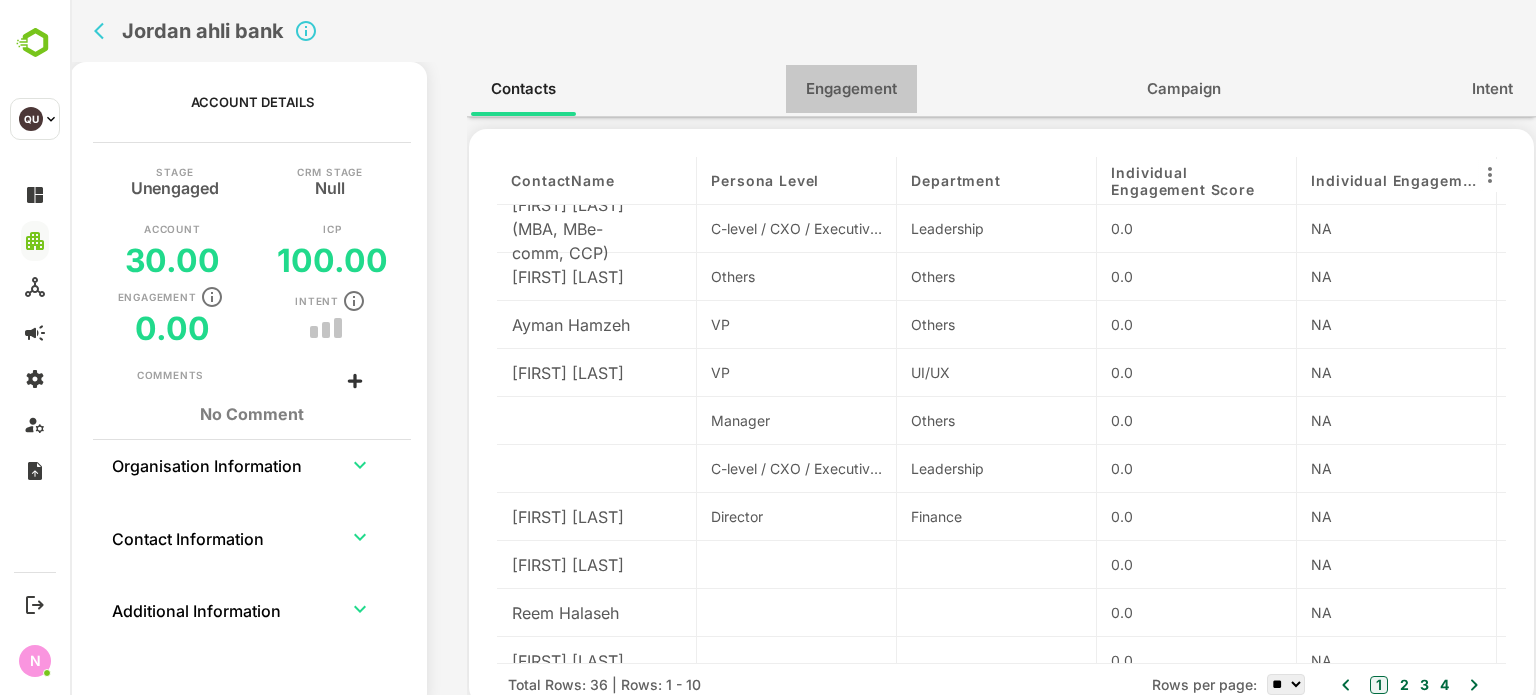 click on "Engagement" at bounding box center (851, 89) 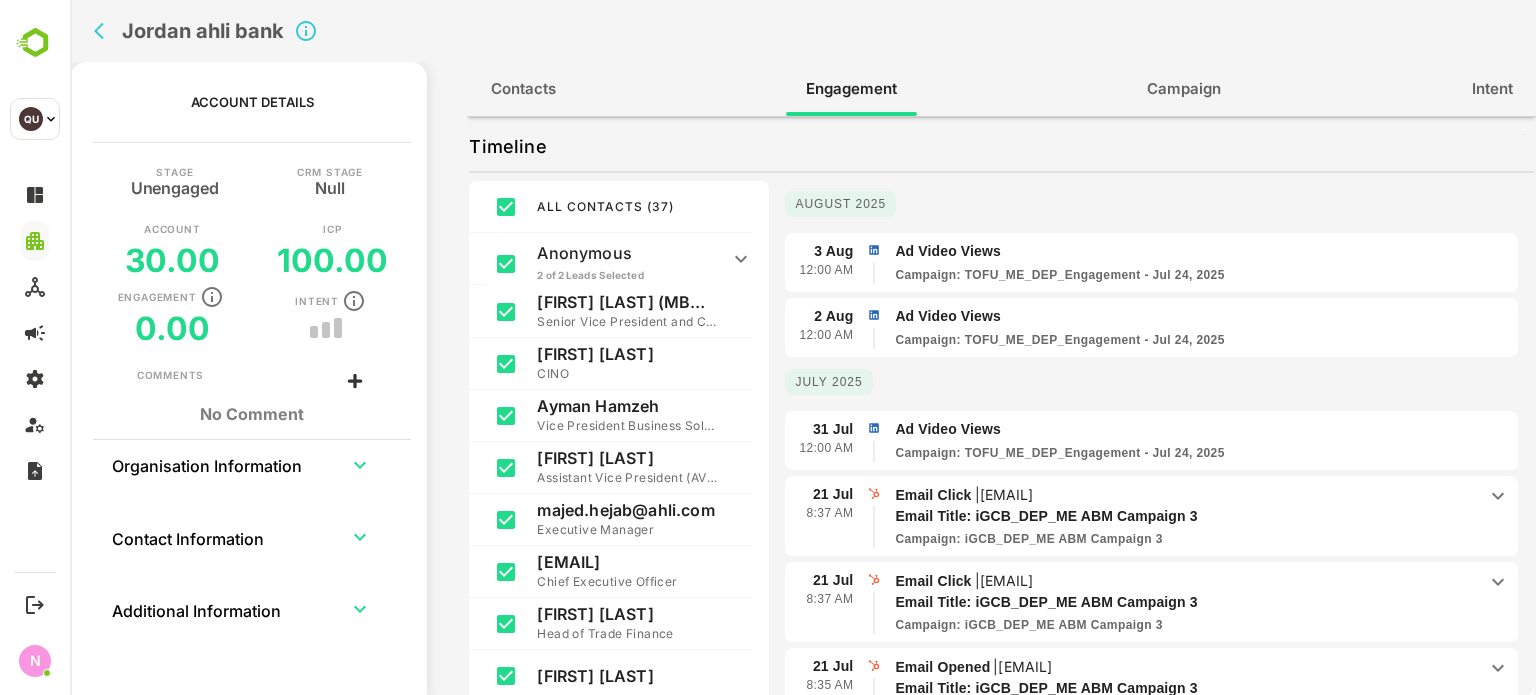 scroll, scrollTop: 325, scrollLeft: 0, axis: vertical 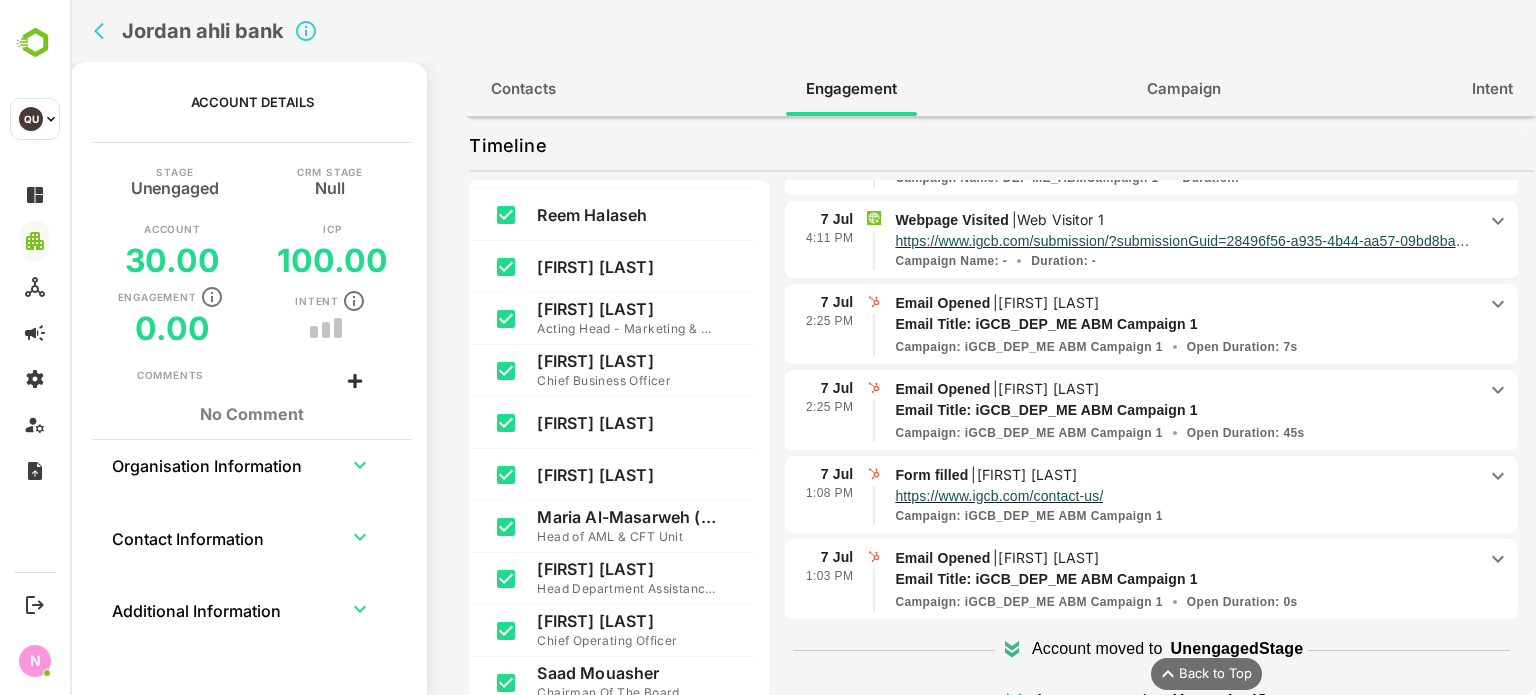 click on "Contacts" at bounding box center (523, 89) 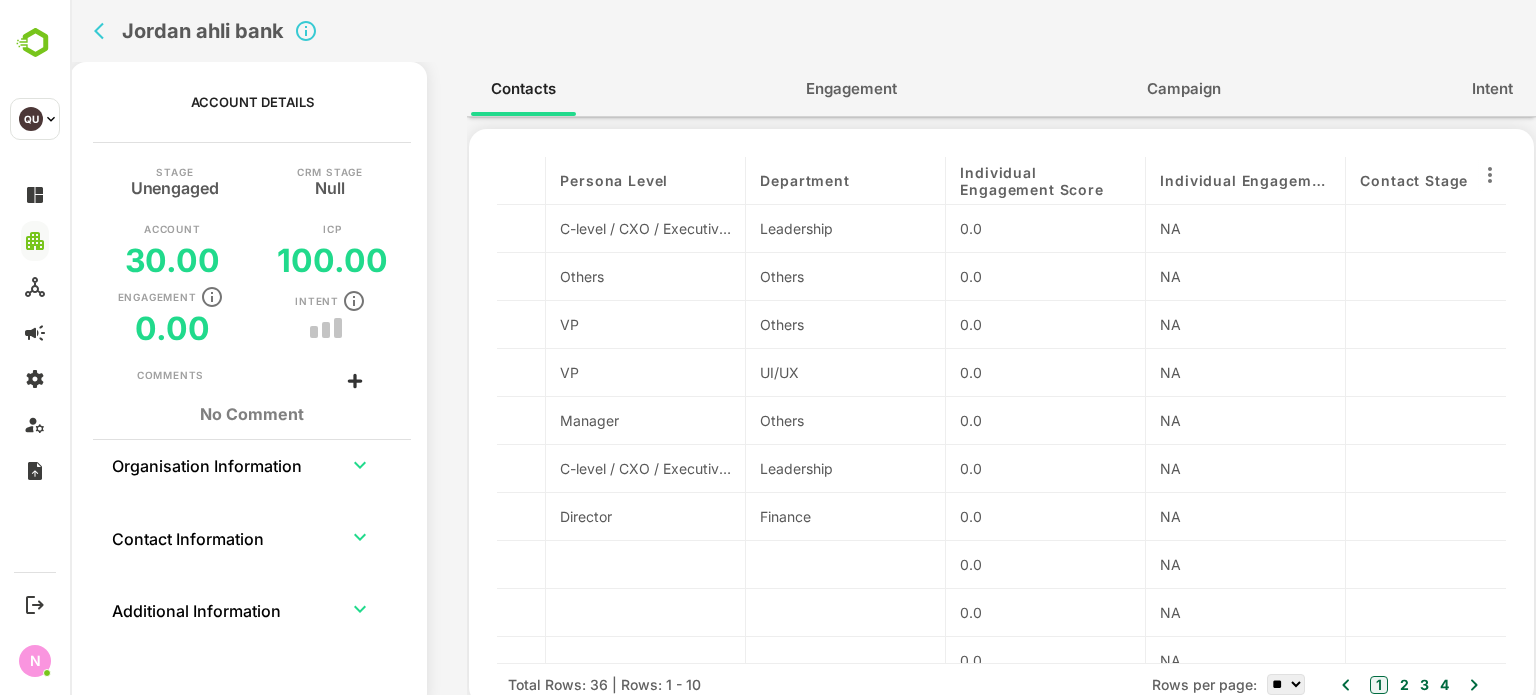 scroll, scrollTop: 0, scrollLeft: 0, axis: both 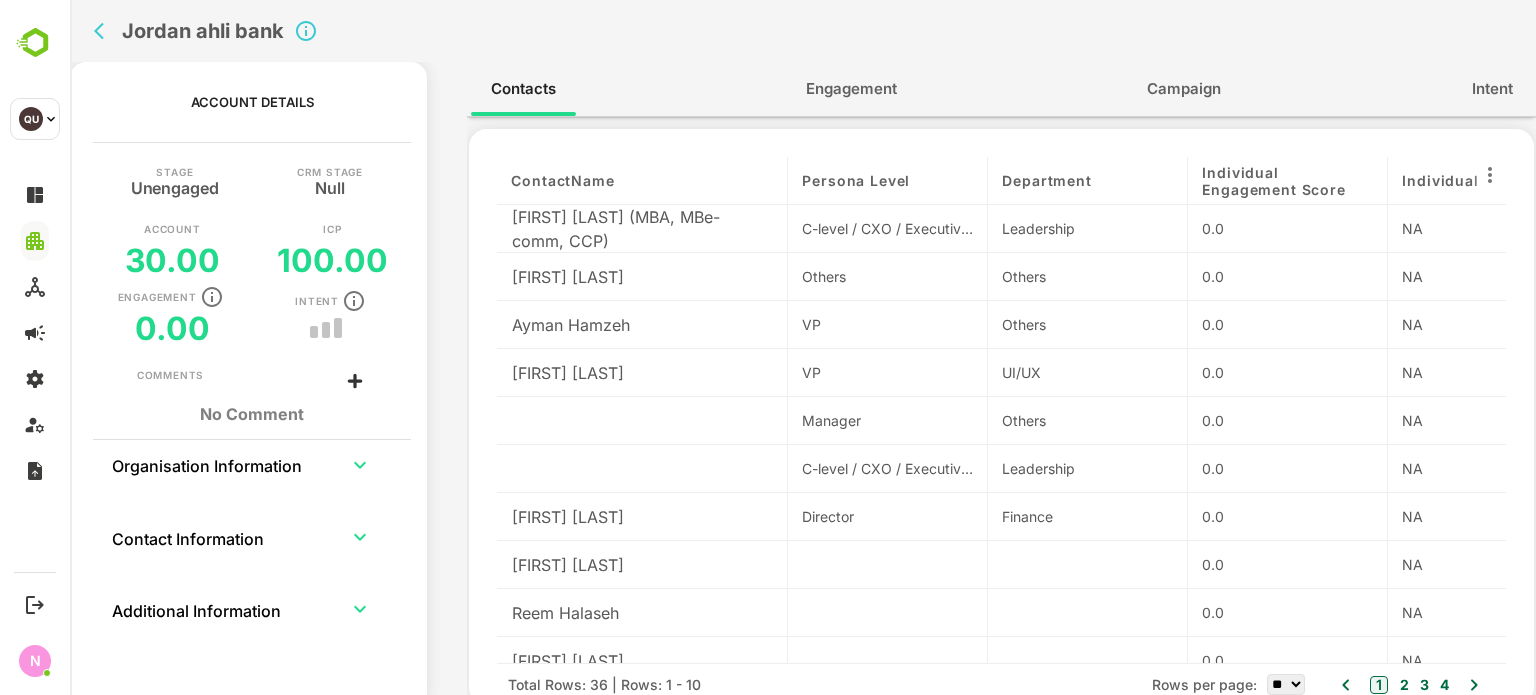 drag, startPoint x: 692, startPoint y: 179, endPoint x: 810, endPoint y: 169, distance: 118.42297 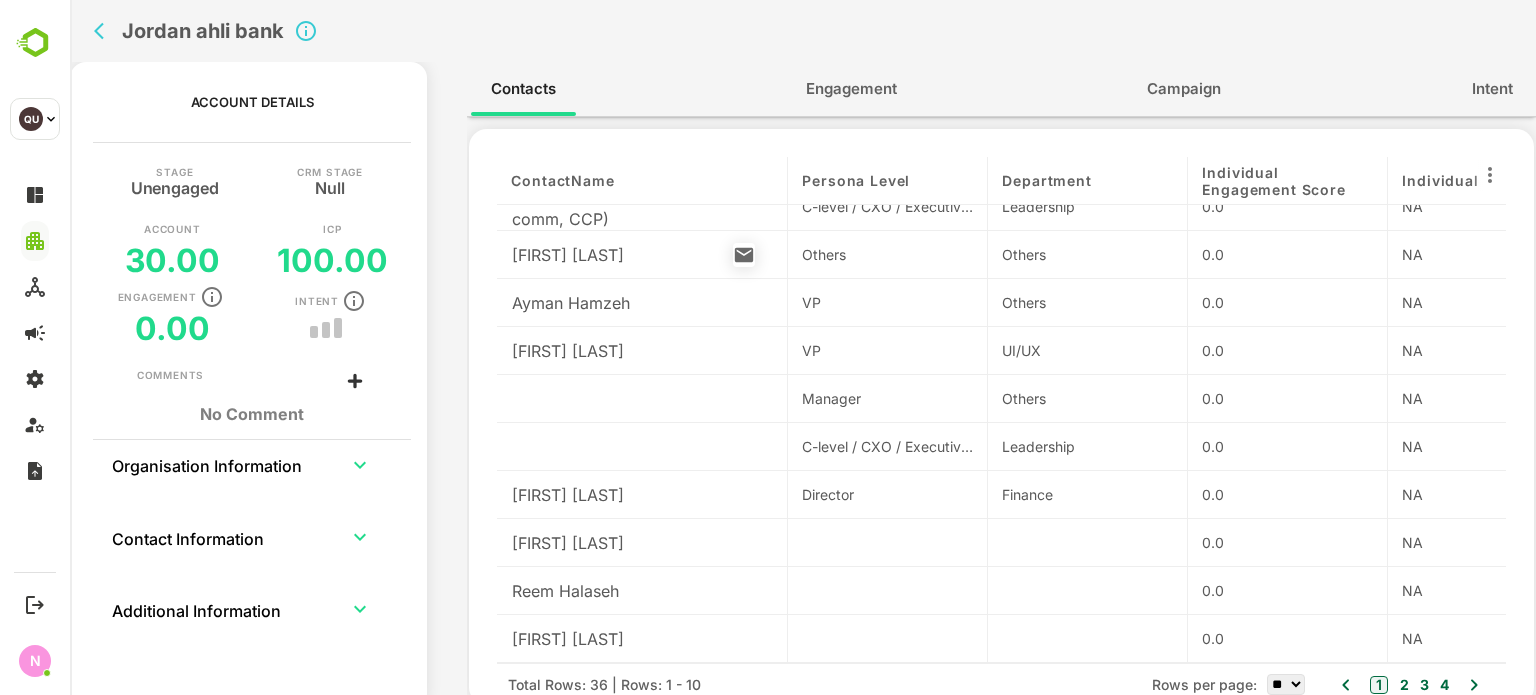 scroll, scrollTop: 0, scrollLeft: 0, axis: both 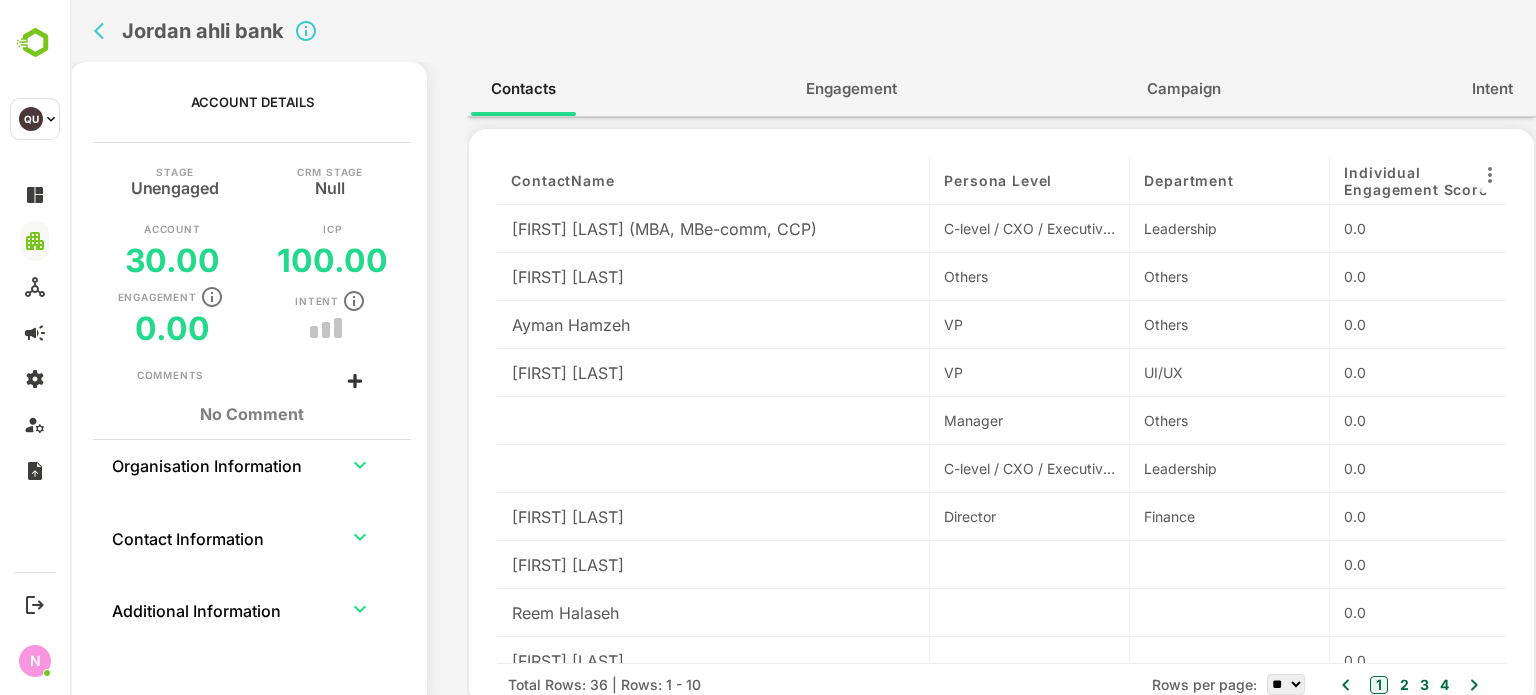 drag, startPoint x: 784, startPoint y: 174, endPoint x: 966, endPoint y: 147, distance: 183.99185 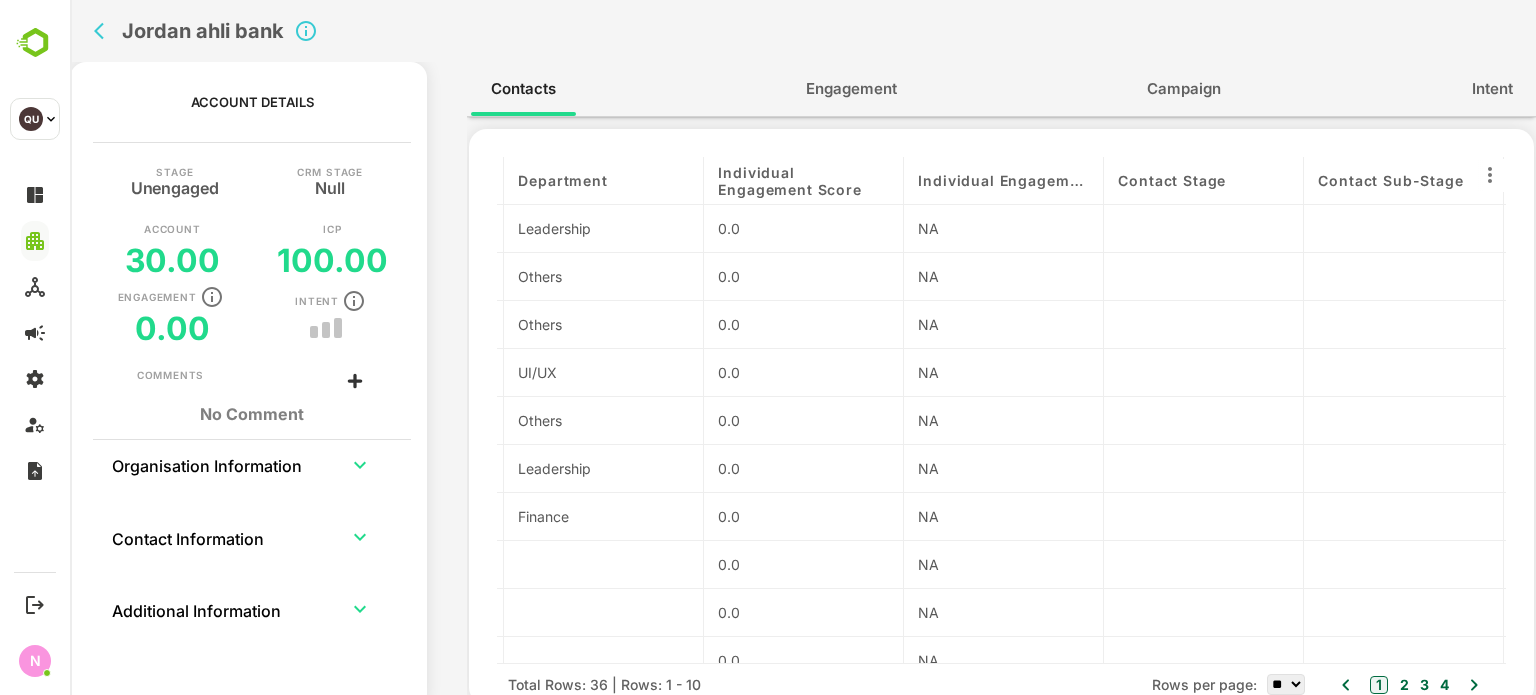 scroll, scrollTop: 26, scrollLeft: 626, axis: both 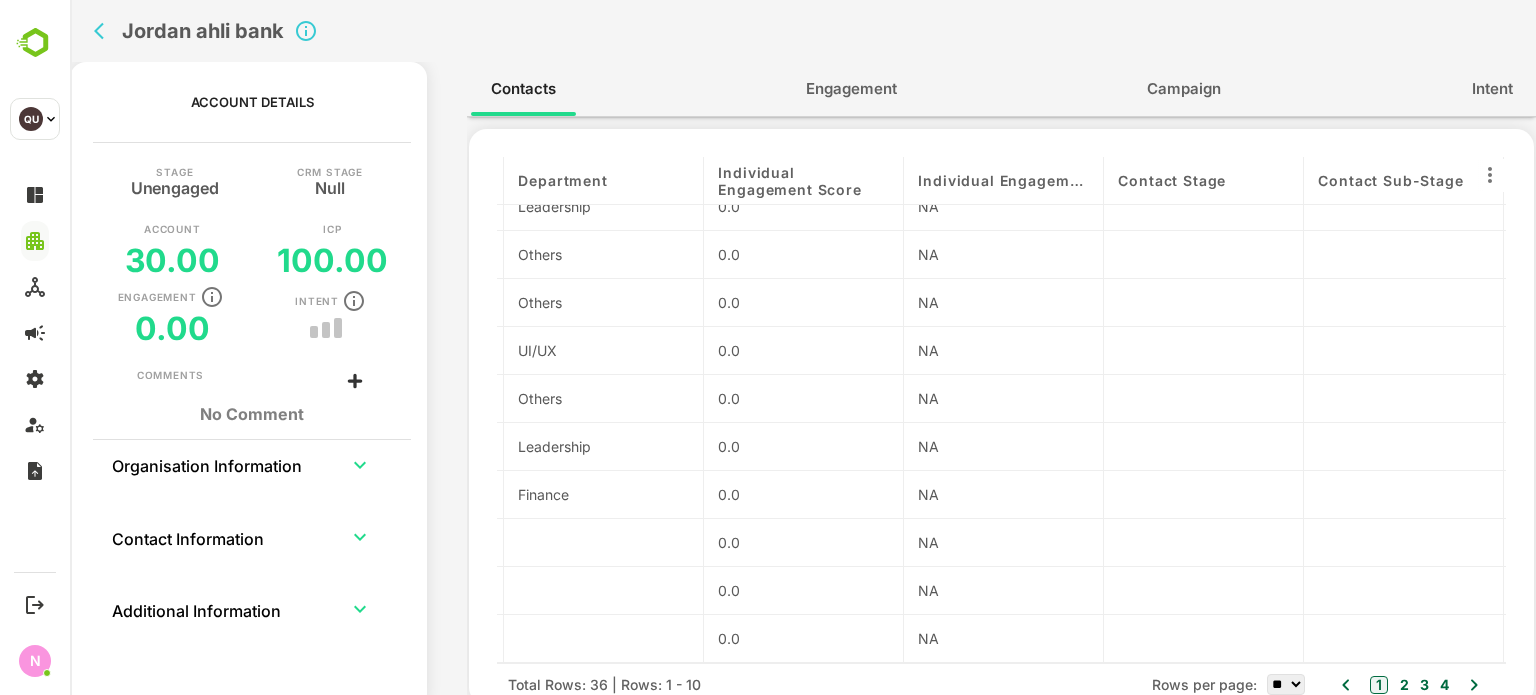 click on "** ** ** ***" at bounding box center (1286, 684) 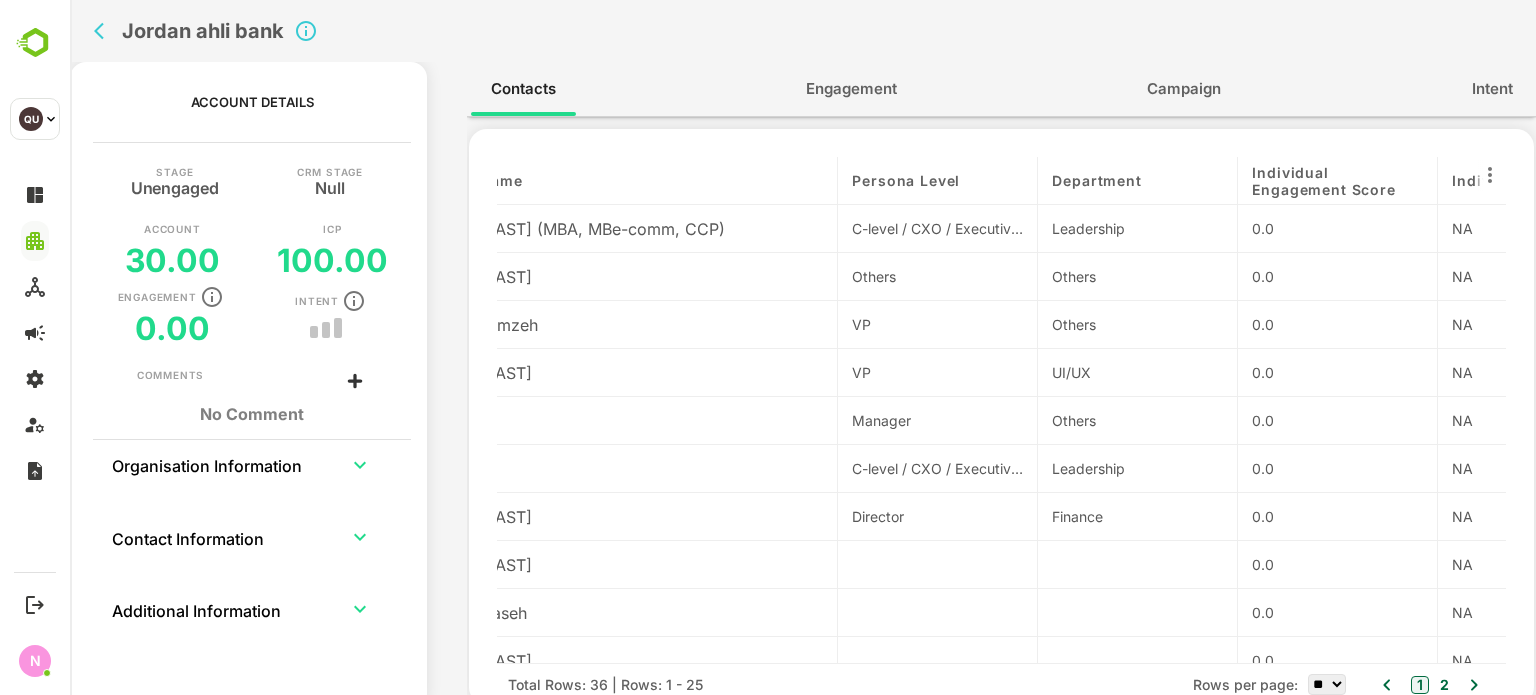 scroll, scrollTop: 0, scrollLeft: 95, axis: horizontal 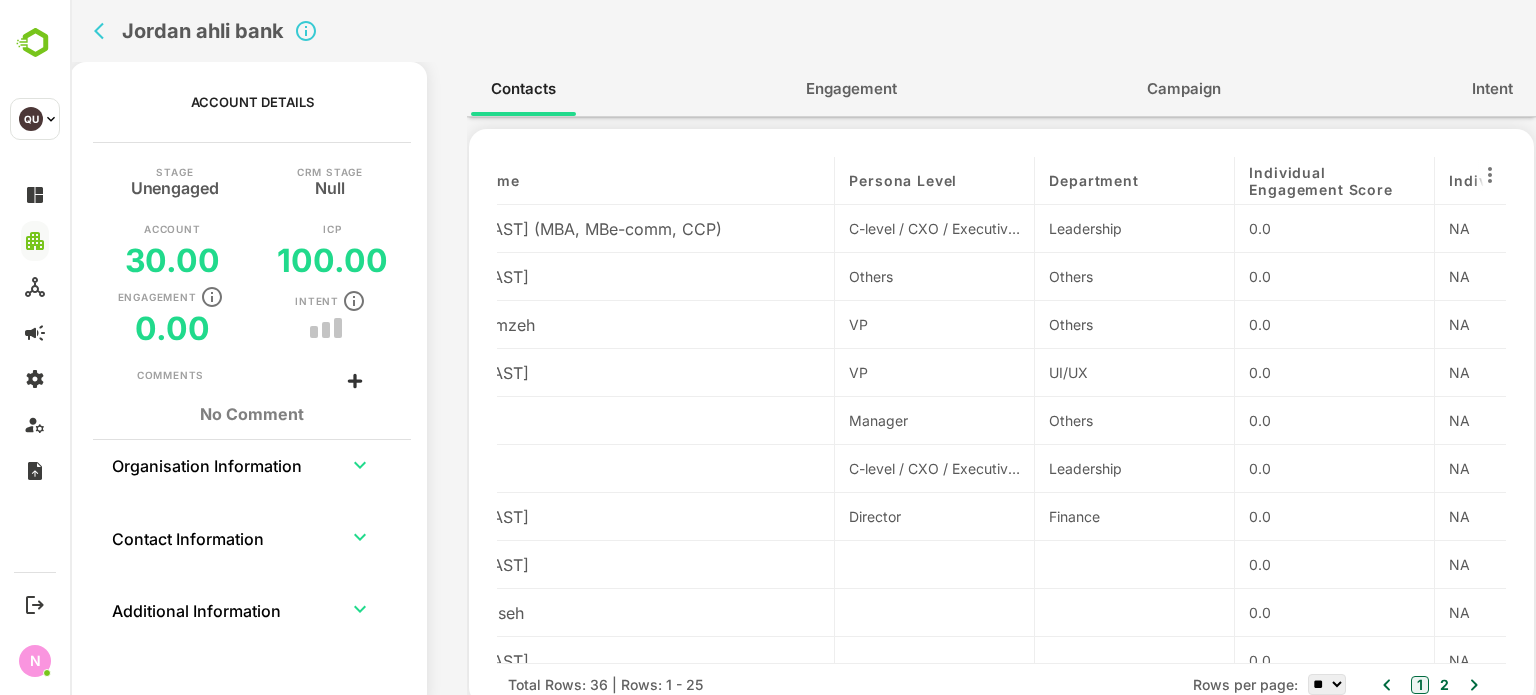 click on "Jordan ahli bank" at bounding box center [508, 31] 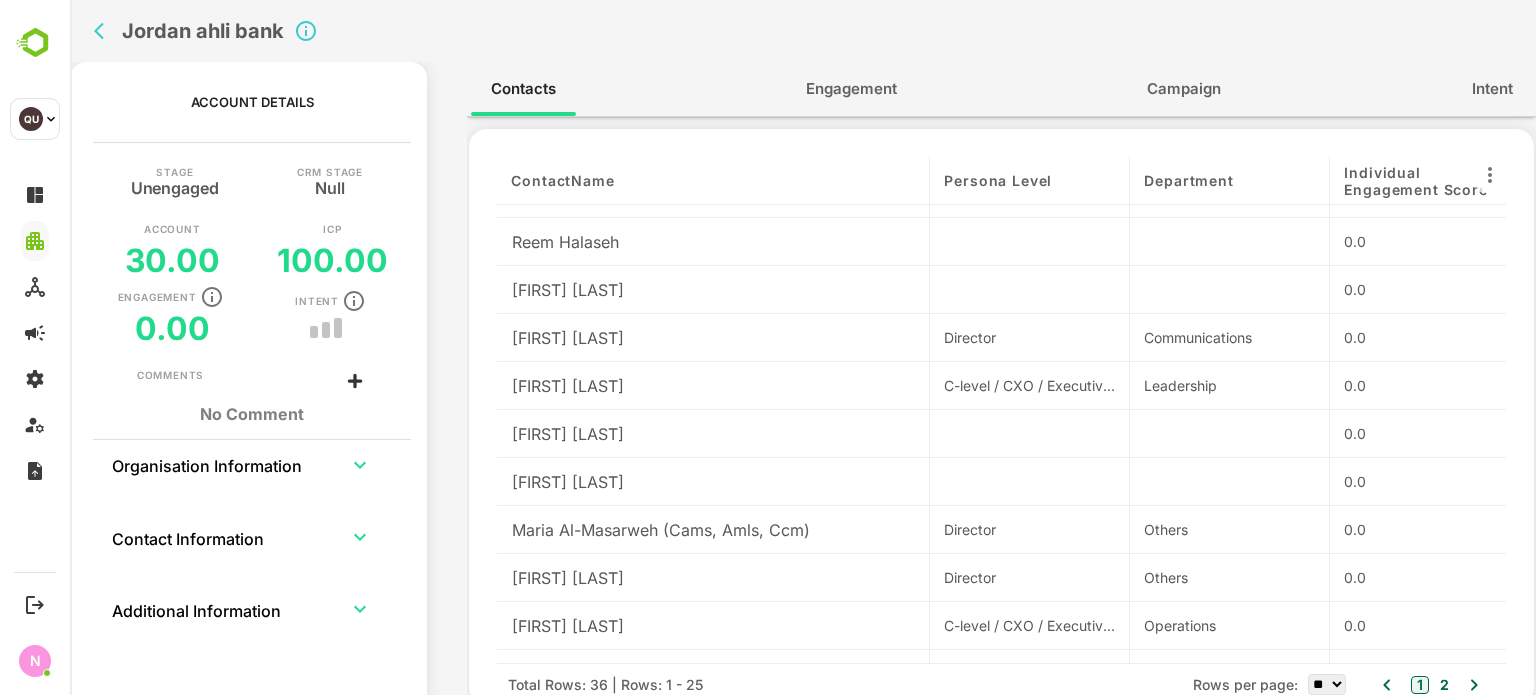 scroll, scrollTop: 372, scrollLeft: 0, axis: vertical 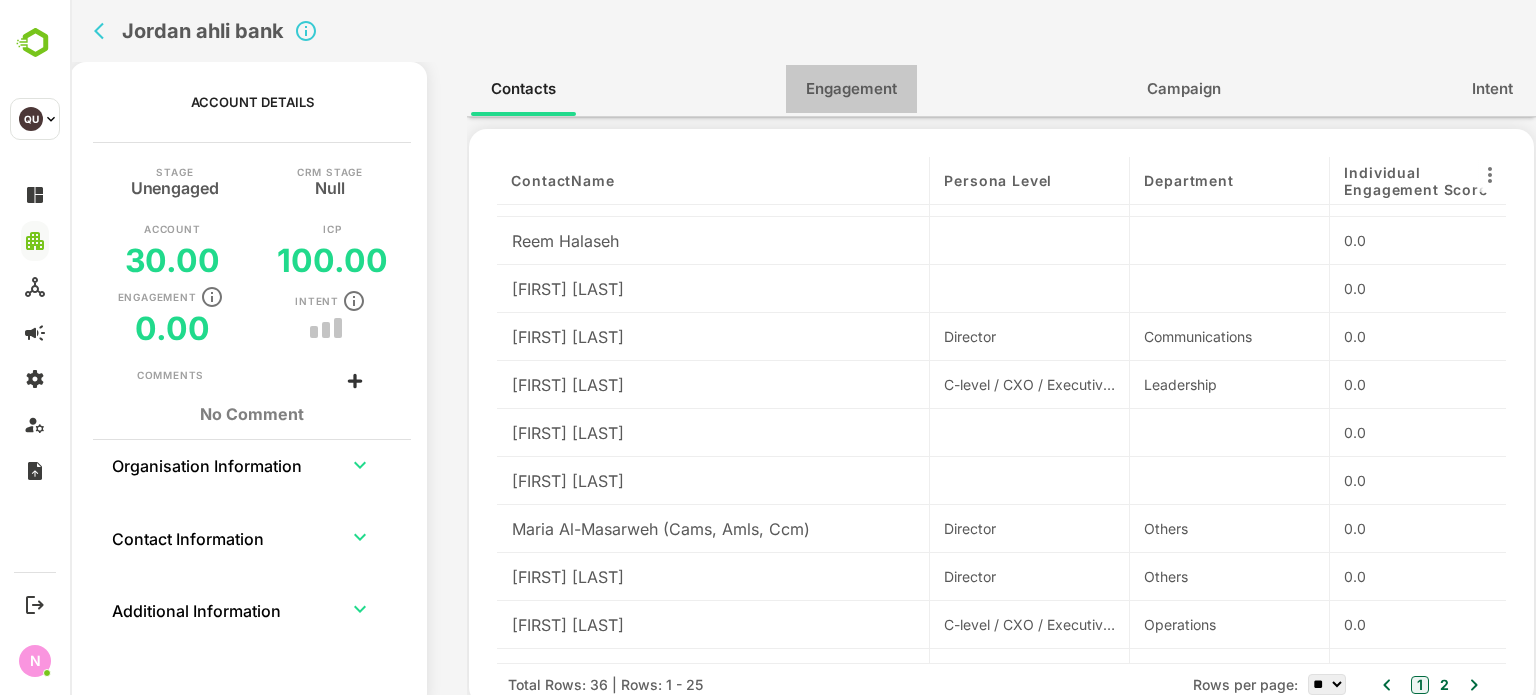click on "Engagement" at bounding box center [851, 89] 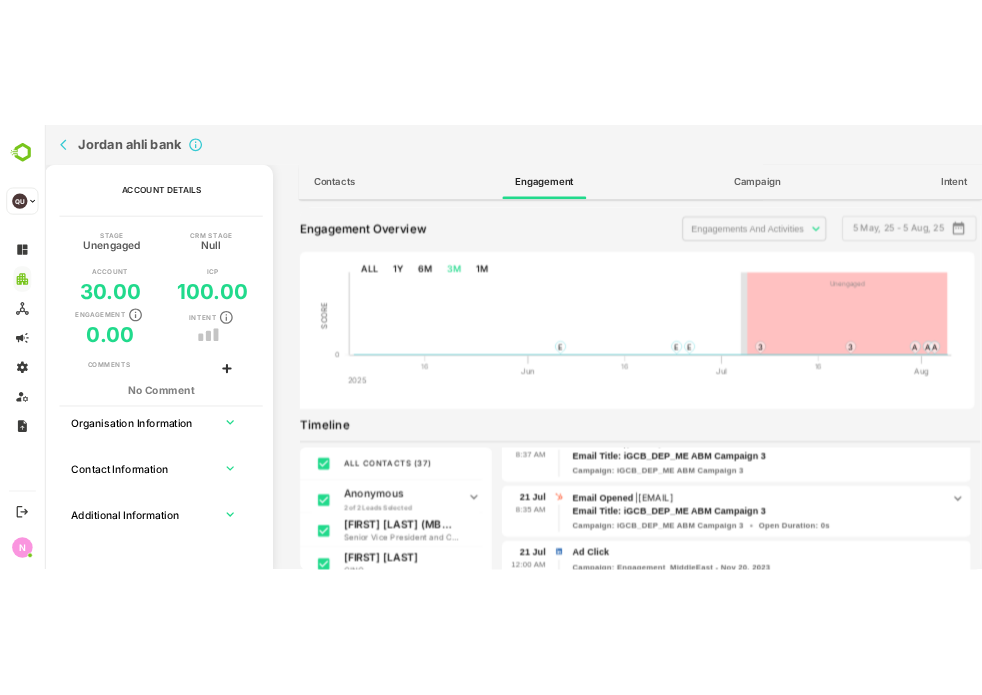 scroll, scrollTop: 400, scrollLeft: 0, axis: vertical 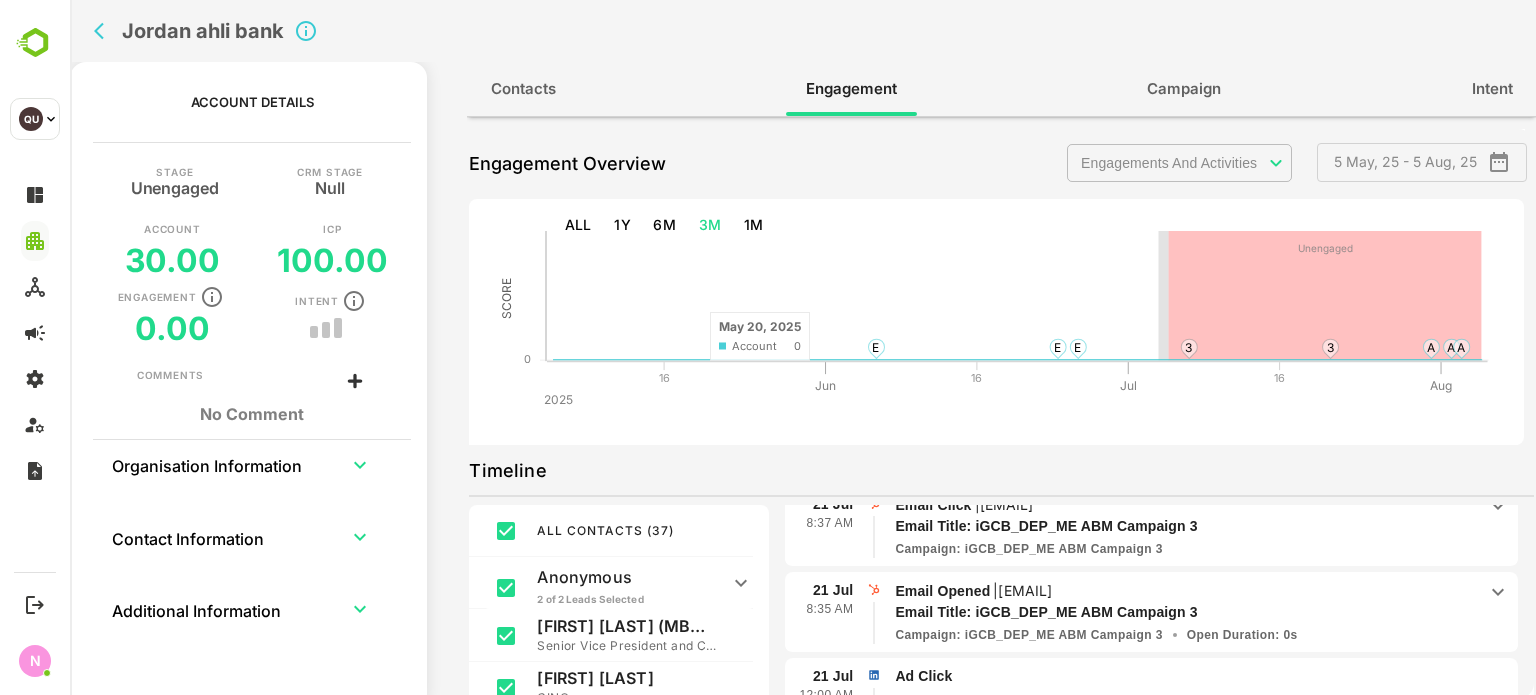type 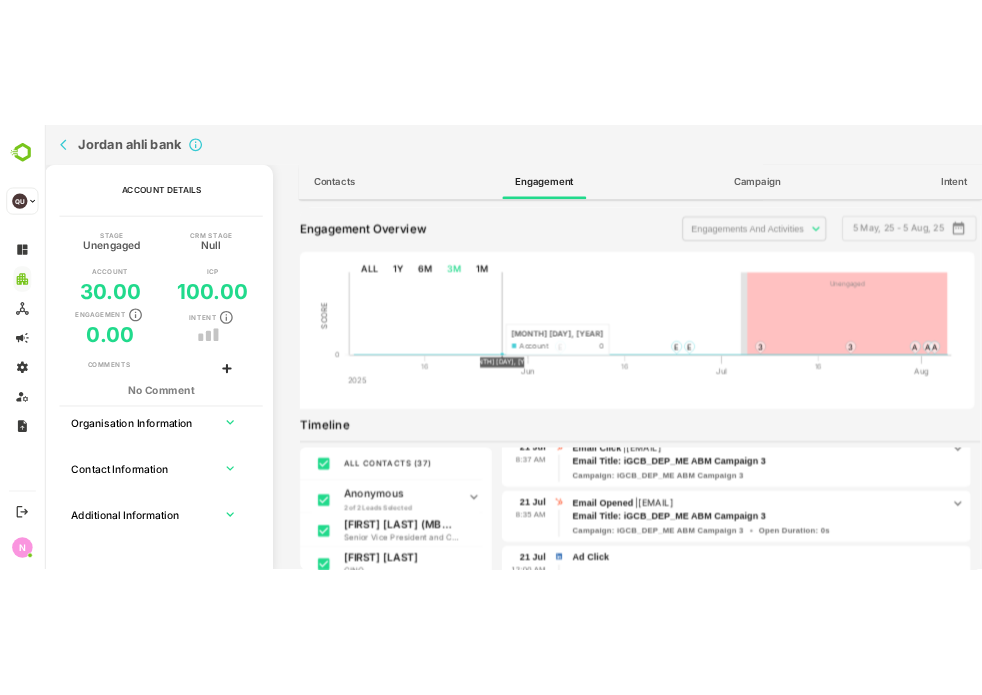 scroll, scrollTop: 420, scrollLeft: 0, axis: vertical 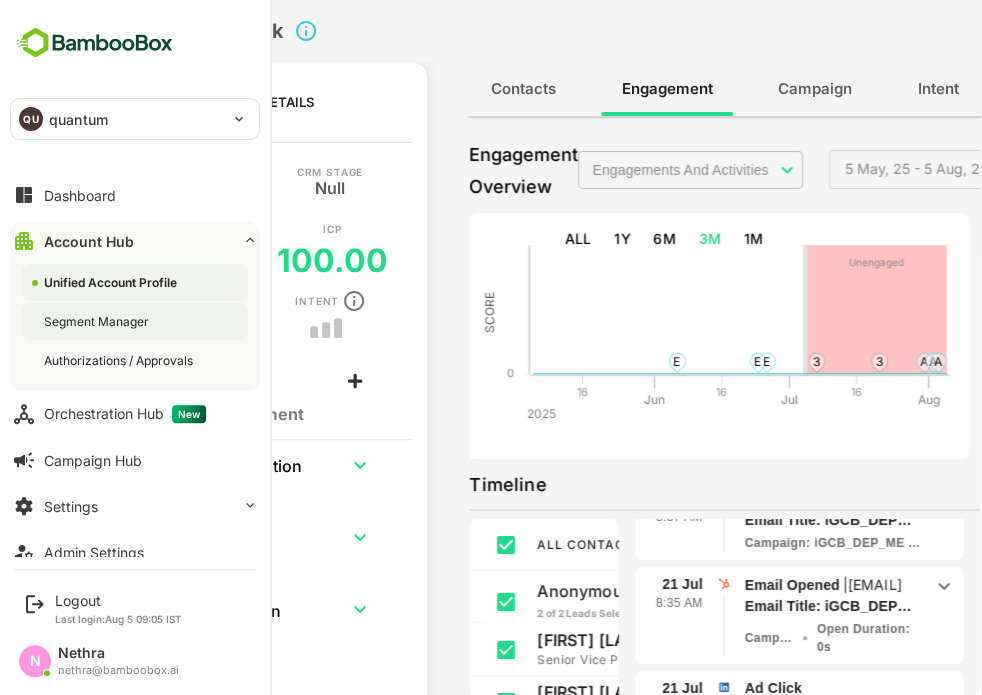 click on "Segment Manager" at bounding box center [98, 321] 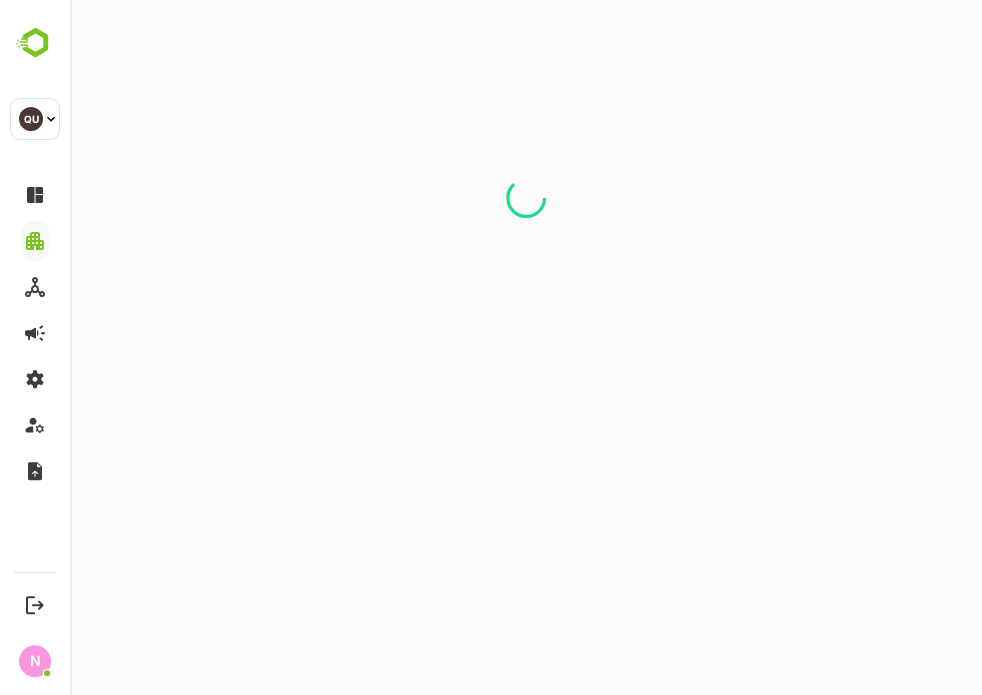 scroll, scrollTop: 0, scrollLeft: 0, axis: both 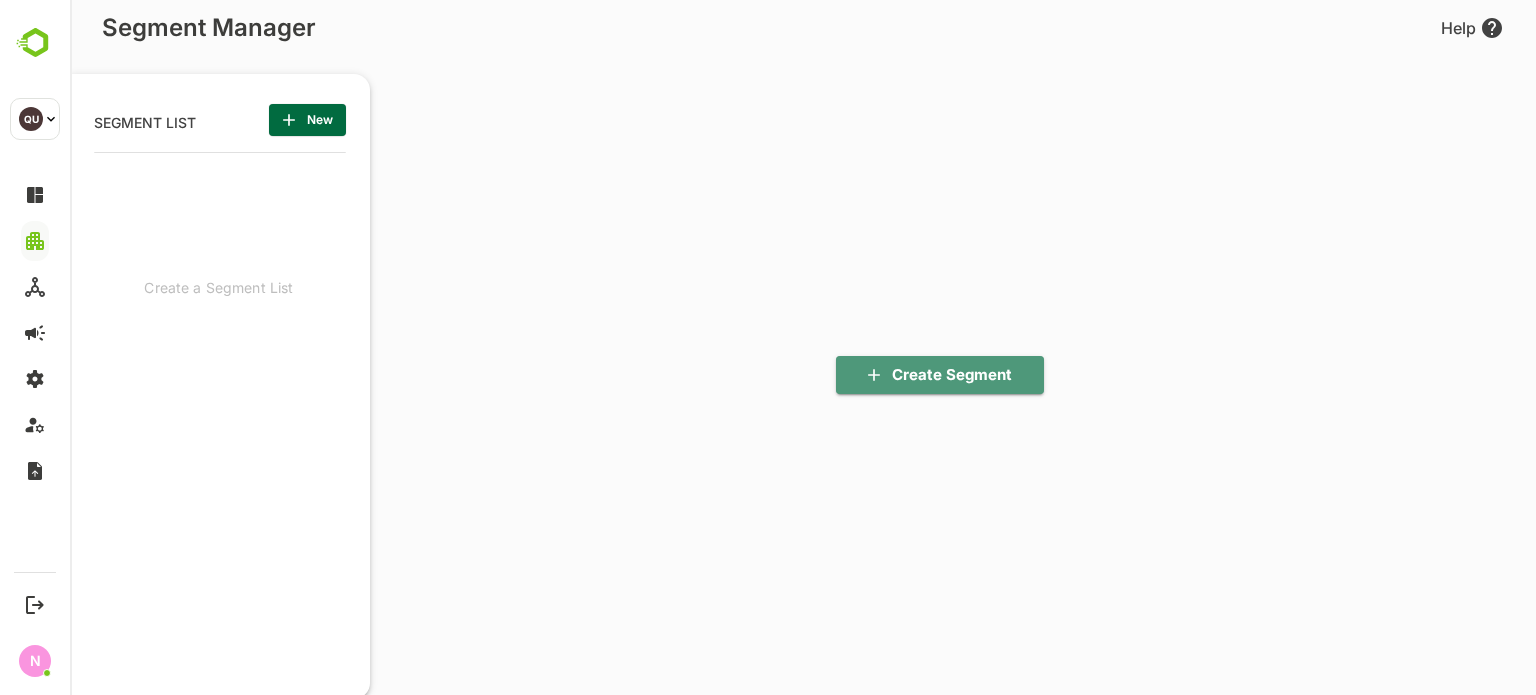 click on "Create Segment" at bounding box center (940, 375) 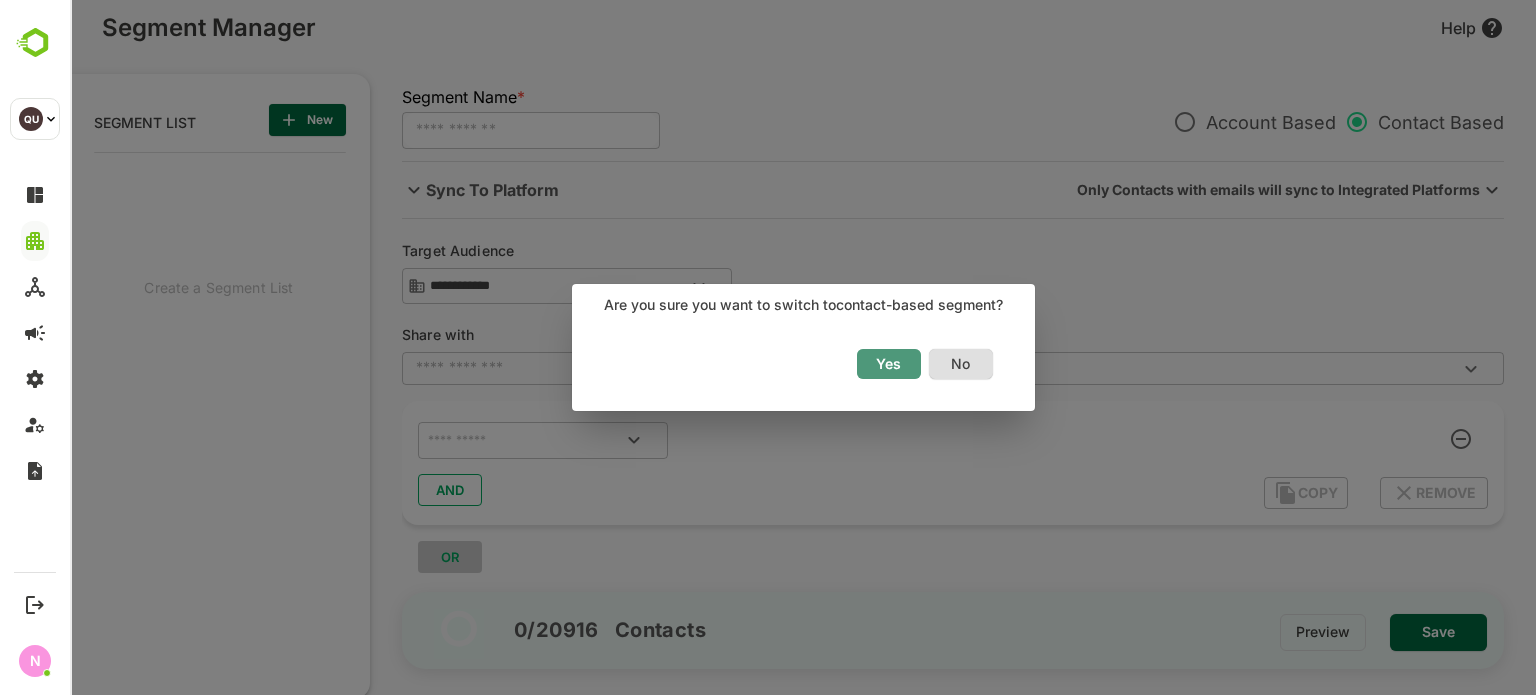 click on "Yes" at bounding box center (889, 364) 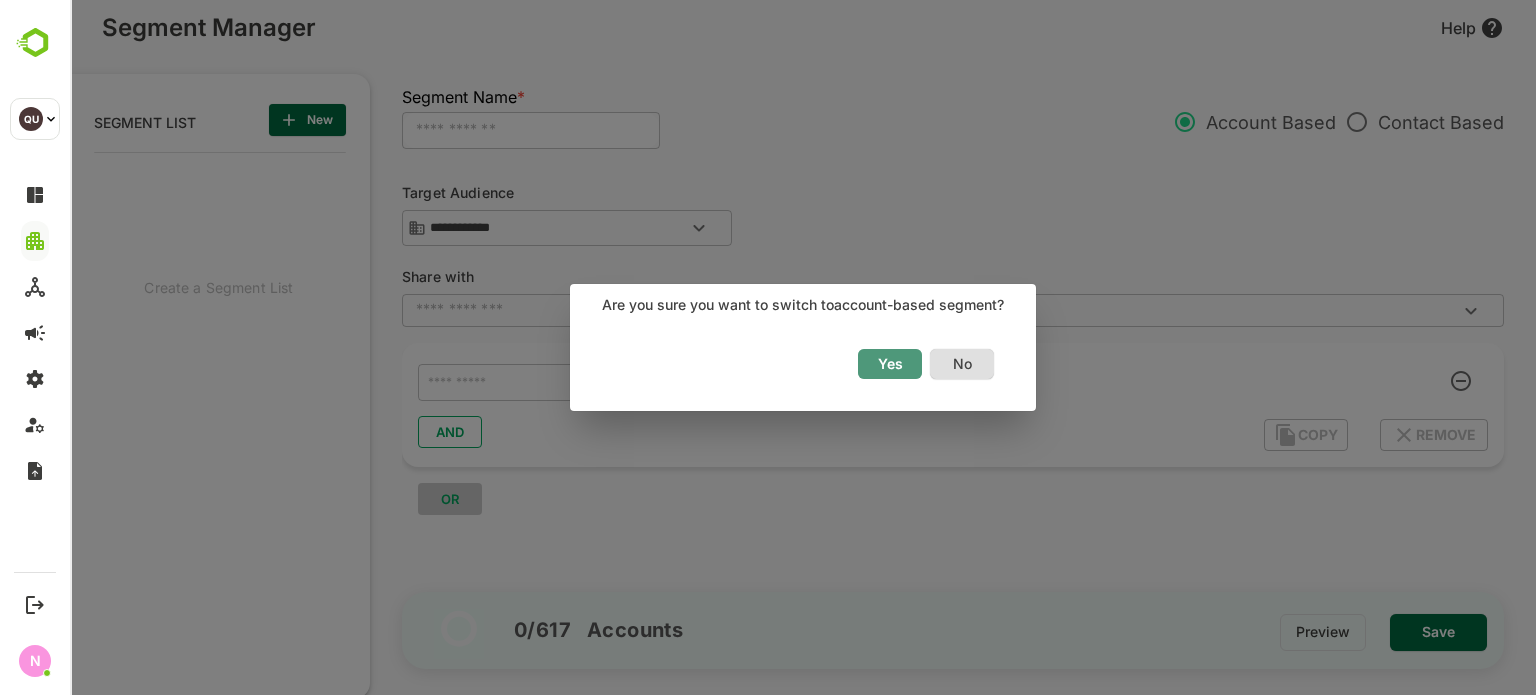click on "Yes" at bounding box center (890, 364) 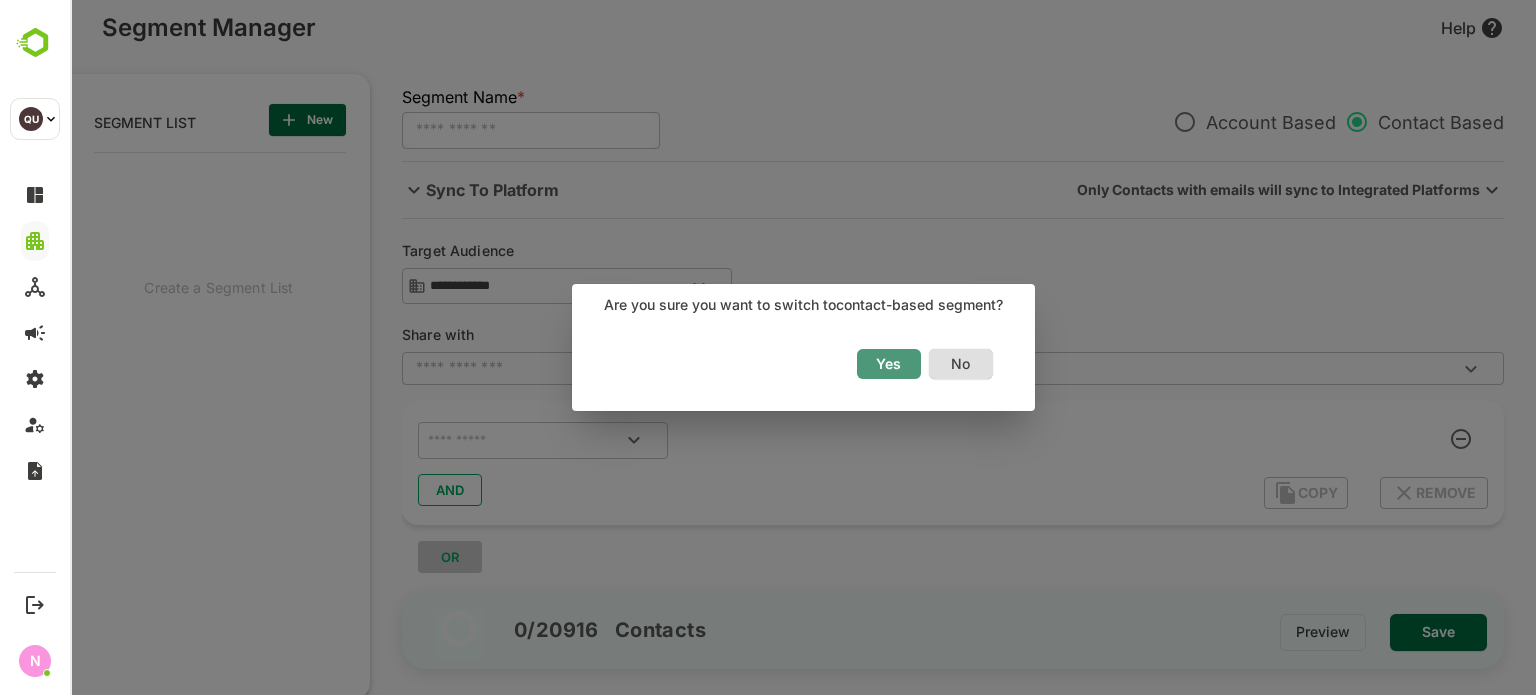click on "Yes" at bounding box center (889, 364) 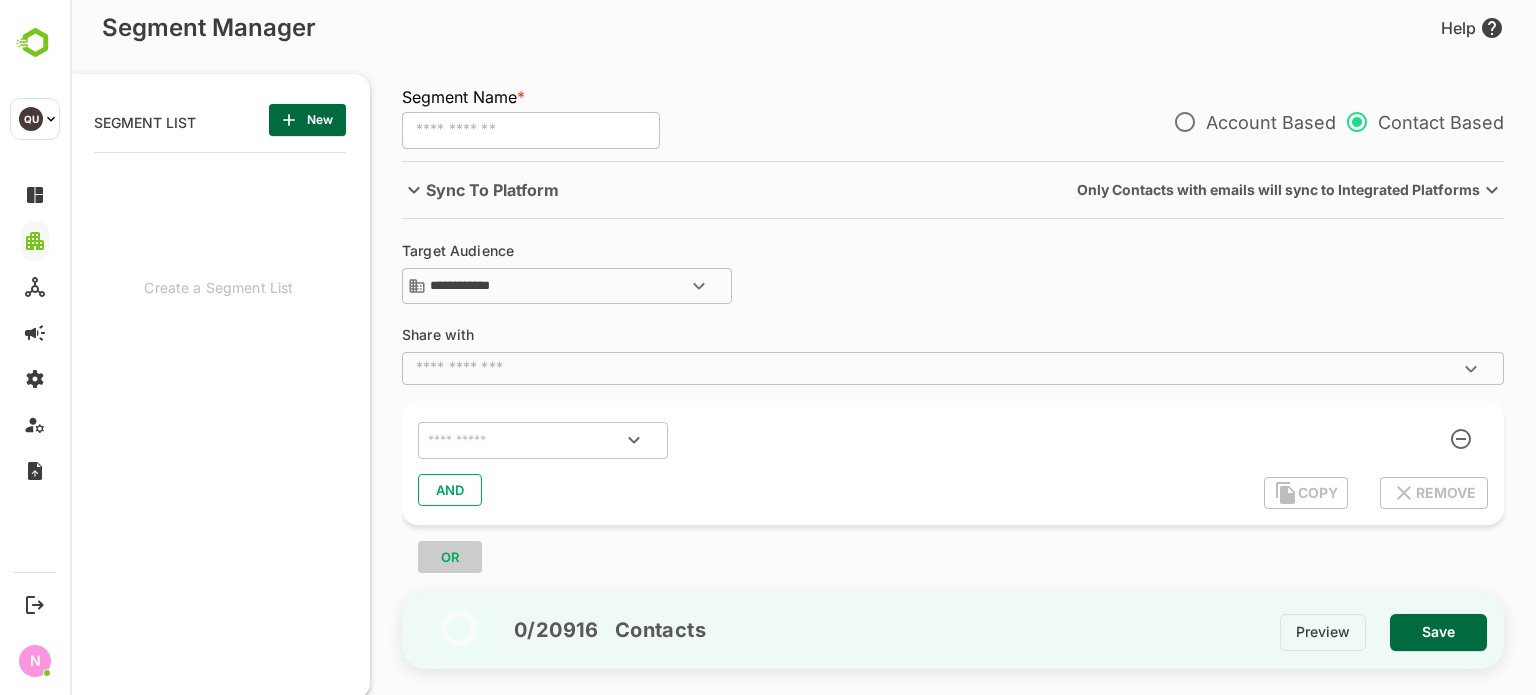 click on "Sync To Platform" at bounding box center (492, 190) 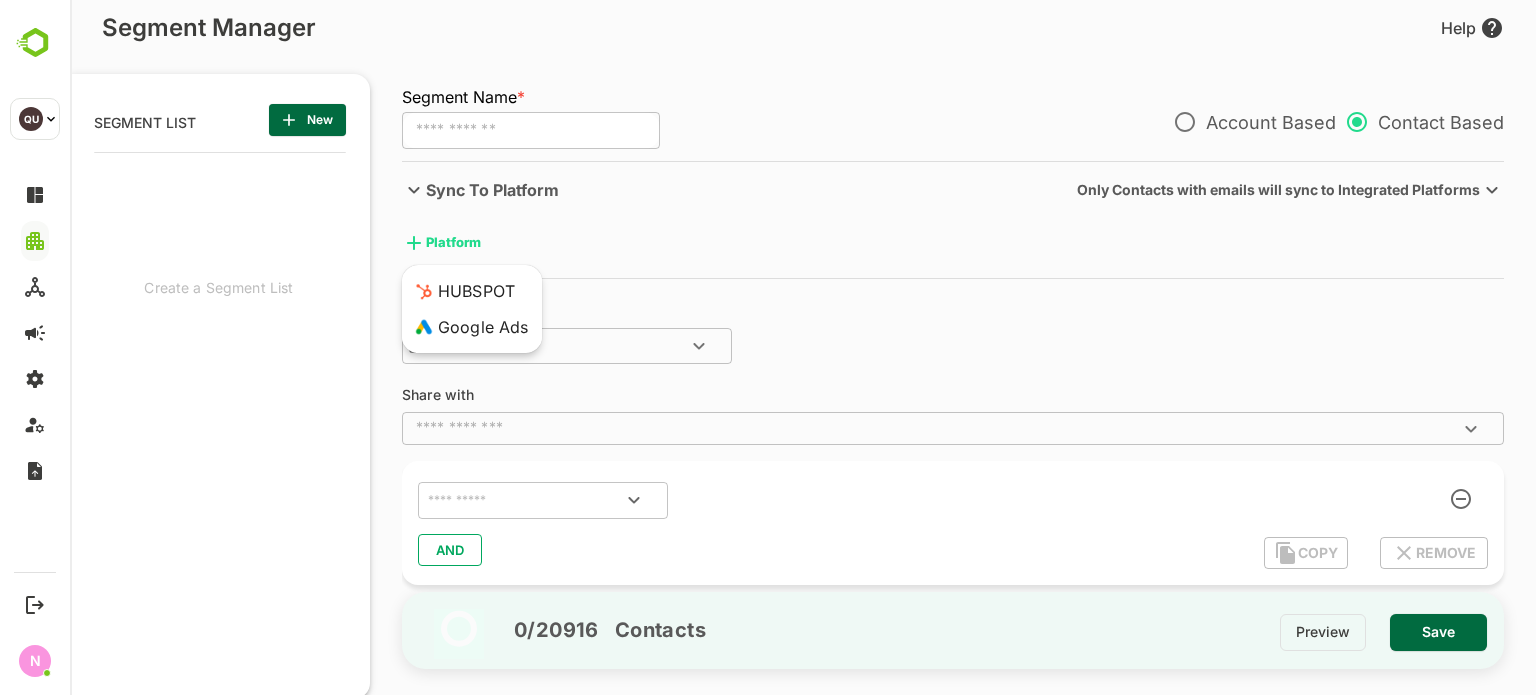 click on "**********" at bounding box center [803, 347] 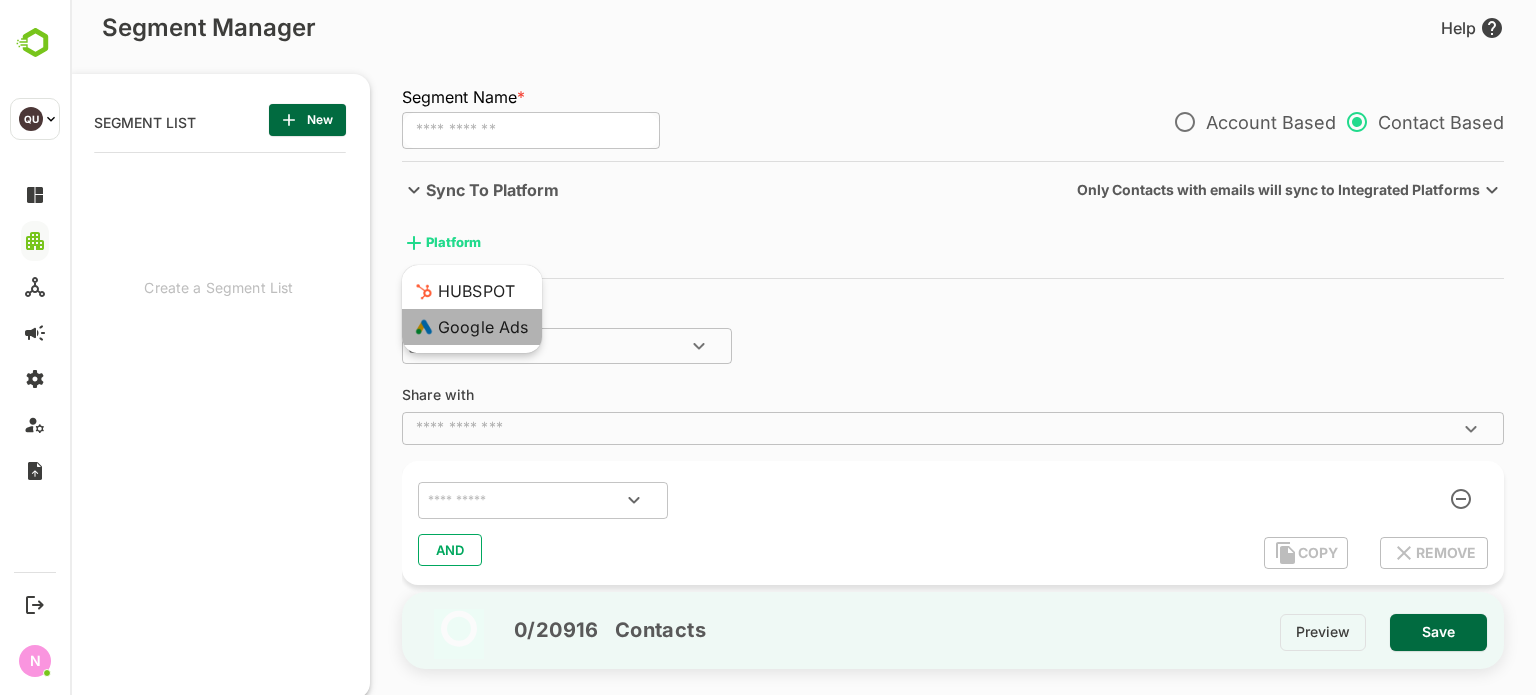click on "Google Ads" at bounding box center [469, 327] 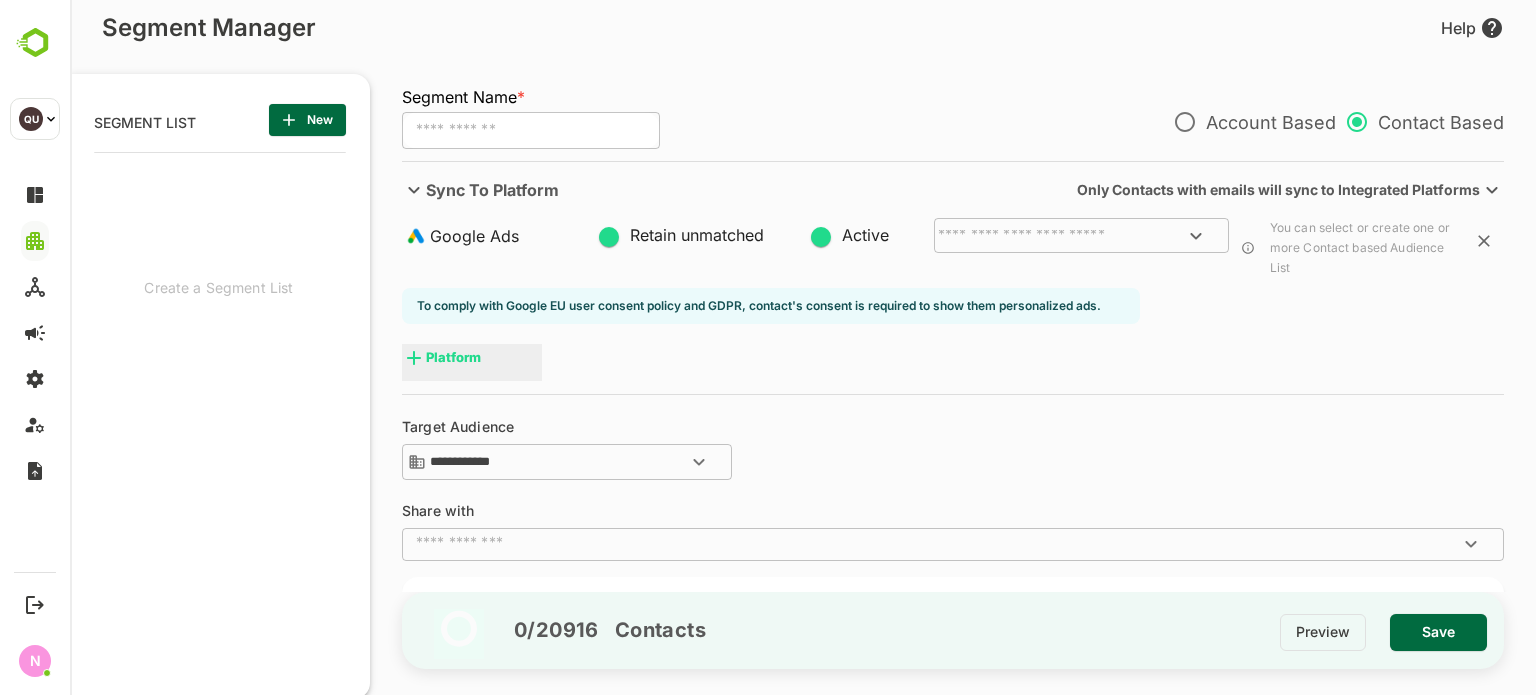 click on "​" at bounding box center [1081, 235] 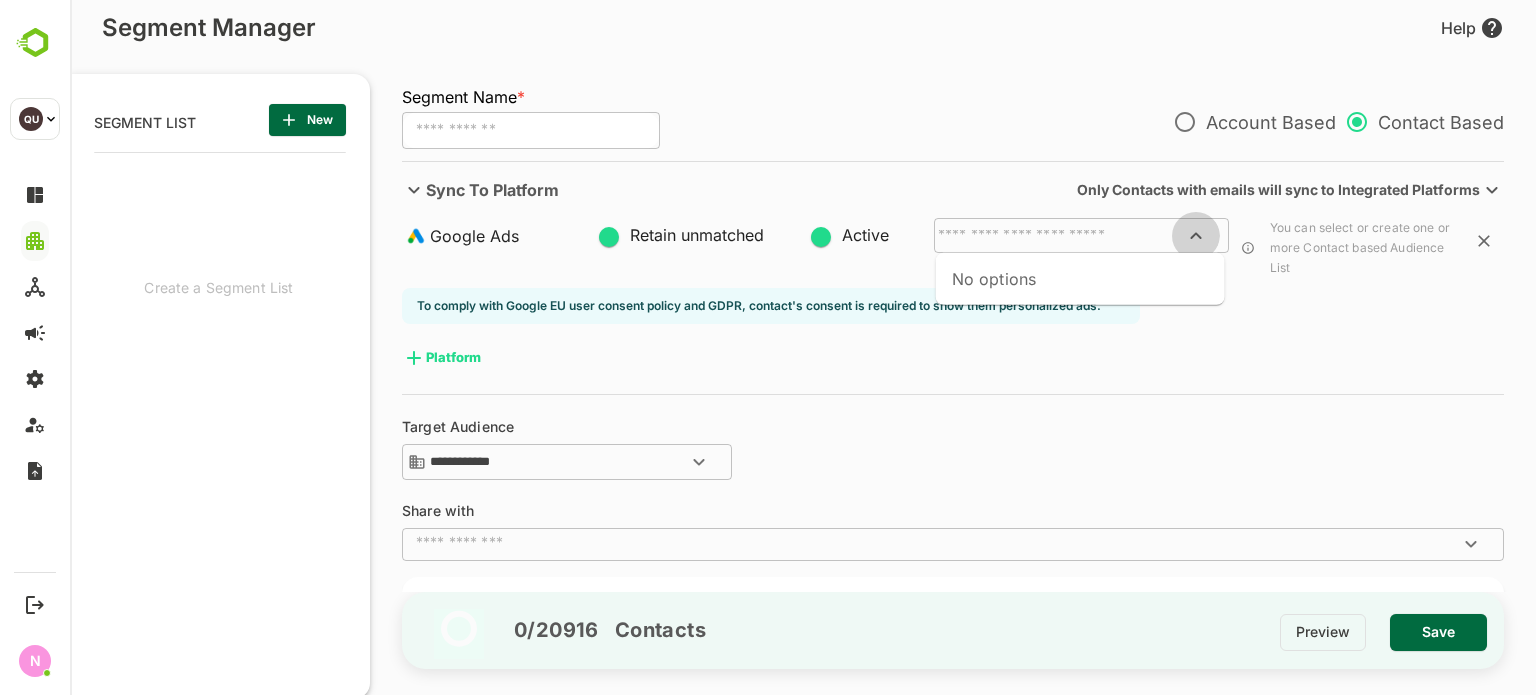 click 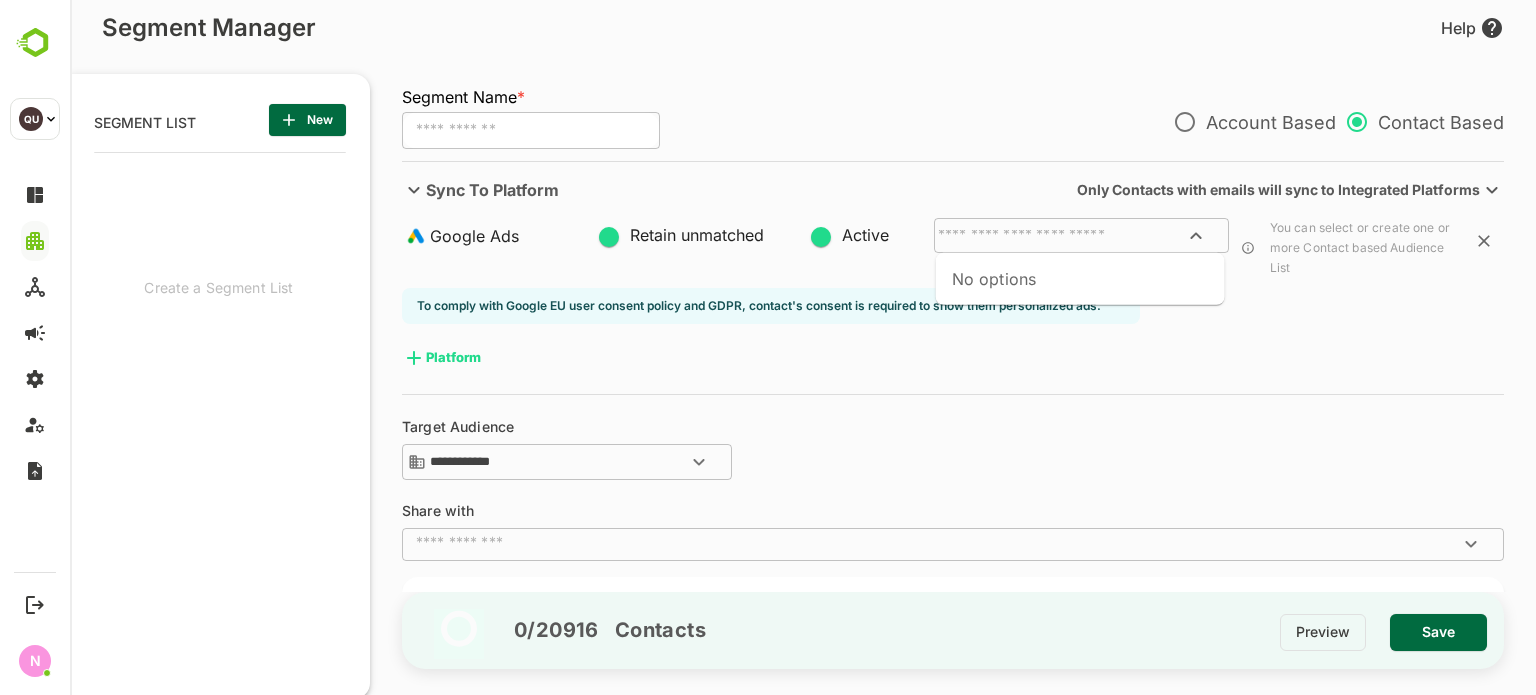 click at bounding box center [1081, 236] 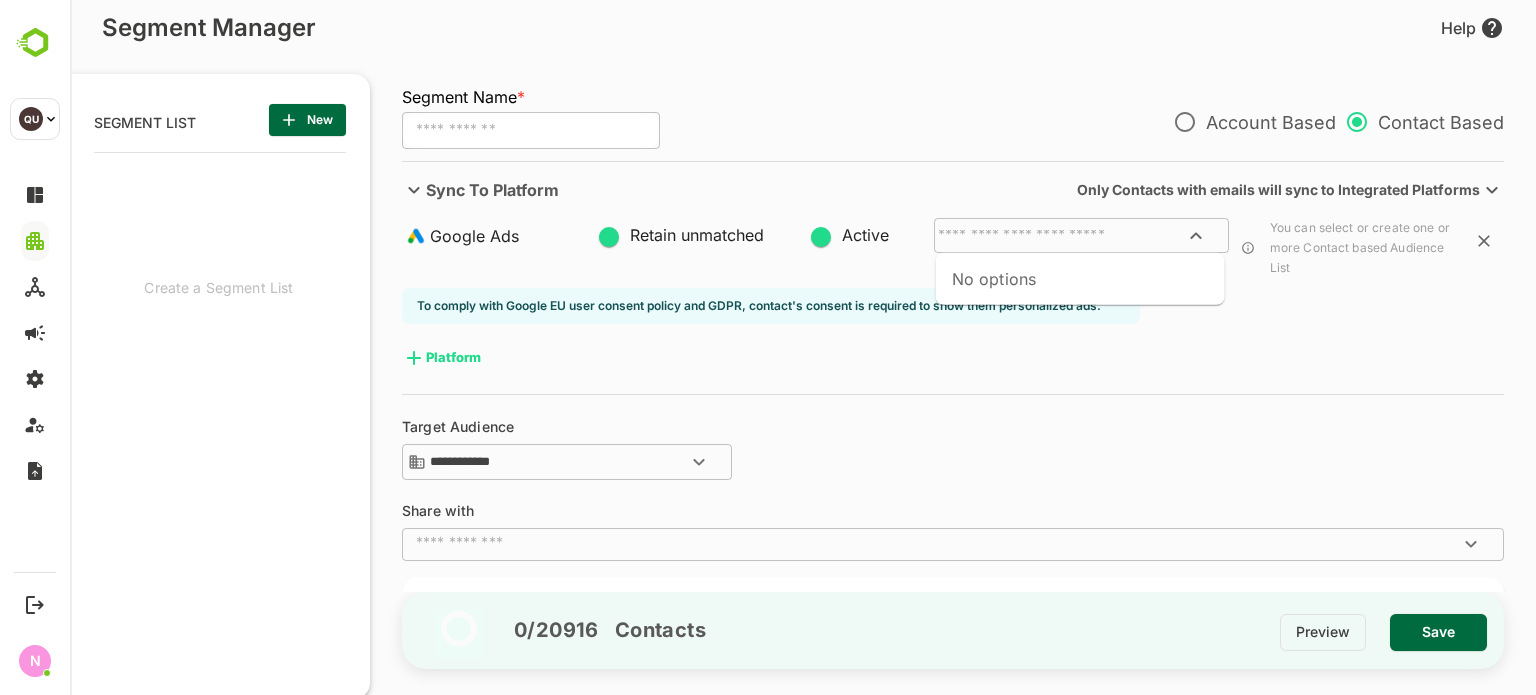 click at bounding box center (808, 237) 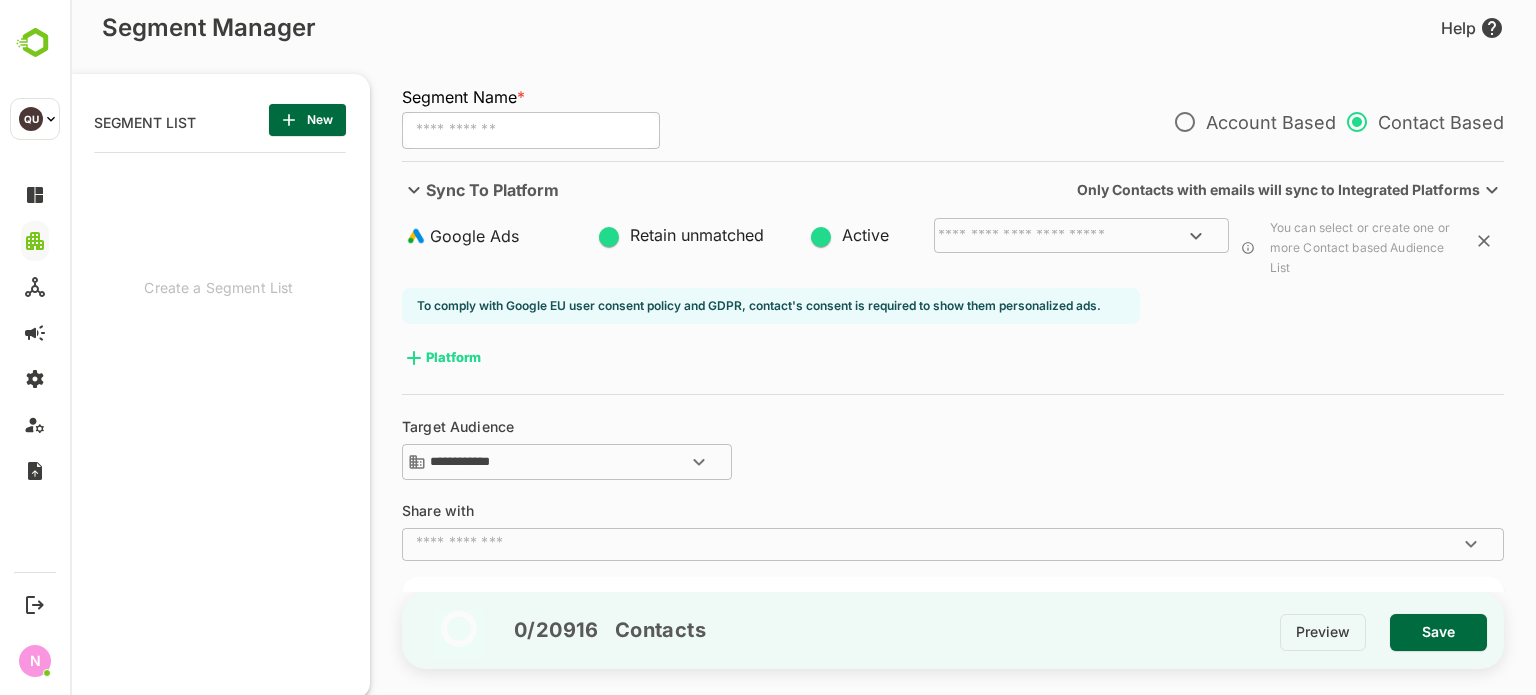 click on "​" at bounding box center (1081, 235) 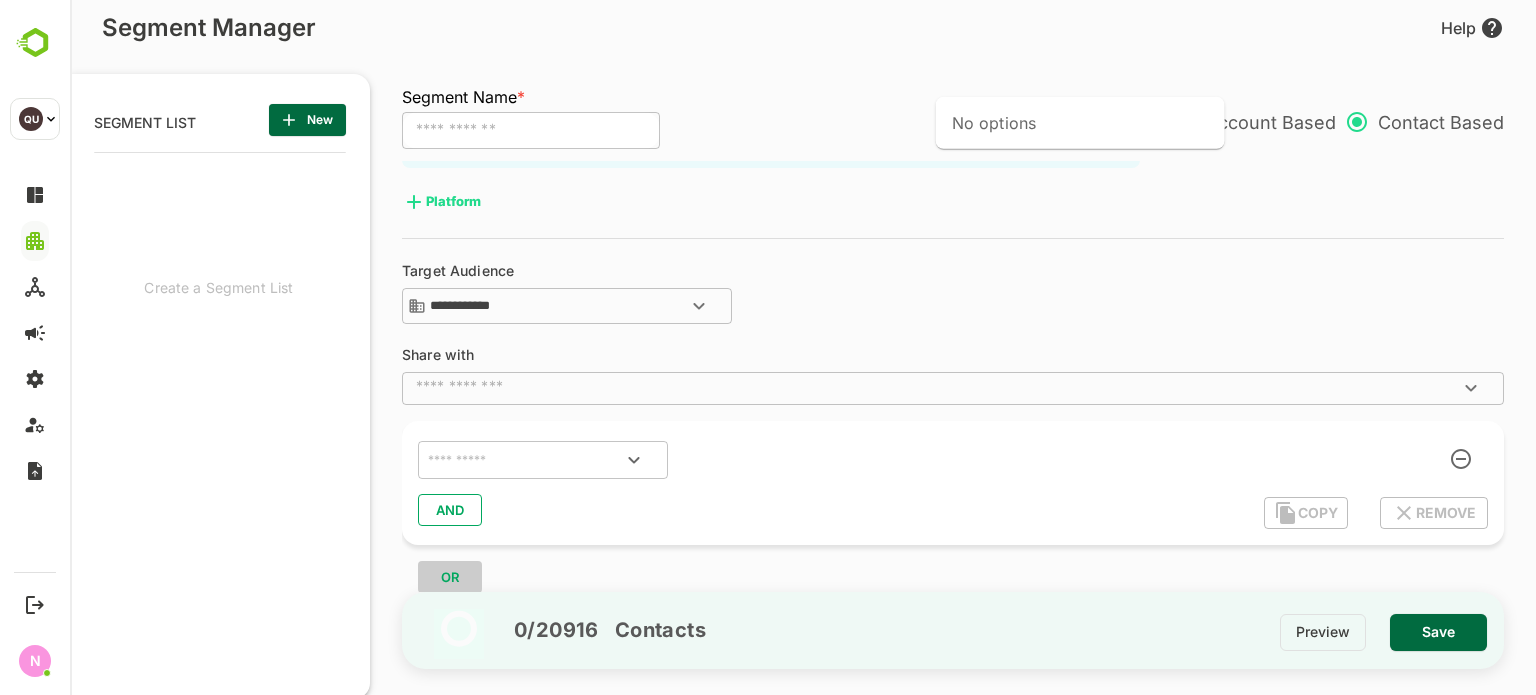 scroll, scrollTop: 0, scrollLeft: 0, axis: both 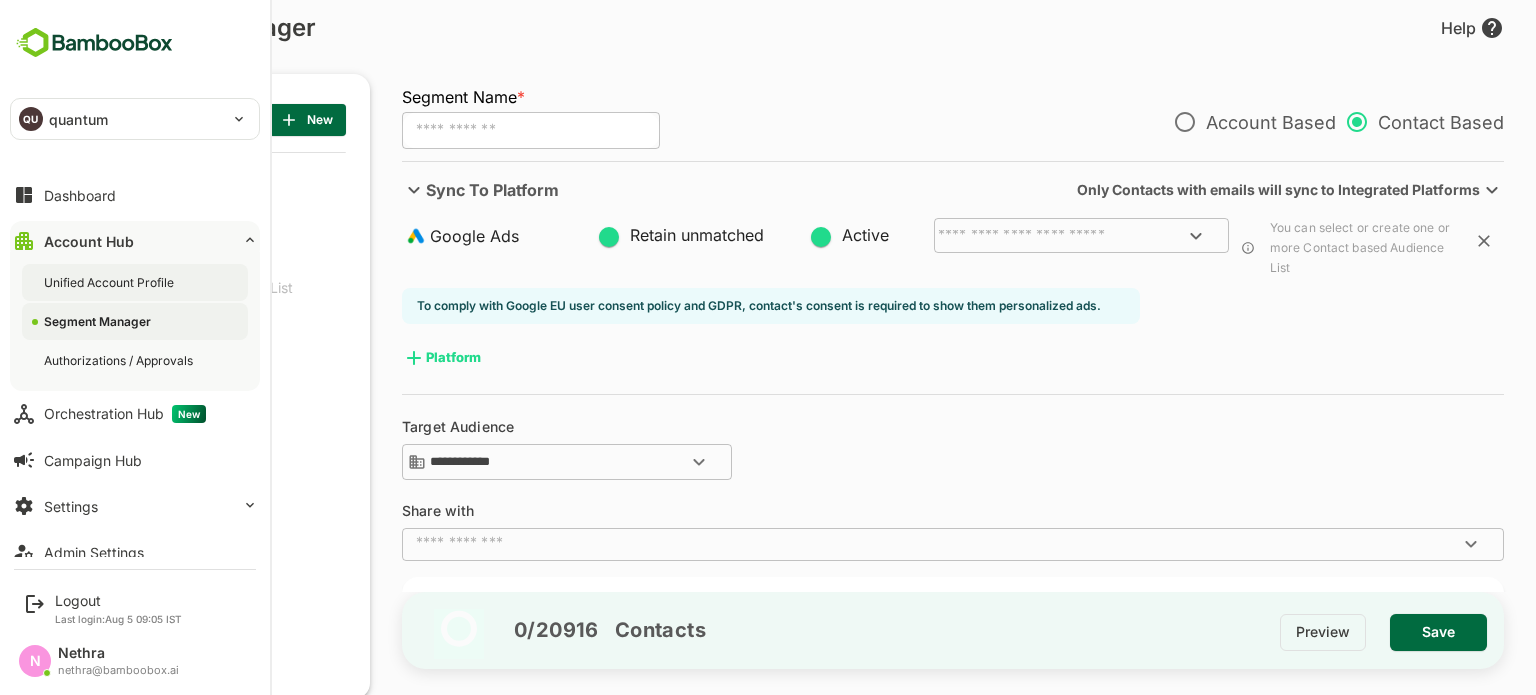click on "Unified Account Profile" at bounding box center [111, 282] 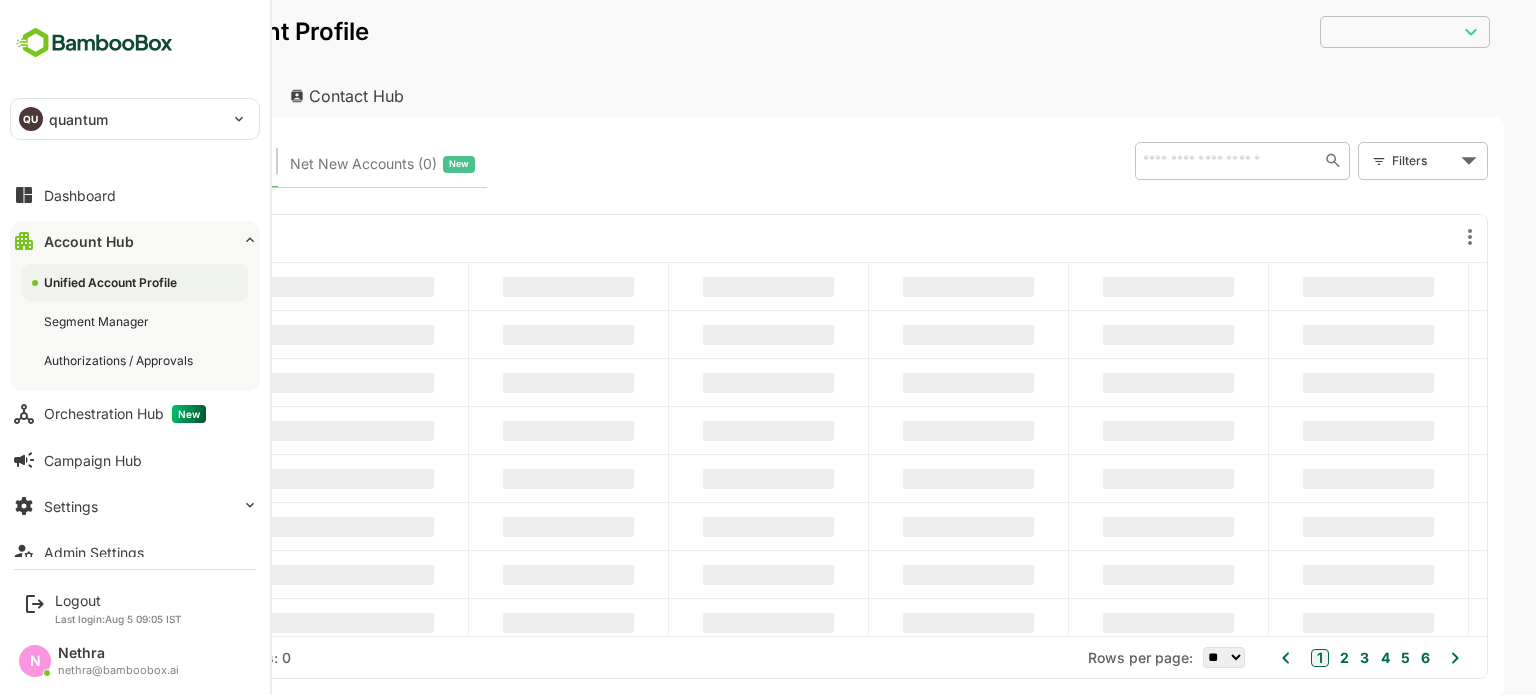 scroll, scrollTop: 0, scrollLeft: 0, axis: both 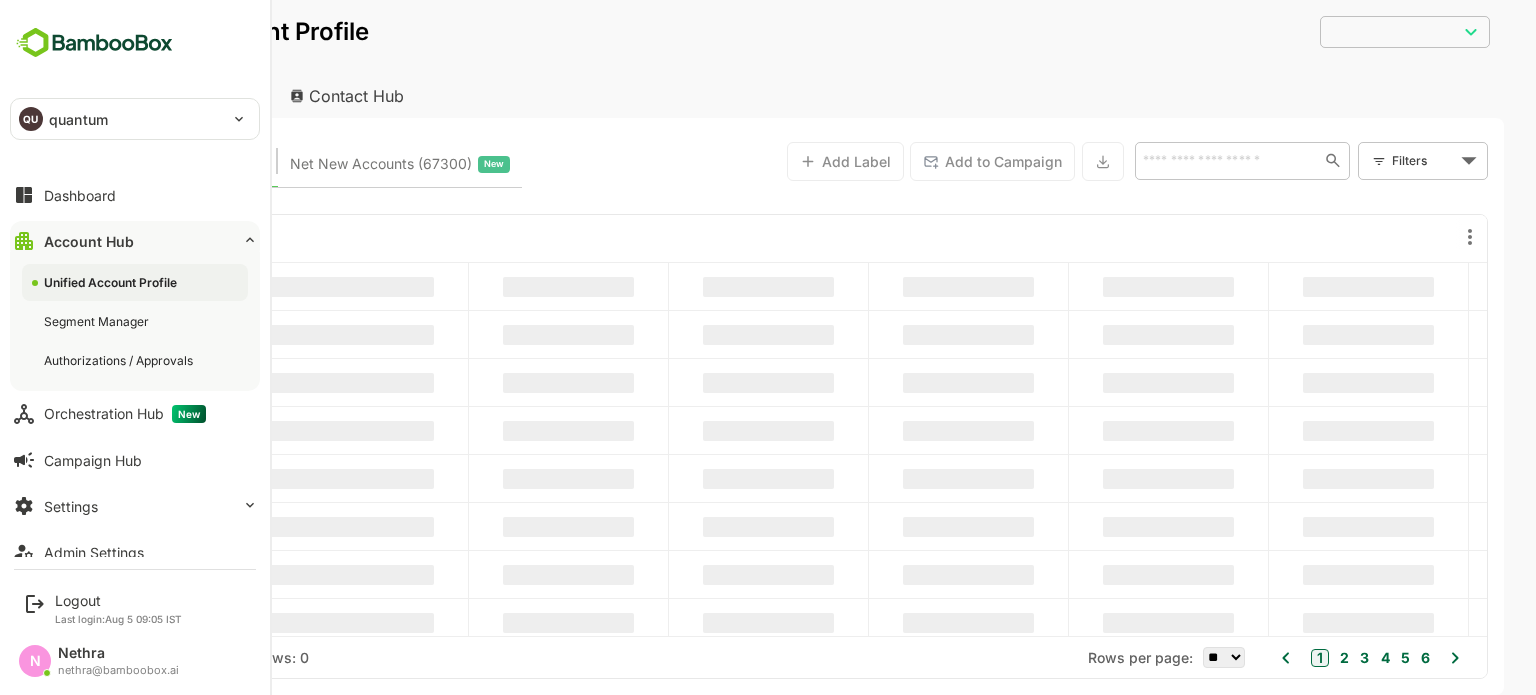 type on "**********" 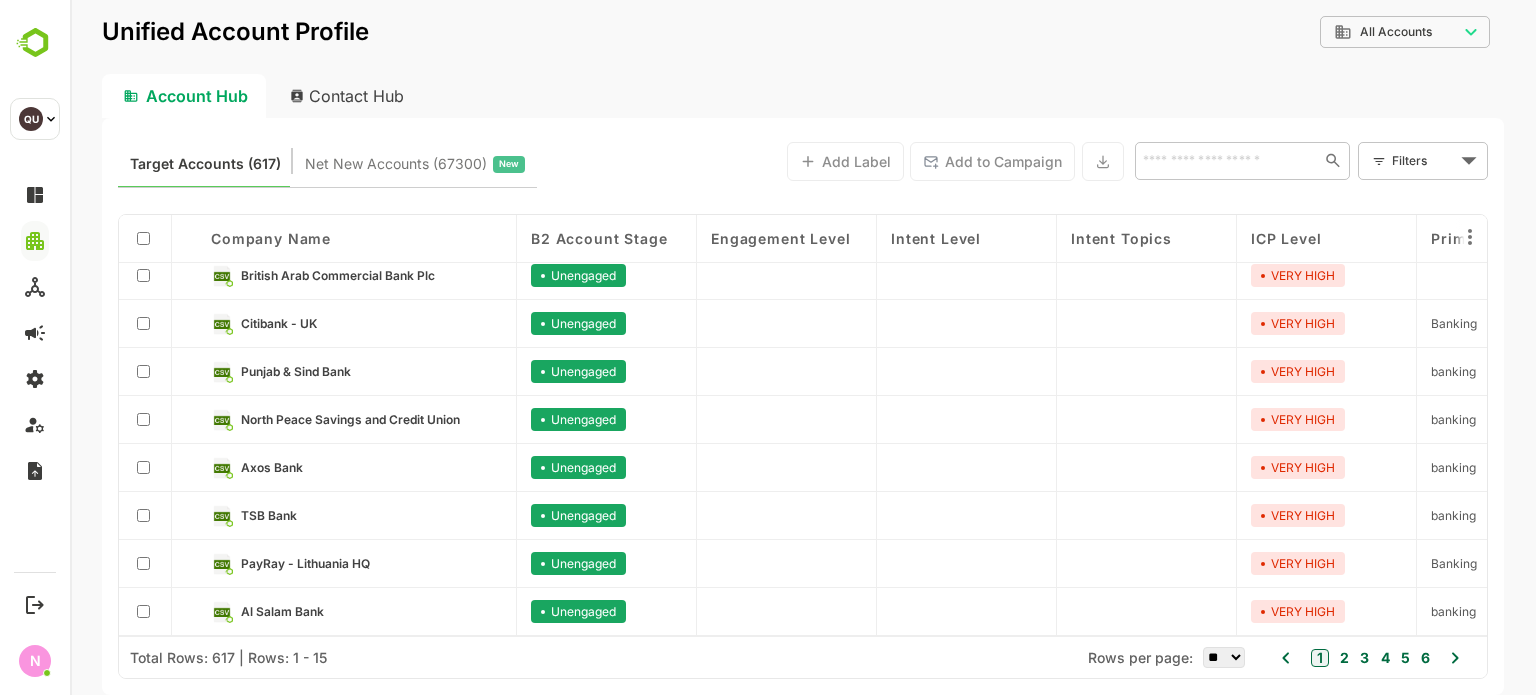 scroll, scrollTop: 0, scrollLeft: 0, axis: both 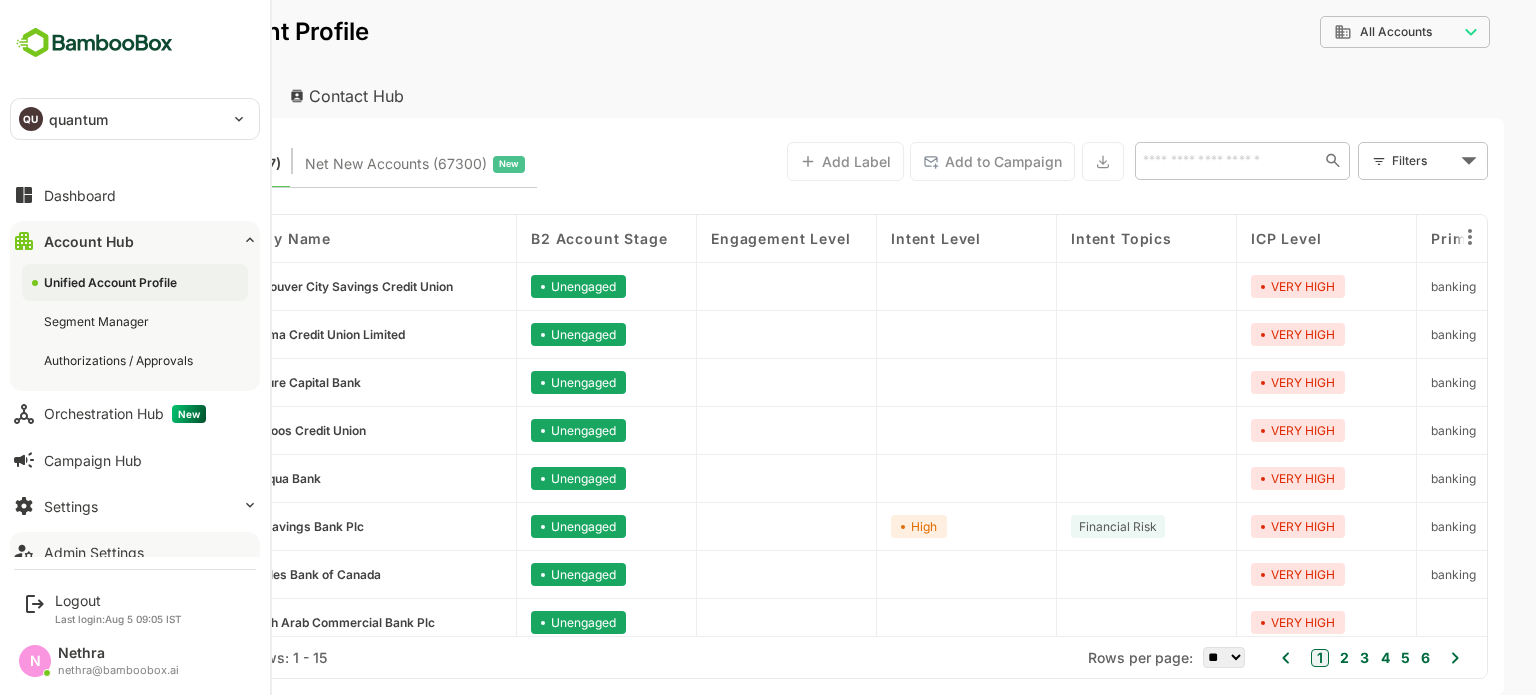 click on "Admin Settings" at bounding box center [135, 552] 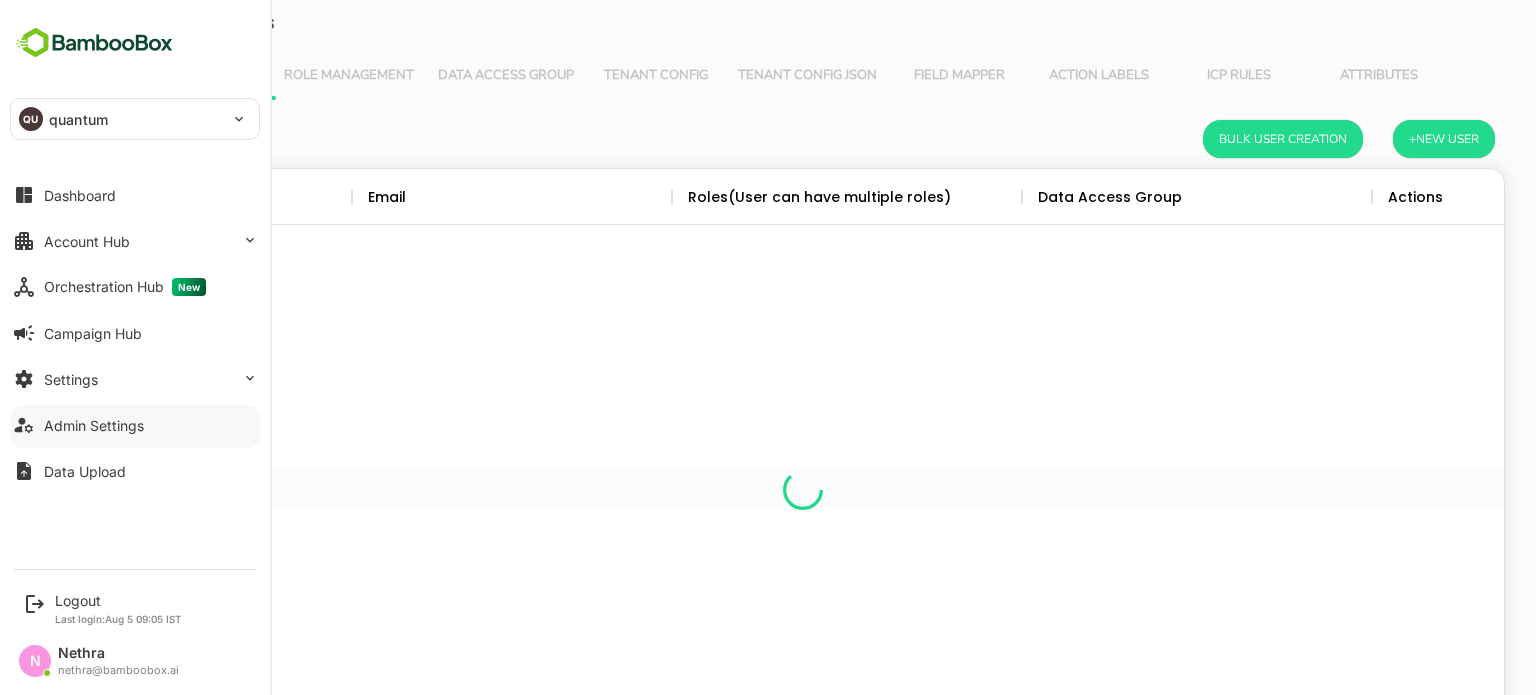 scroll, scrollTop: 0, scrollLeft: 0, axis: both 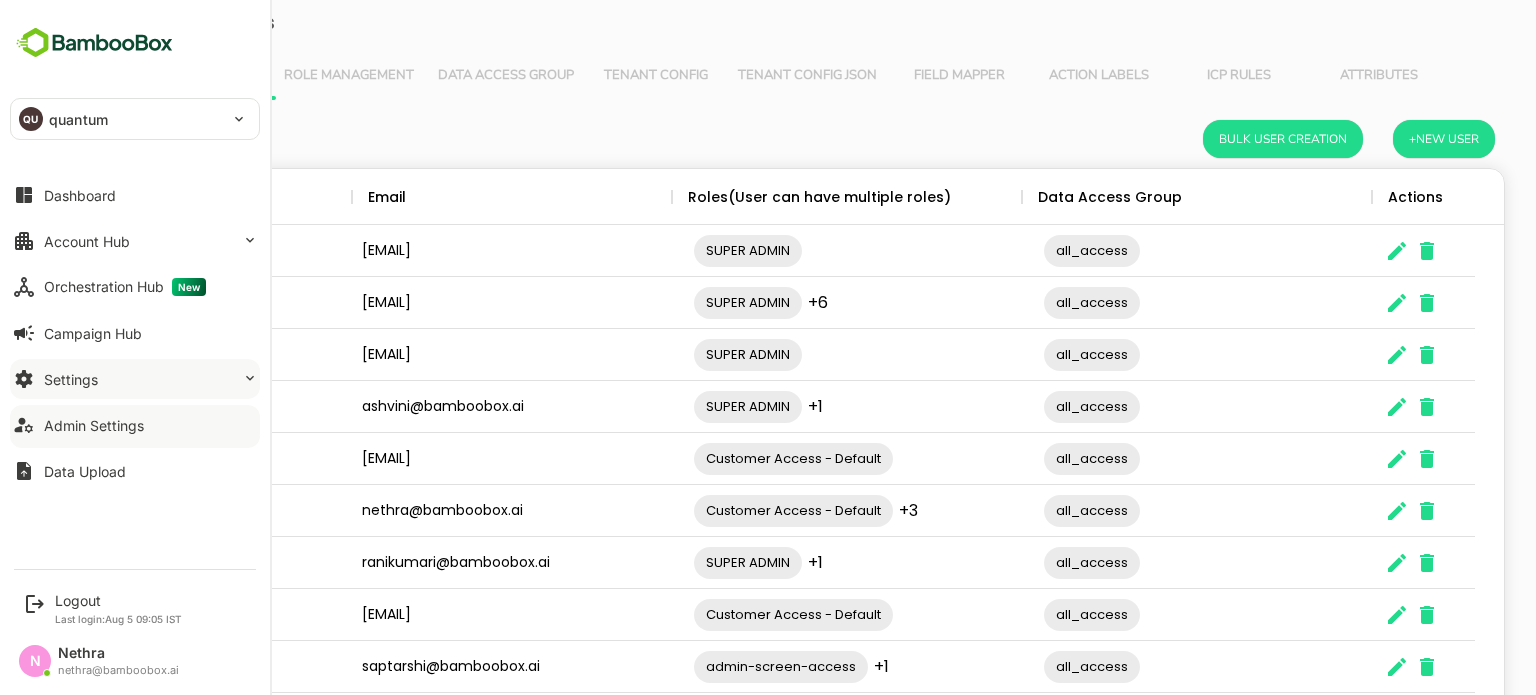 click on "Settings" at bounding box center (135, 379) 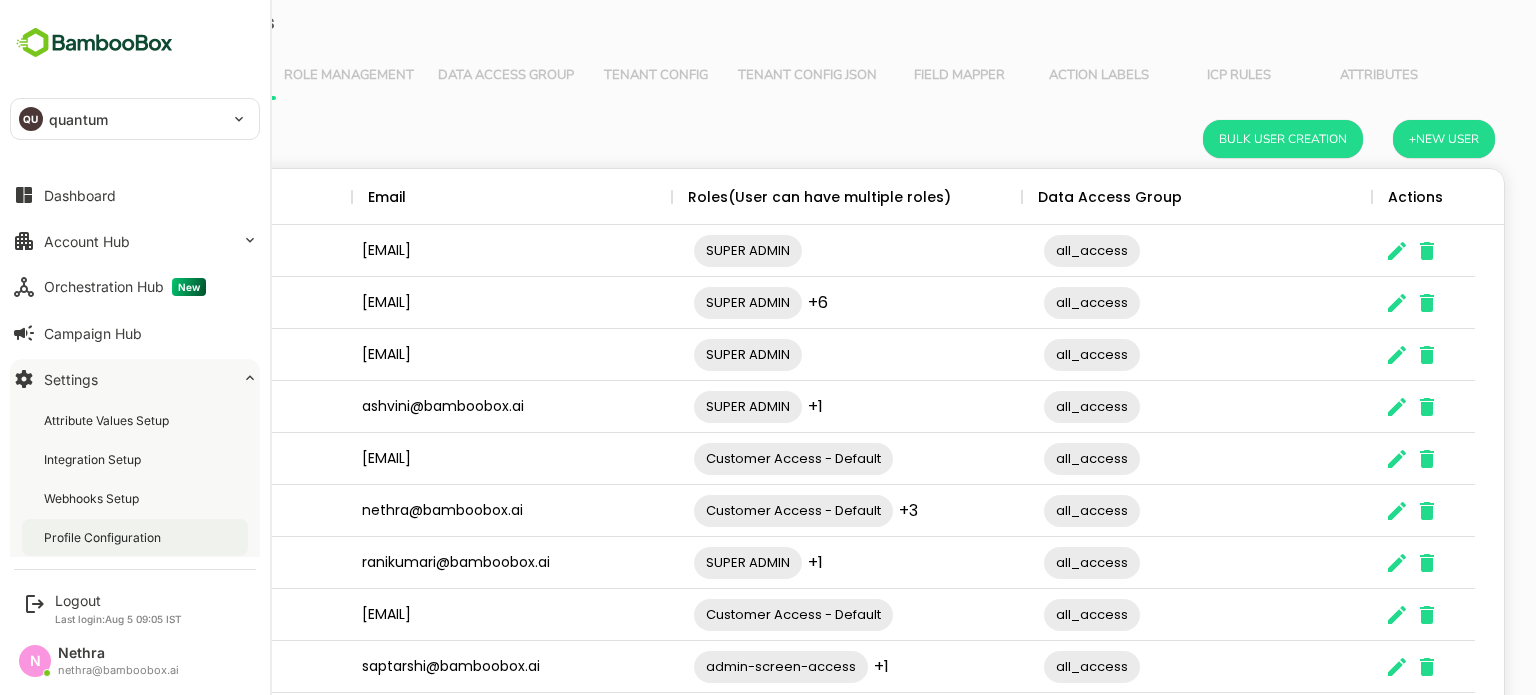 click on "Profile Configuration" at bounding box center (135, 537) 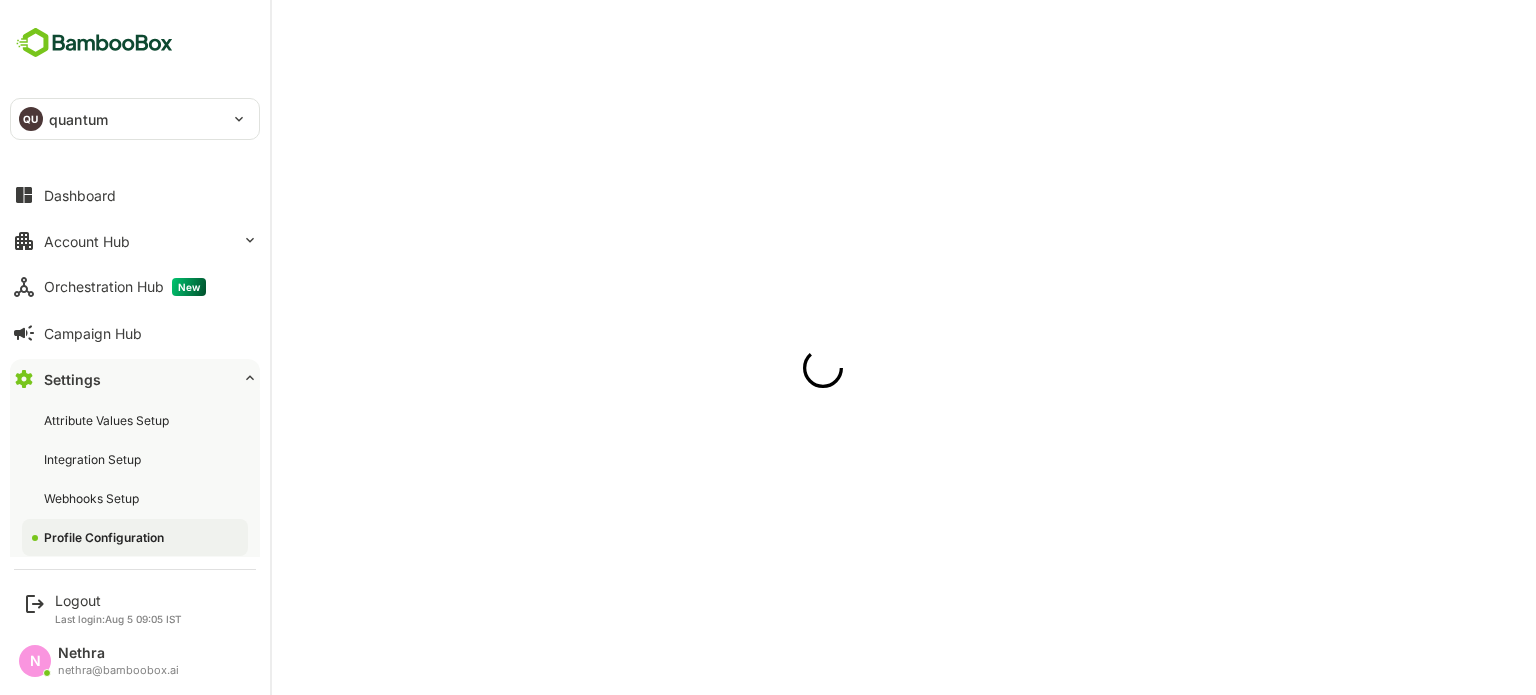 scroll, scrollTop: 0, scrollLeft: 0, axis: both 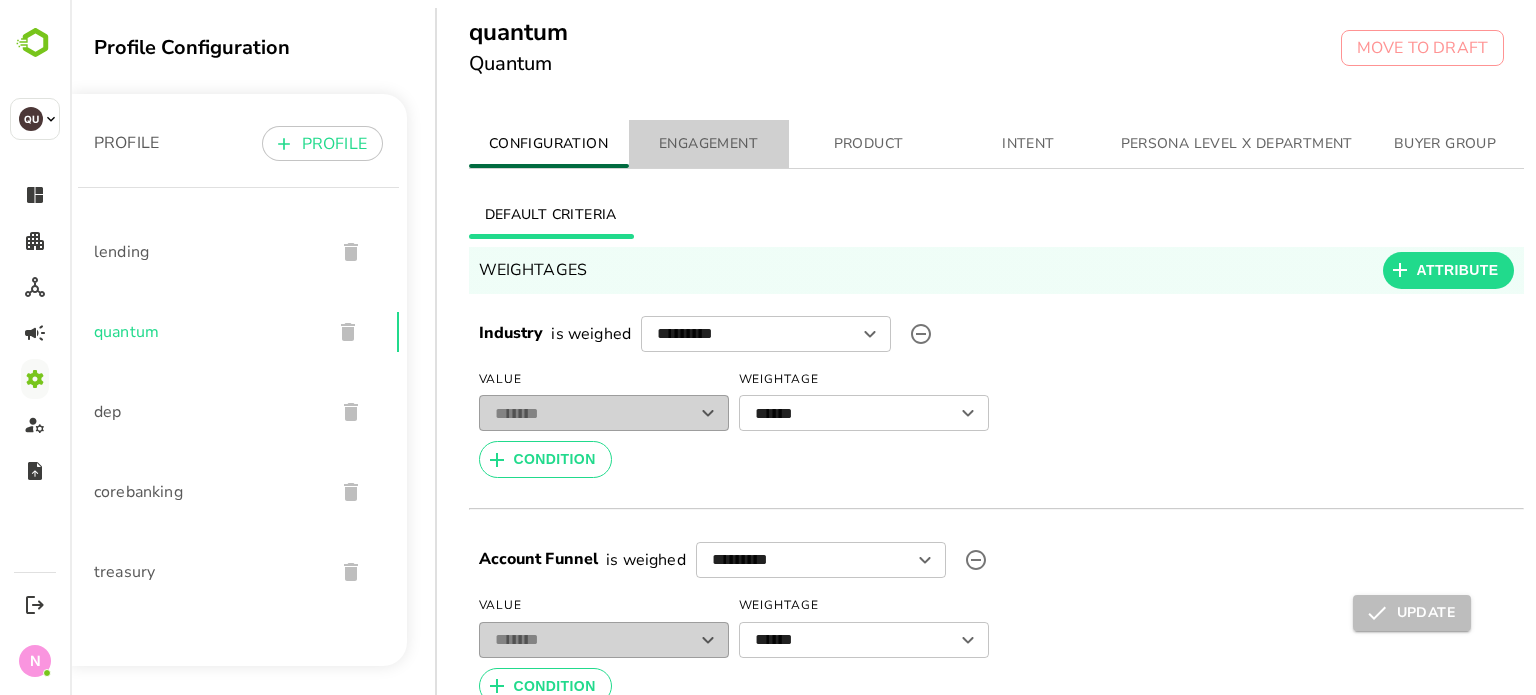 click on "ENGAGEMENT" at bounding box center [709, 144] 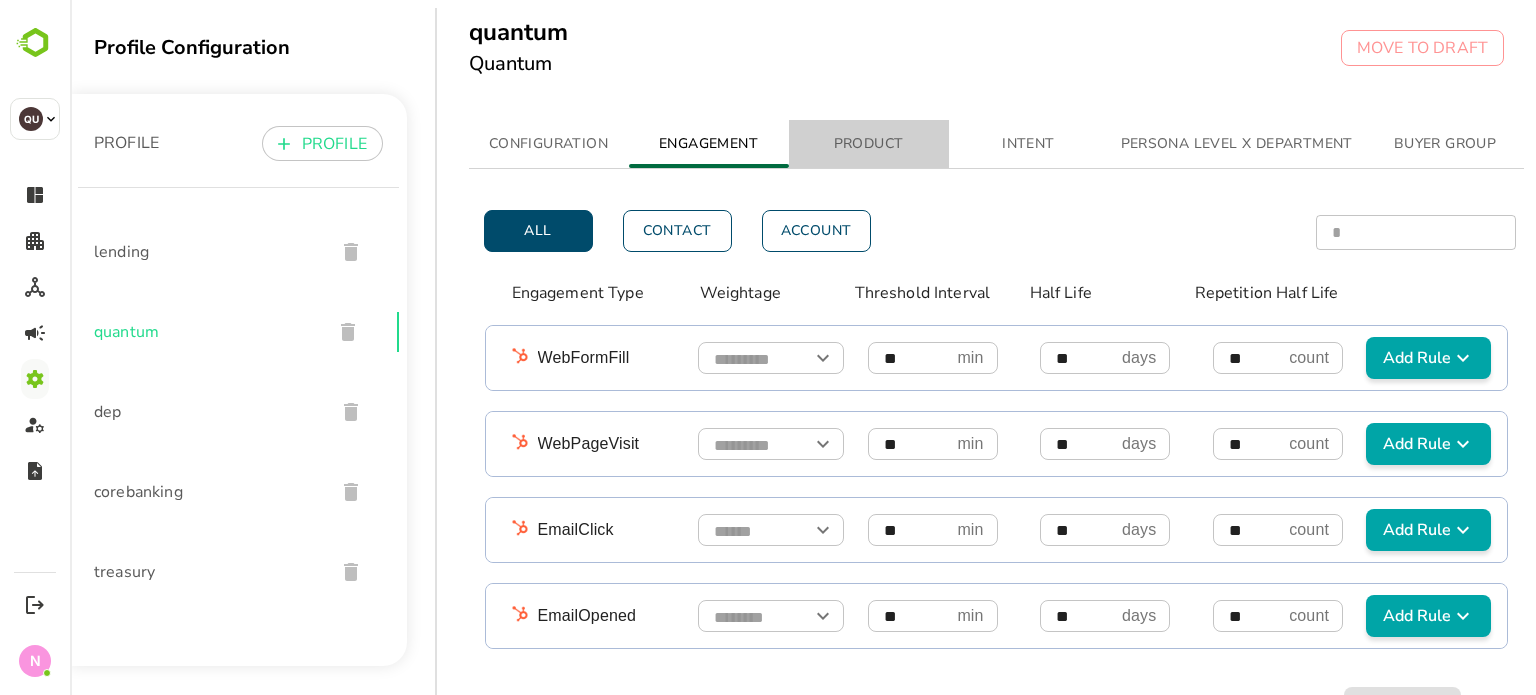 click on "PRODUCT" at bounding box center [869, 144] 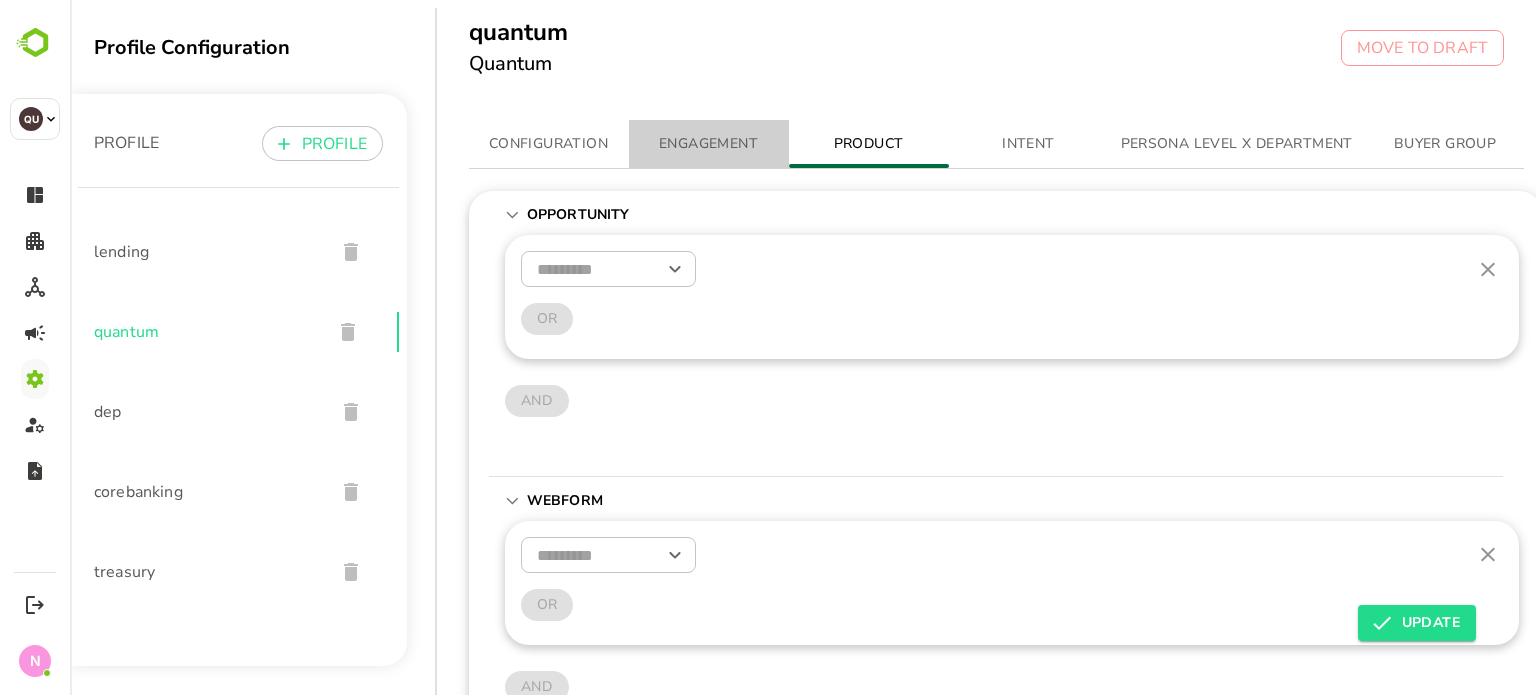 click on "ENGAGEMENT" at bounding box center (709, 144) 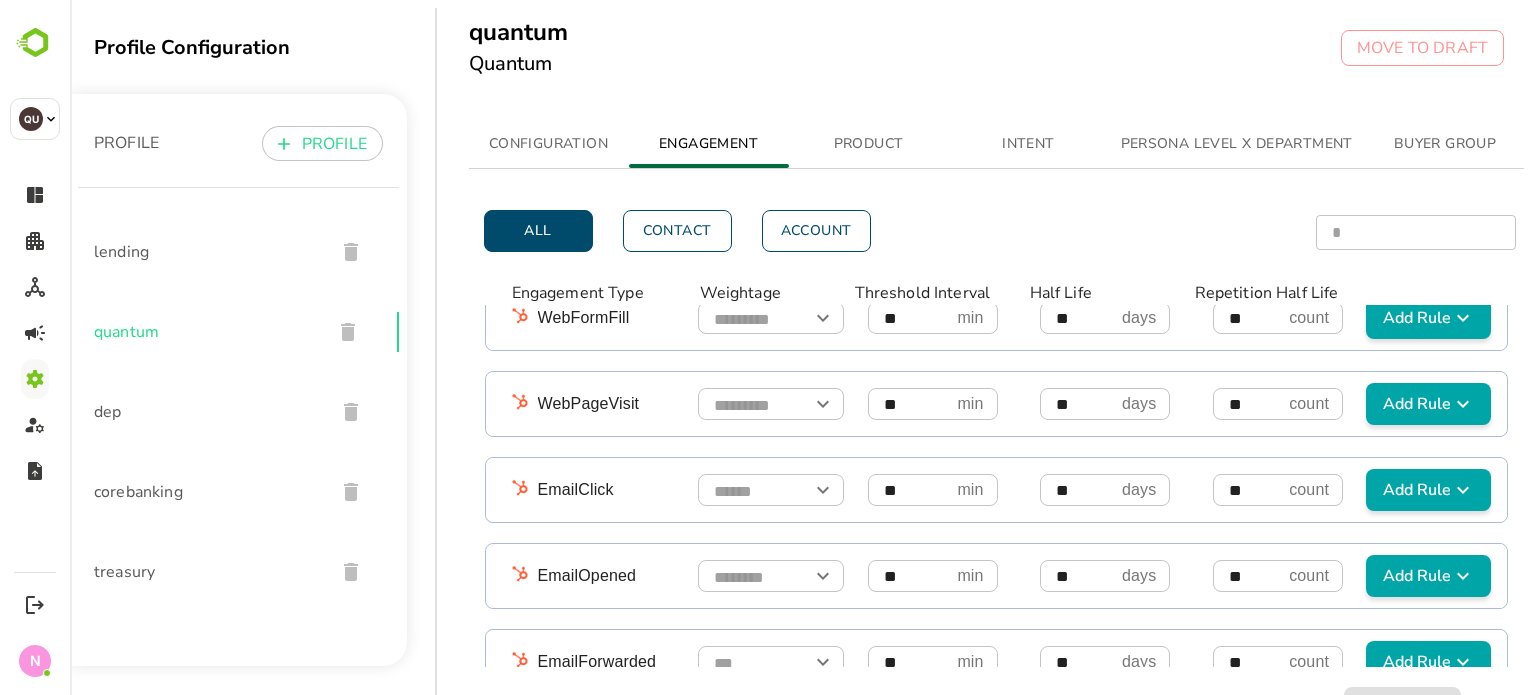 scroll, scrollTop: 0, scrollLeft: 0, axis: both 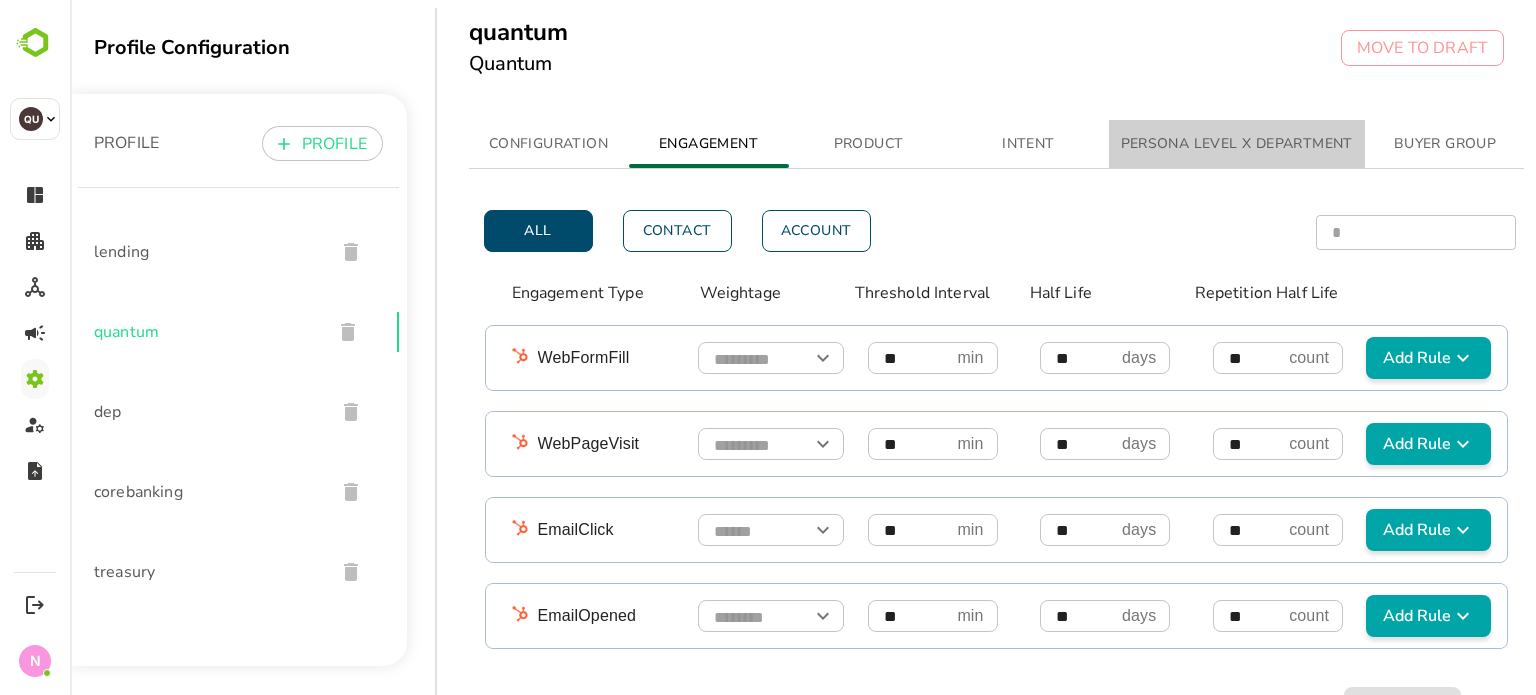 click on "PERSONA LEVEL X DEPARTMENT" at bounding box center (1237, 144) 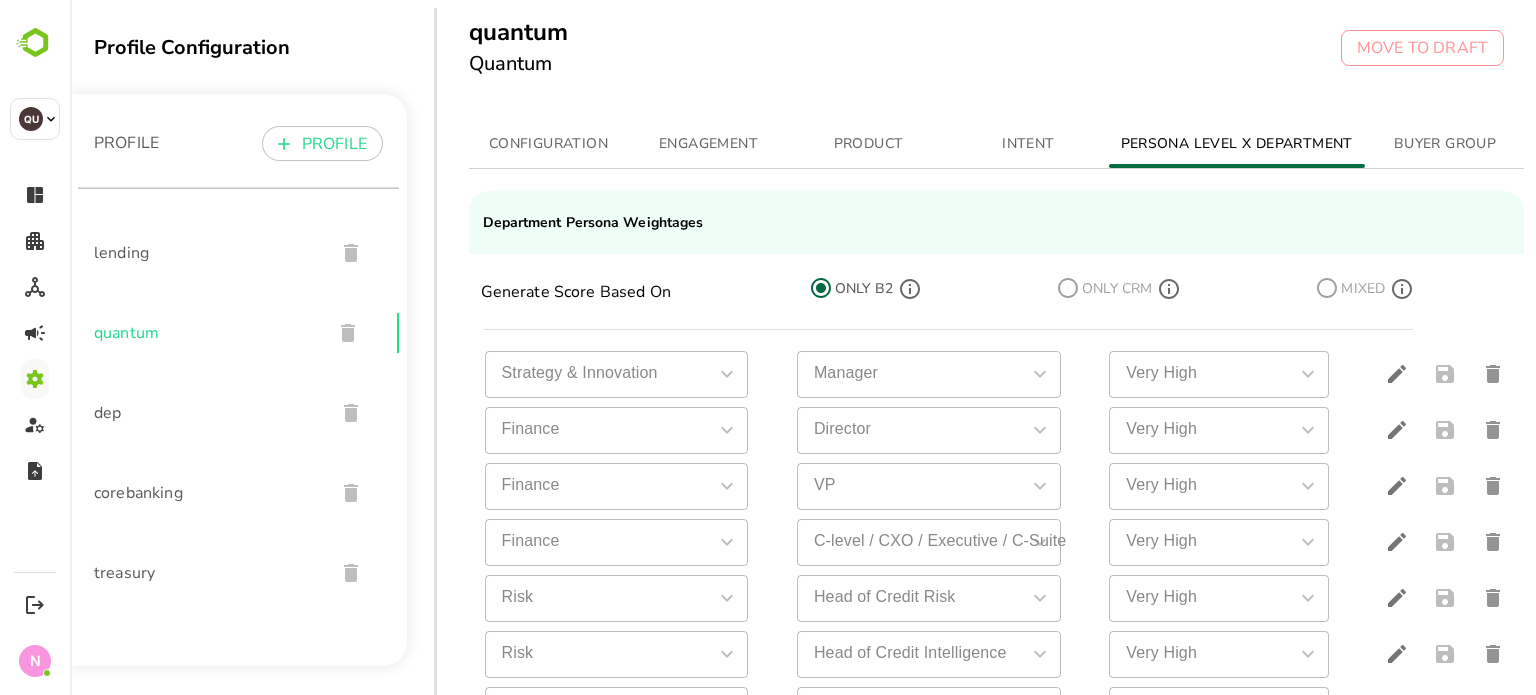 scroll, scrollTop: 725, scrollLeft: 0, axis: vertical 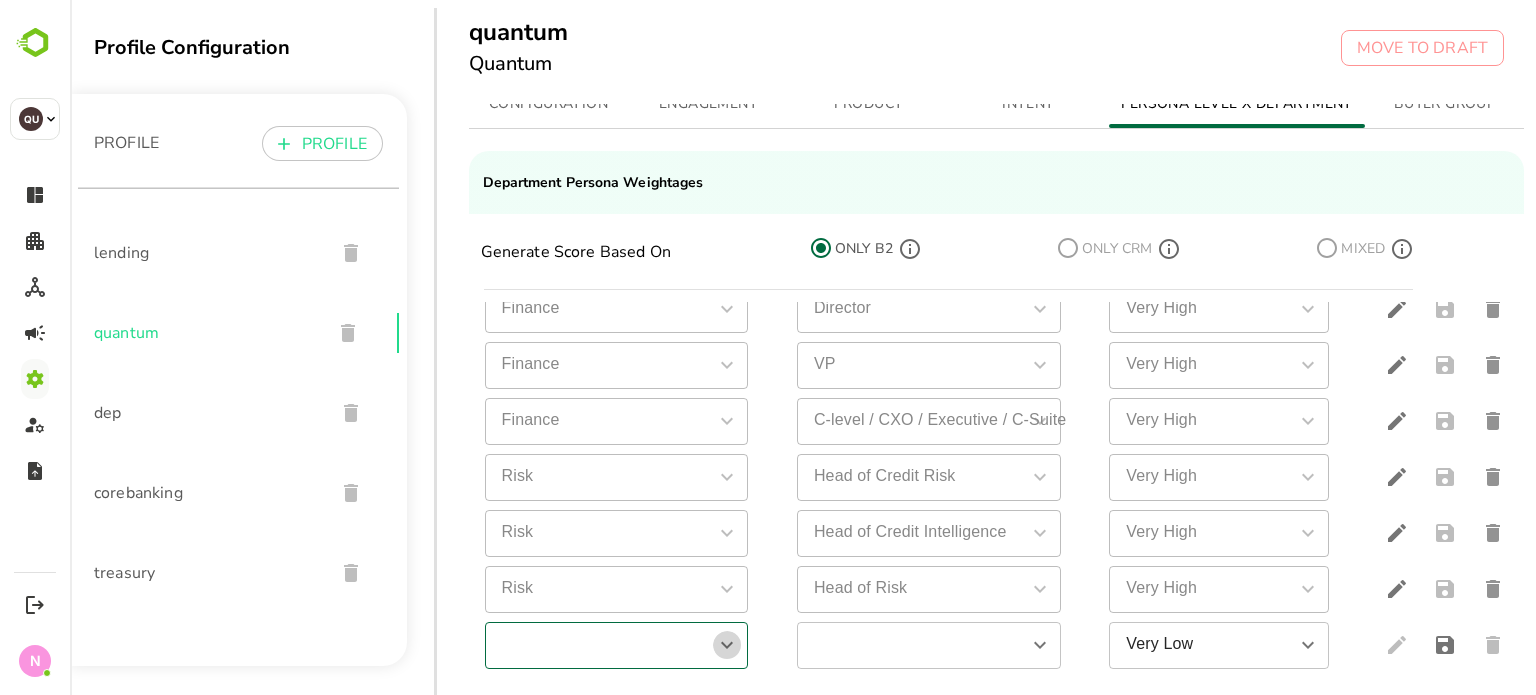 click 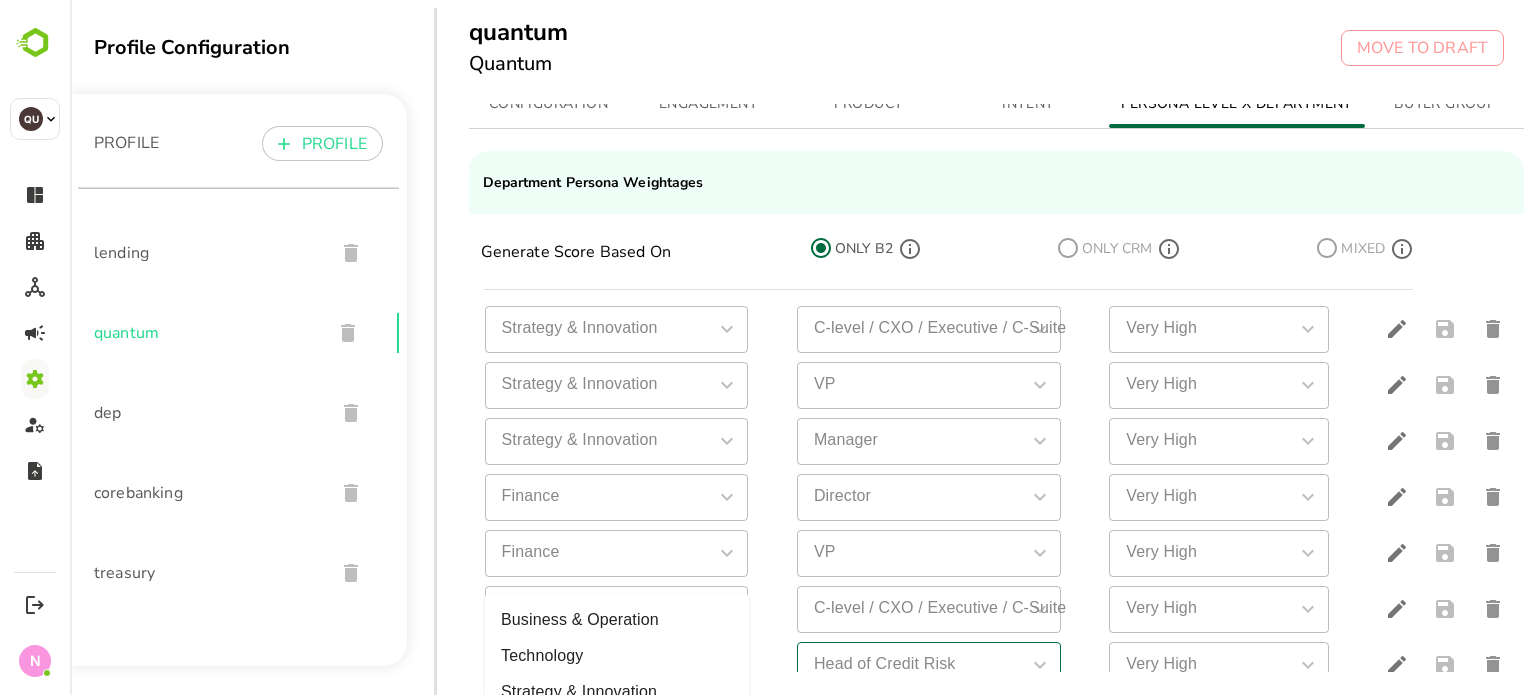 scroll, scrollTop: 538, scrollLeft: 0, axis: vertical 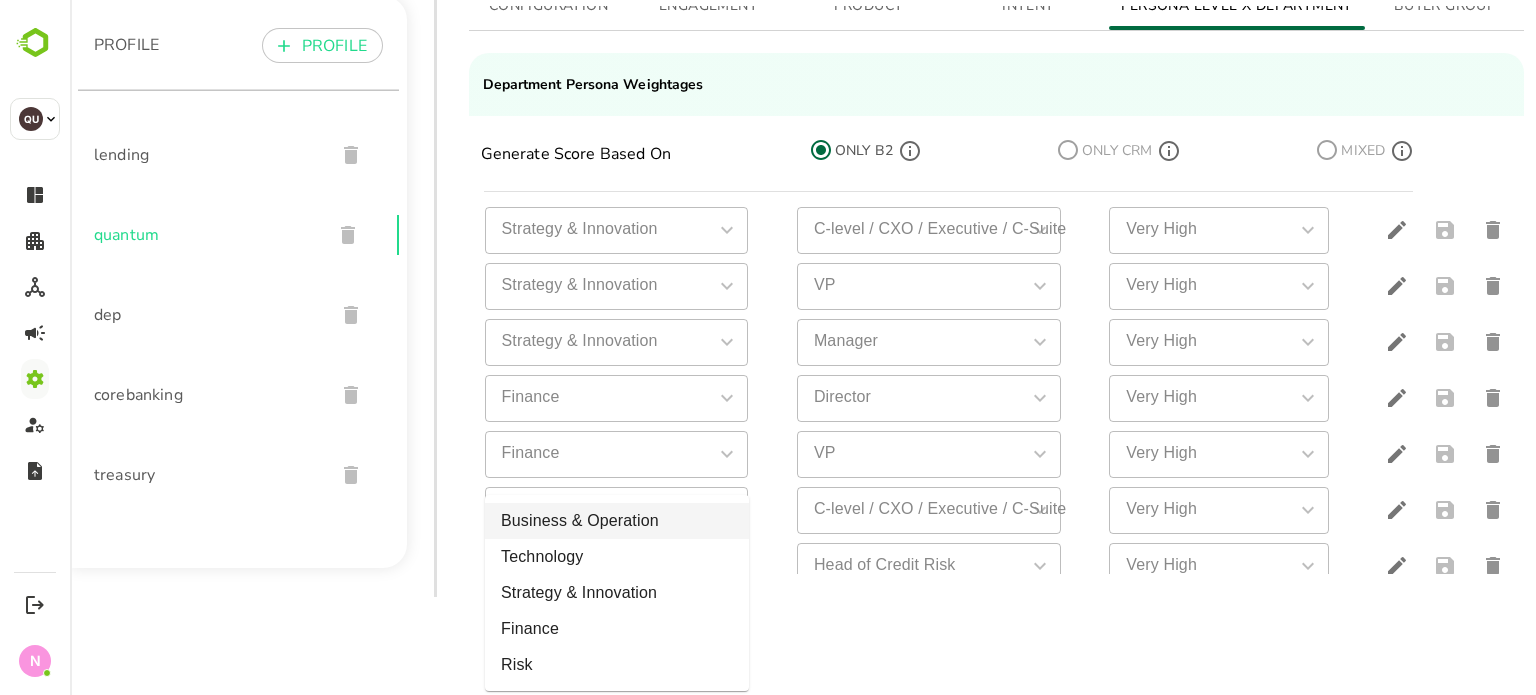 type on "**********" 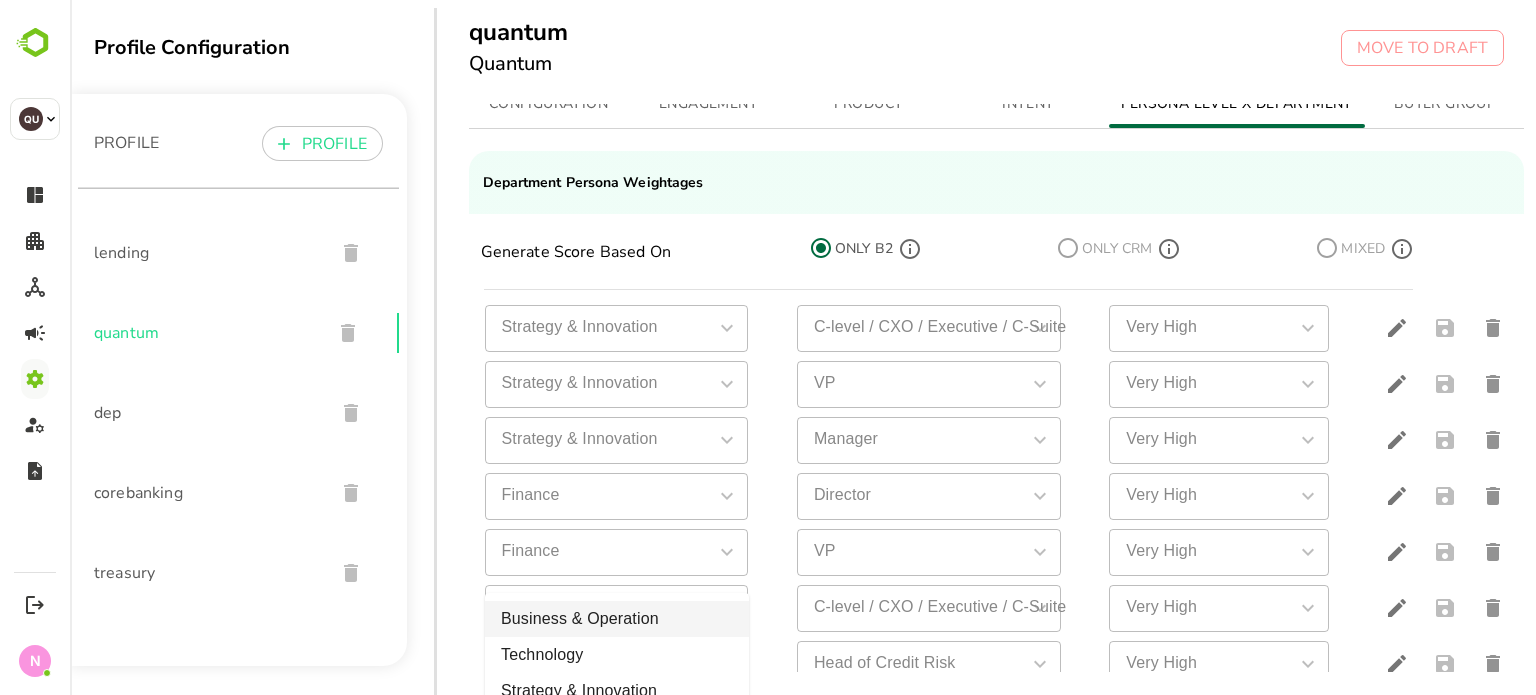 click on "default default default default Very High Very High Business & Operation Business & Operation C-level / CXO / Executive / C-Suite C-level / CXO / Executive / C-Suite Very High Very High Business & Operation Business & Operation Head of Retail Banking Head of Retail Banking Very High Very High Business & Operation Business & Operation Head of Sales Head of Sales Very High Very High Business & Operation Business & Operation VP VP Very High Very High Business & Operation Business & Operation Head of Lending Head of Lending Very High Very High Technology Technology Director Director Very High Very High Technology Technology VP VP Very High Very High Technology Technology Manager Manager Very High Very High Strategy & Innovation Strategy & Innovation C-level / CXO / Executive / C-Suite C-level / CXO / Executive / C-Suite Very High Very High Strategy & Innovation Strategy & Innovation VP VP Very High Very High Strategy & Innovation Strategy & Innovation Manager Manager Very High Very High Finance Finance Director" at bounding box center (997, 328) 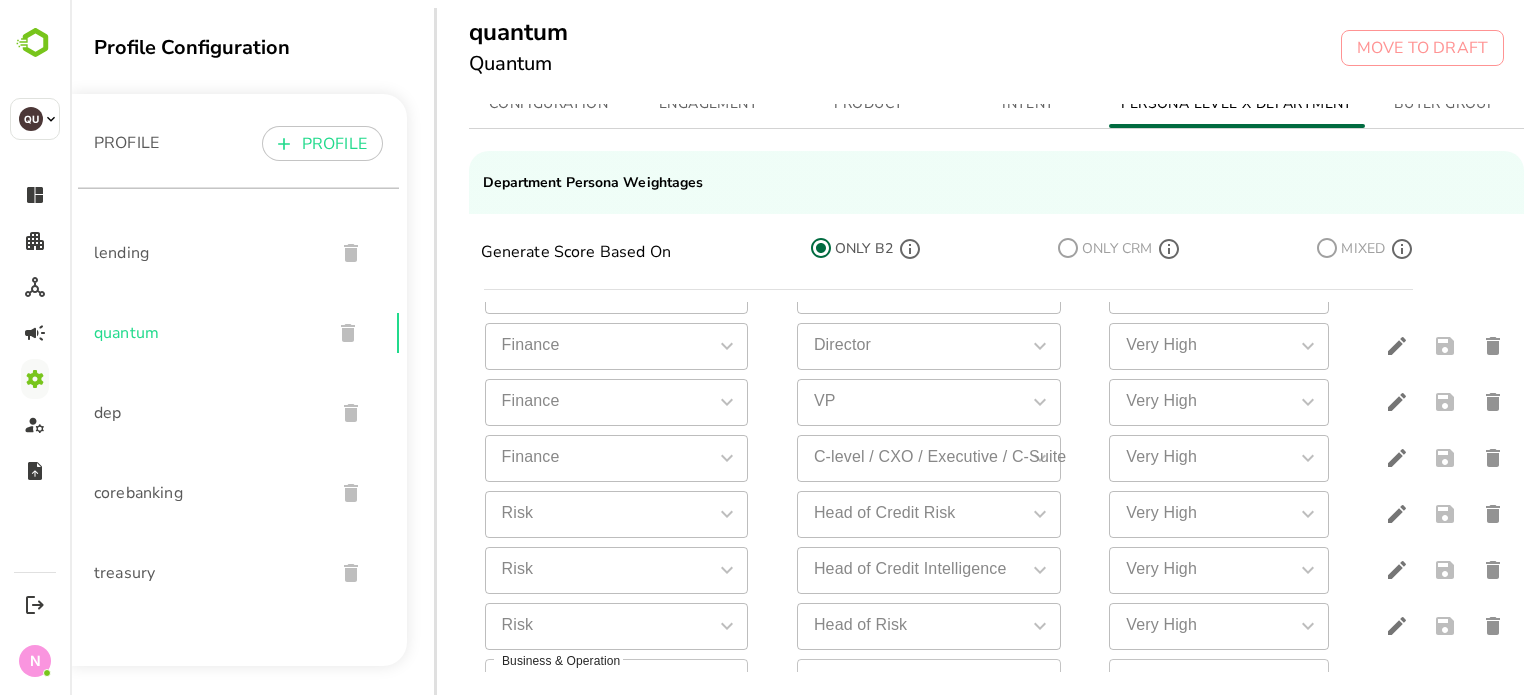 scroll, scrollTop: 725, scrollLeft: 0, axis: vertical 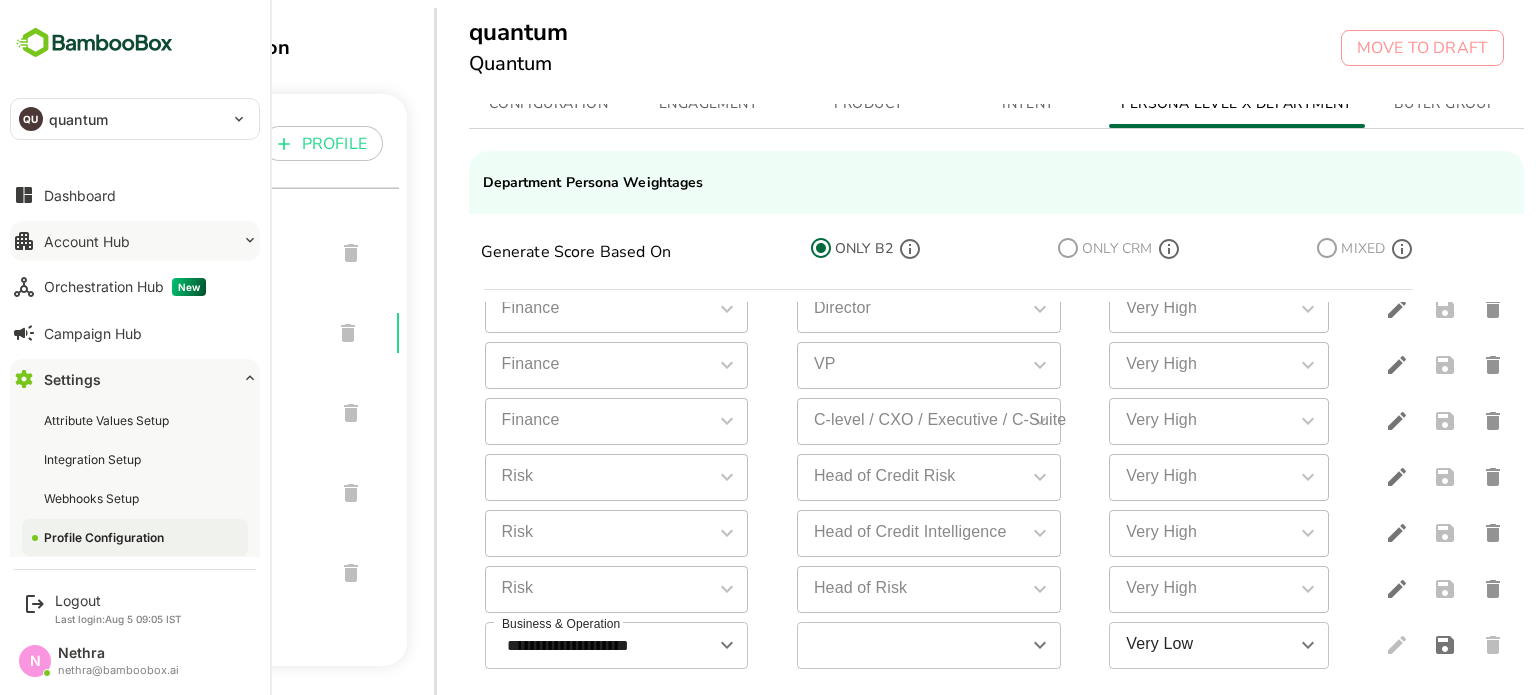 click on "Account Hub" at bounding box center [135, 241] 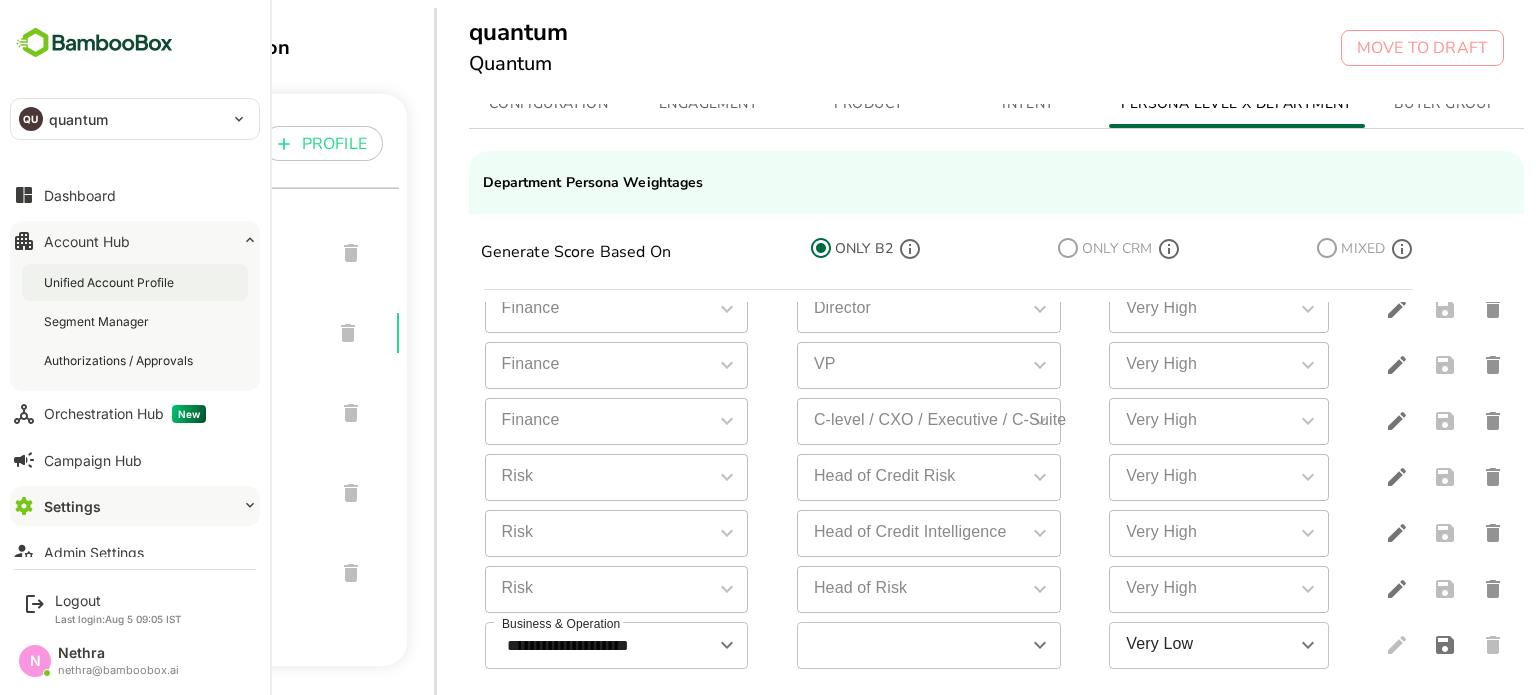 click on "Unified Account Profile" at bounding box center (111, 282) 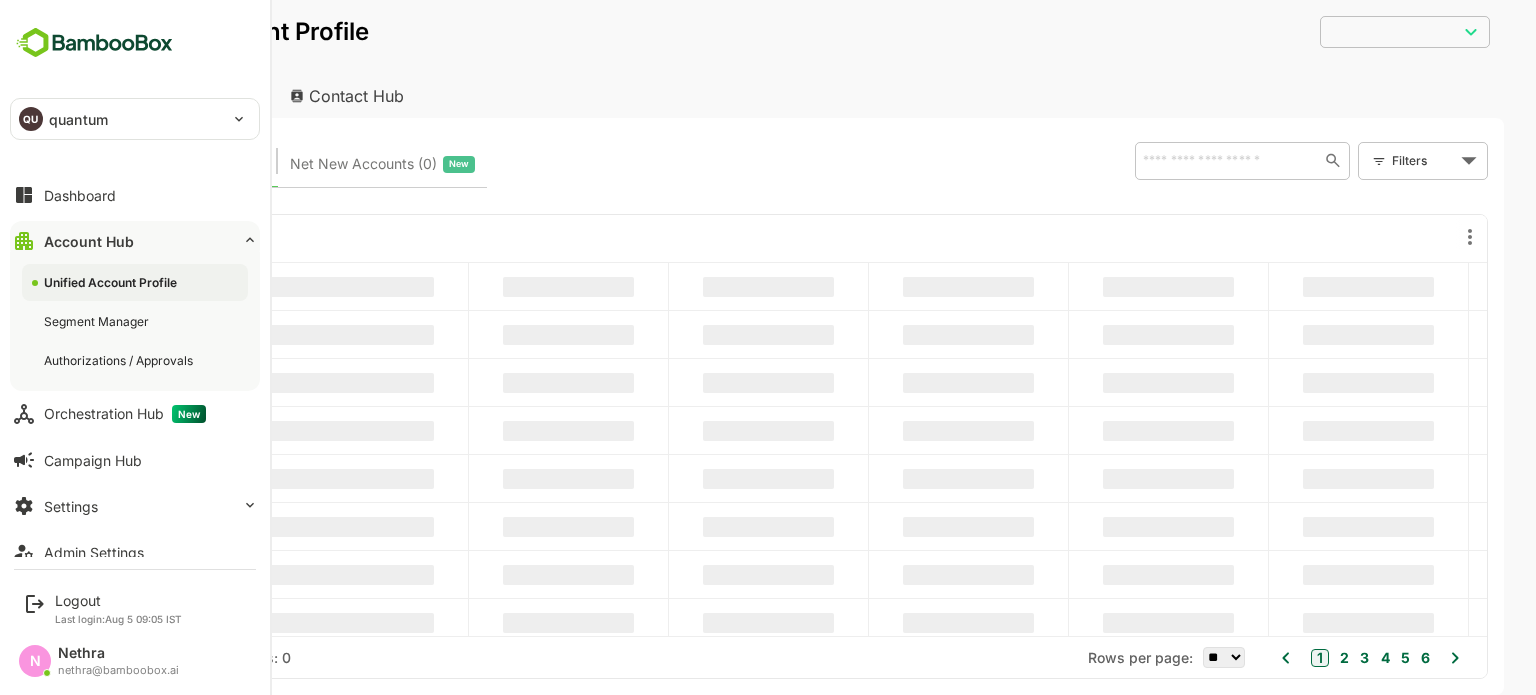 scroll, scrollTop: 0, scrollLeft: 0, axis: both 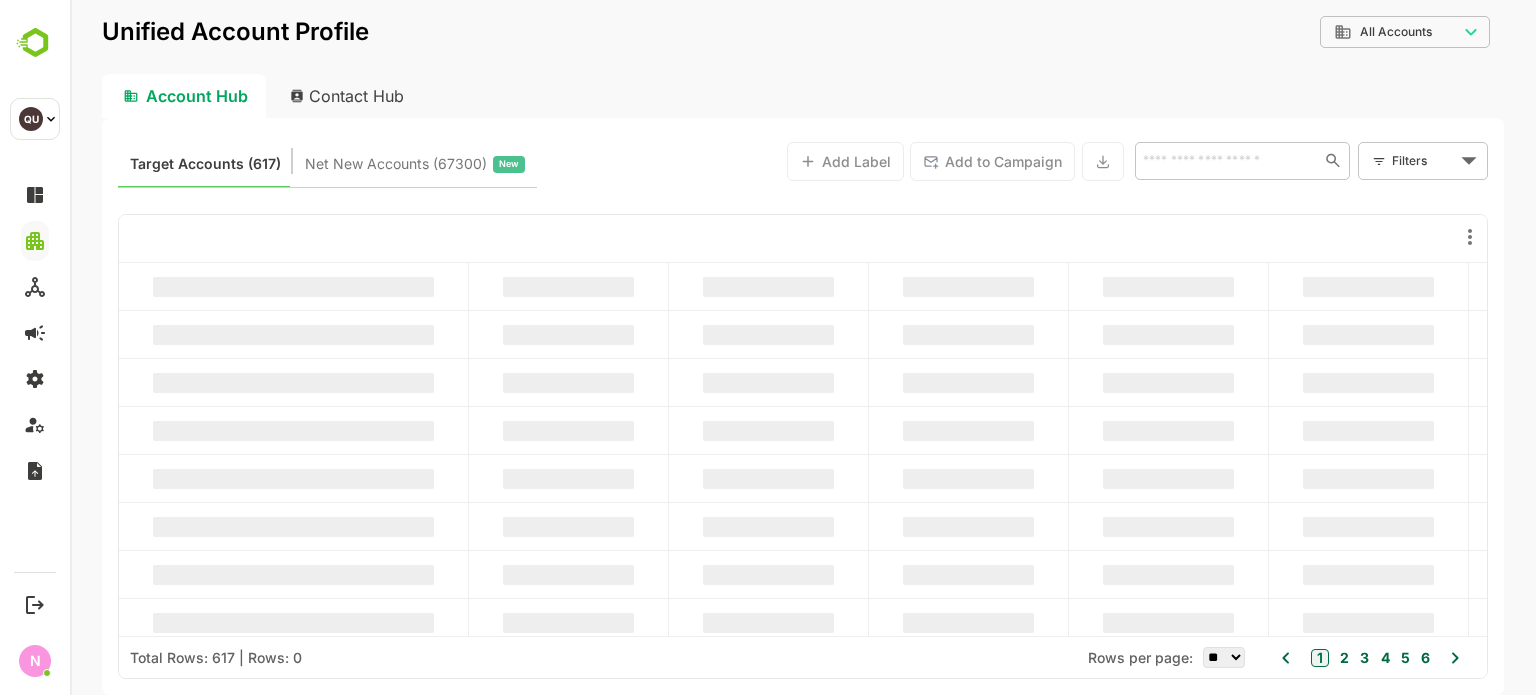 click on "Contact Hub" at bounding box center (348, 96) 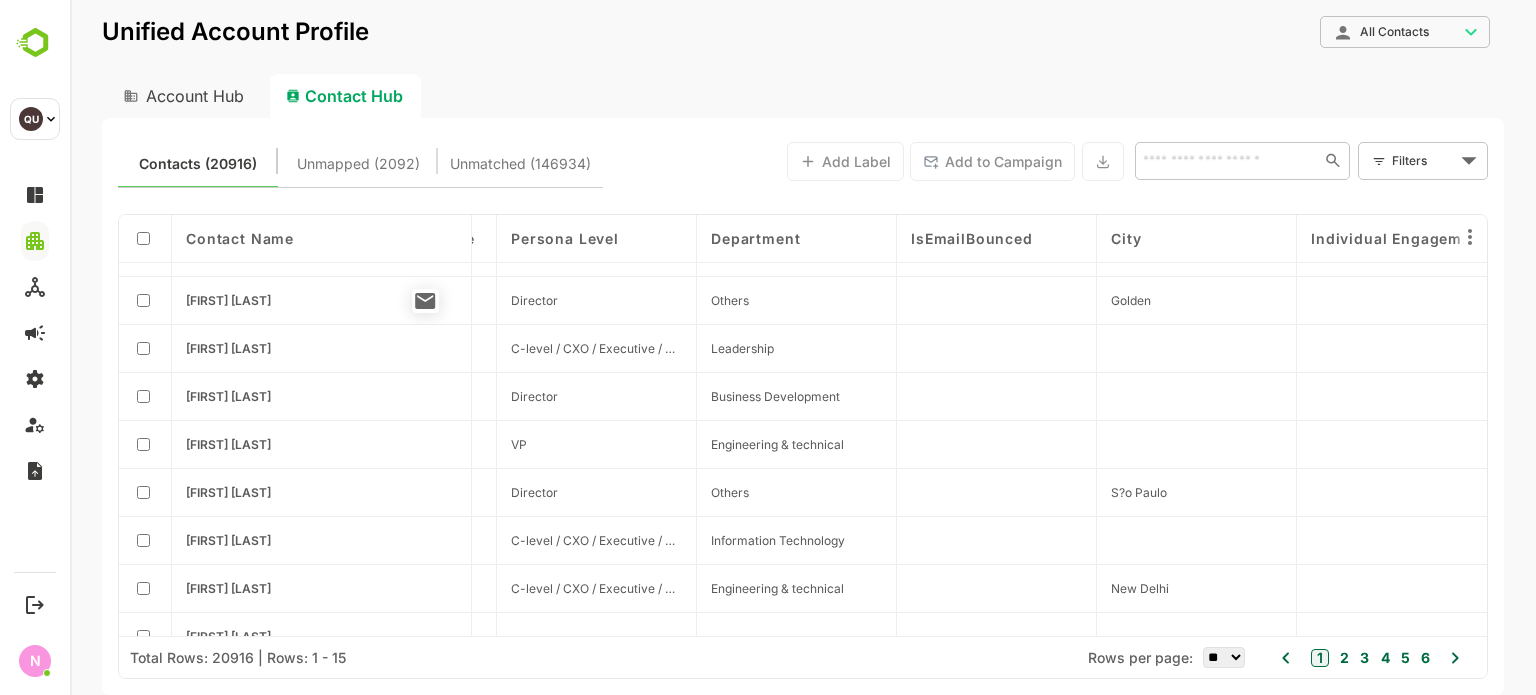scroll, scrollTop: 0, scrollLeft: 975, axis: horizontal 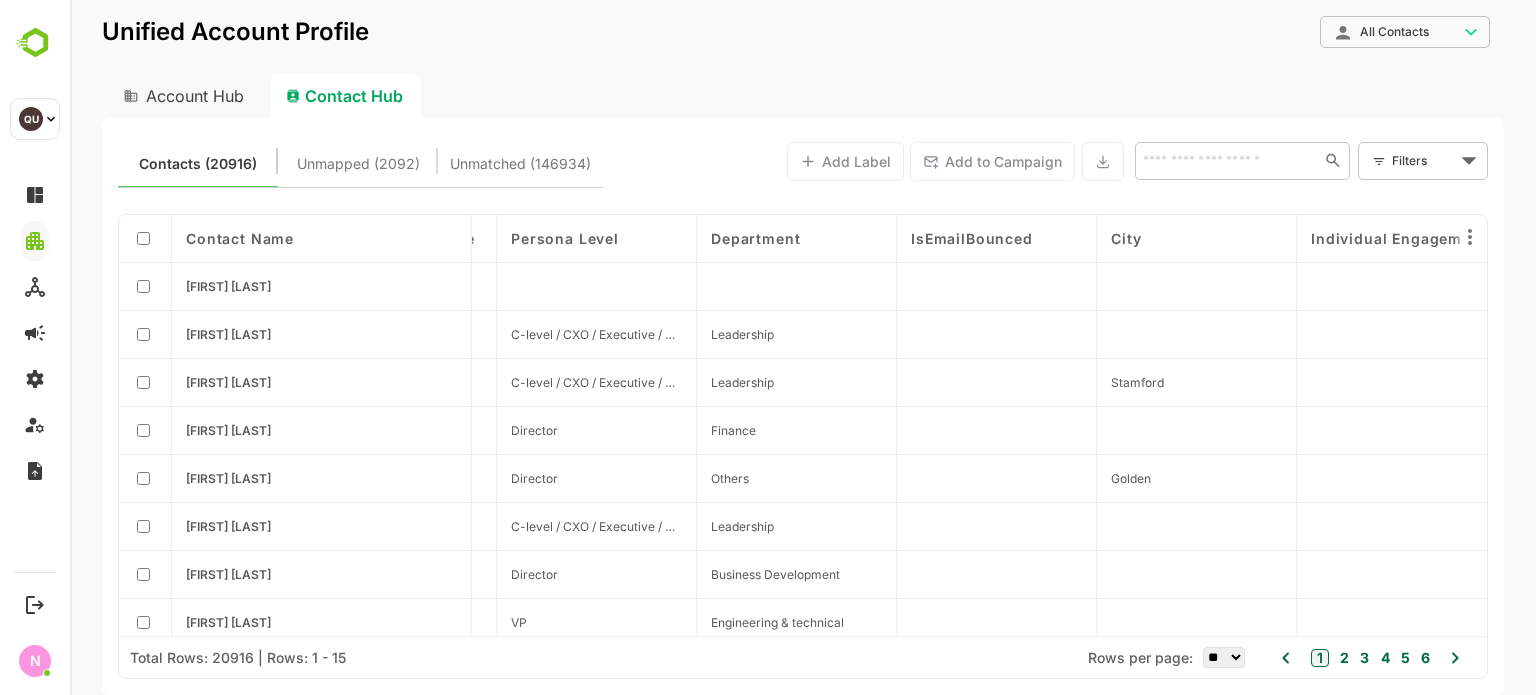 click on "Account Hub" at bounding box center [182, 96] 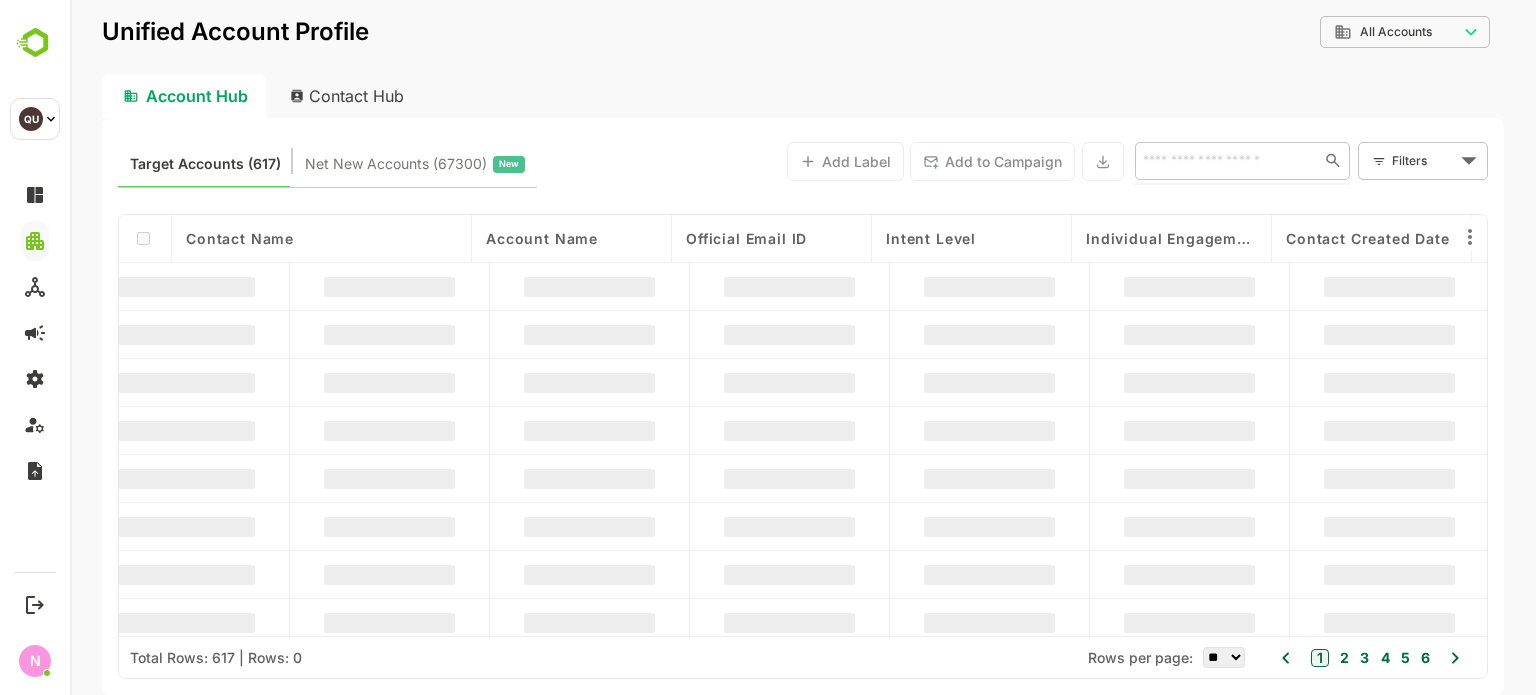 click at bounding box center [1223, 160] 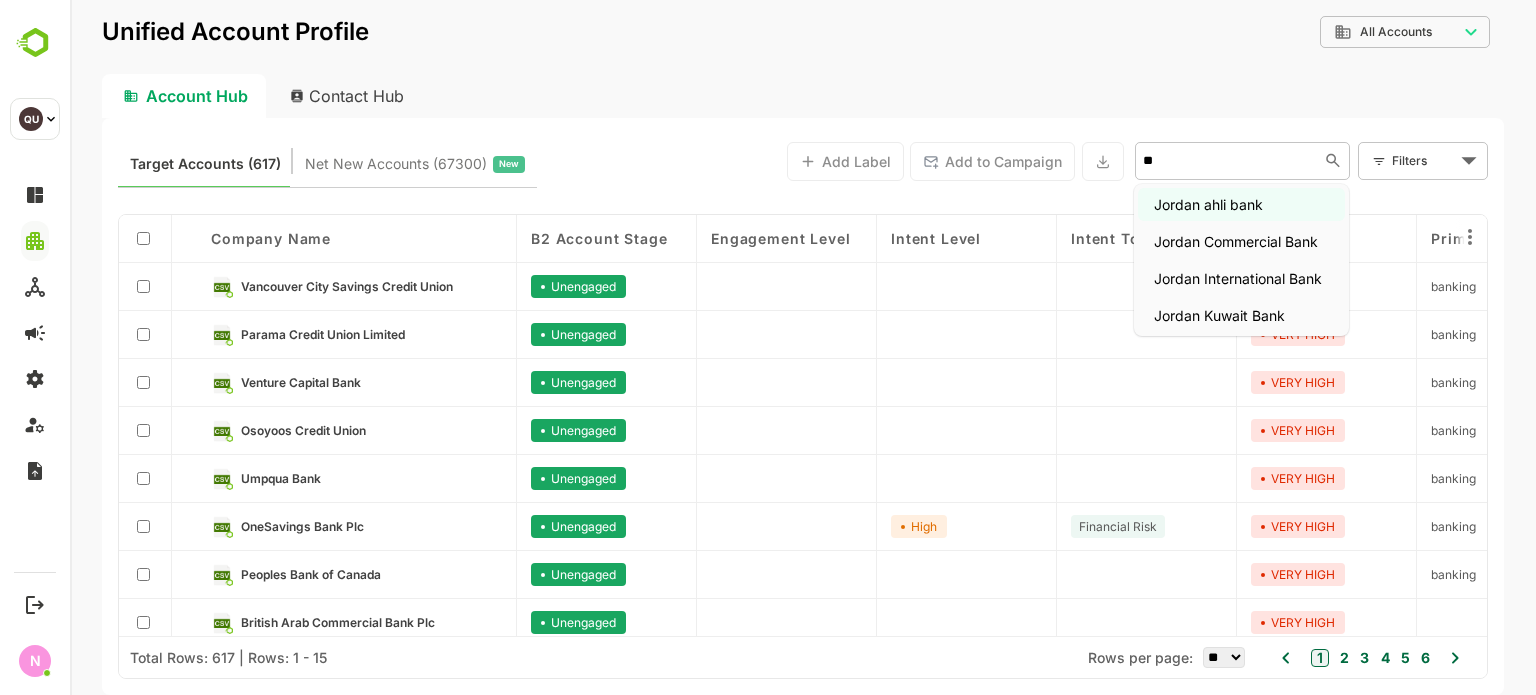 type on "***" 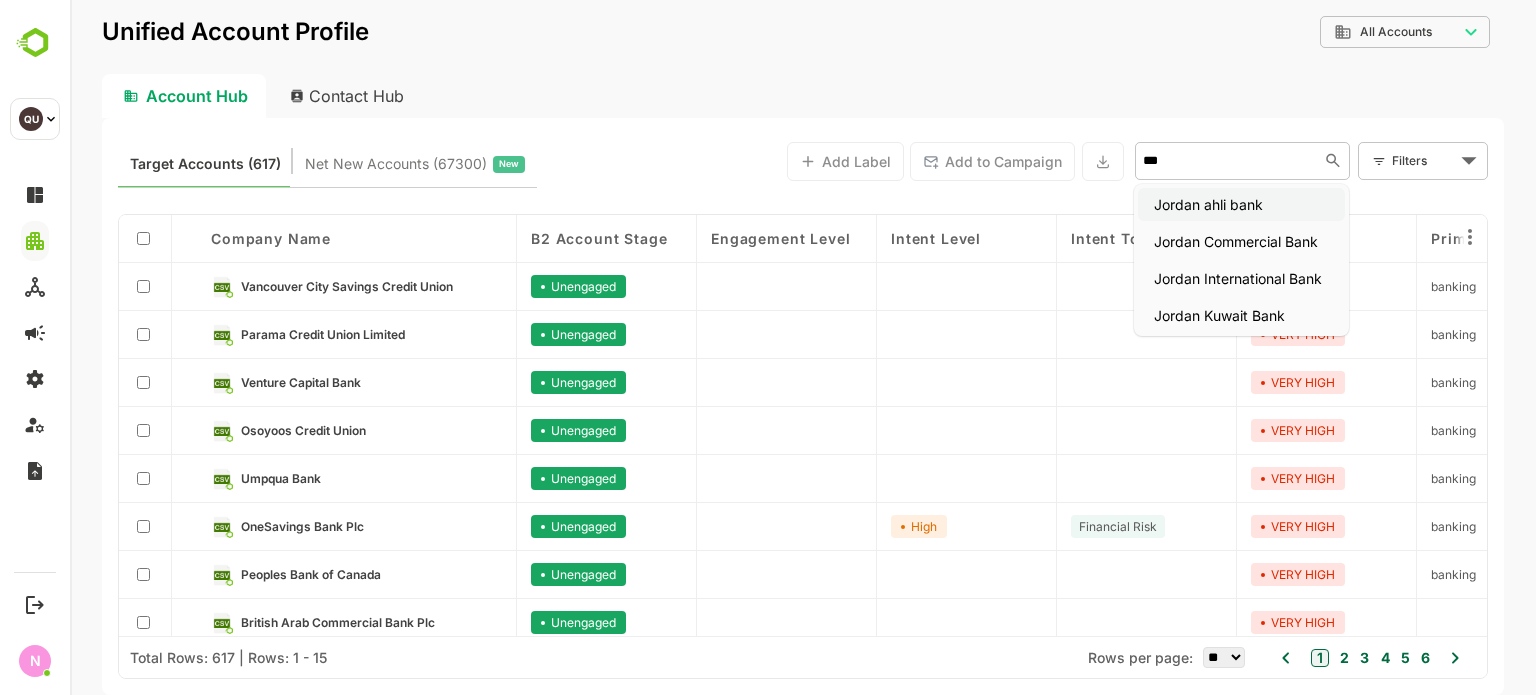 click on "Jordan ahli bank" at bounding box center [1241, 204] 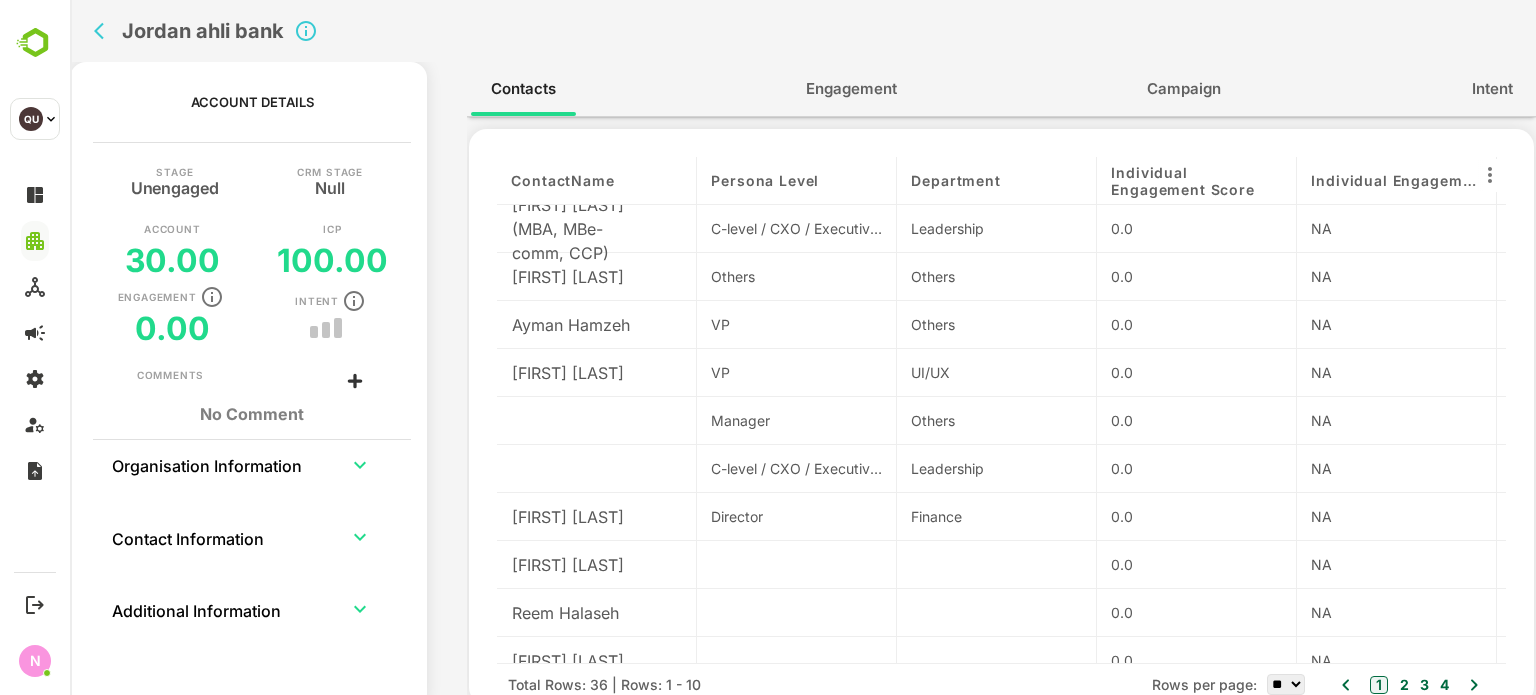 scroll, scrollTop: 0, scrollLeft: 0, axis: both 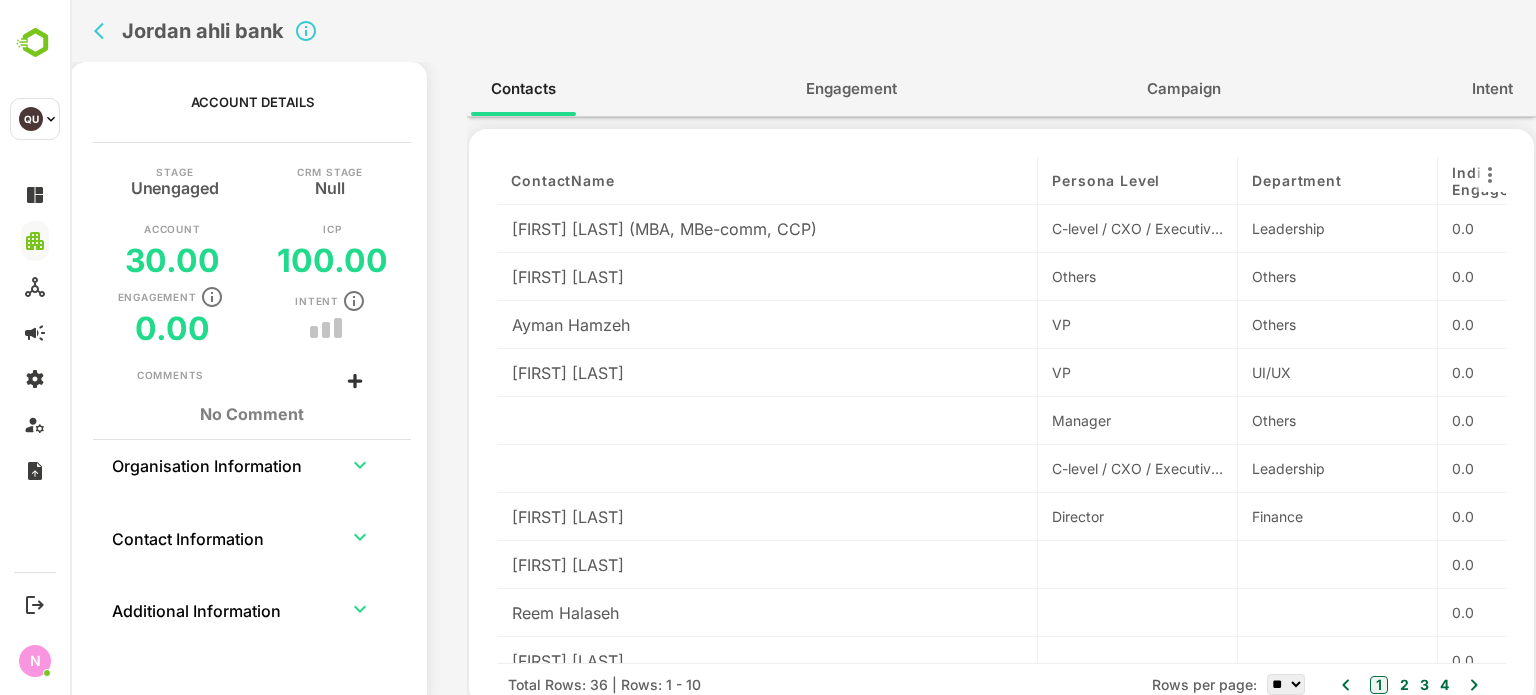 click on "Jordan ahli bank" at bounding box center (803, 31) 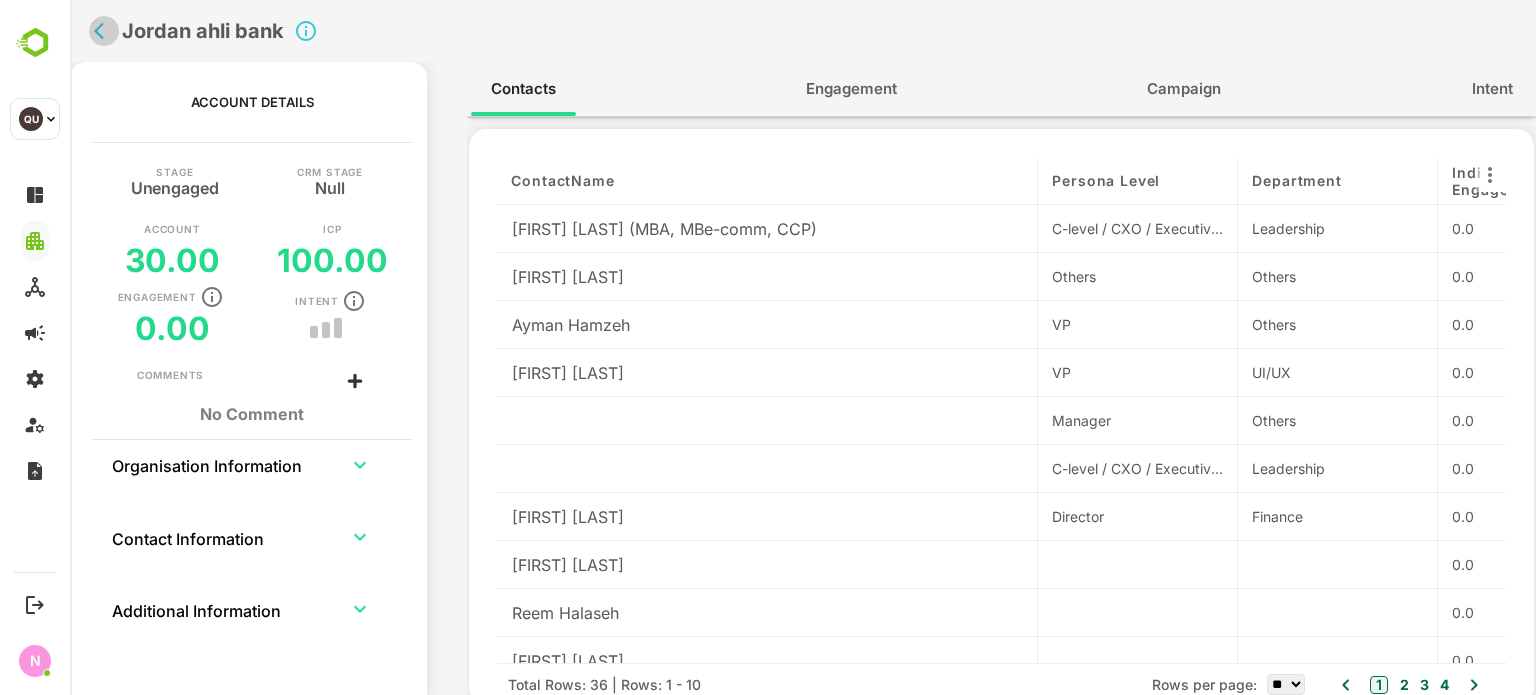 click 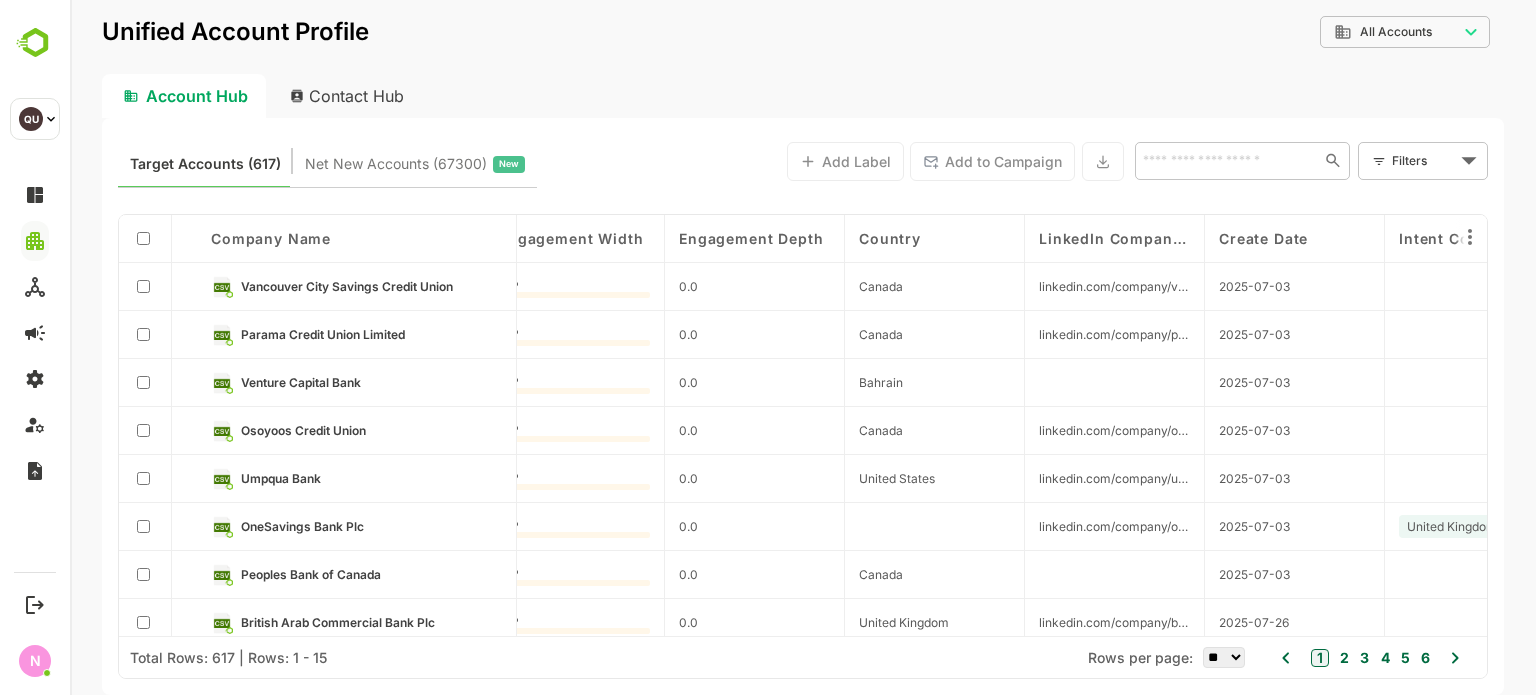 scroll, scrollTop: 0, scrollLeft: 3203, axis: horizontal 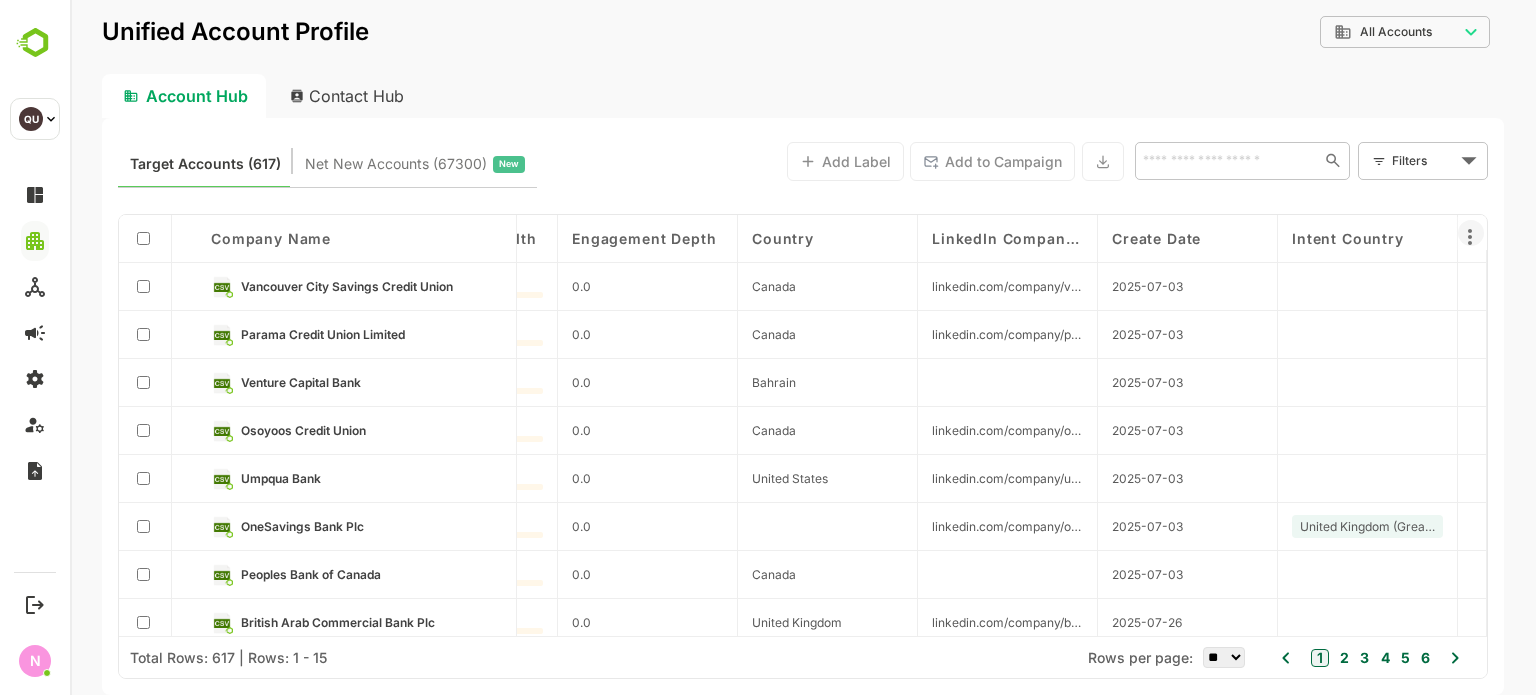 click 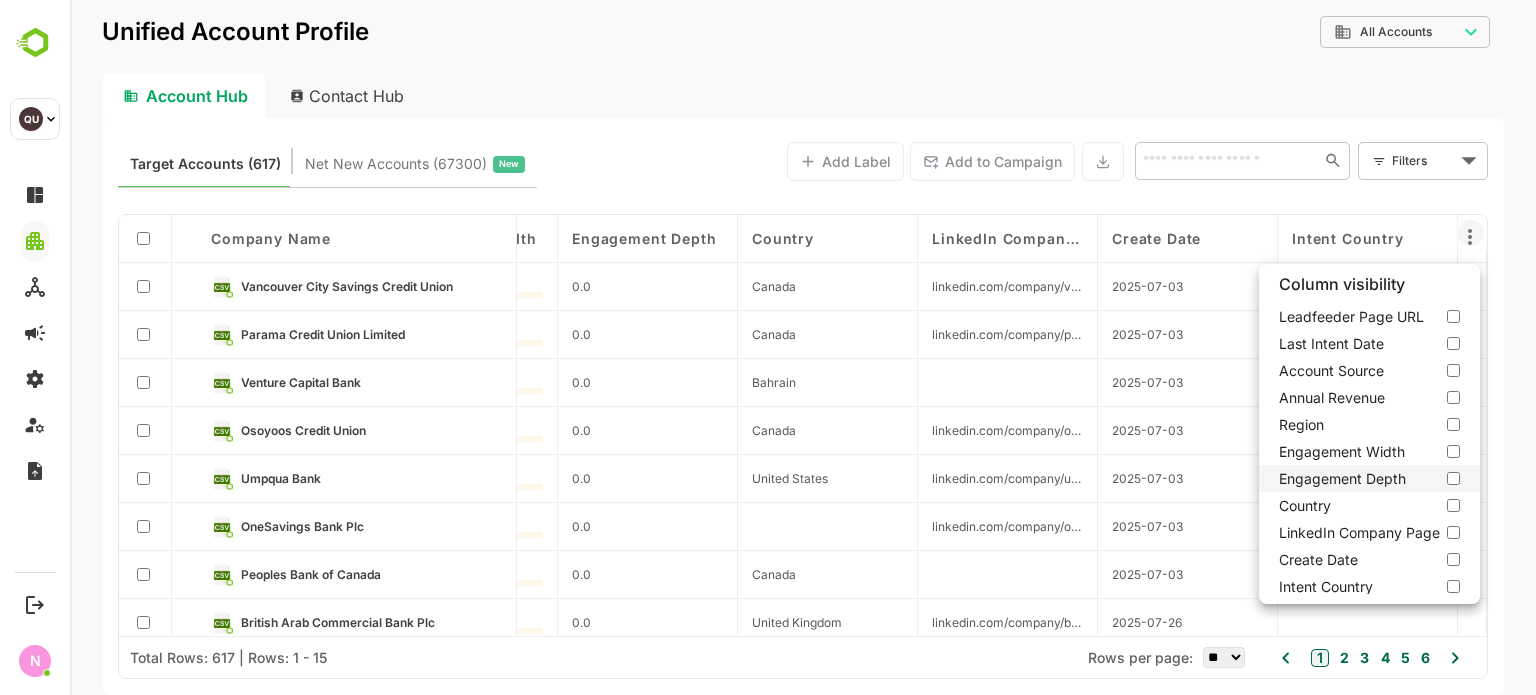 scroll, scrollTop: 0, scrollLeft: 0, axis: both 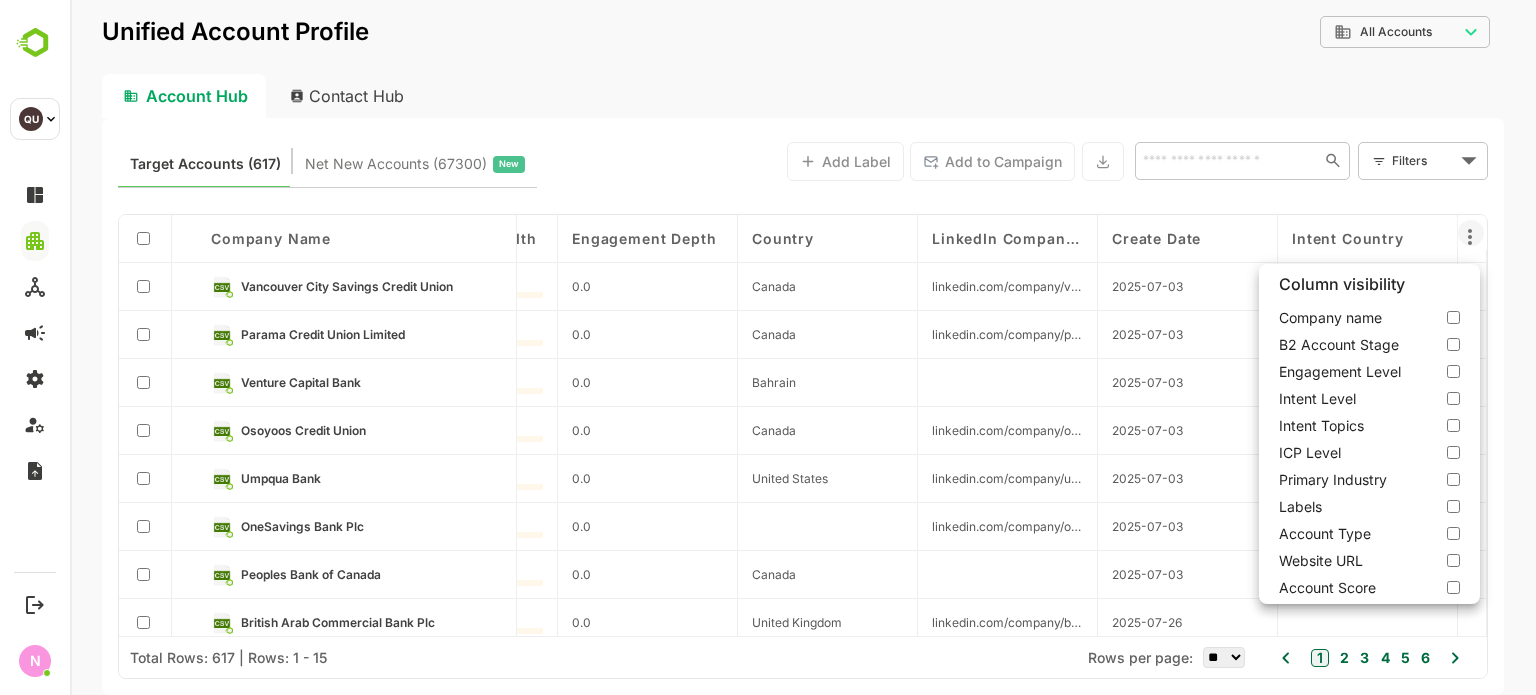 click at bounding box center (803, 347) 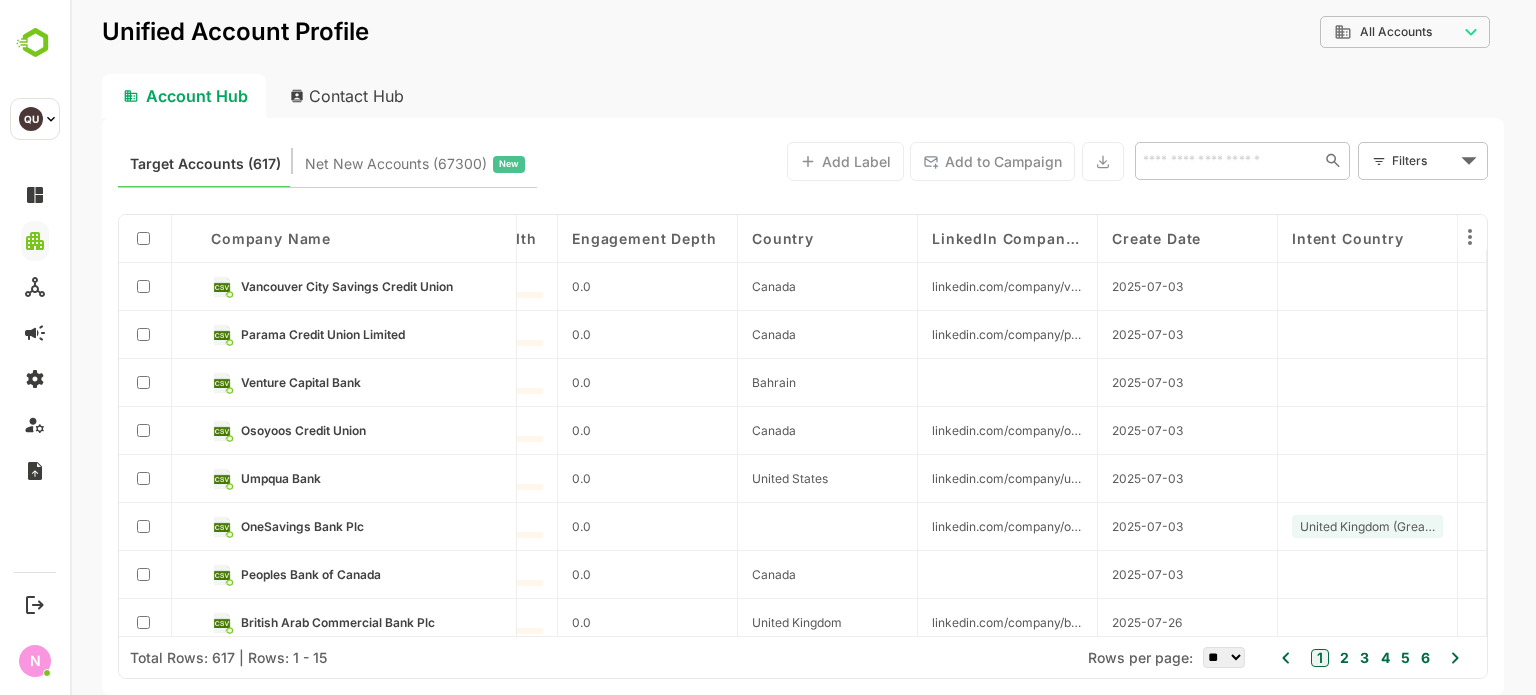 click on "Contact Hub" at bounding box center (348, 96) 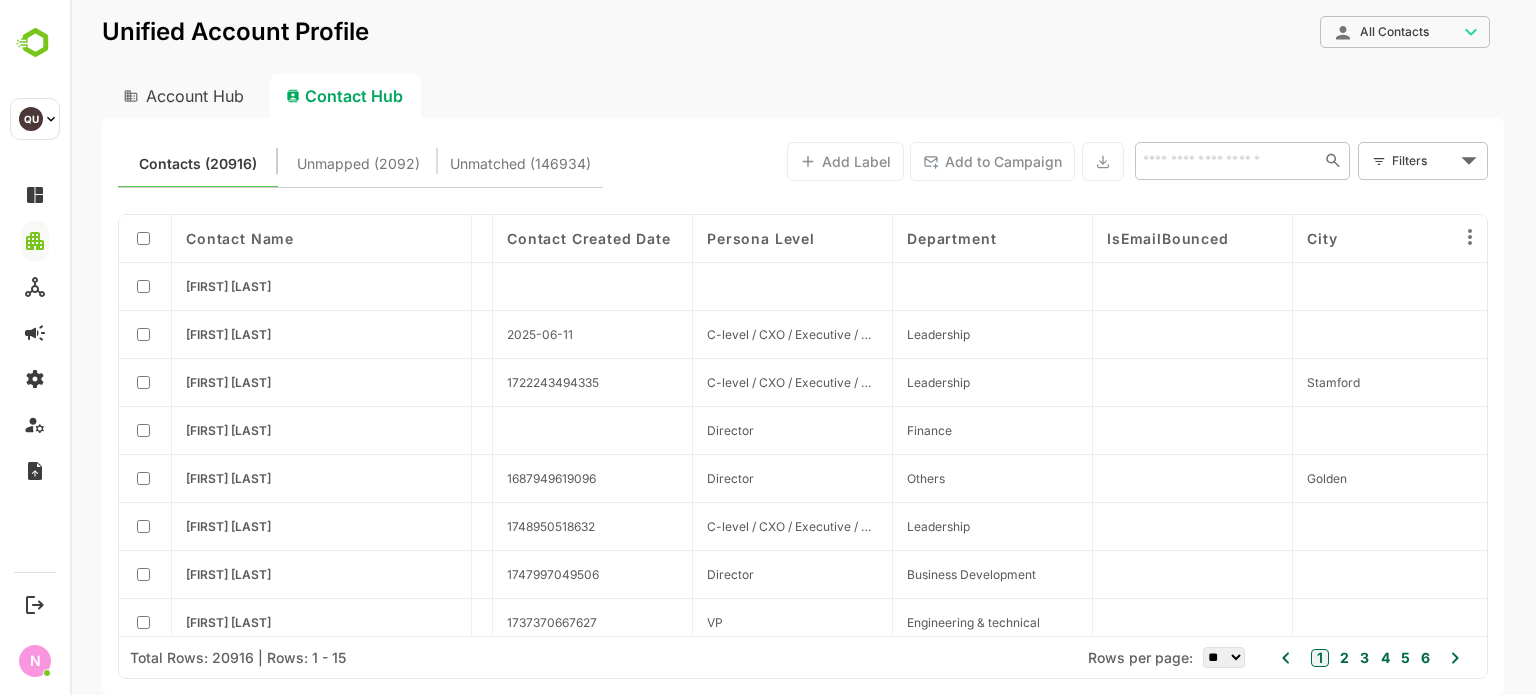 scroll, scrollTop: 0, scrollLeft: 1017, axis: horizontal 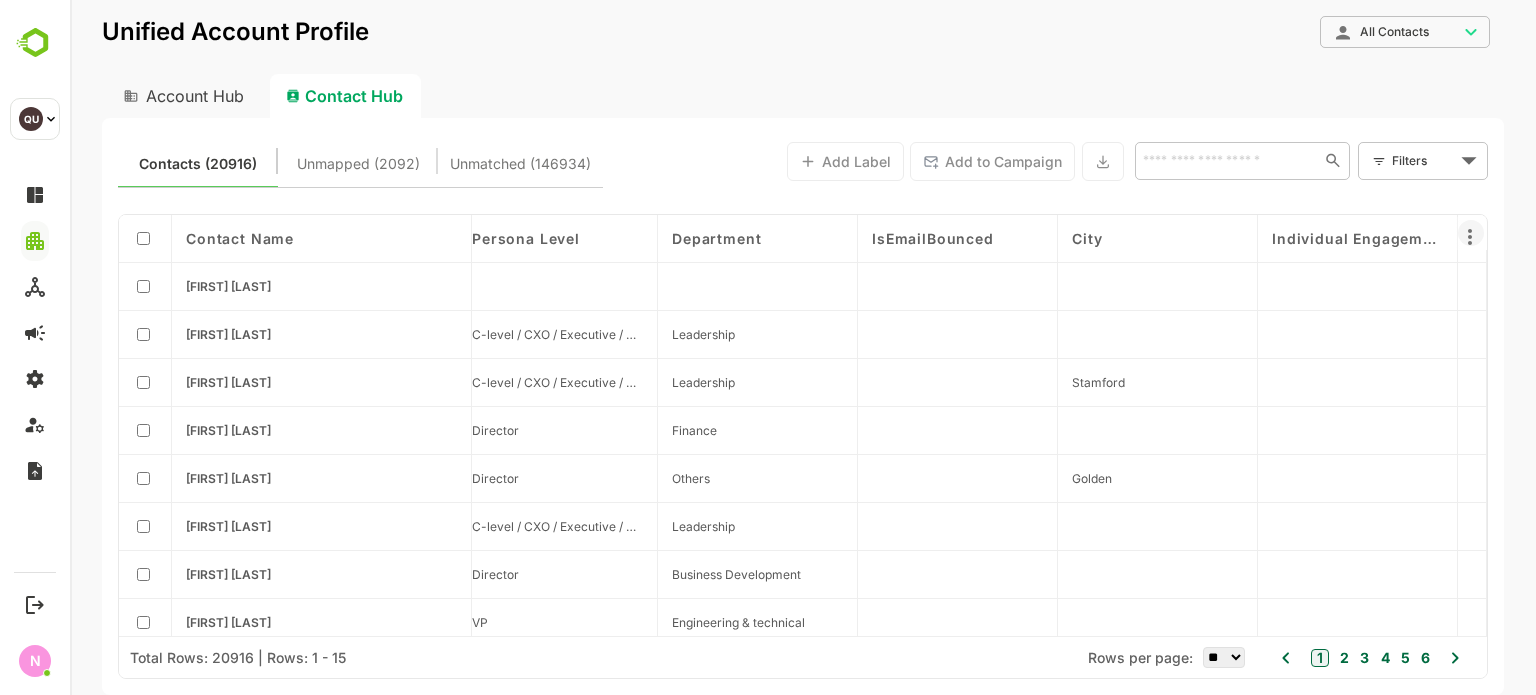 click 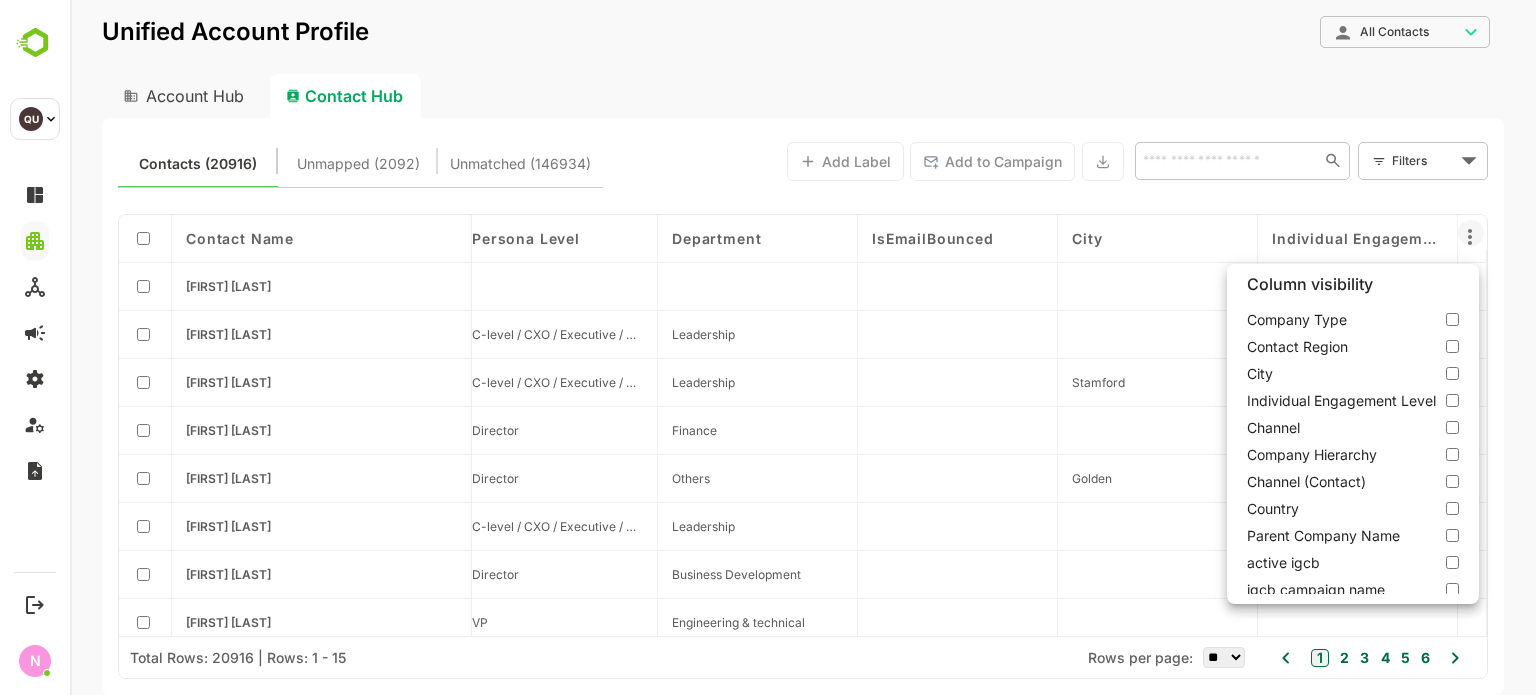 scroll, scrollTop: 433, scrollLeft: 0, axis: vertical 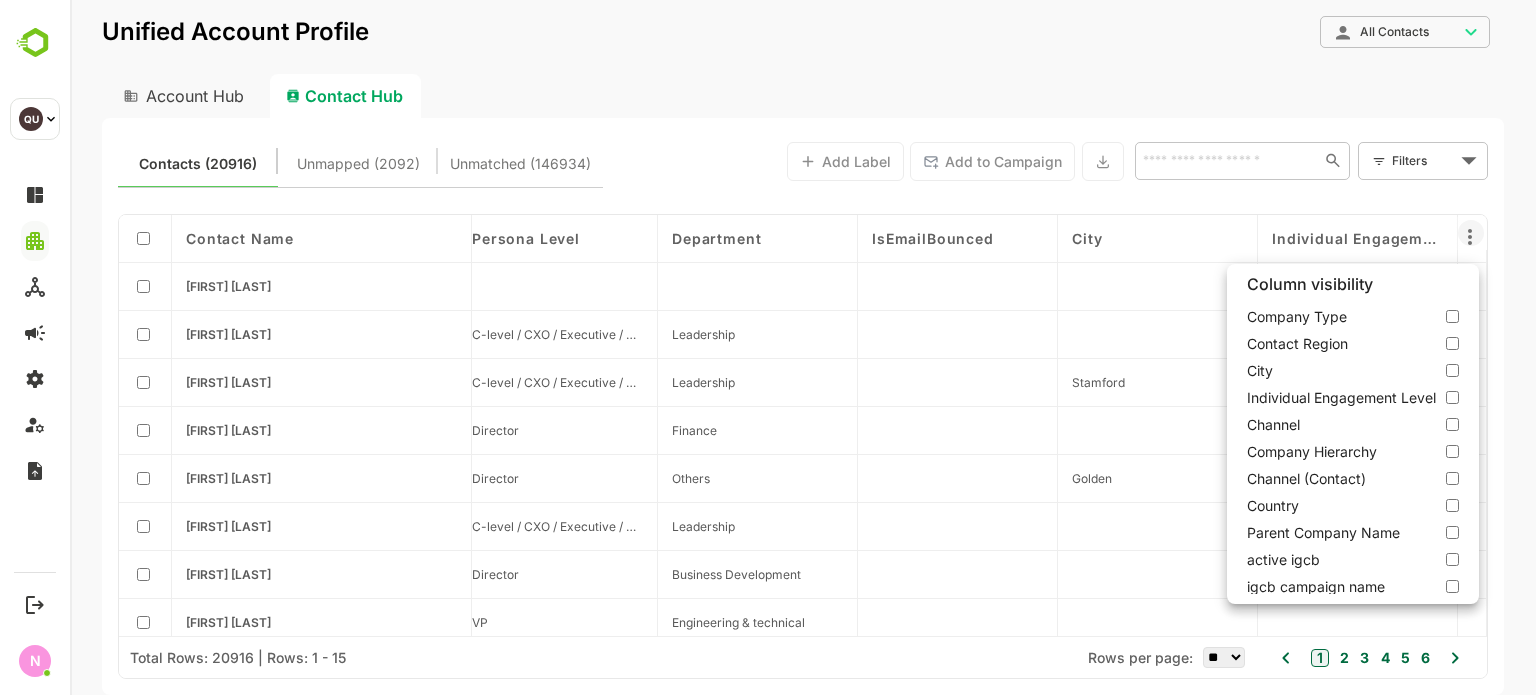 click on "active igcb" at bounding box center (1353, 559) 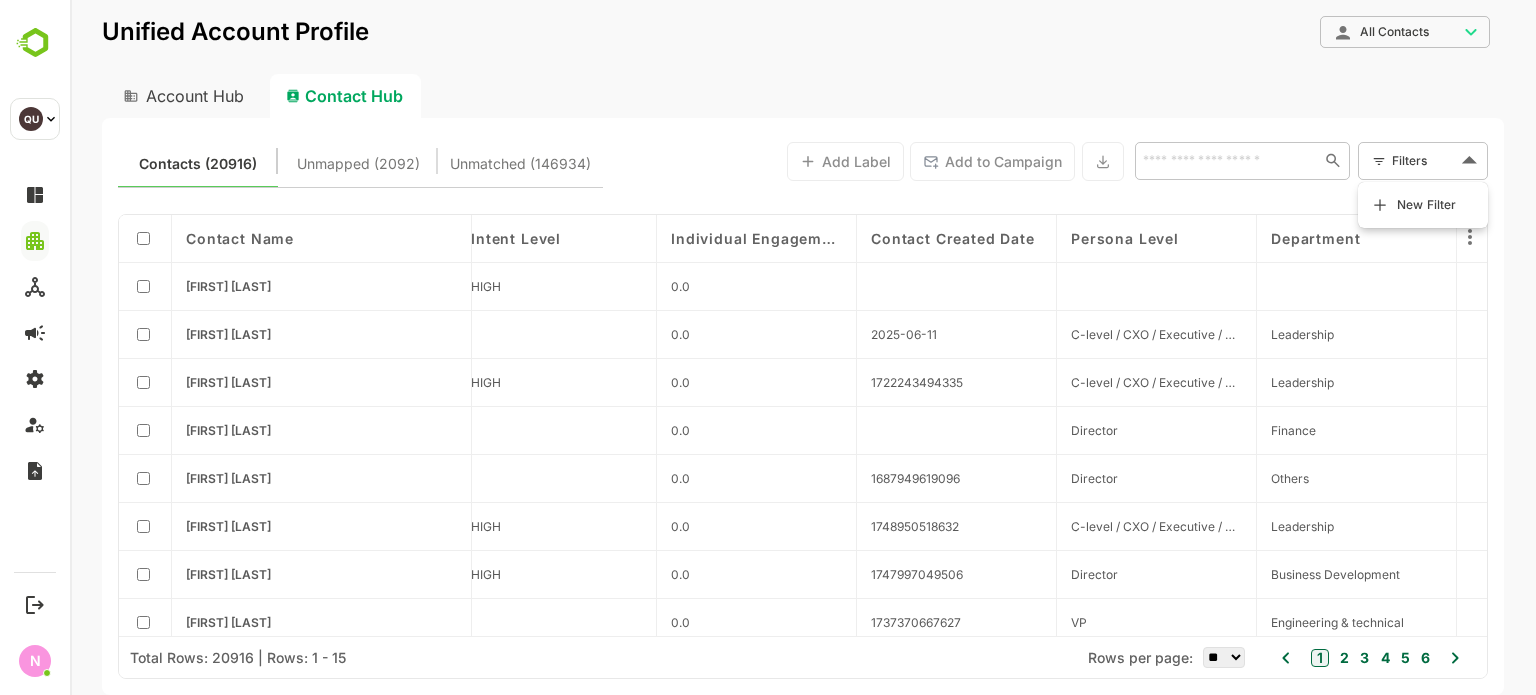 click on "**********" at bounding box center [803, 347] 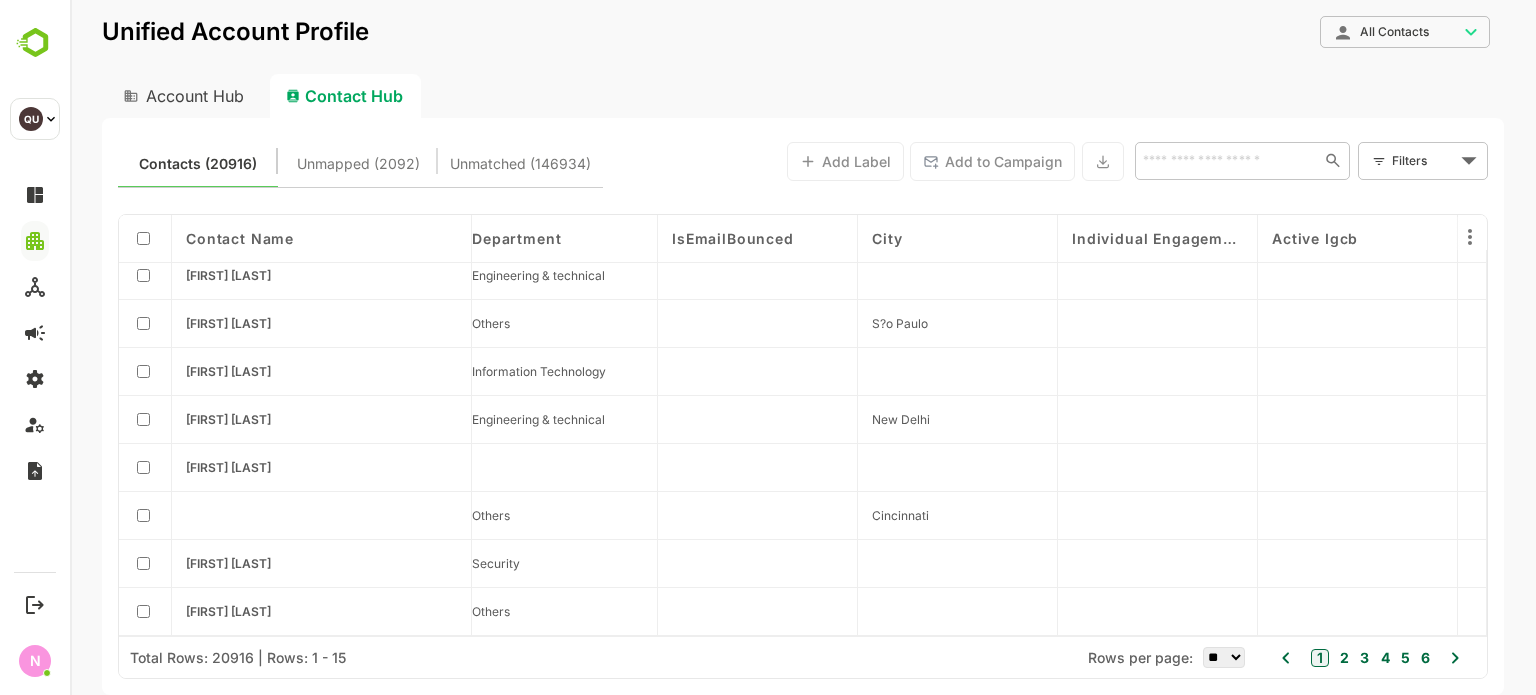 scroll, scrollTop: 0, scrollLeft: 1217, axis: horizontal 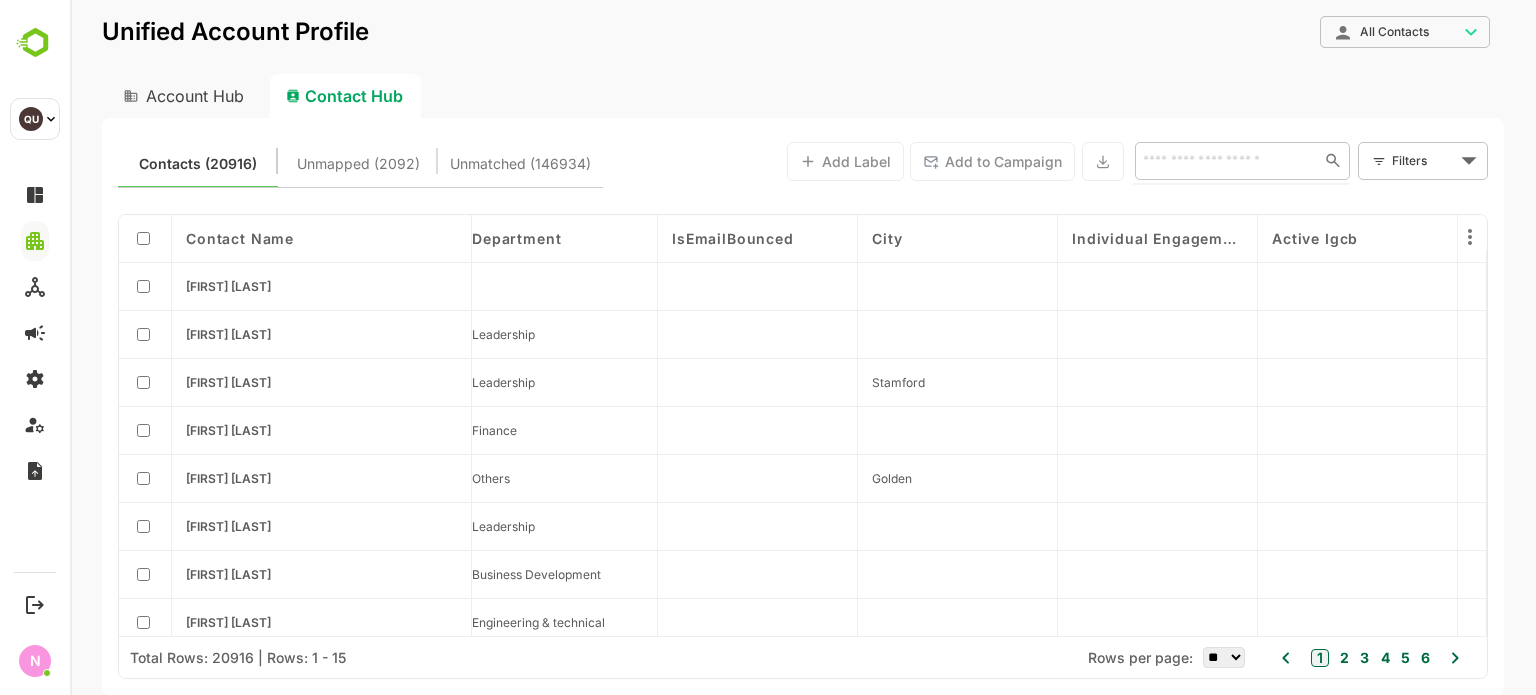 click at bounding box center [1223, 160] 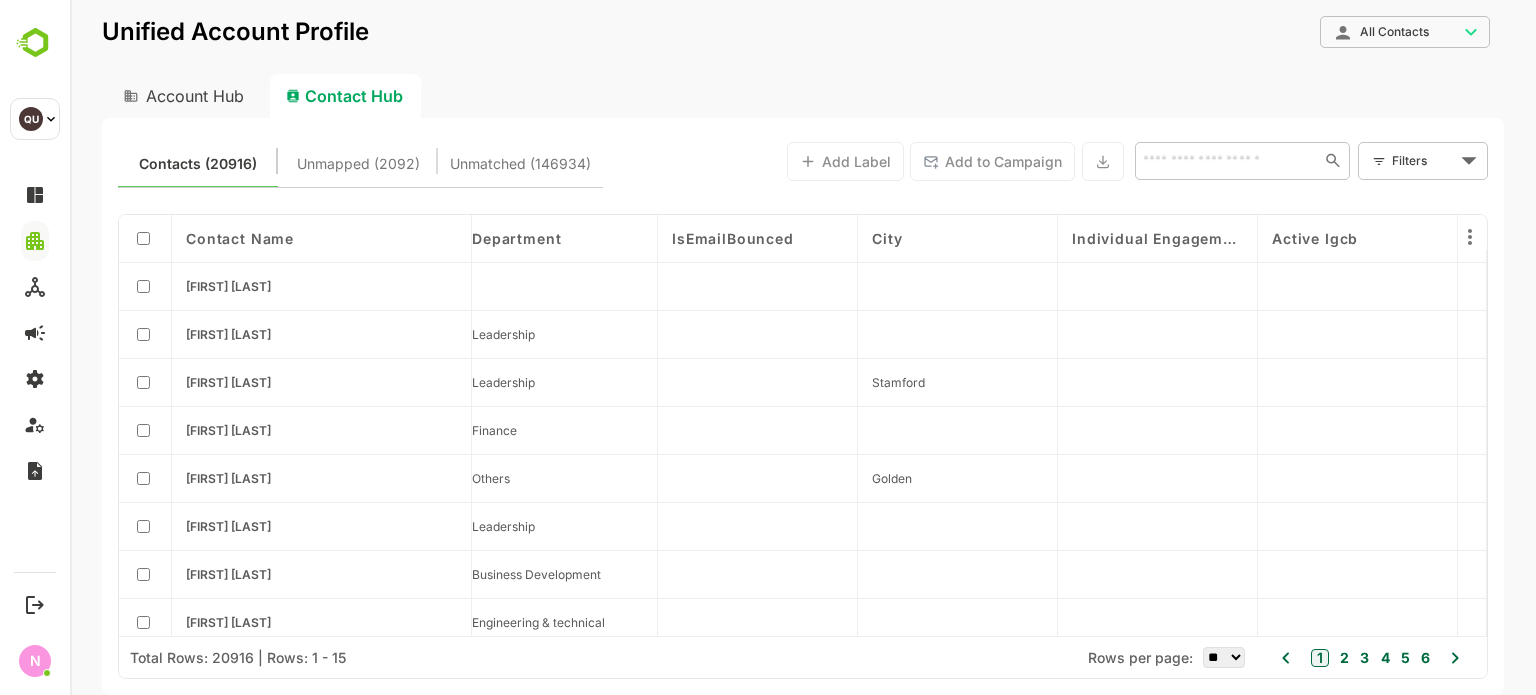 click at bounding box center (1223, 160) 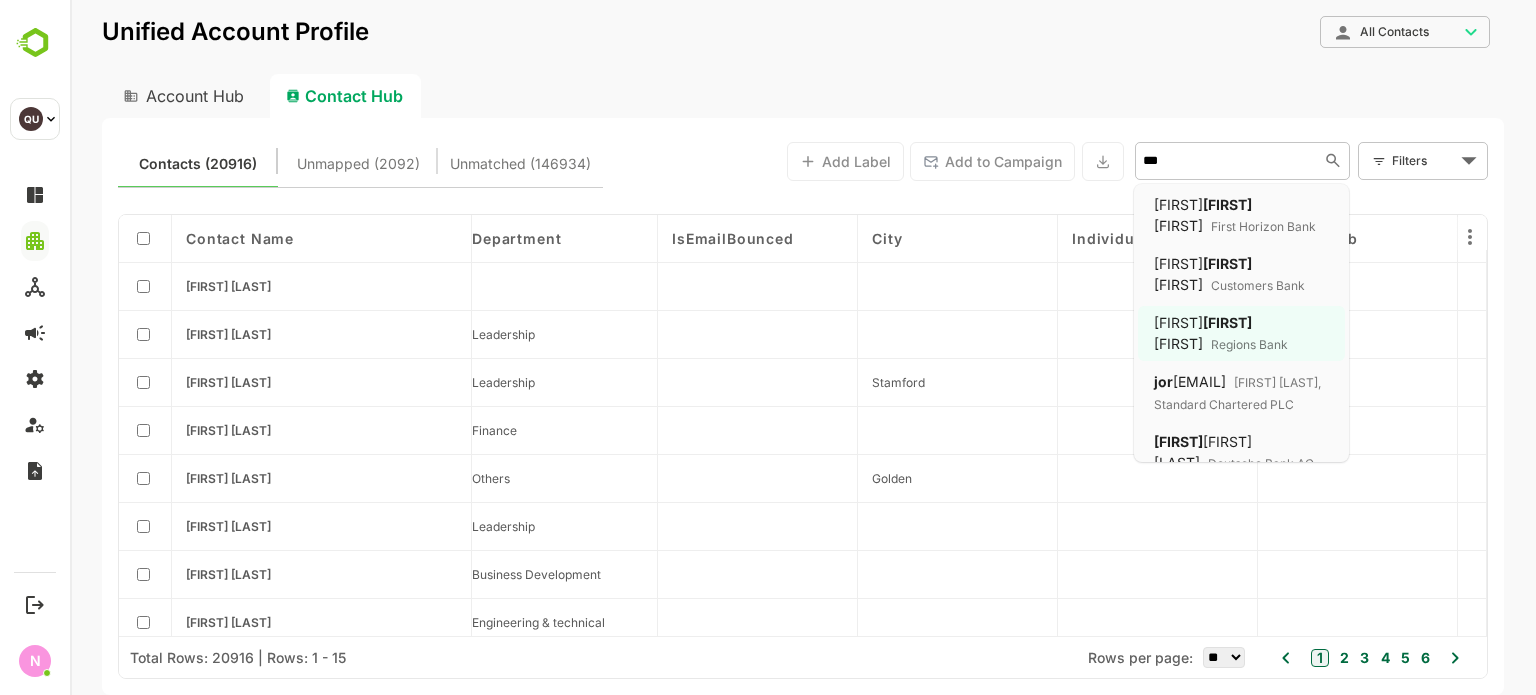 type on "***" 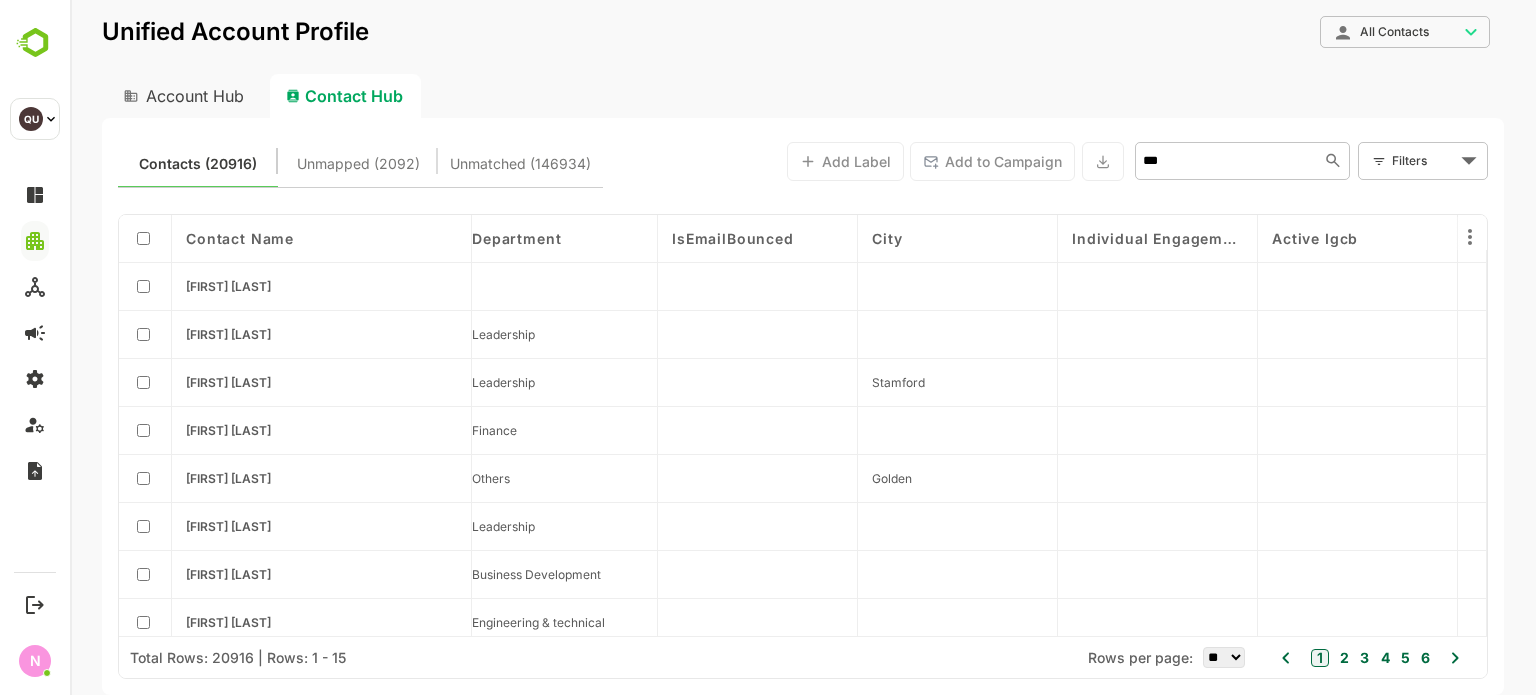 click on "Account Hub" at bounding box center [182, 96] 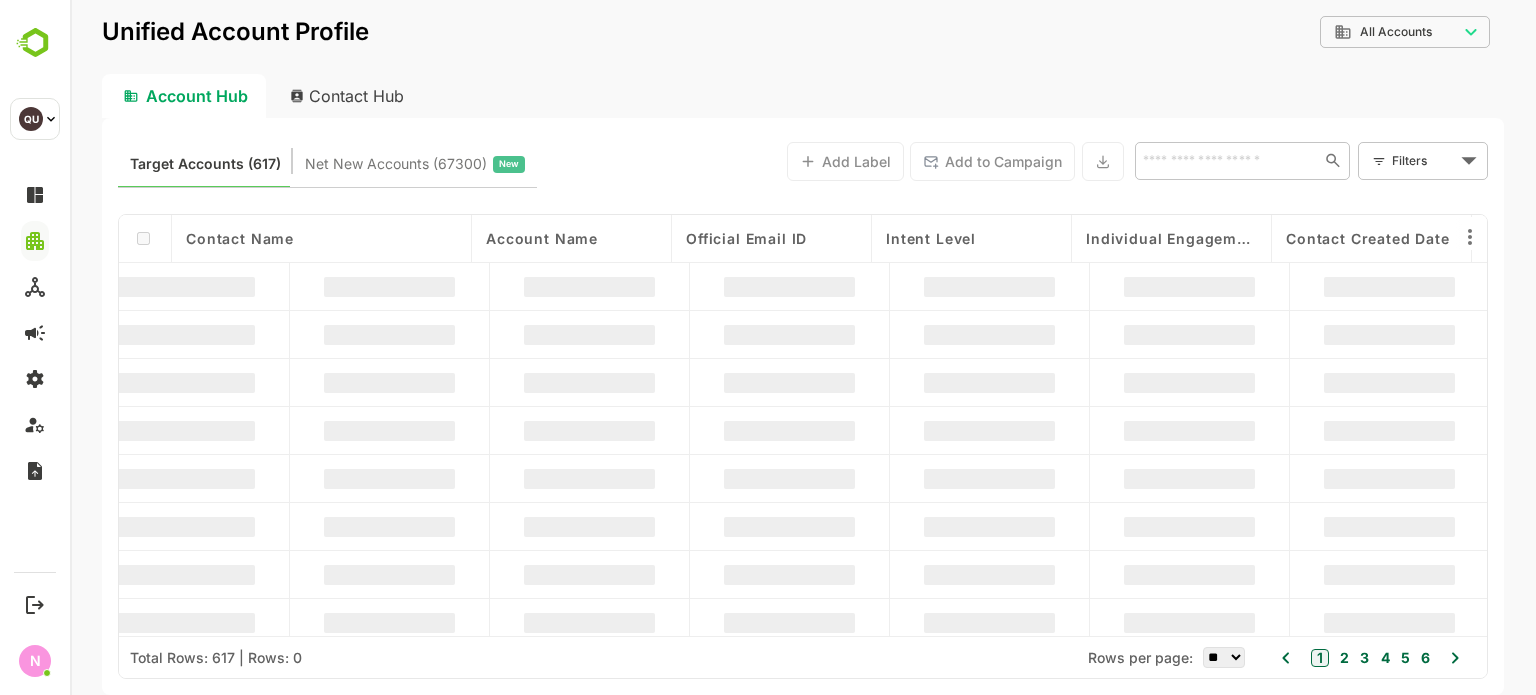 click at bounding box center (1226, 160) 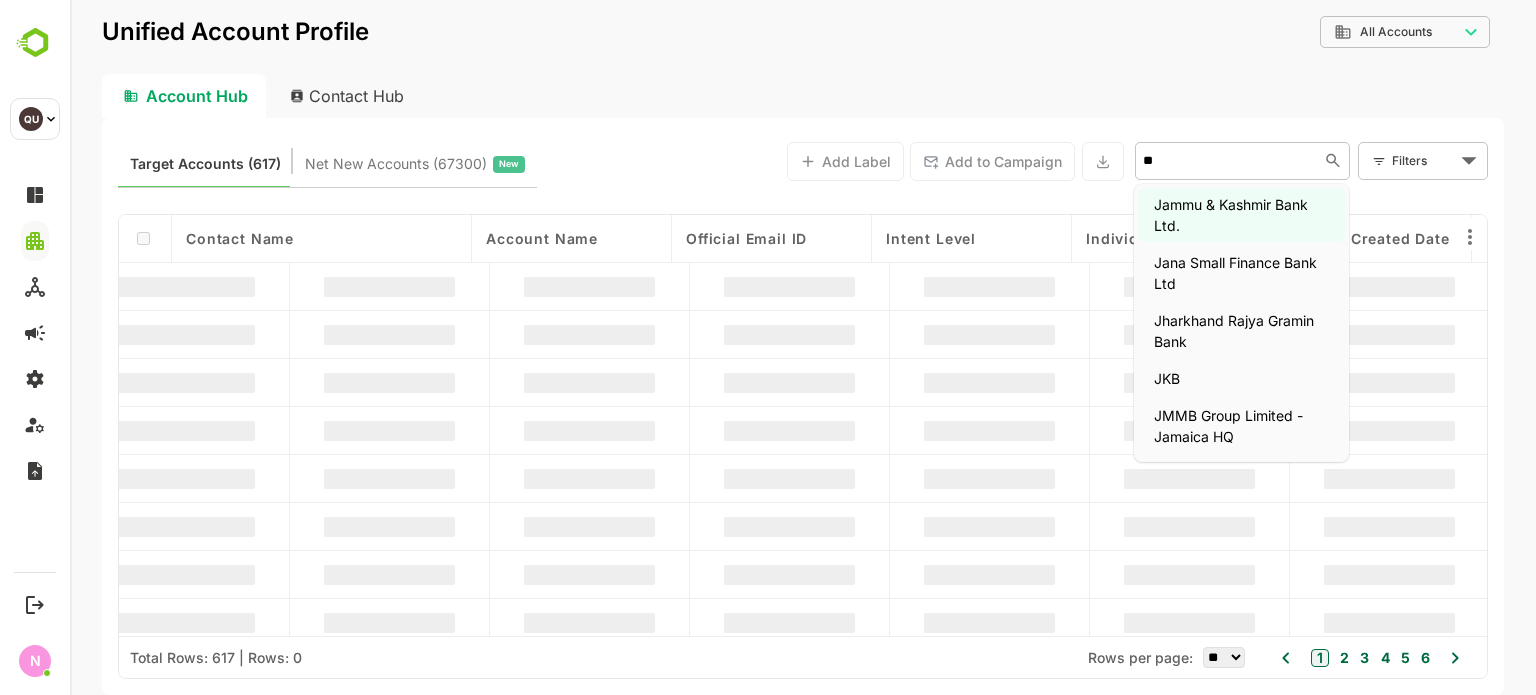type on "***" 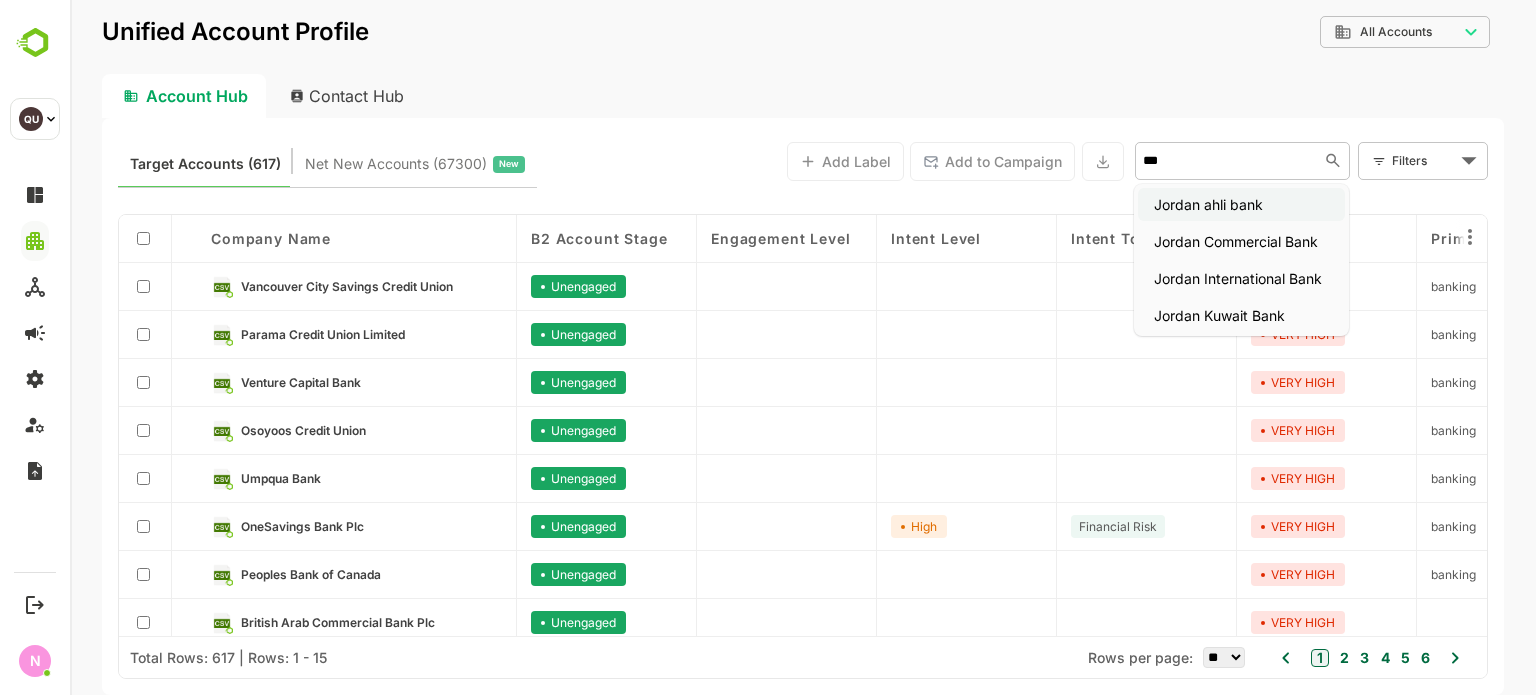 click on "Jordan ahli bank" at bounding box center (1241, 204) 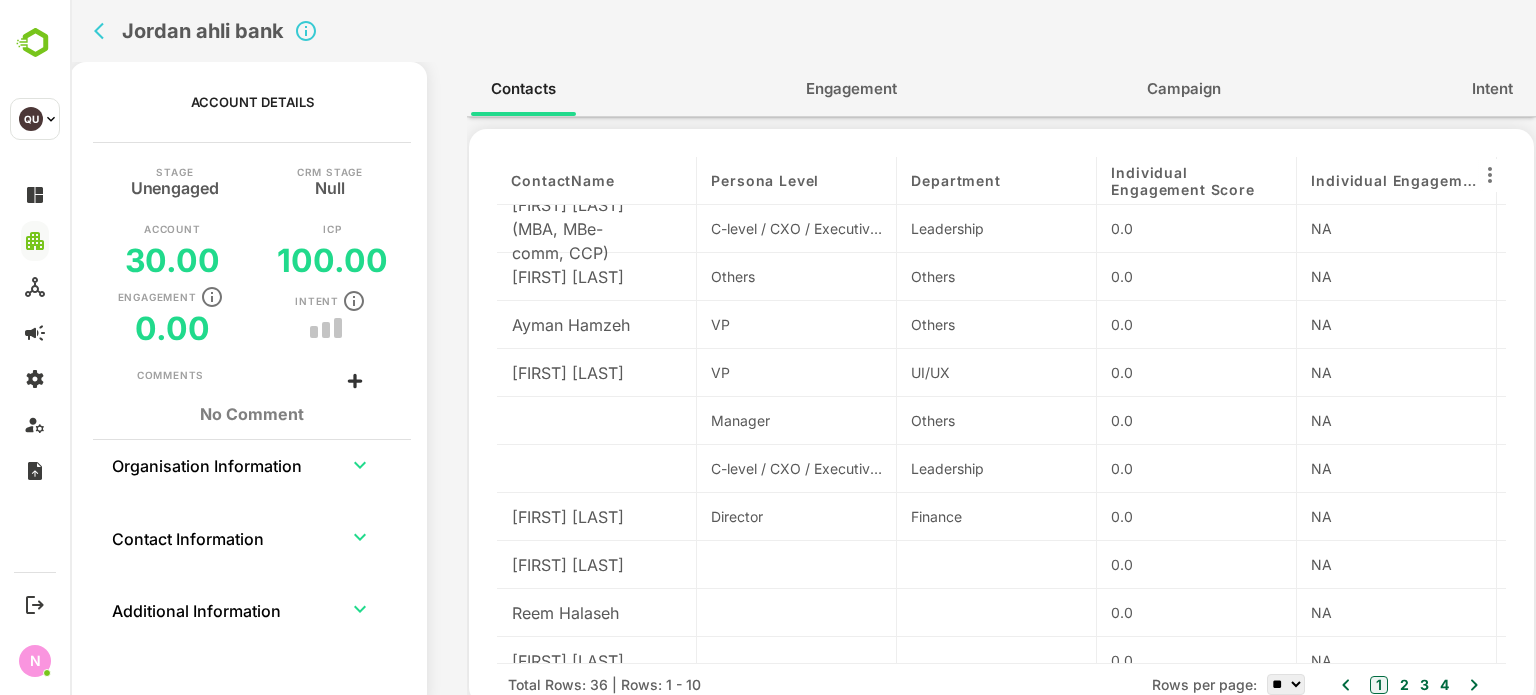 drag, startPoint x: 692, startPoint y: 183, endPoint x: 820, endPoint y: 185, distance: 128.01562 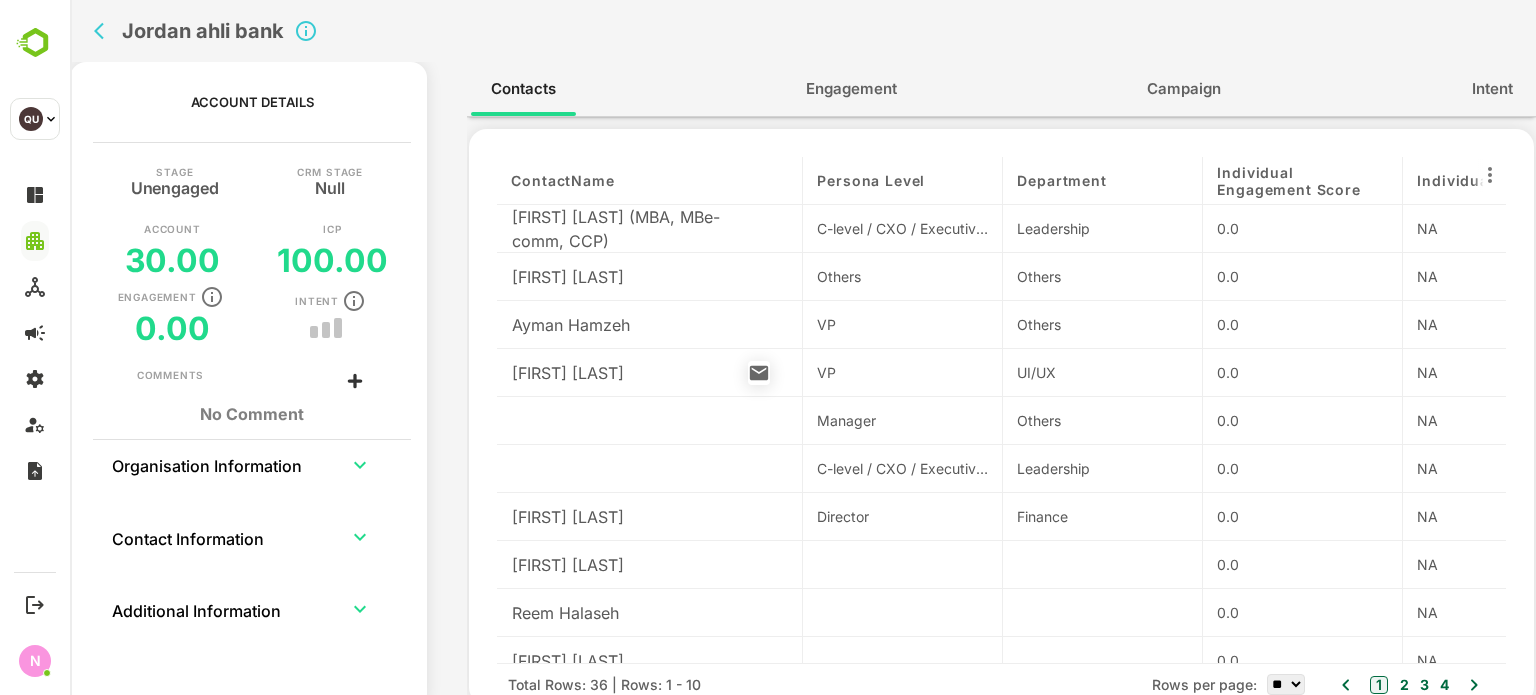 scroll, scrollTop: 26, scrollLeft: 0, axis: vertical 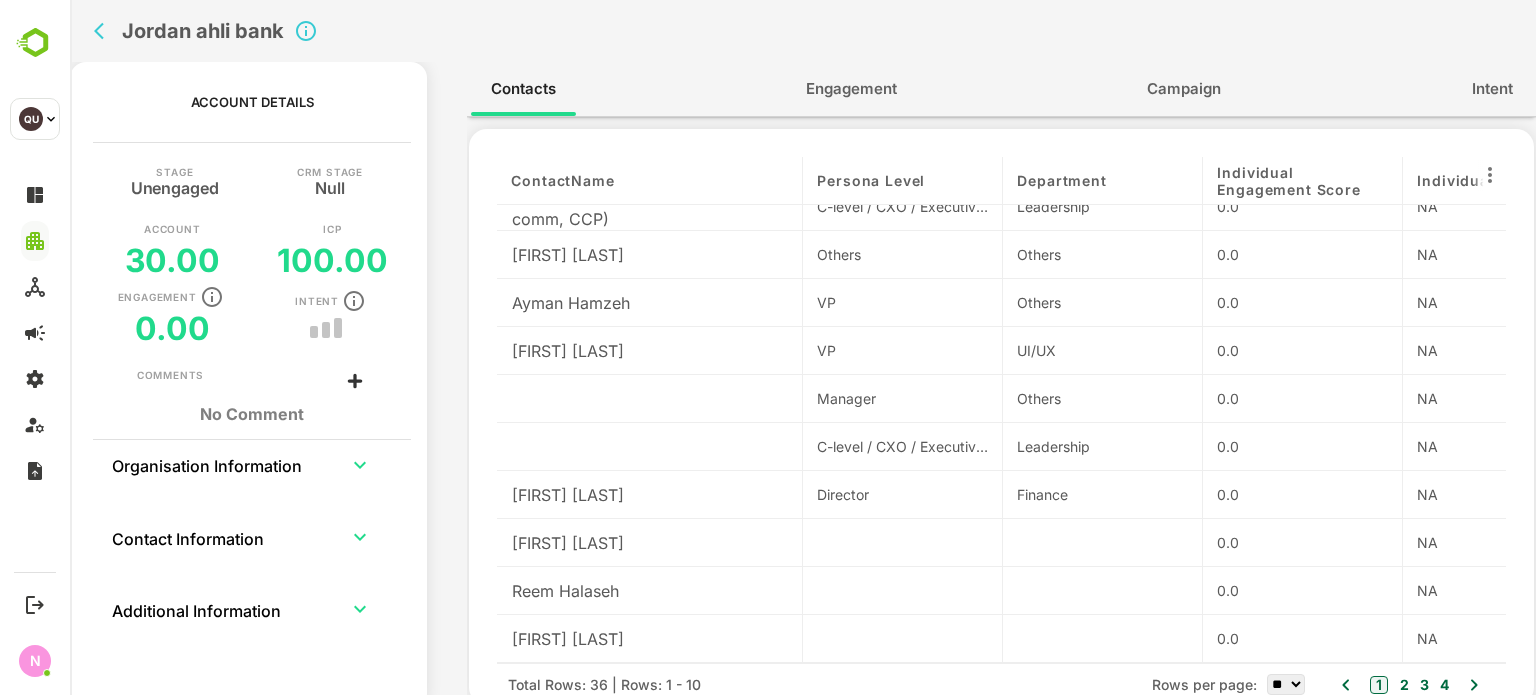 click on "** ** ** ***" at bounding box center [1286, 684] 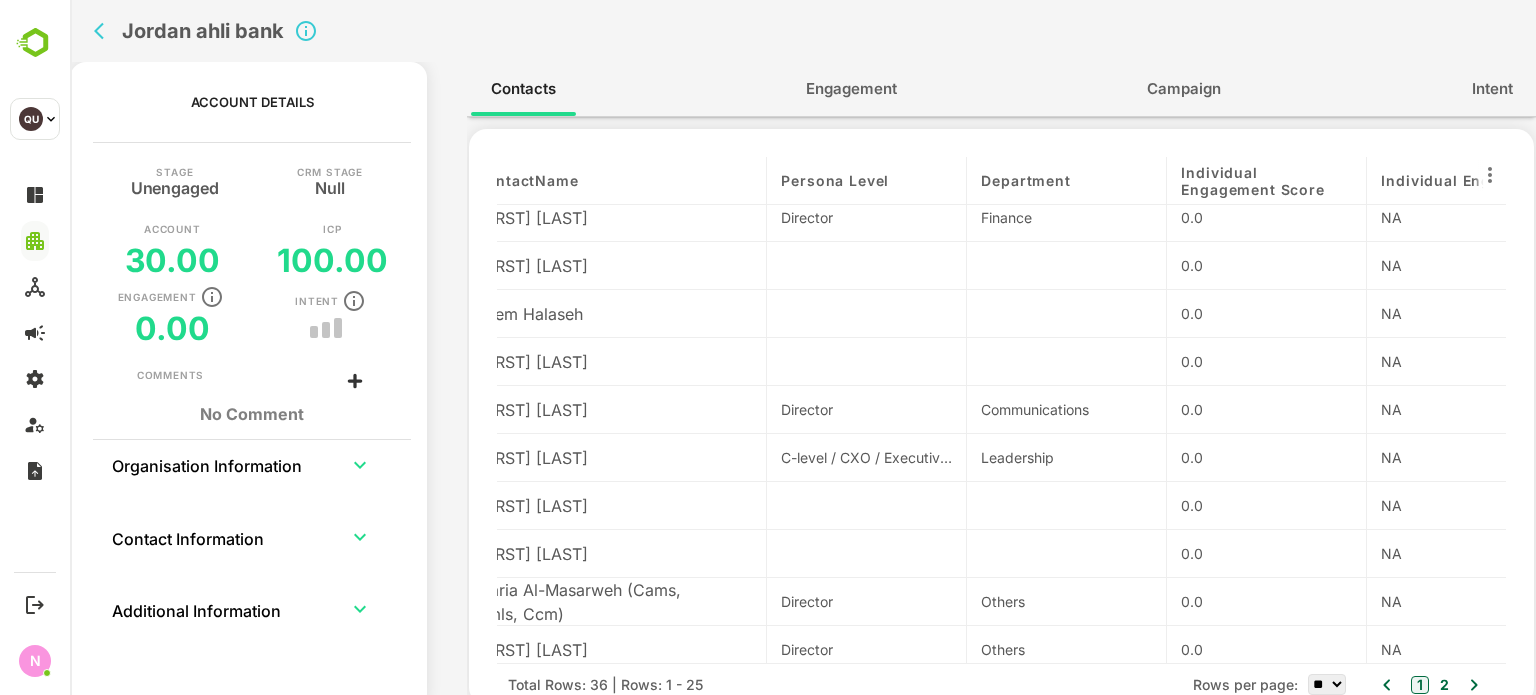 scroll, scrollTop: 299, scrollLeft: 36, axis: both 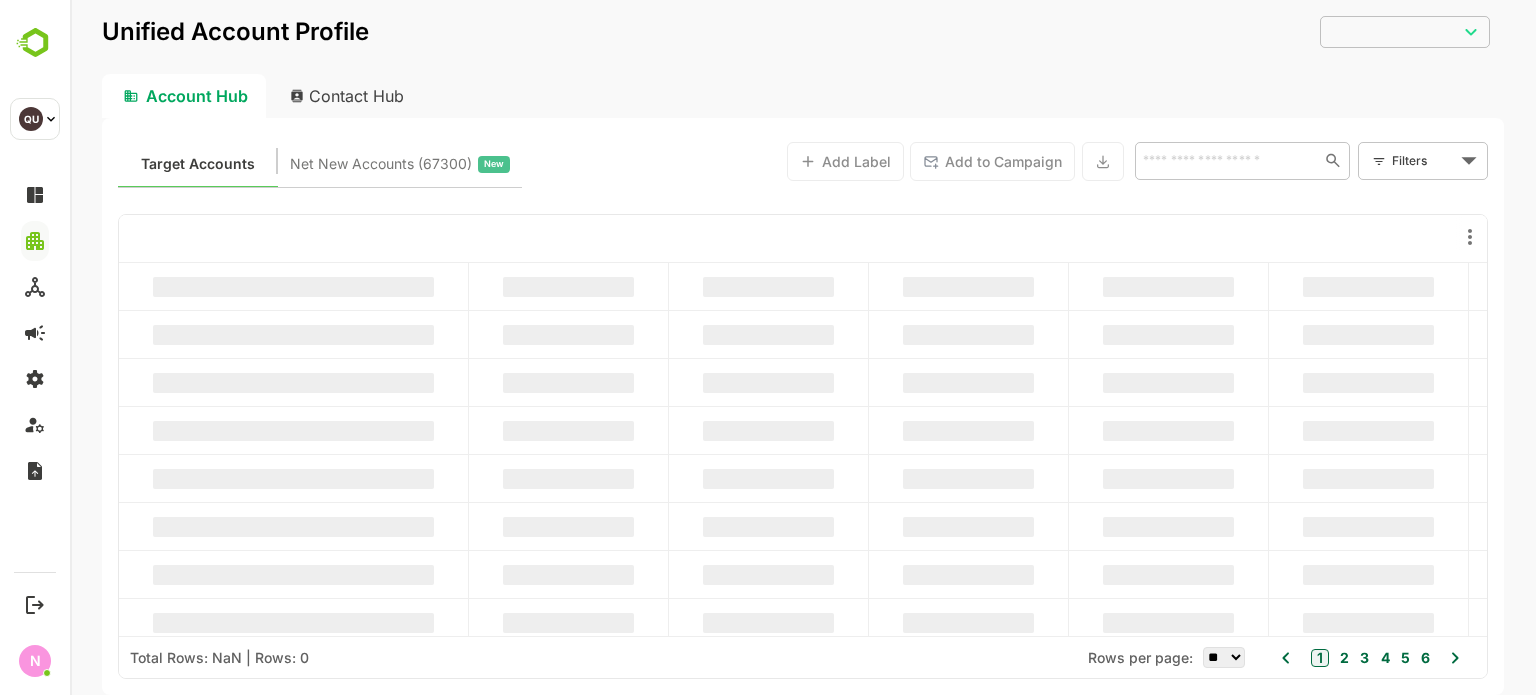 type on "**********" 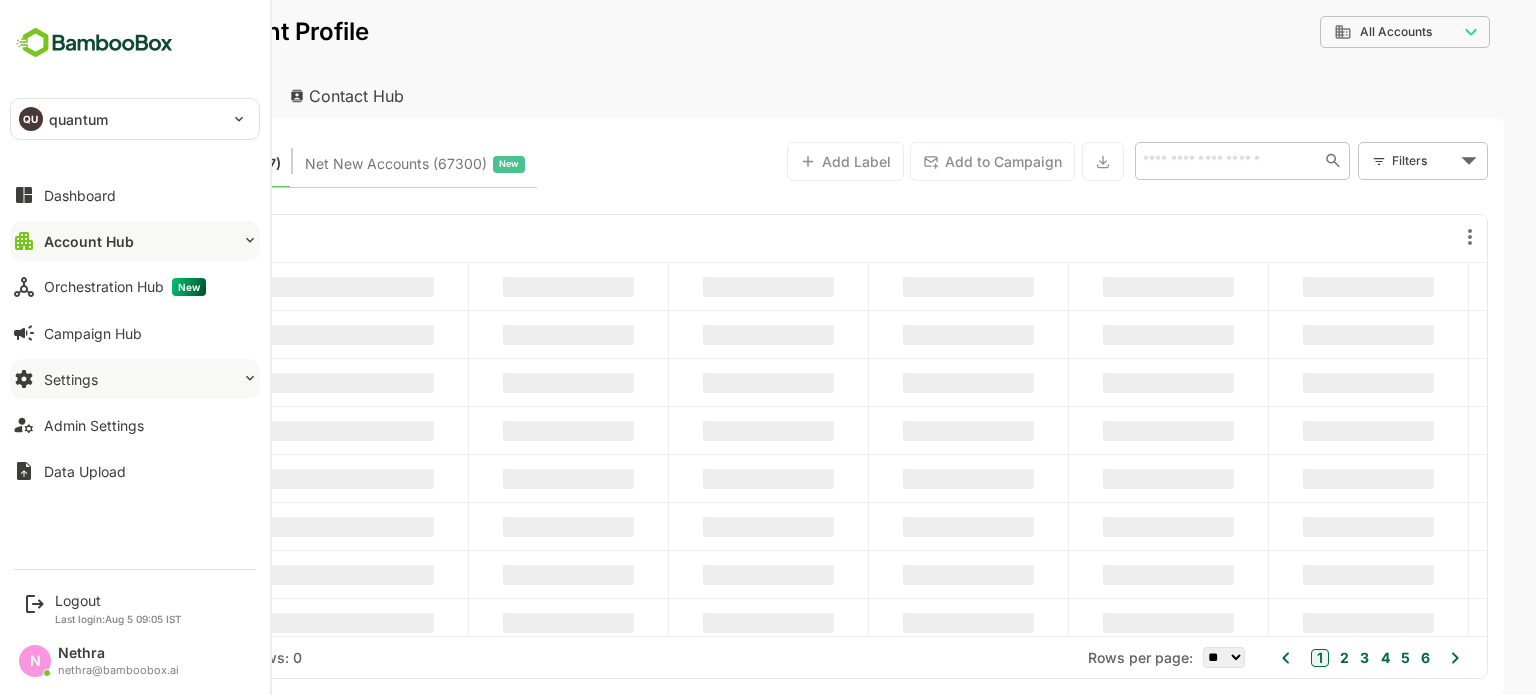 click on "Settings" at bounding box center [135, 379] 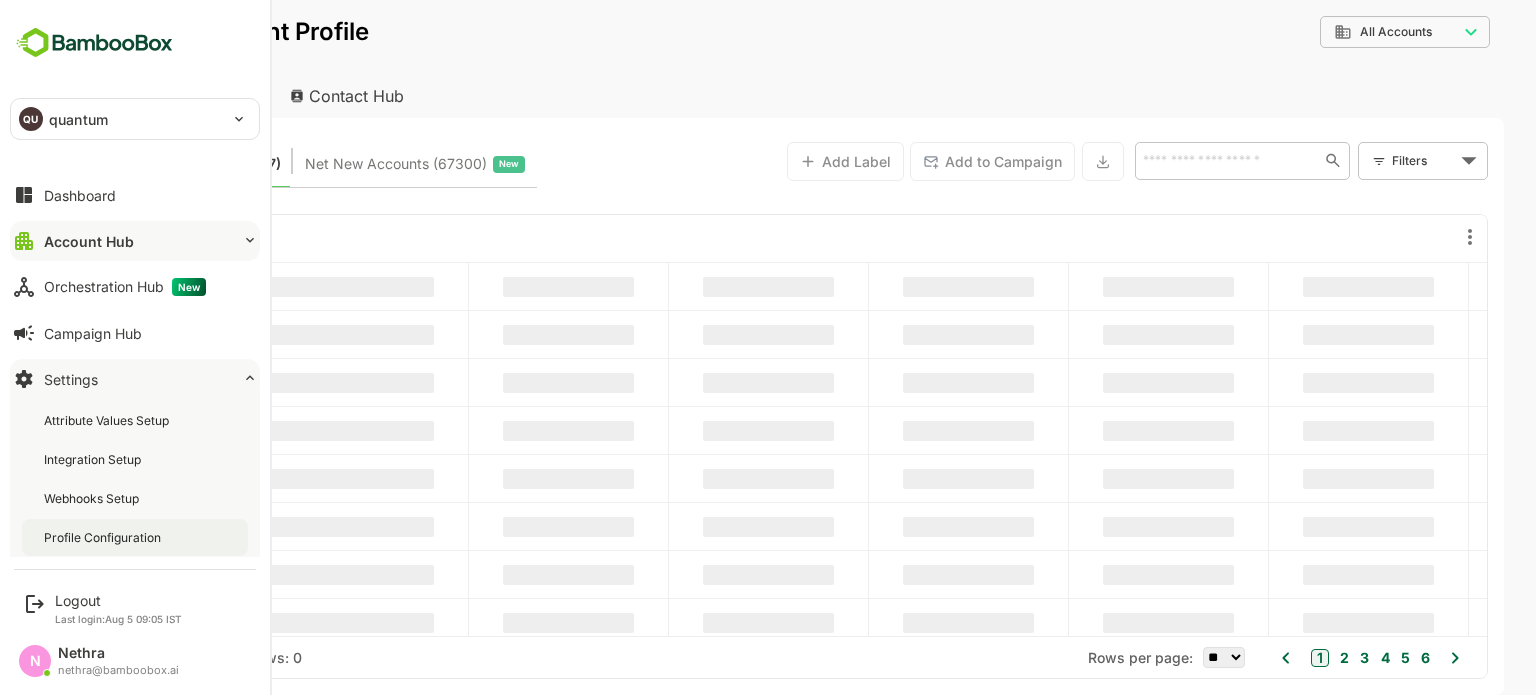click on "Profile Configuration" at bounding box center (104, 537) 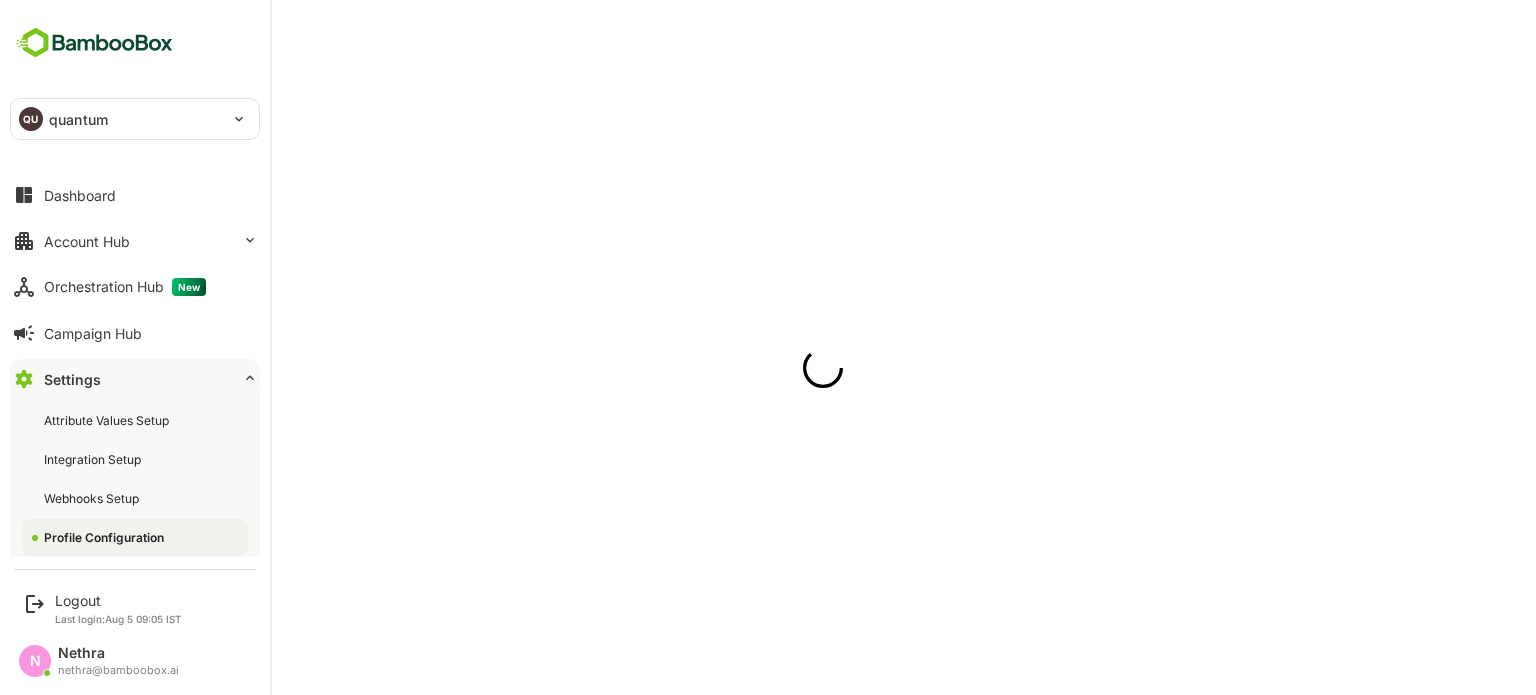 scroll, scrollTop: 0, scrollLeft: 0, axis: both 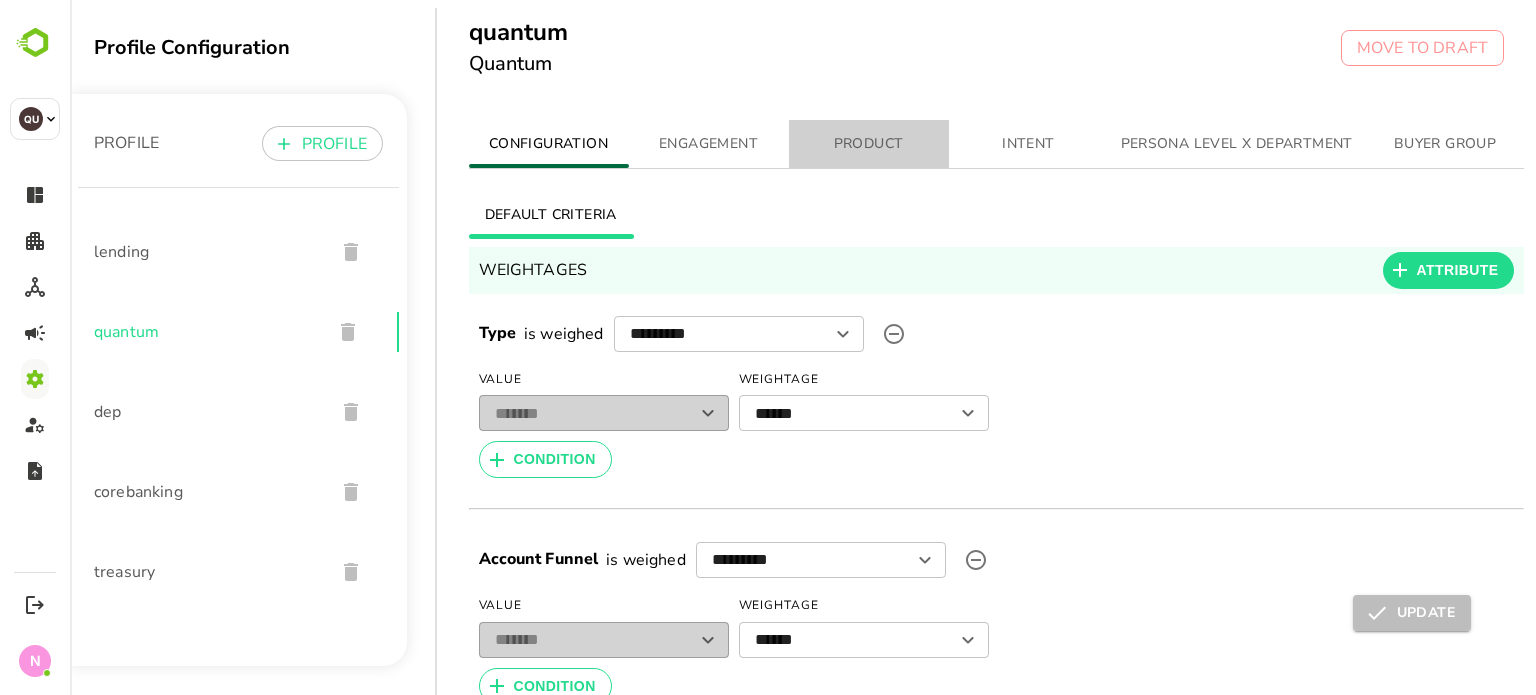 click on "PRODUCT" at bounding box center [869, 144] 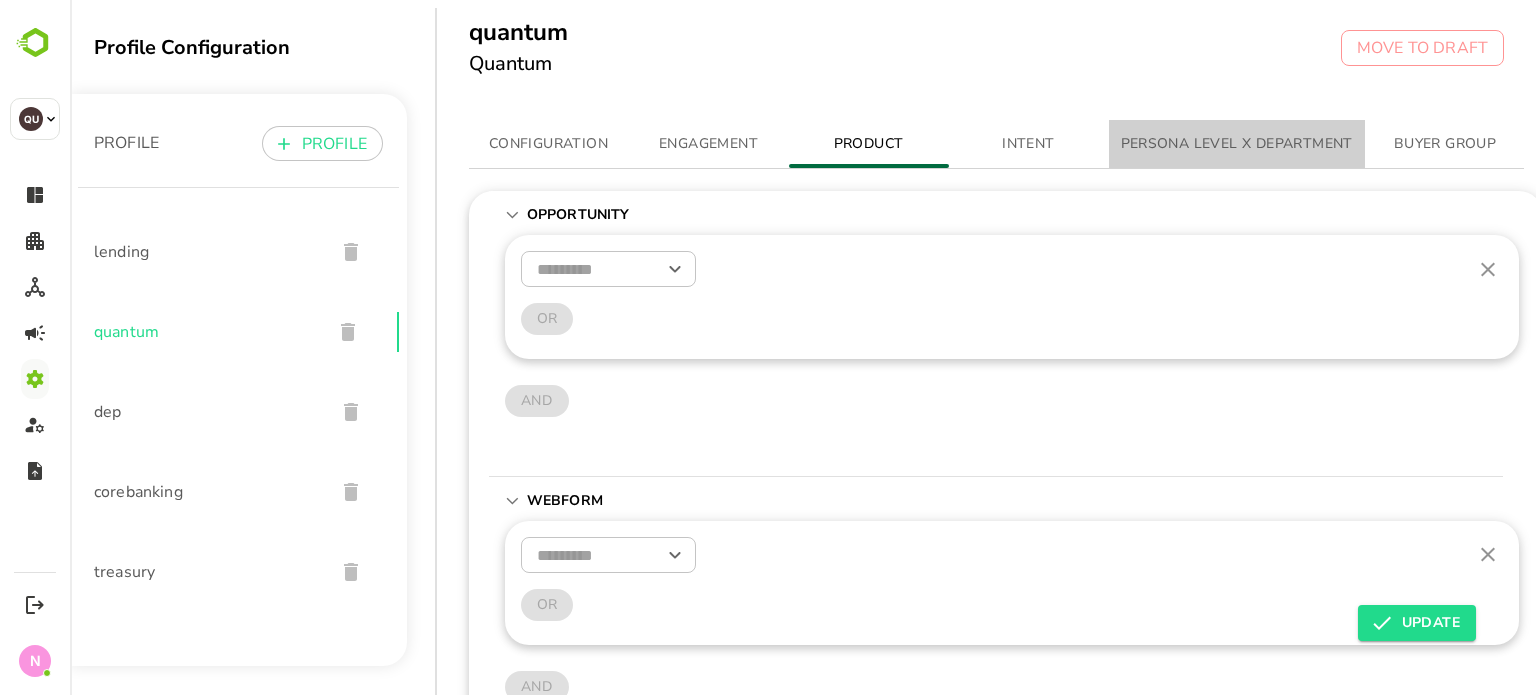 click on "PERSONA LEVEL X DEPARTMENT" at bounding box center [1237, 144] 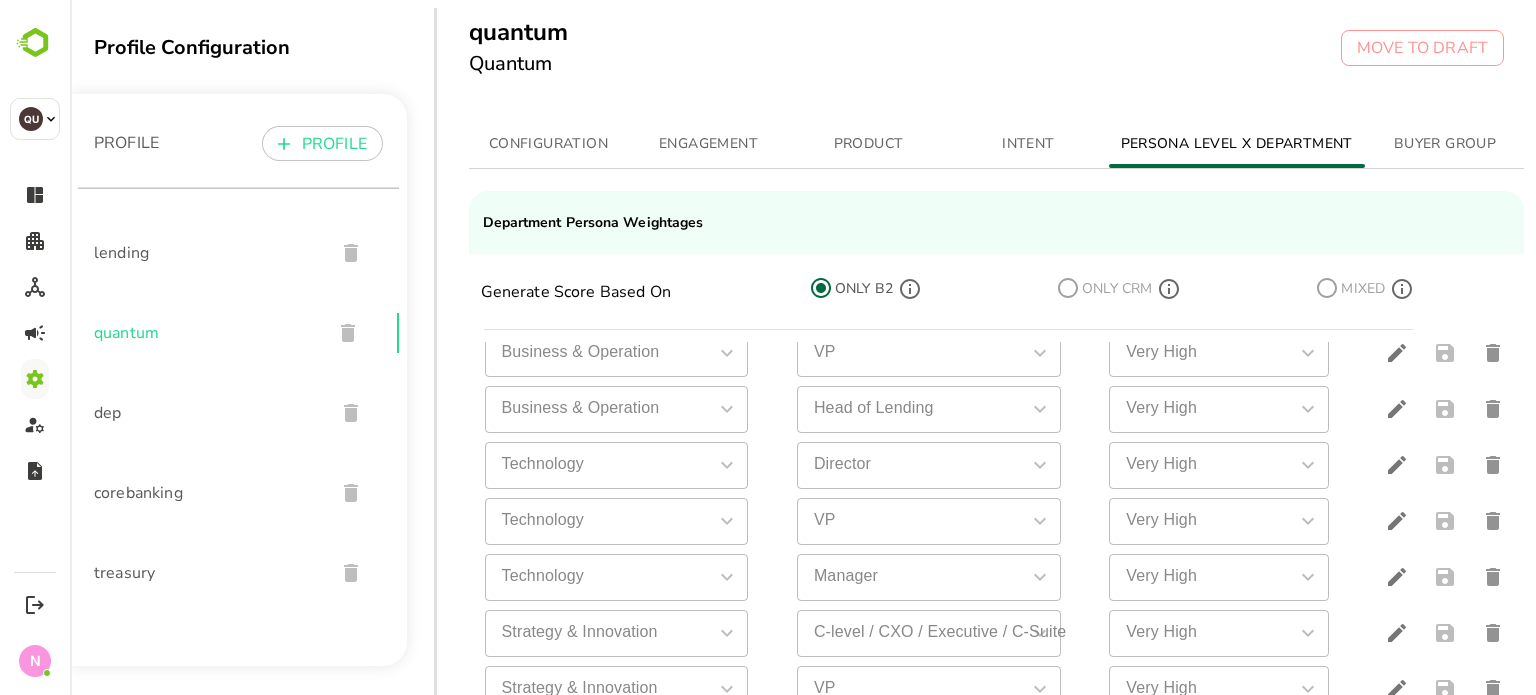 scroll, scrollTop: 725, scrollLeft: 0, axis: vertical 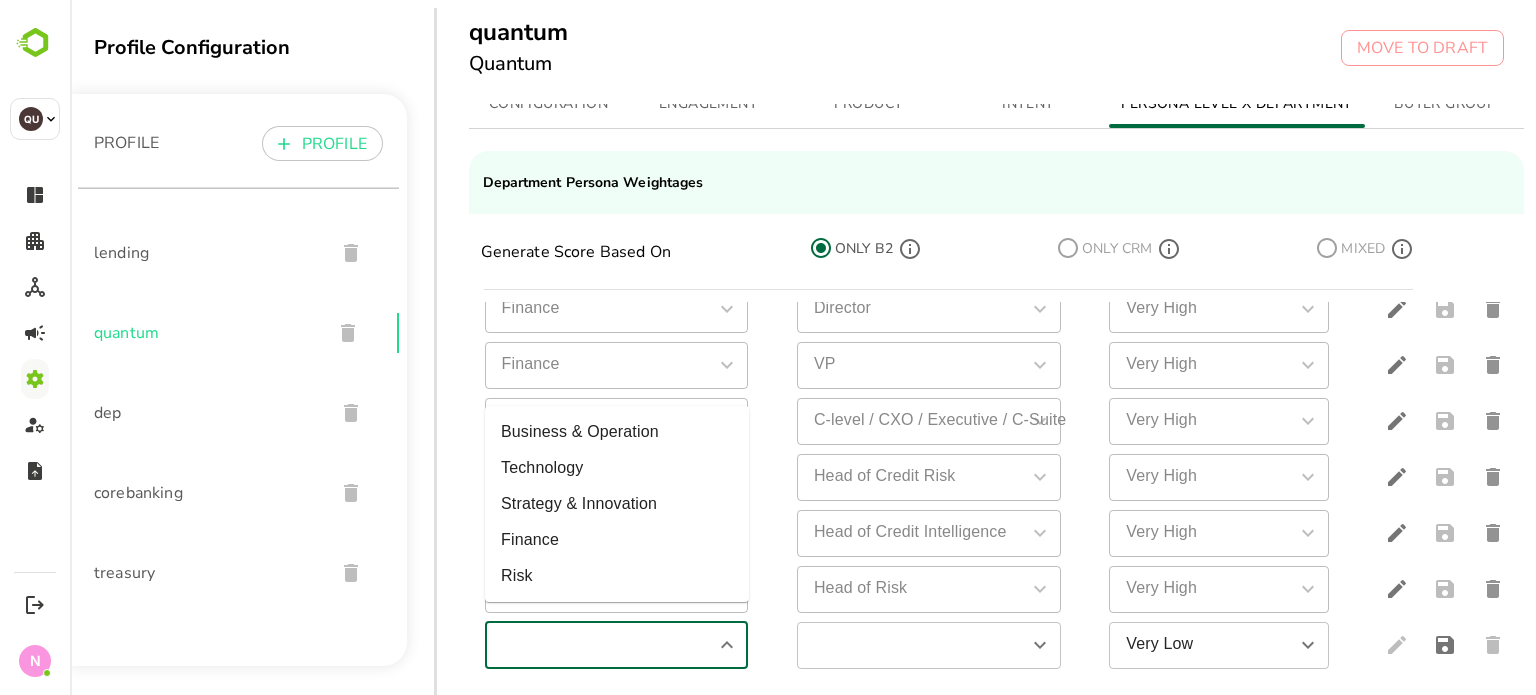 click at bounding box center [600, 645] 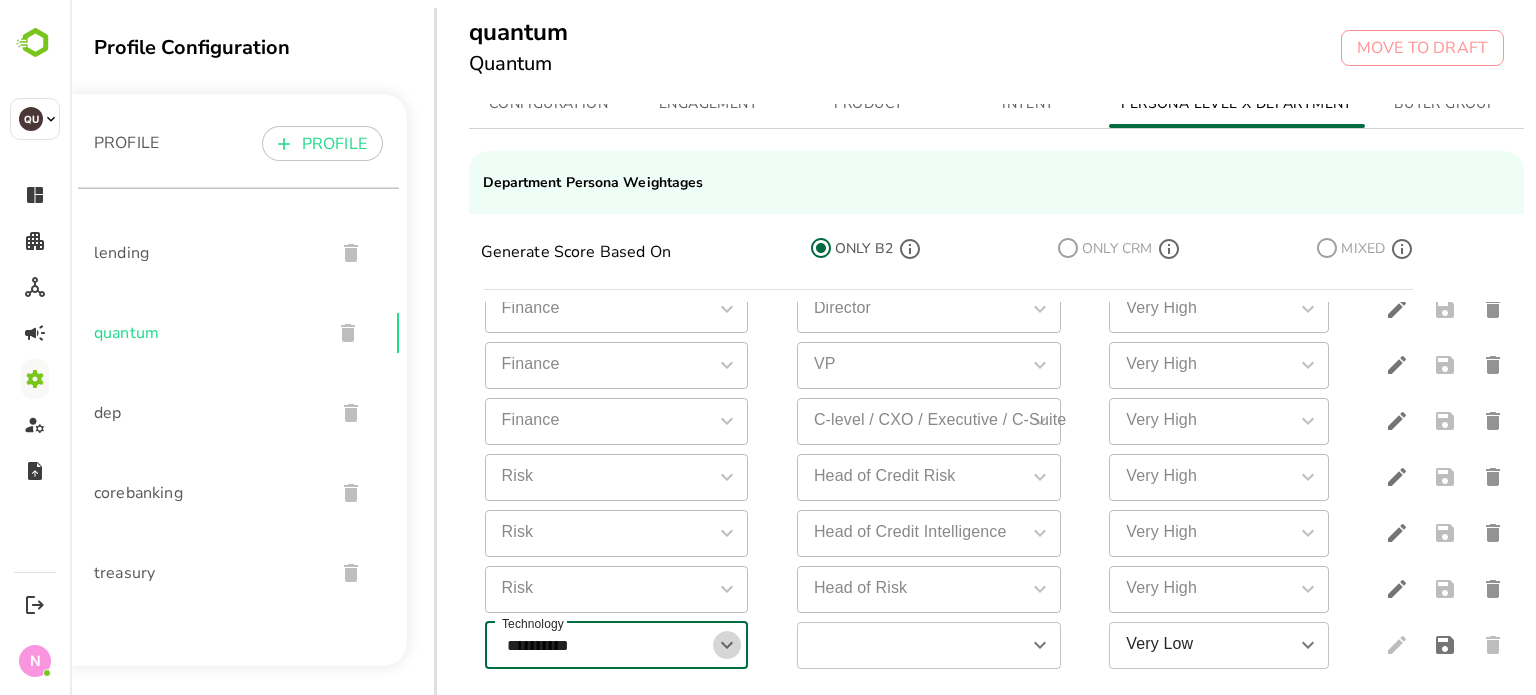 click 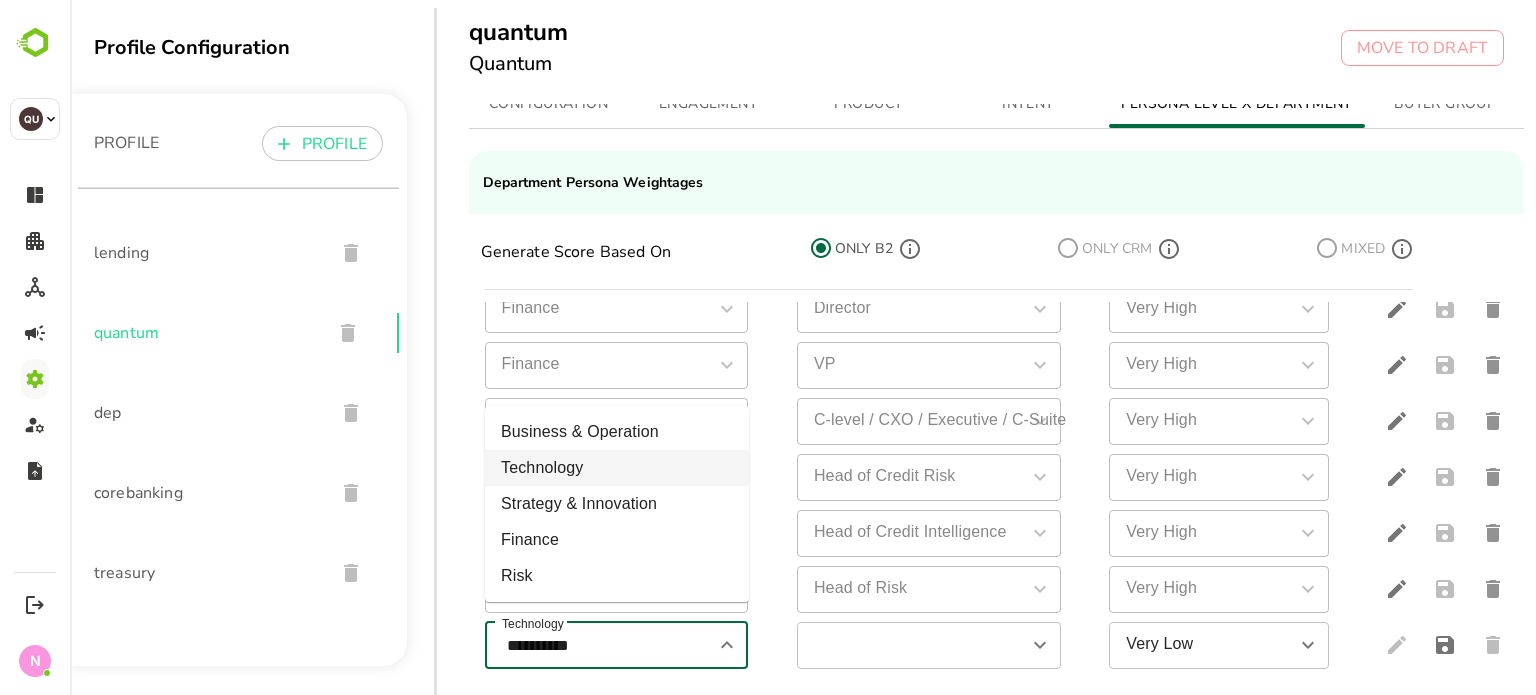 click on "**********" at bounding box center (600, 645) 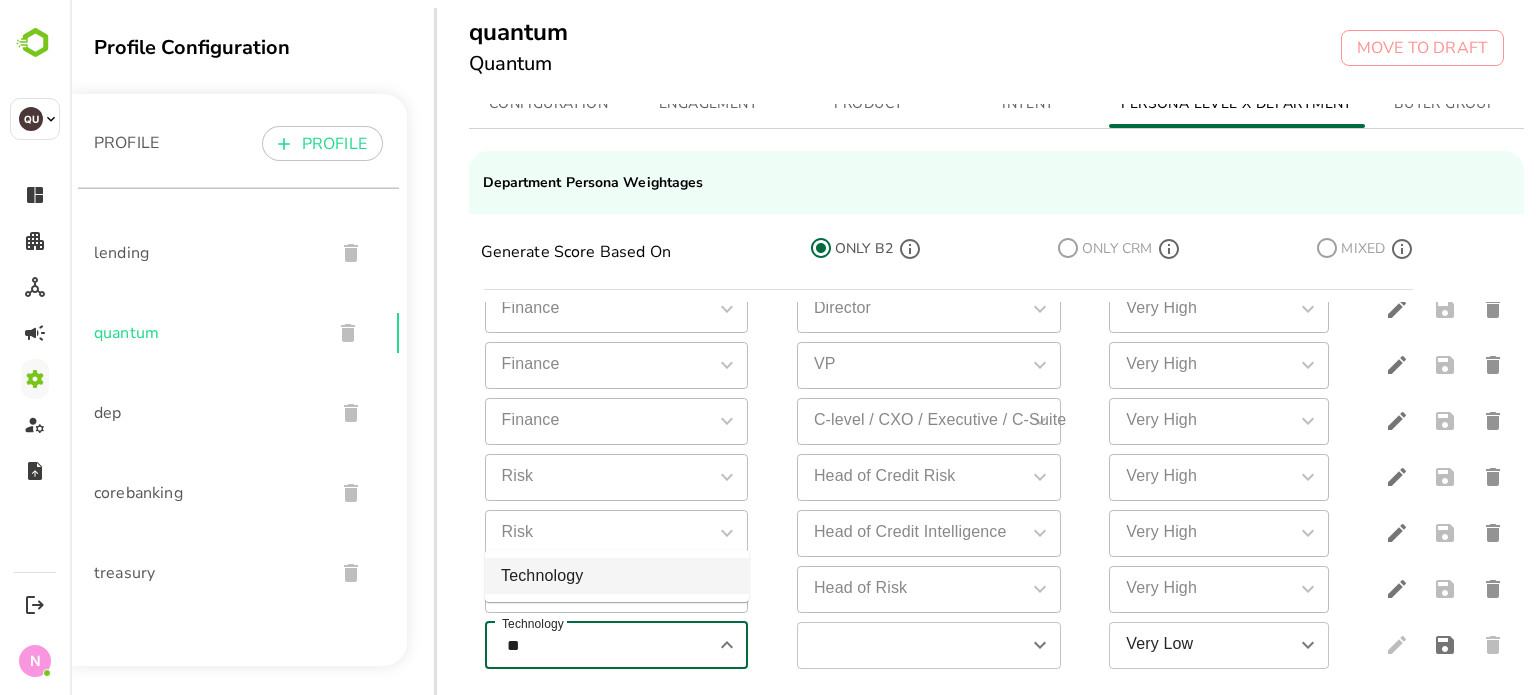 type on "*" 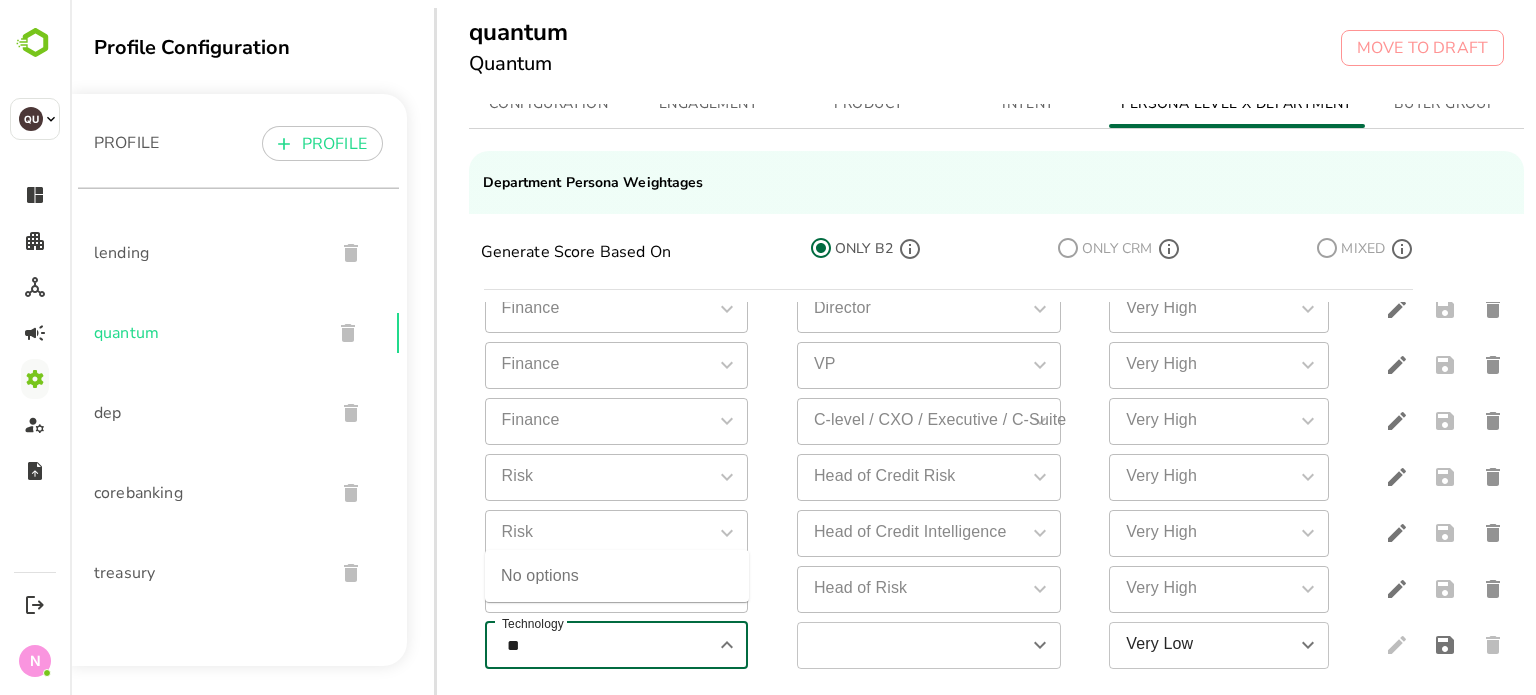 type on "*" 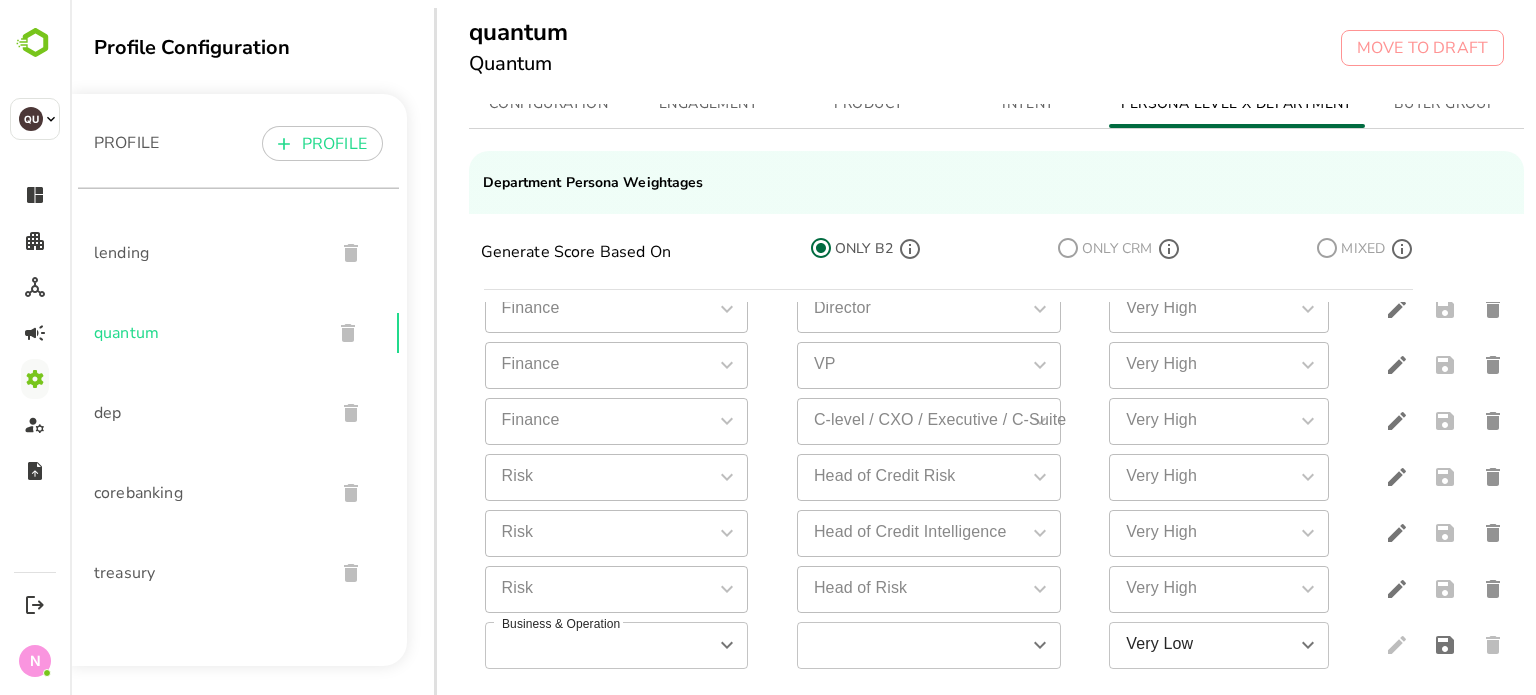 type on "**********" 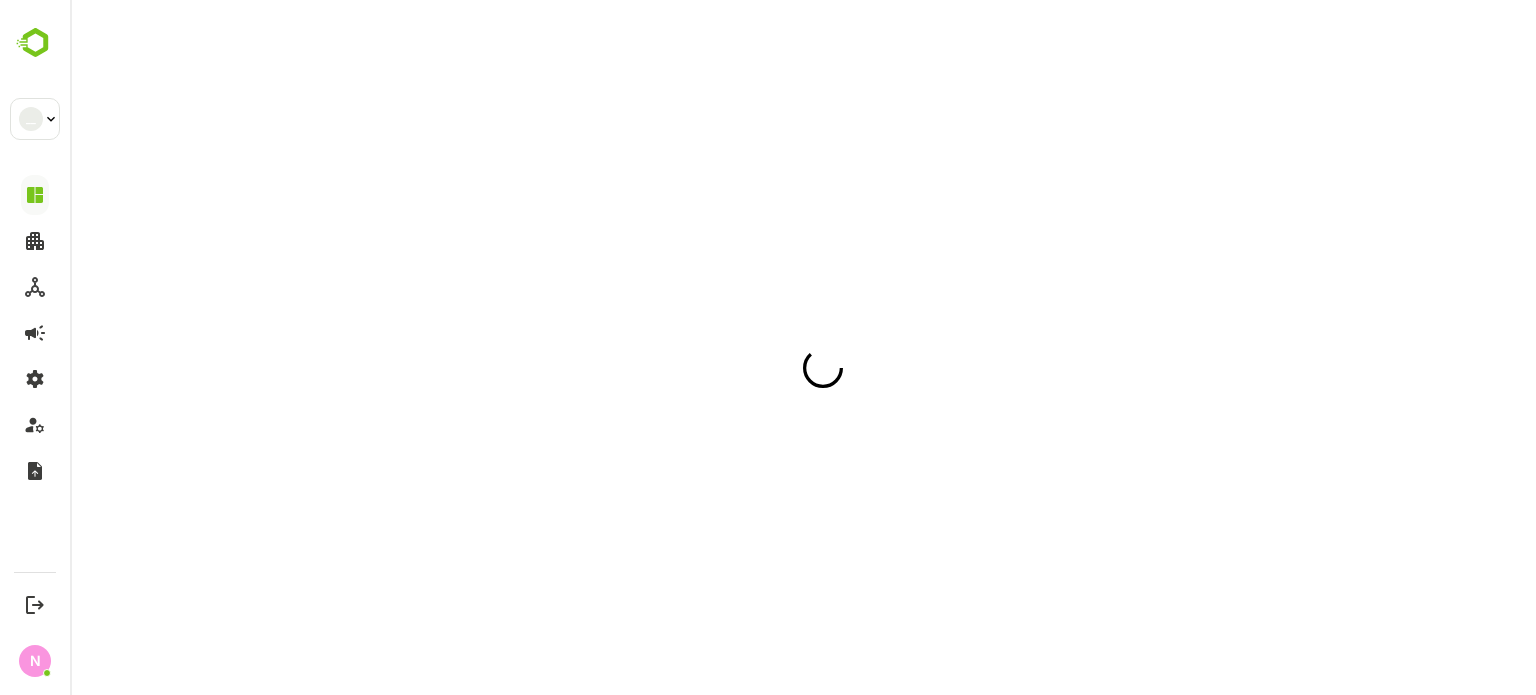 scroll, scrollTop: 0, scrollLeft: 0, axis: both 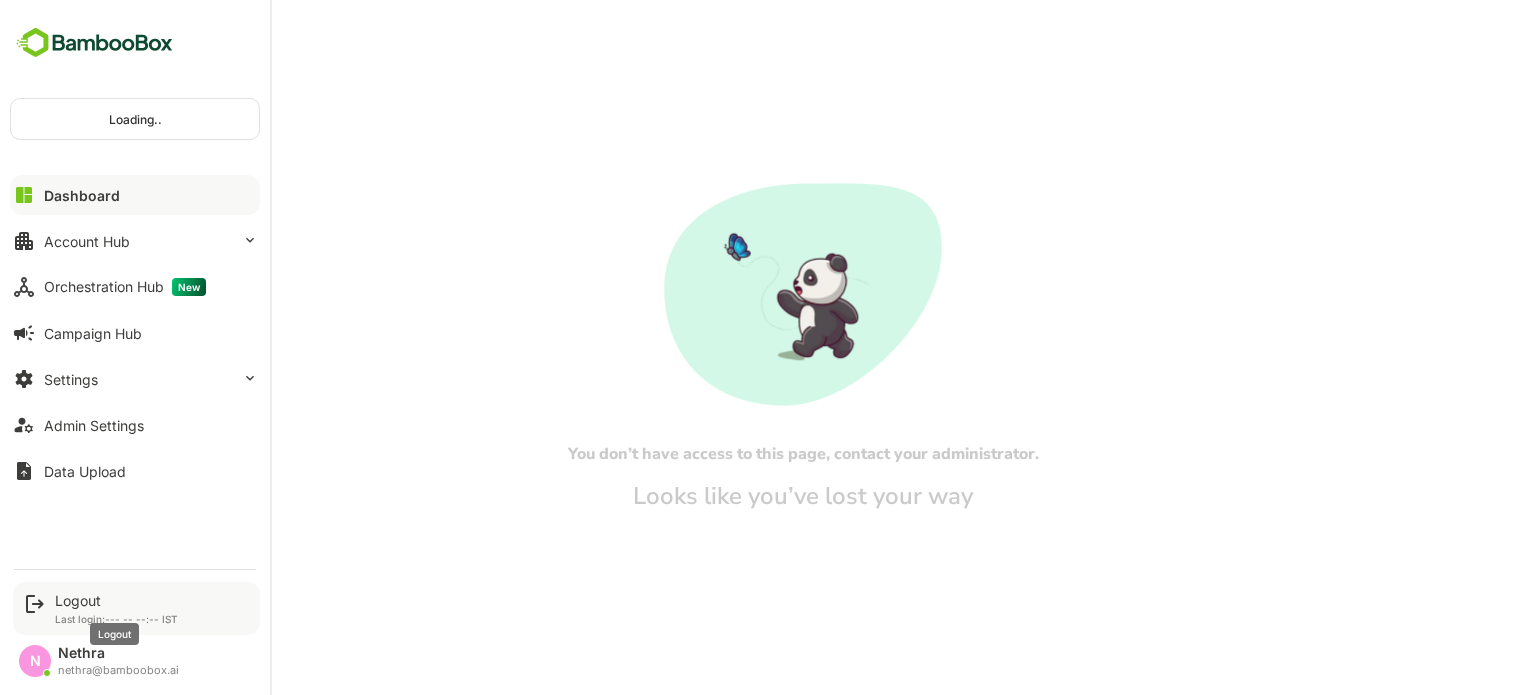 click on "Logout" at bounding box center (116, 600) 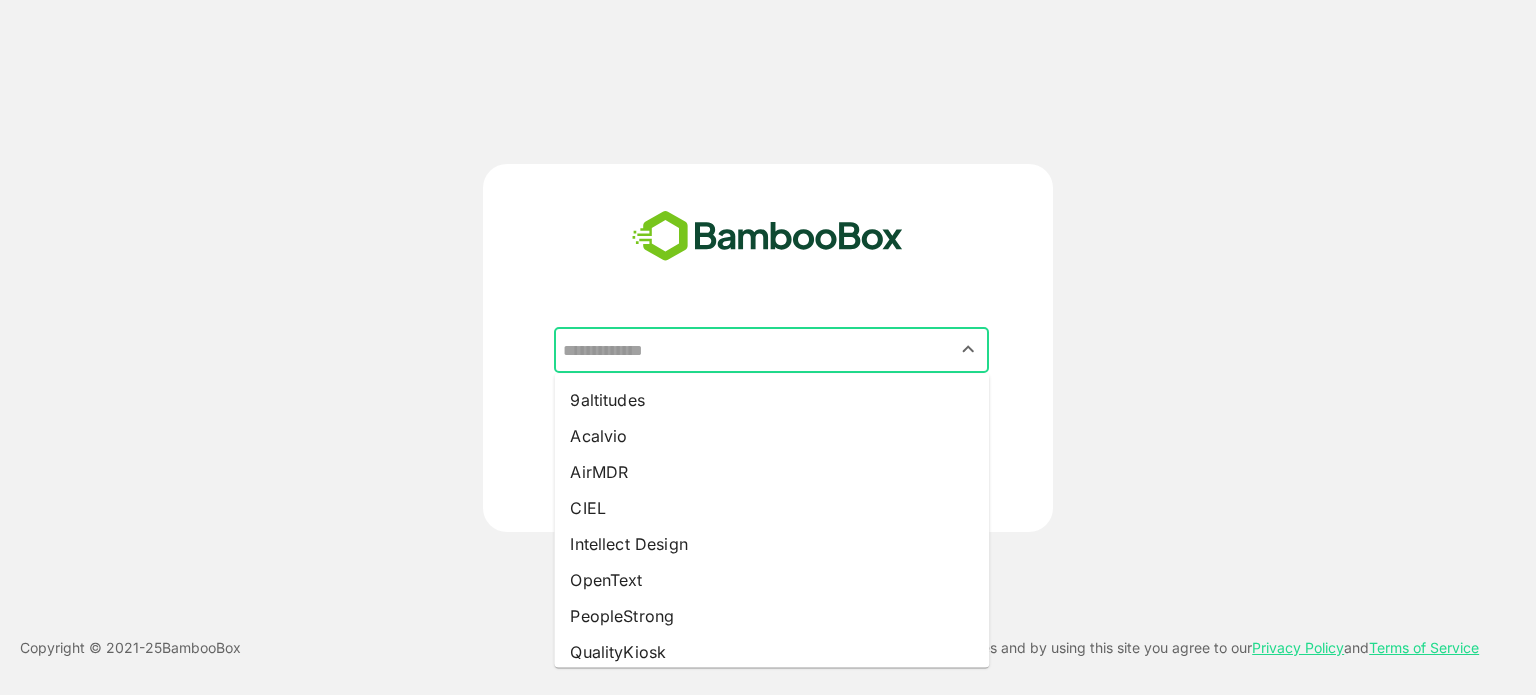 click at bounding box center (771, 350) 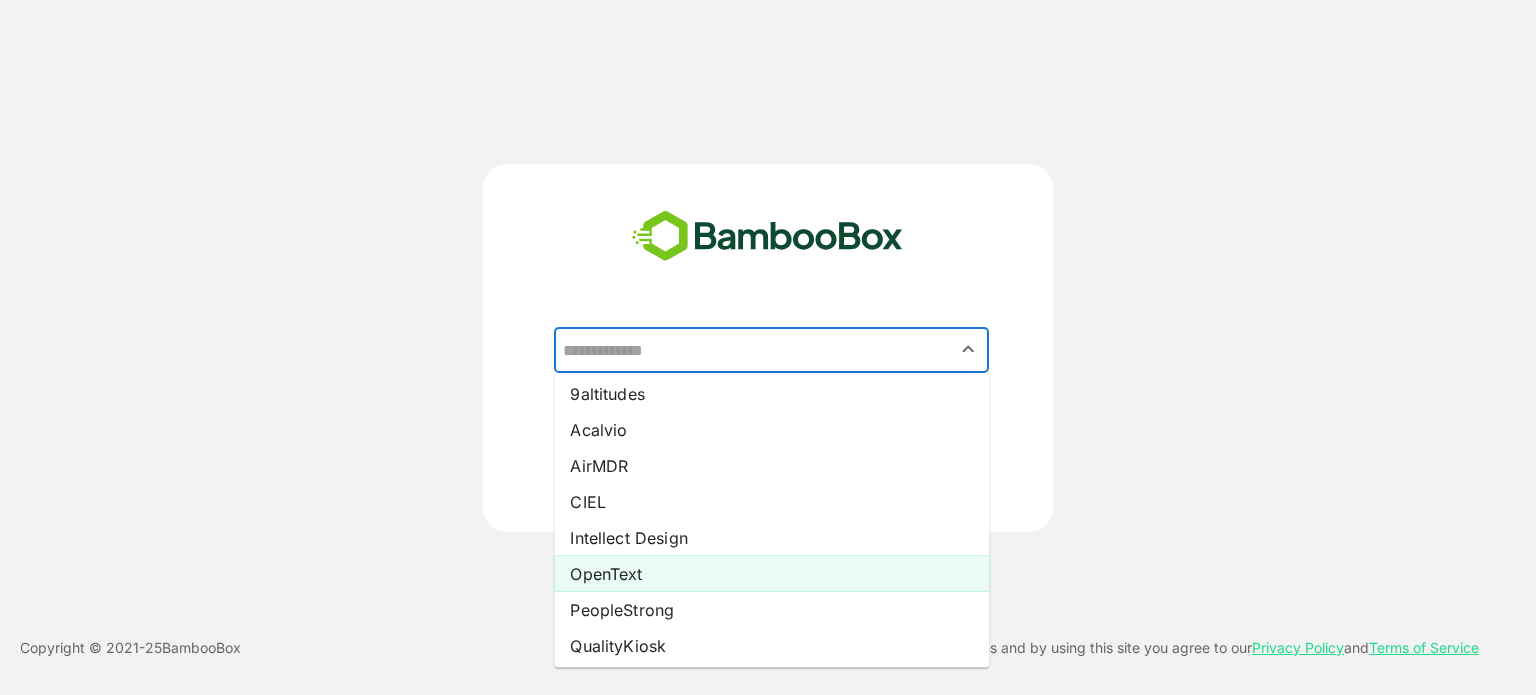 scroll, scrollTop: 8, scrollLeft: 0, axis: vertical 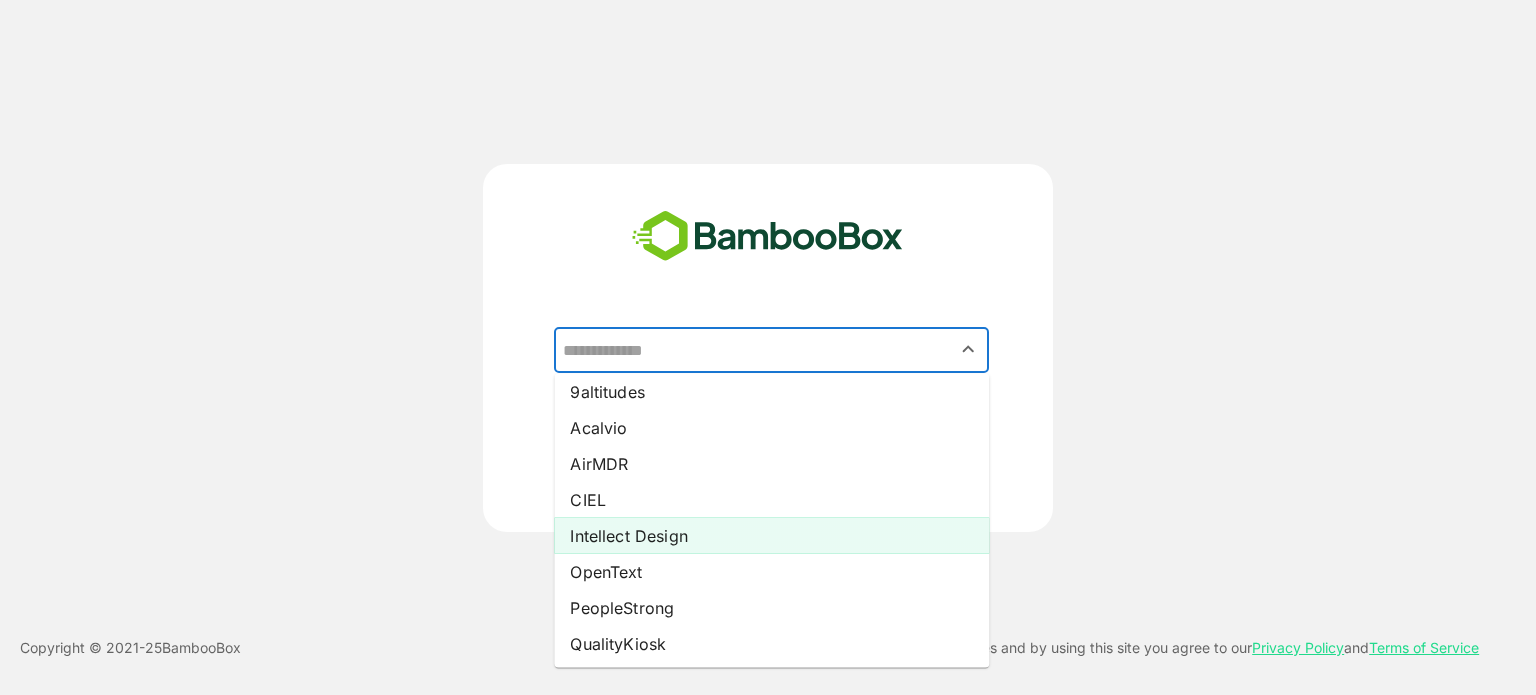 click on "Intellect Design" at bounding box center (771, 536) 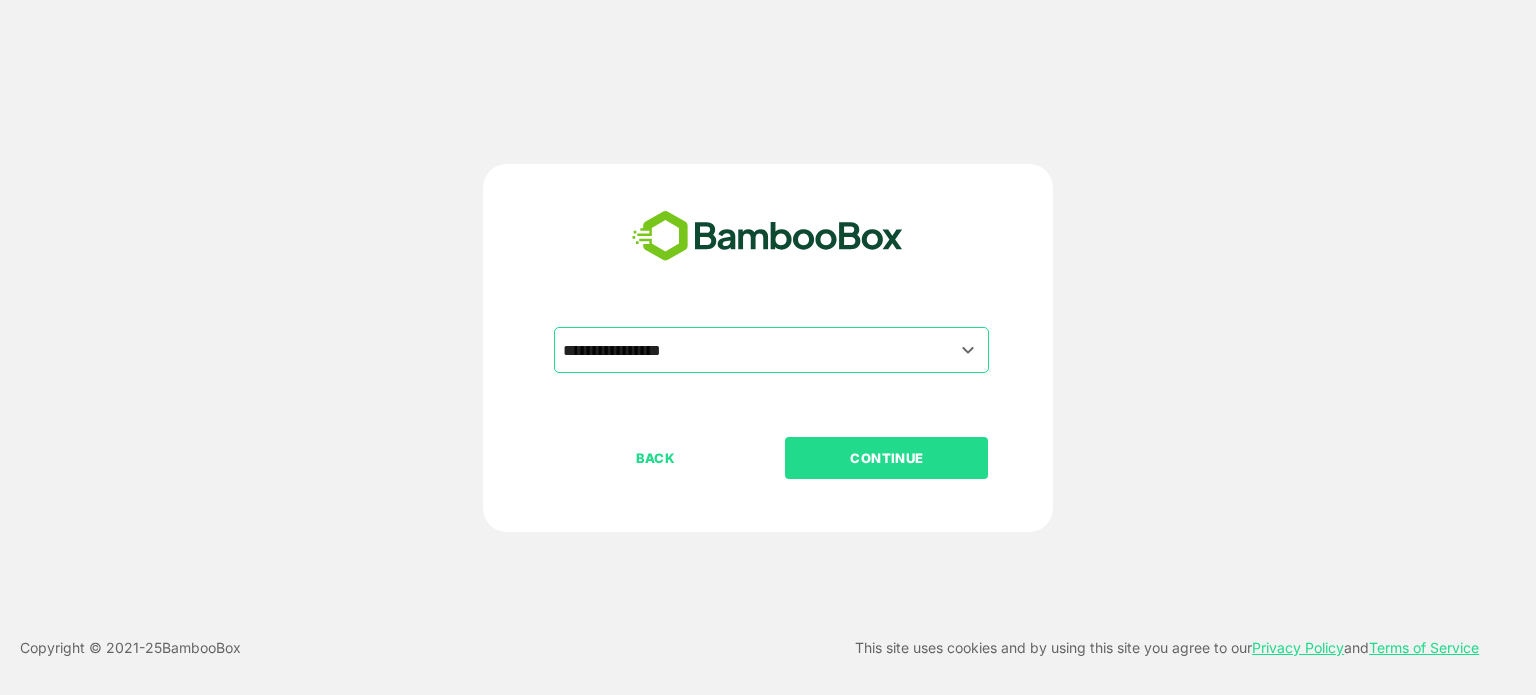click on "CONTINUE" at bounding box center [887, 458] 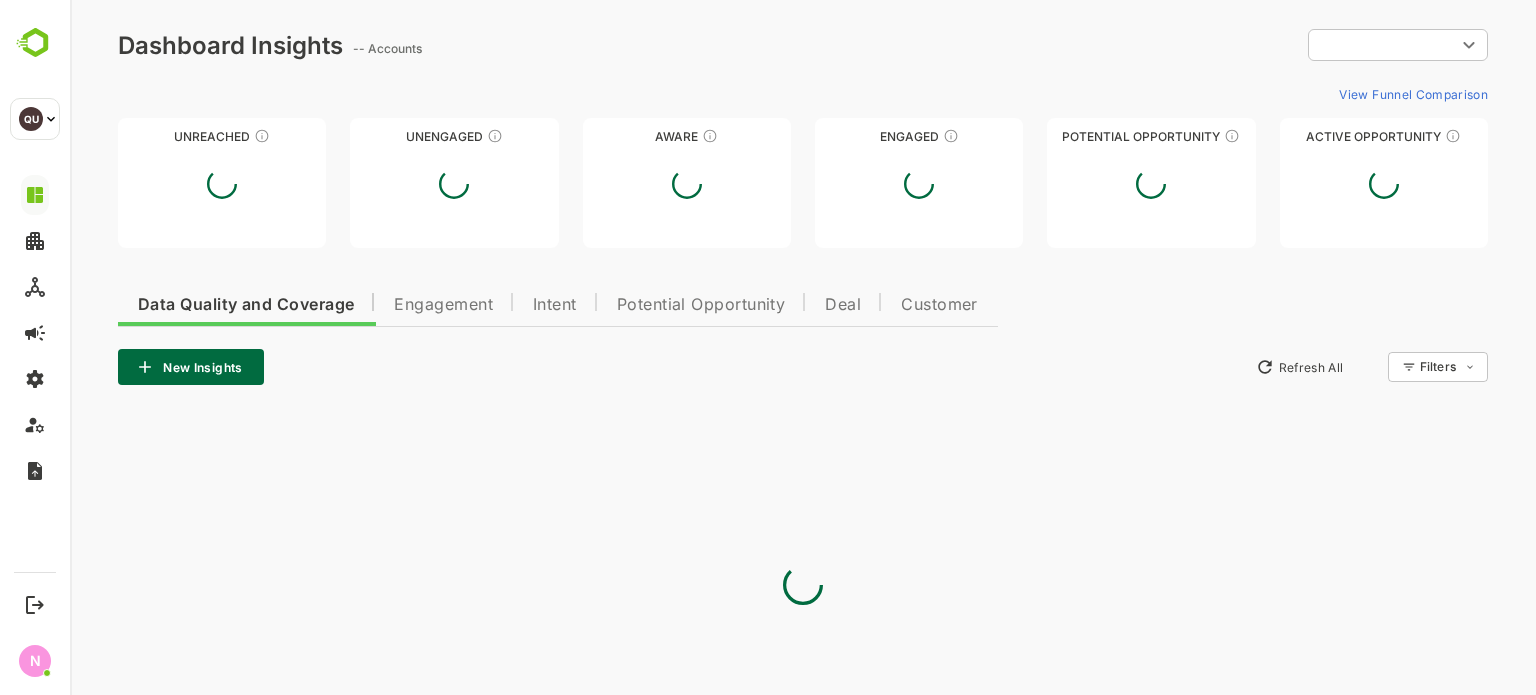 scroll, scrollTop: 0, scrollLeft: 0, axis: both 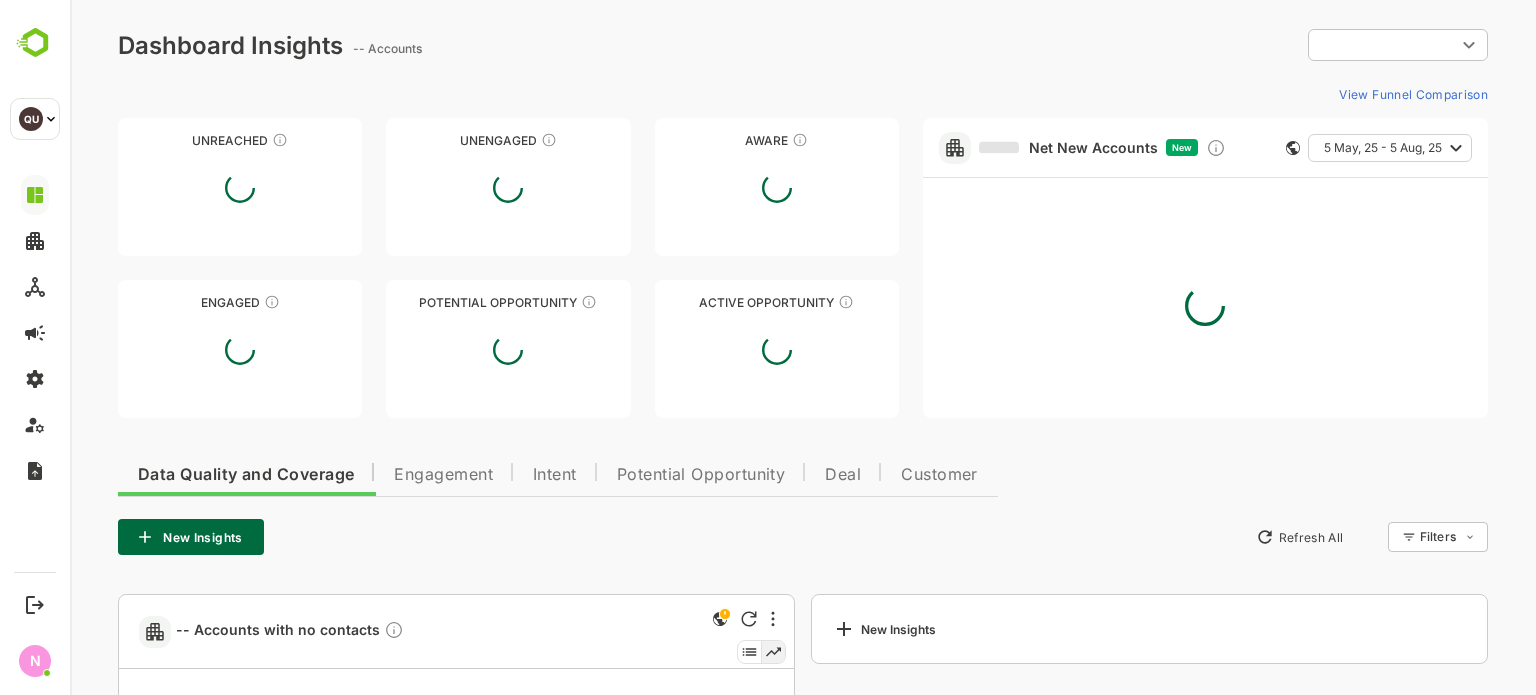 type on "**********" 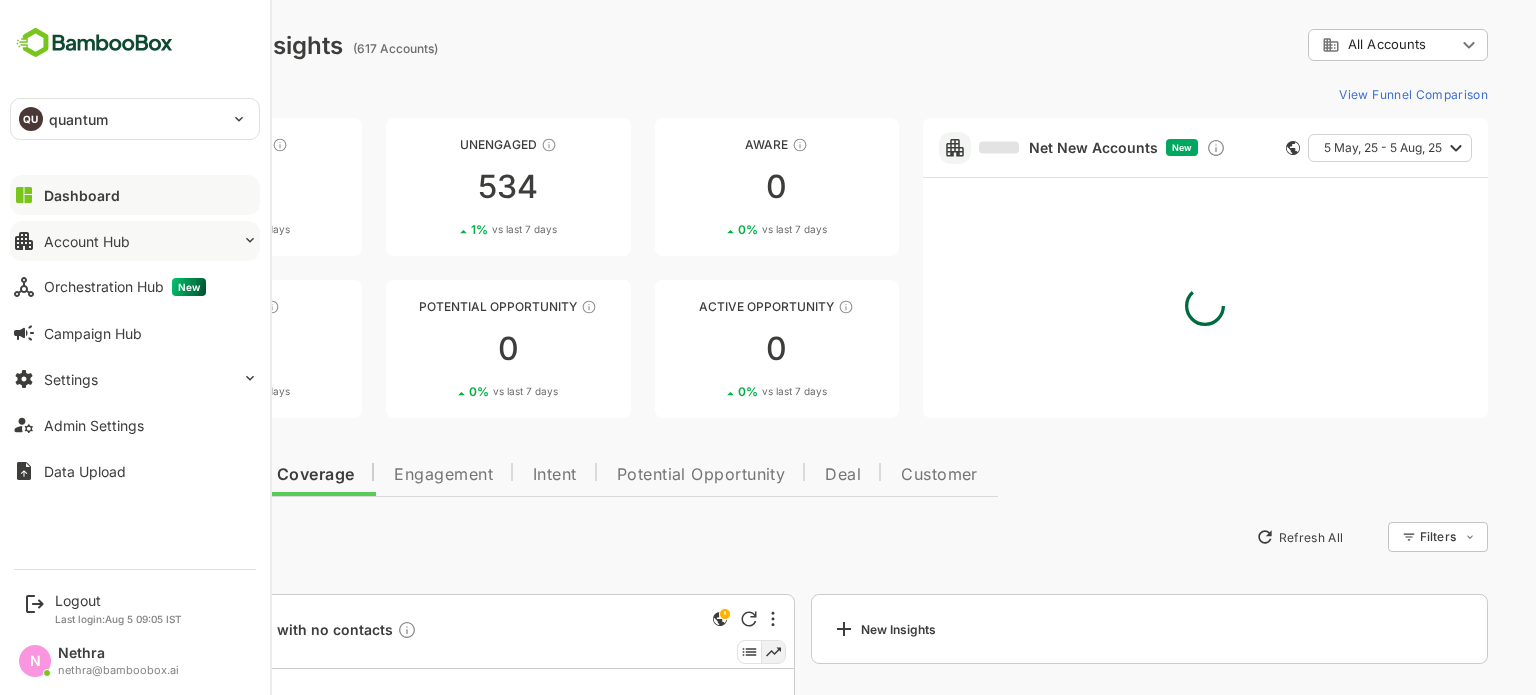 click on "Account Hub" at bounding box center [135, 241] 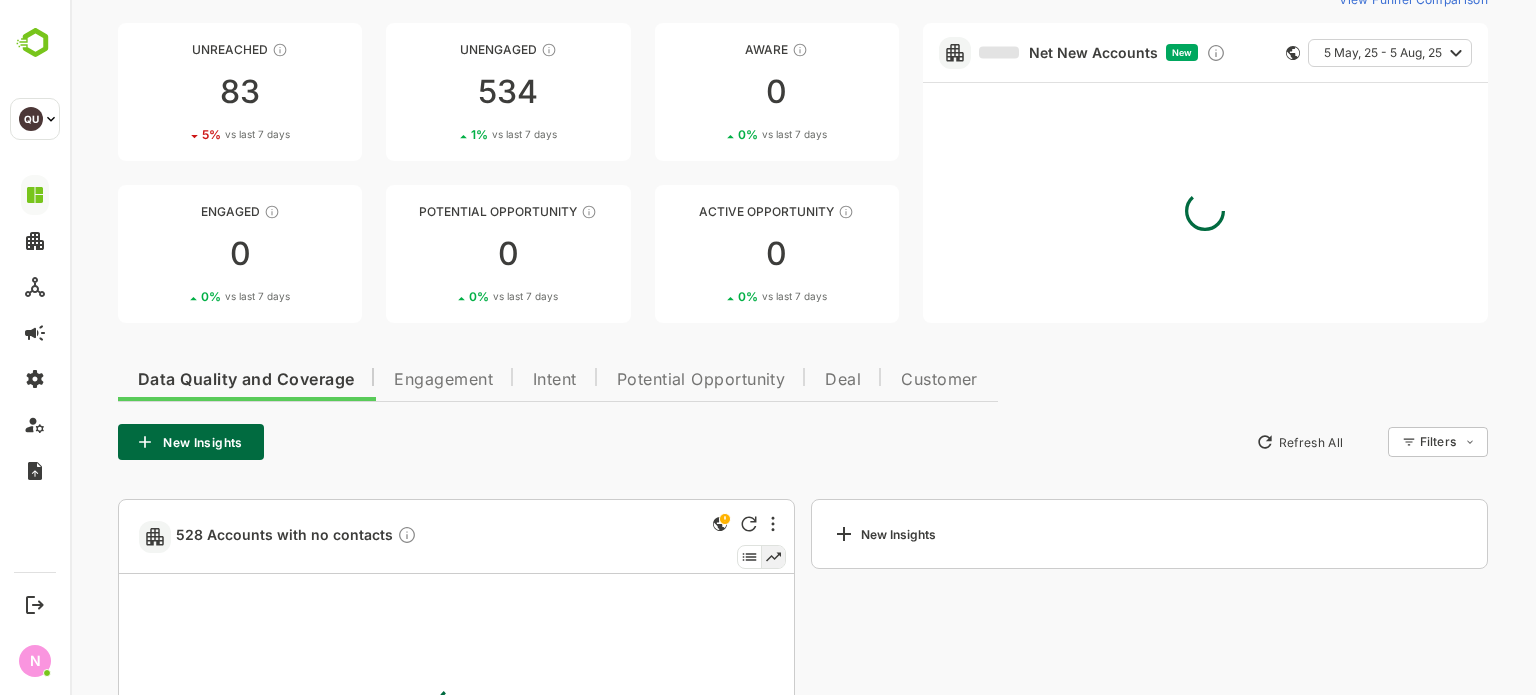scroll, scrollTop: 6, scrollLeft: 0, axis: vertical 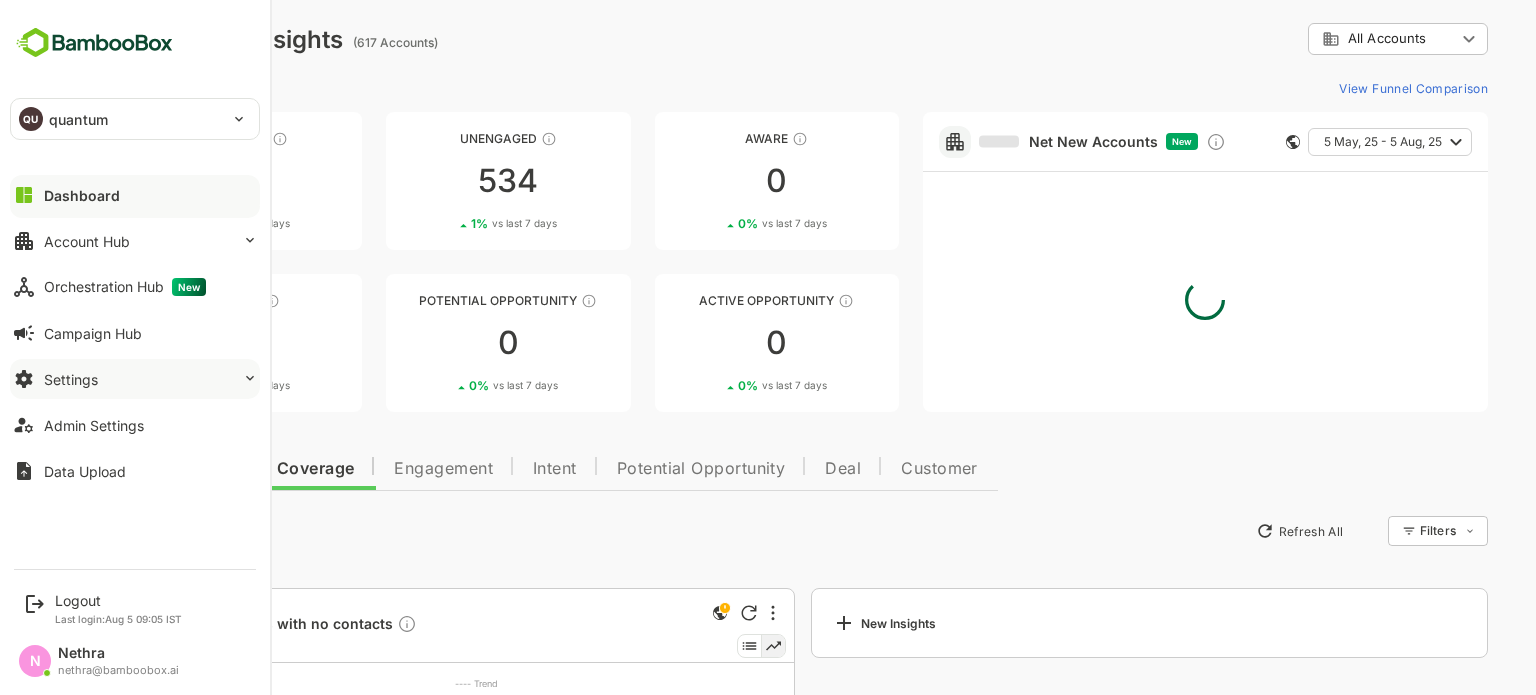 click on "Settings" at bounding box center [135, 379] 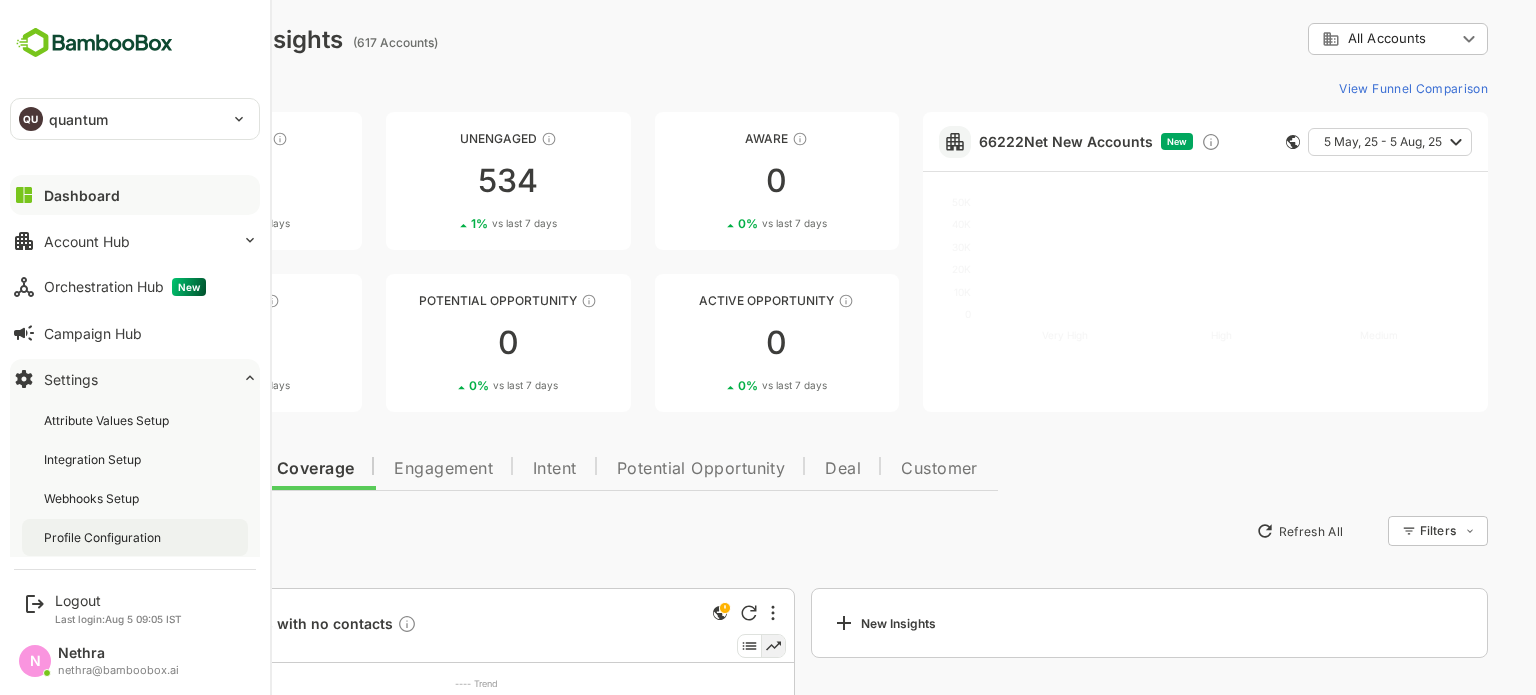 click on "Profile Configuration" at bounding box center [104, 537] 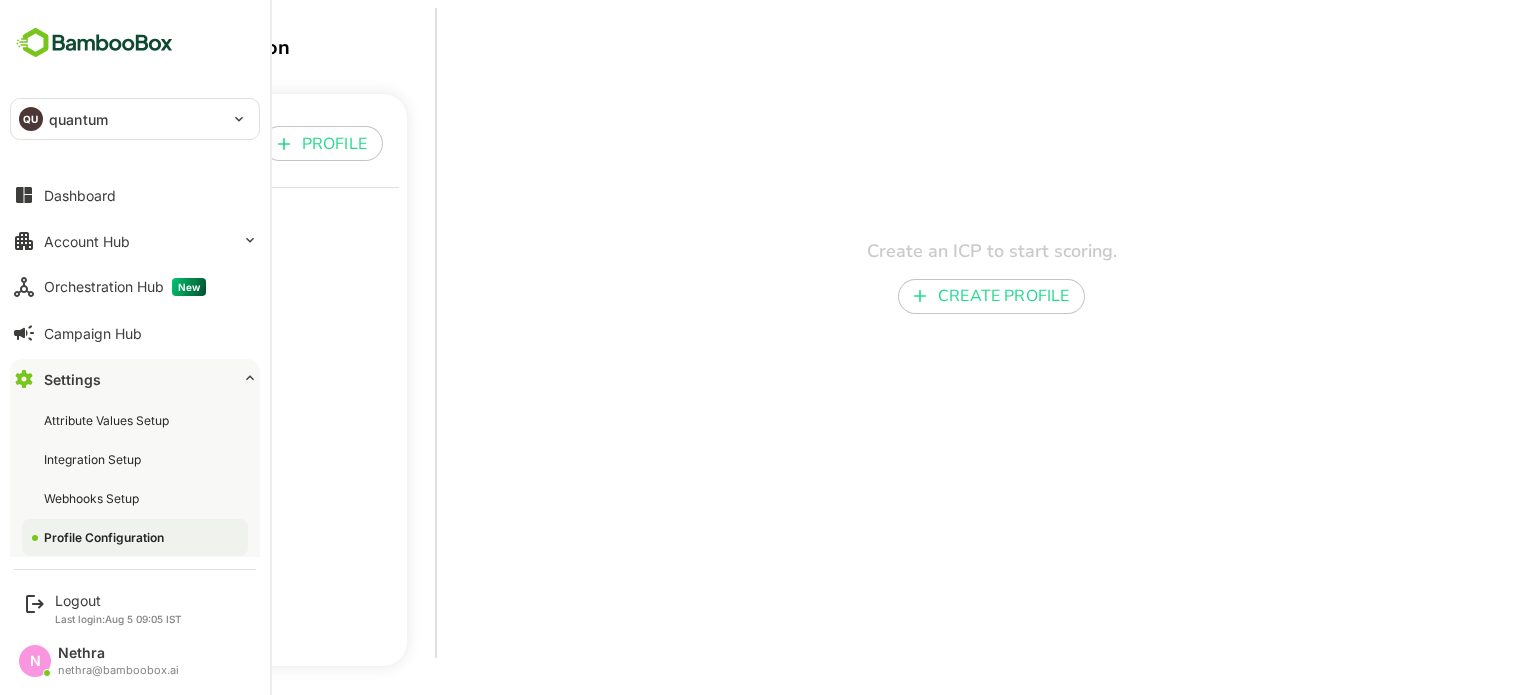 scroll, scrollTop: 0, scrollLeft: 0, axis: both 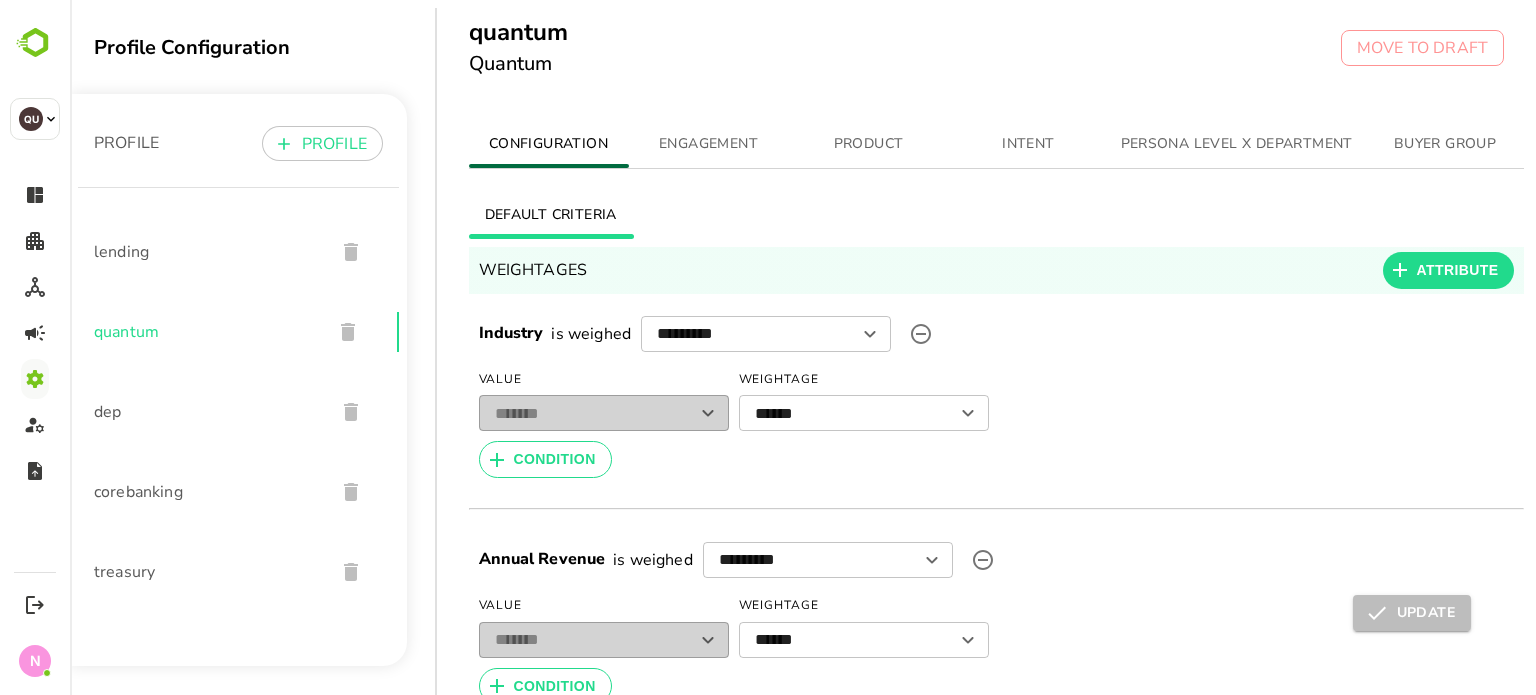 click on "PERSONA LEVEL X DEPARTMENT" at bounding box center [1237, 144] 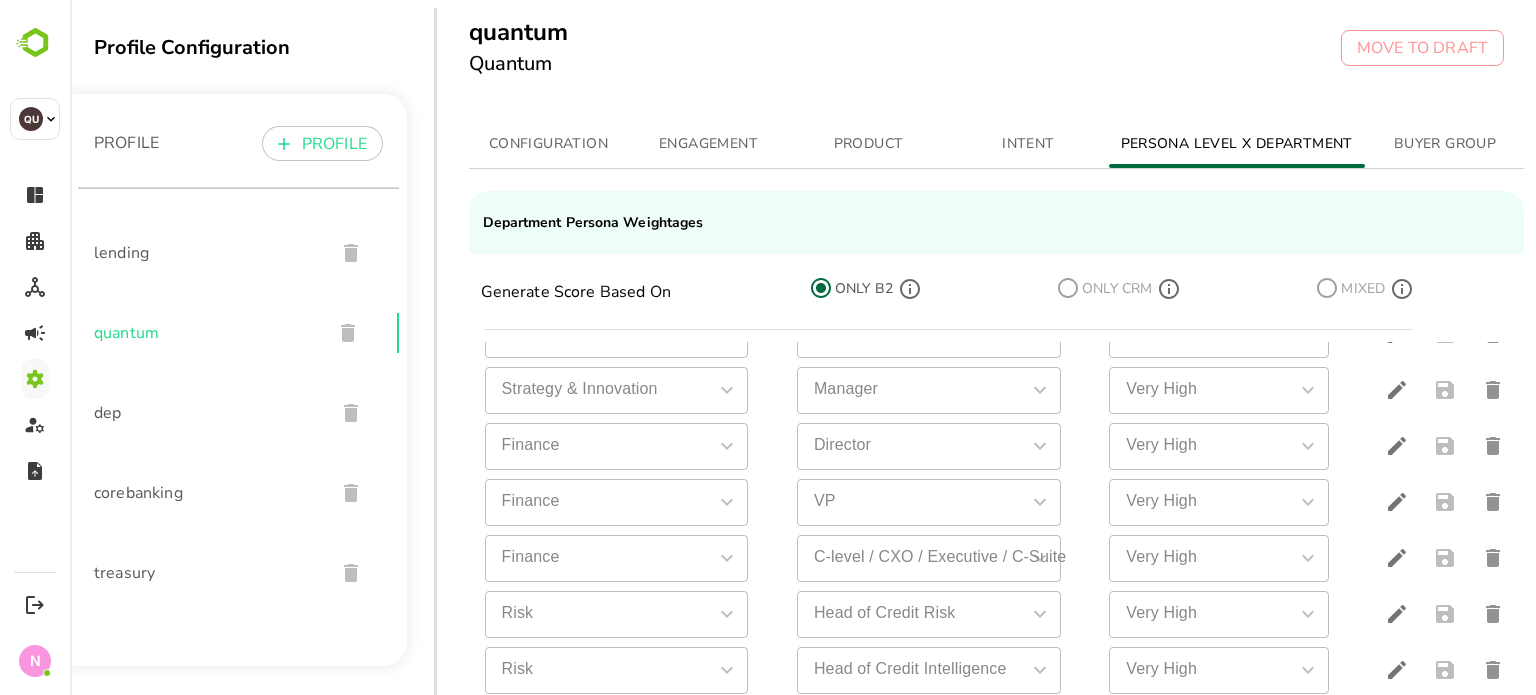 scroll, scrollTop: 725, scrollLeft: 0, axis: vertical 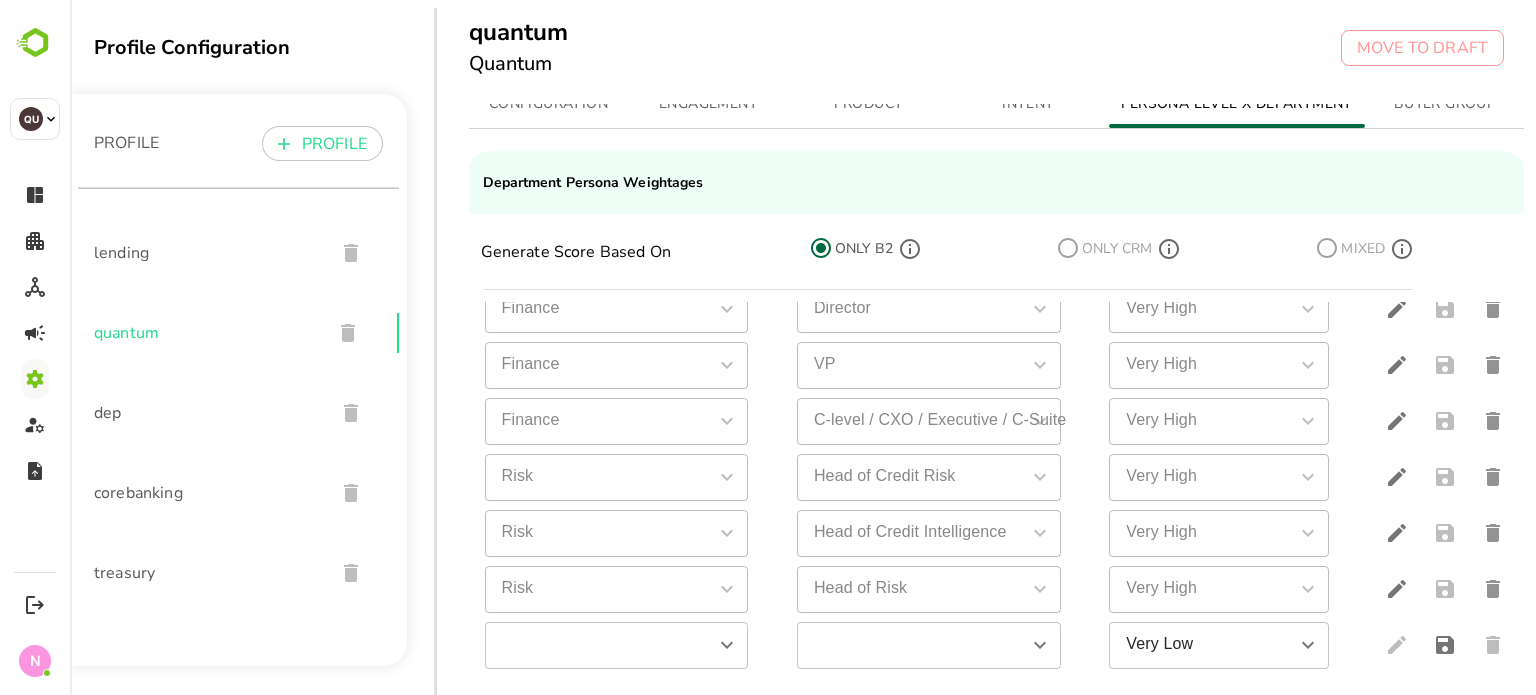 click on "​" at bounding box center (625, 645) 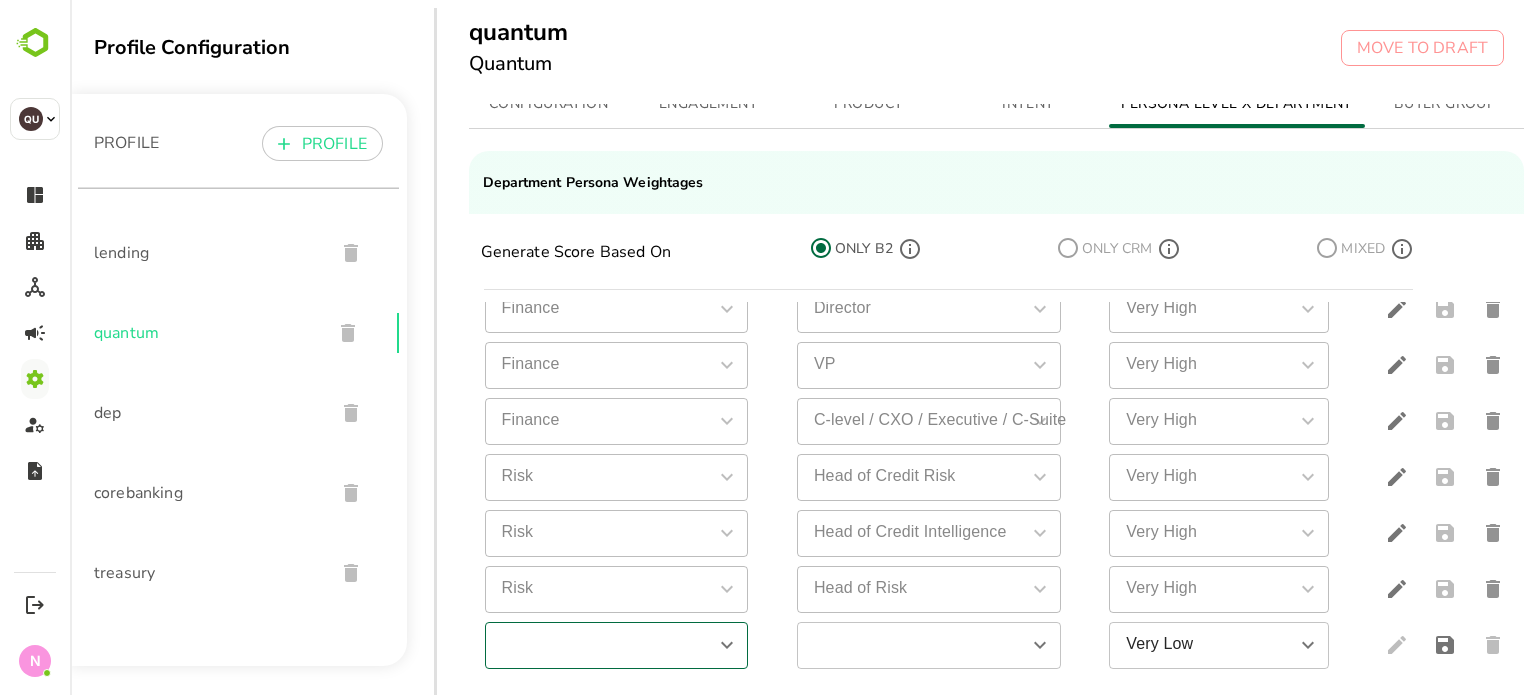 click at bounding box center (600, 645) 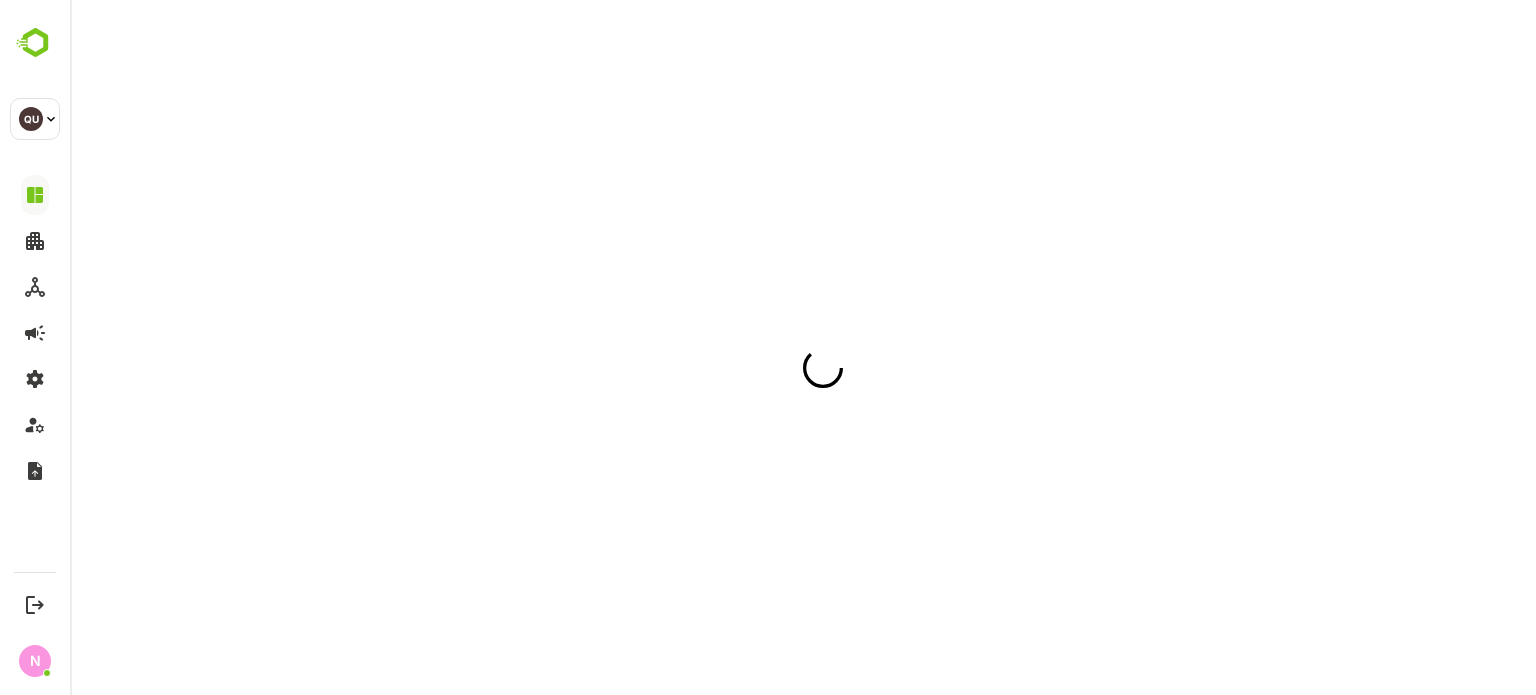scroll, scrollTop: 0, scrollLeft: 0, axis: both 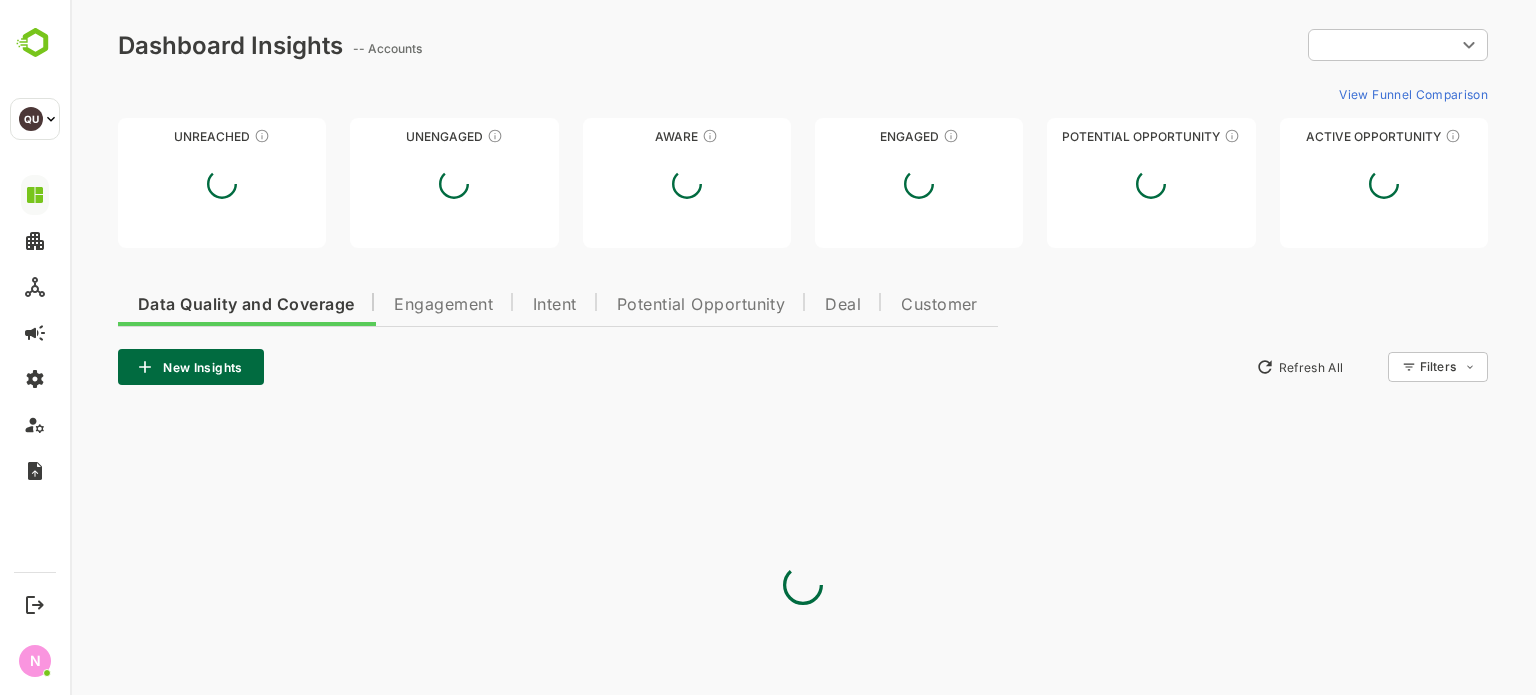 type on "**********" 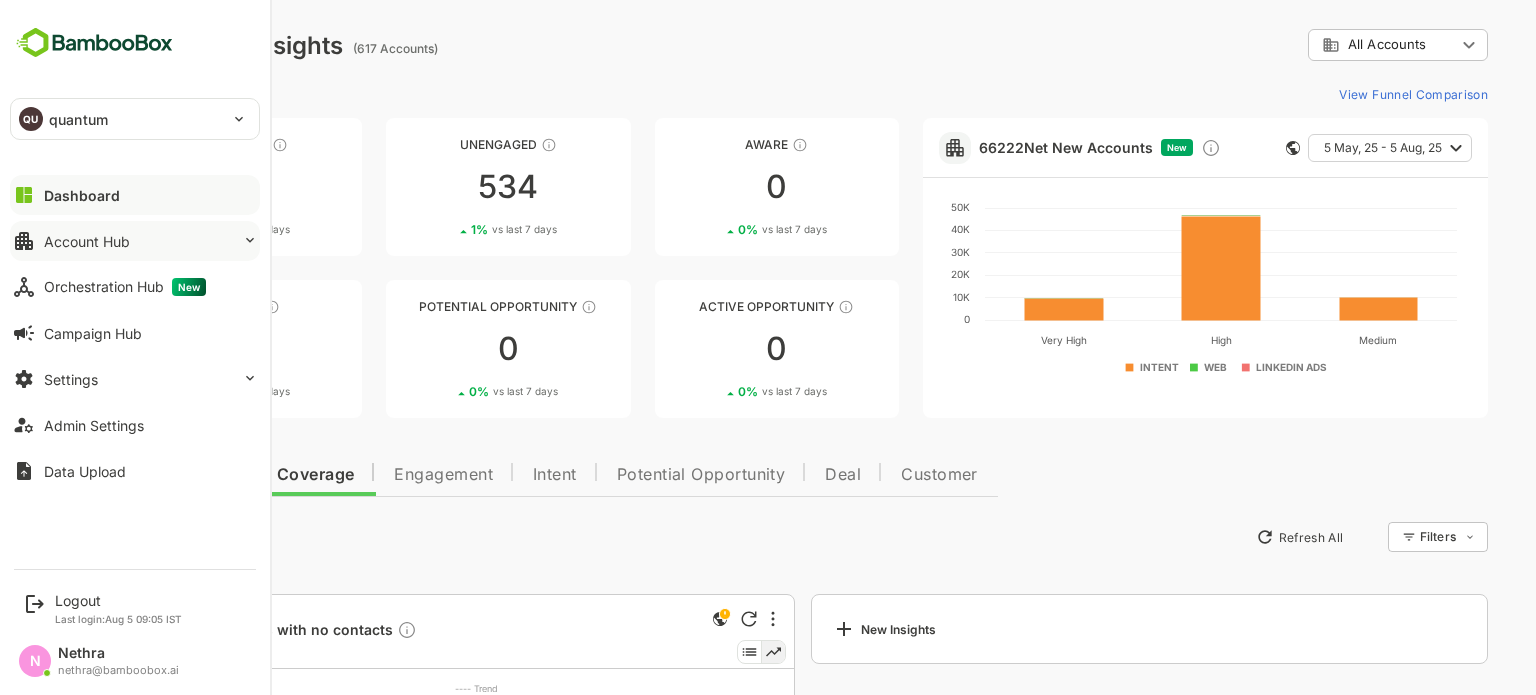 click on "Account Hub" at bounding box center (135, 241) 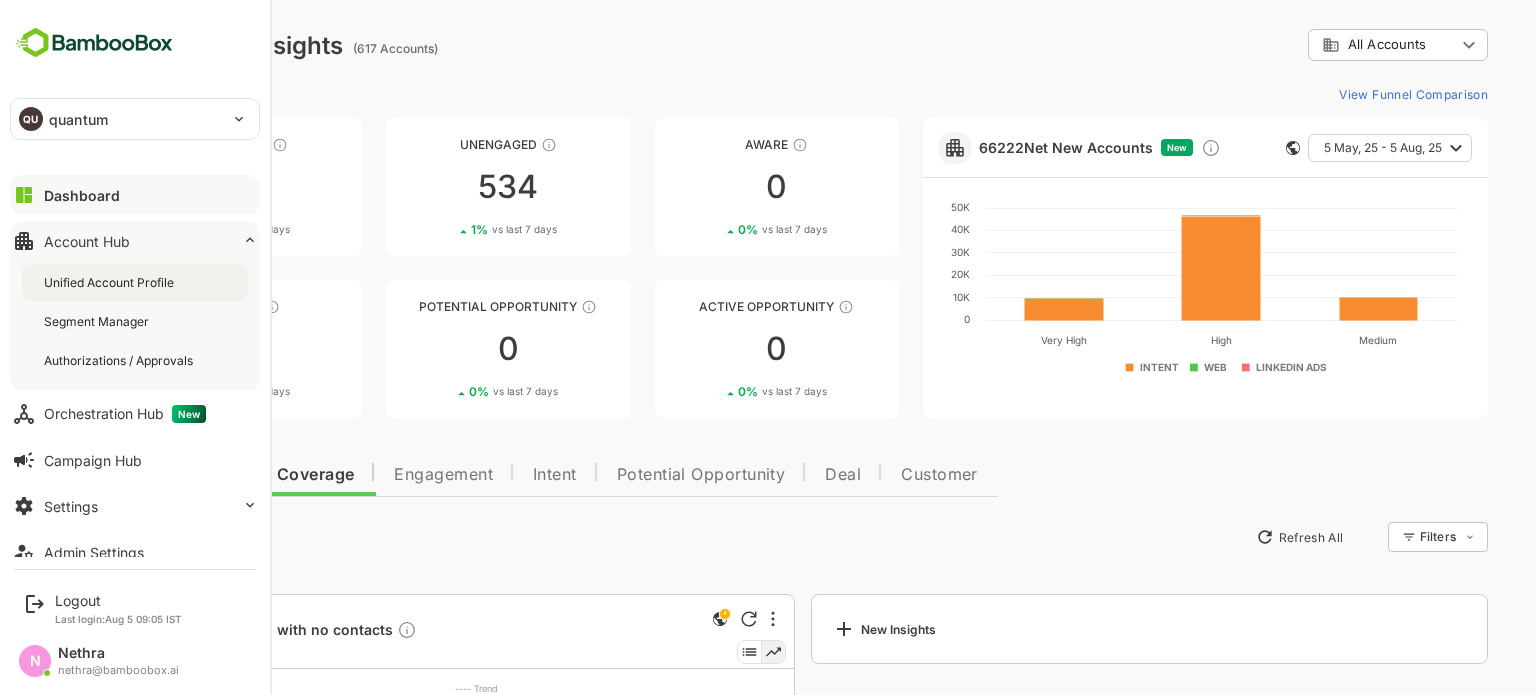 click on "Unified Account Profile" at bounding box center (111, 282) 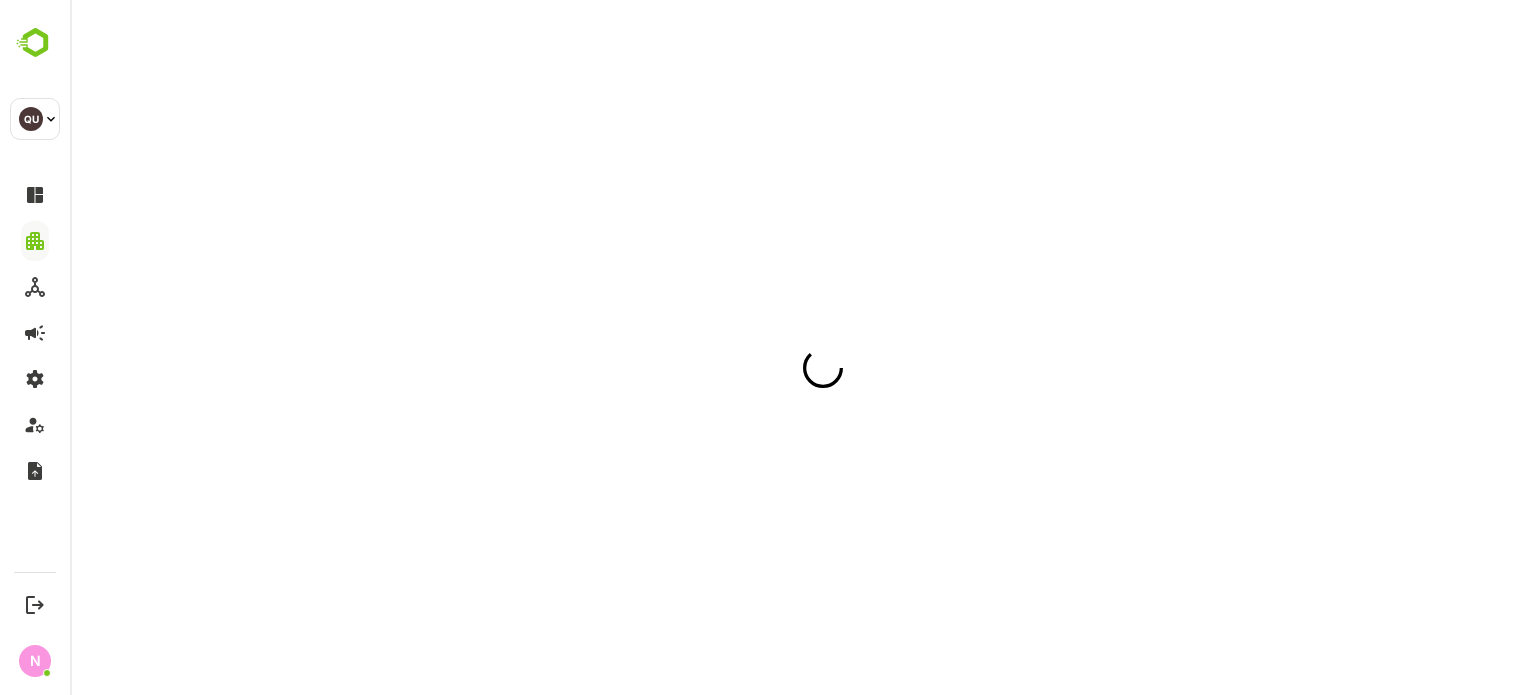 scroll, scrollTop: 0, scrollLeft: 0, axis: both 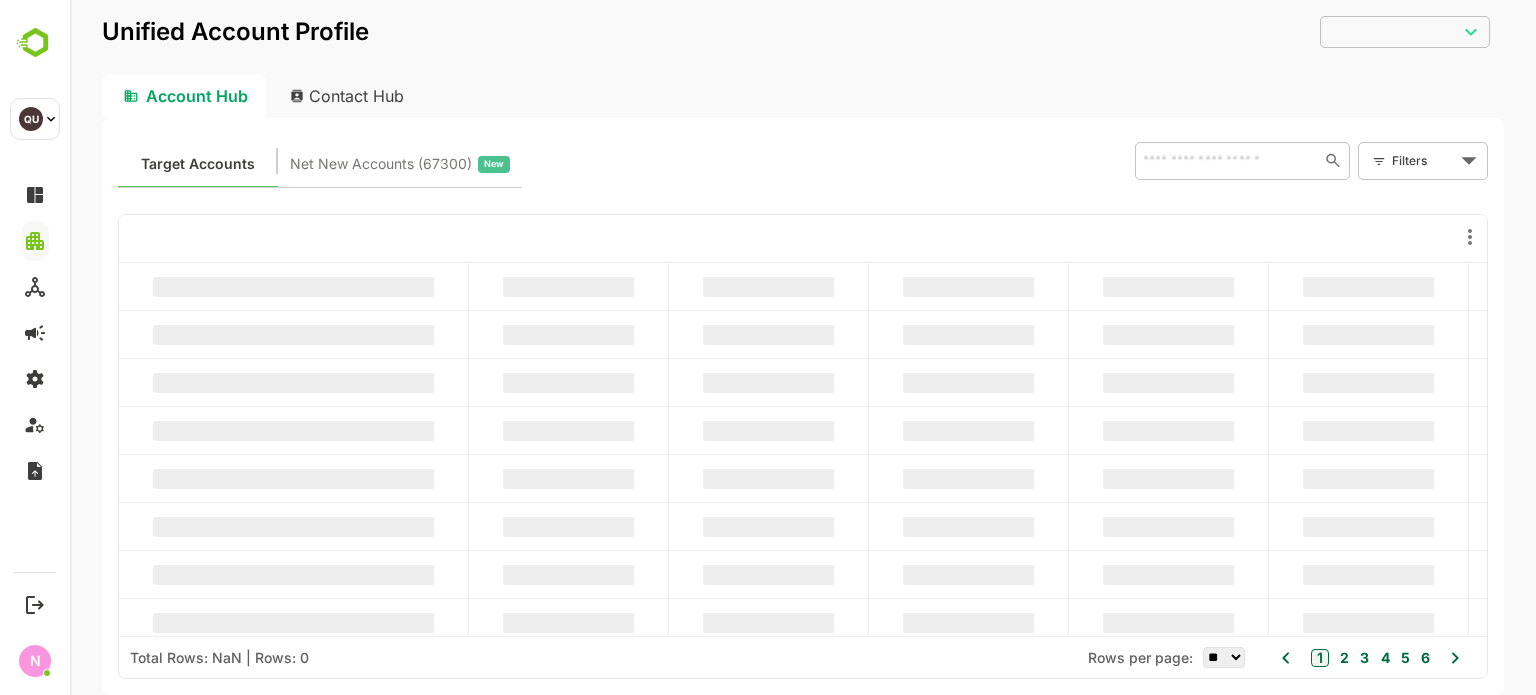 type on "**********" 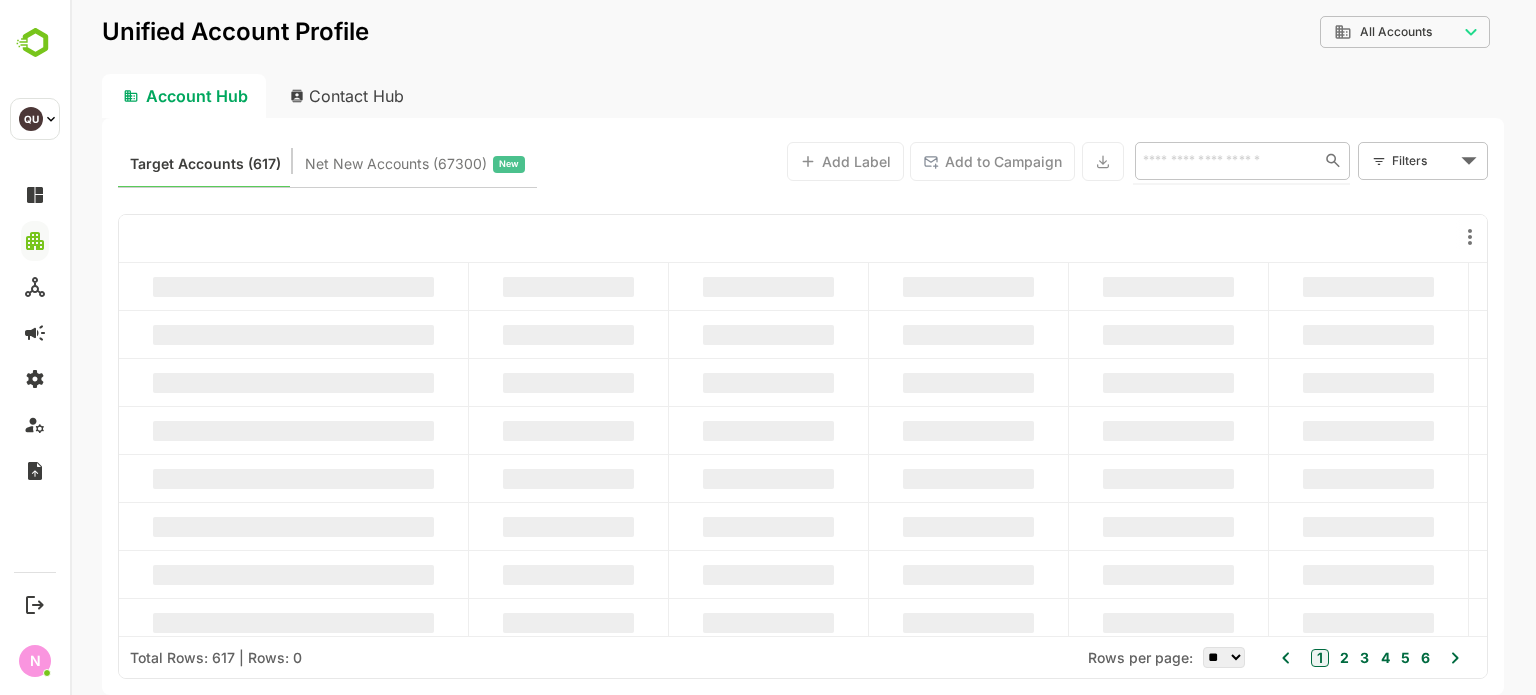 click at bounding box center (1223, 160) 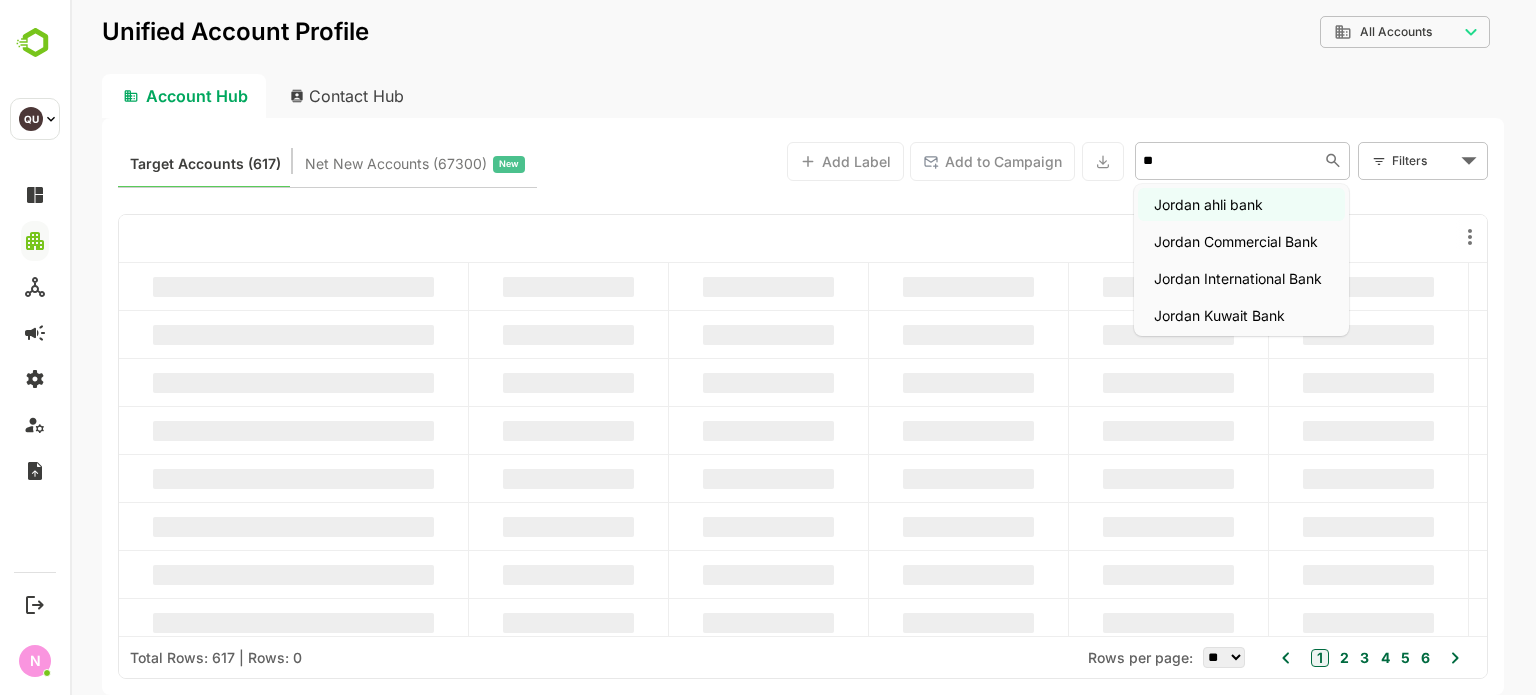 type on "***" 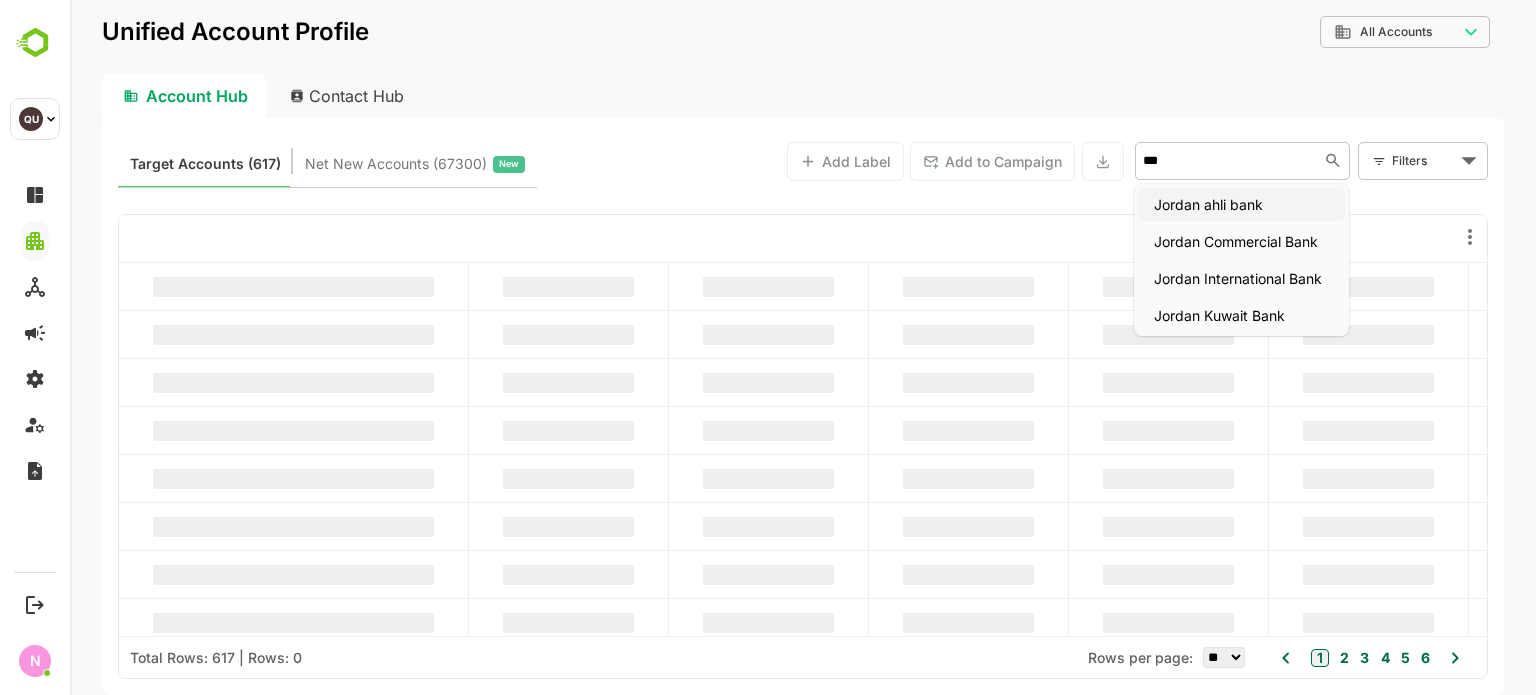 click on "Jordan ahli bank" at bounding box center (1241, 204) 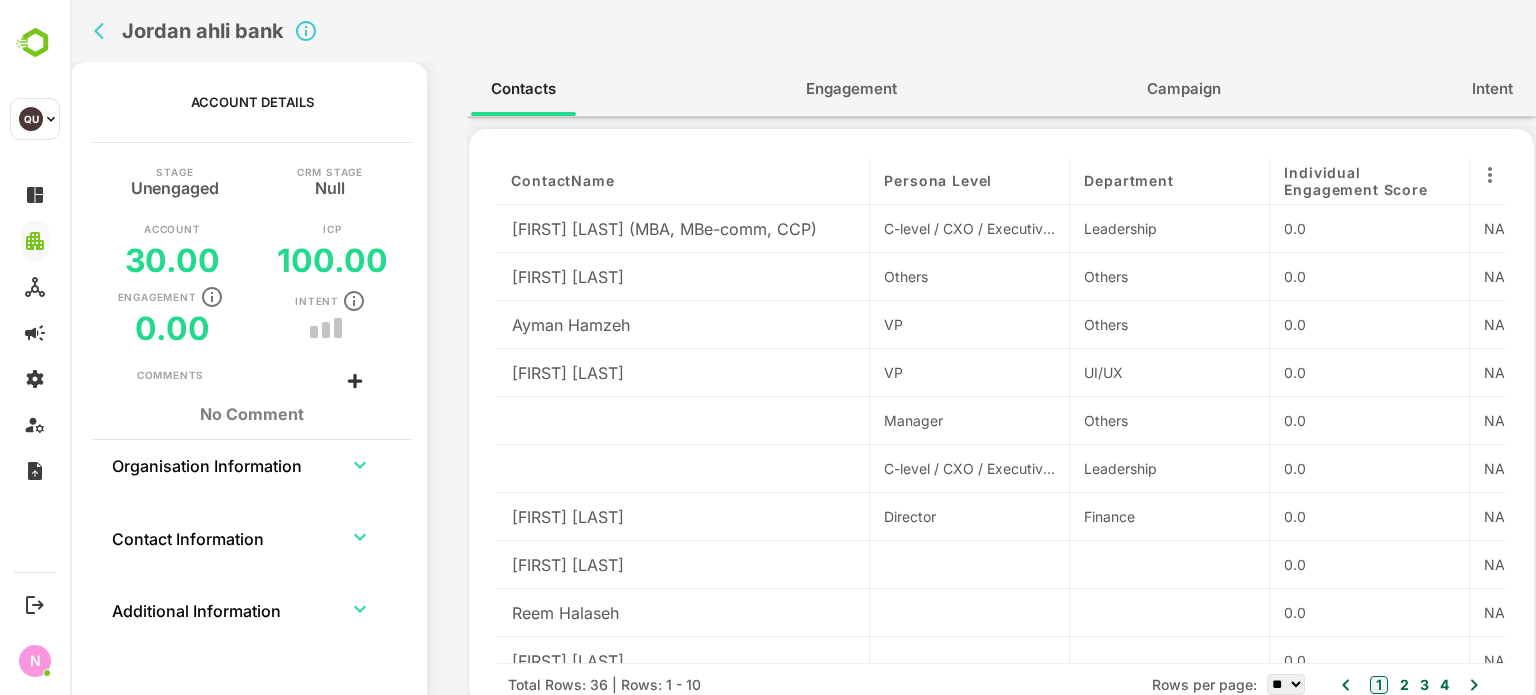drag, startPoint x: 695, startPoint y: 171, endPoint x: 980, endPoint y: 177, distance: 285.06314 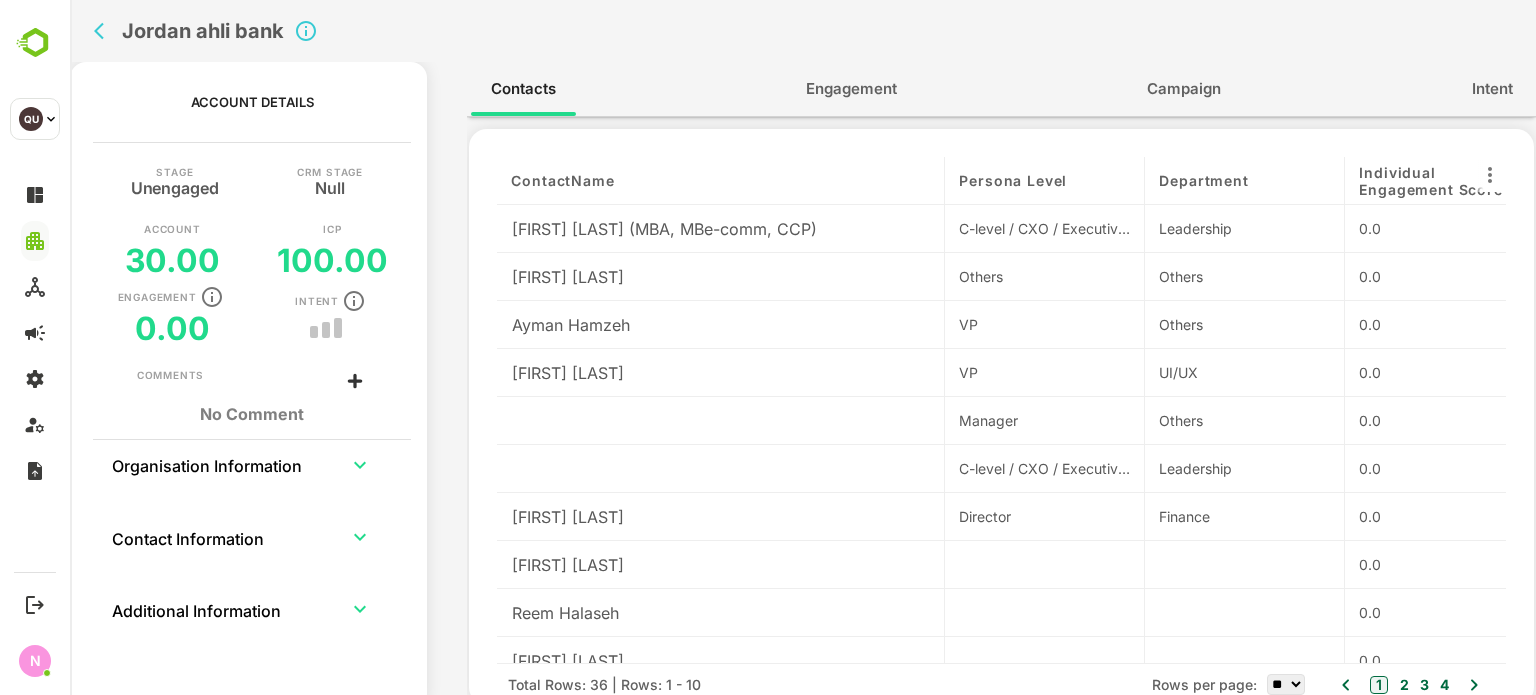 scroll, scrollTop: 26, scrollLeft: 0, axis: vertical 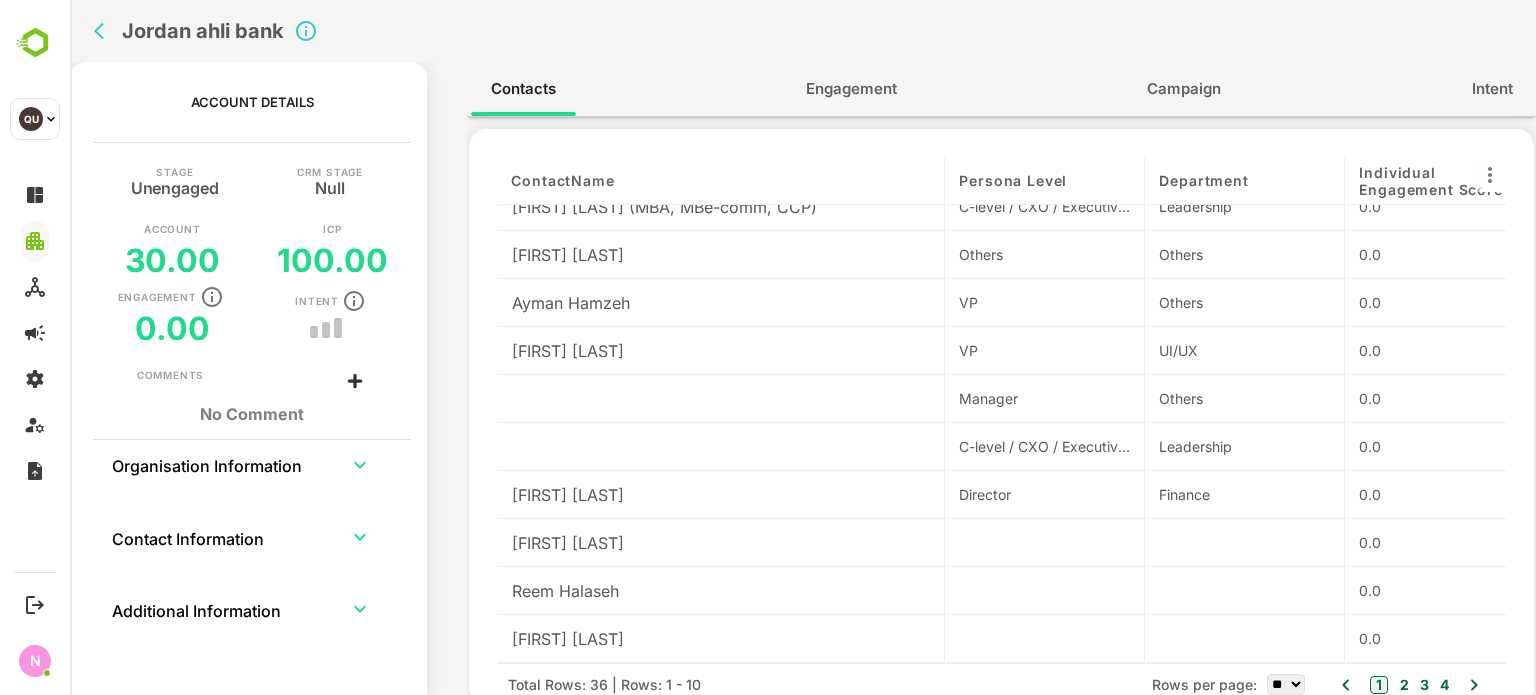 click on "** ** ** ***" at bounding box center [1286, 684] 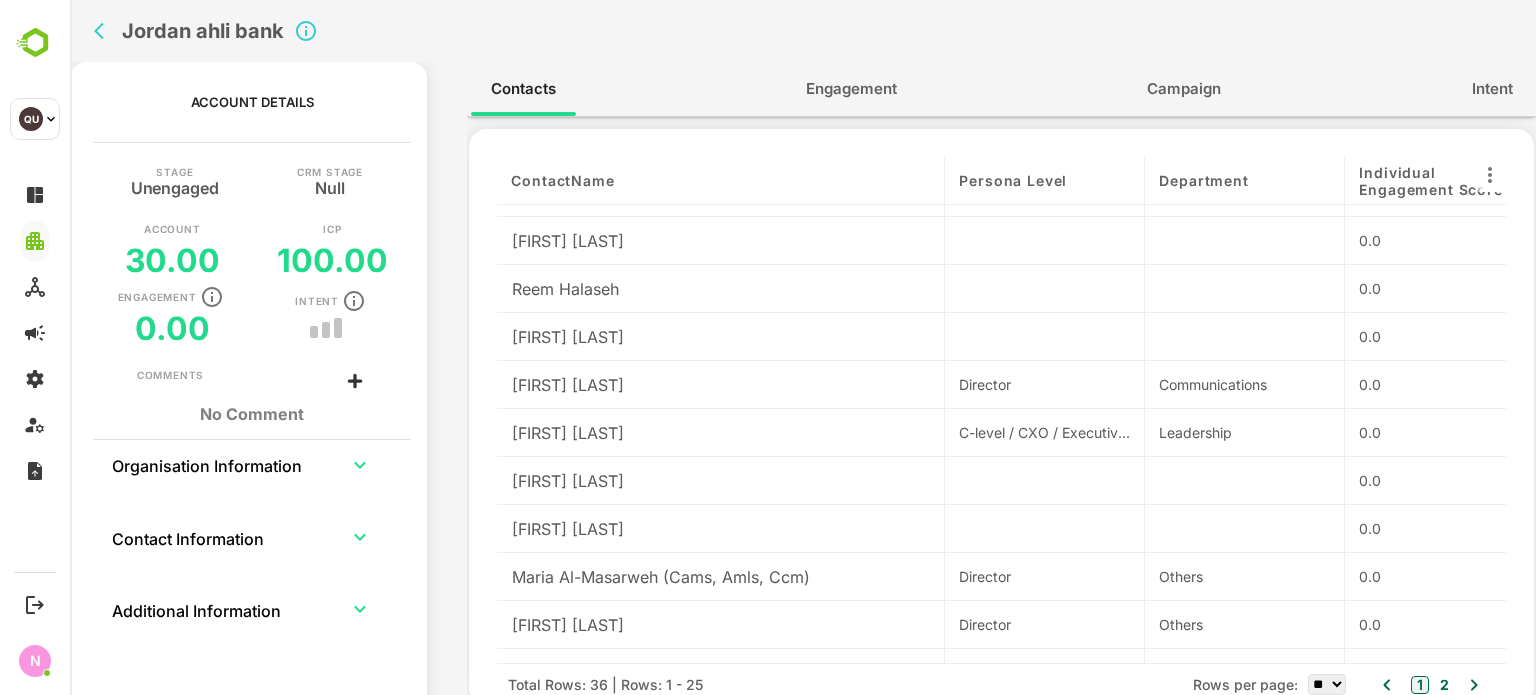 scroll, scrollTop: 325, scrollLeft: 0, axis: vertical 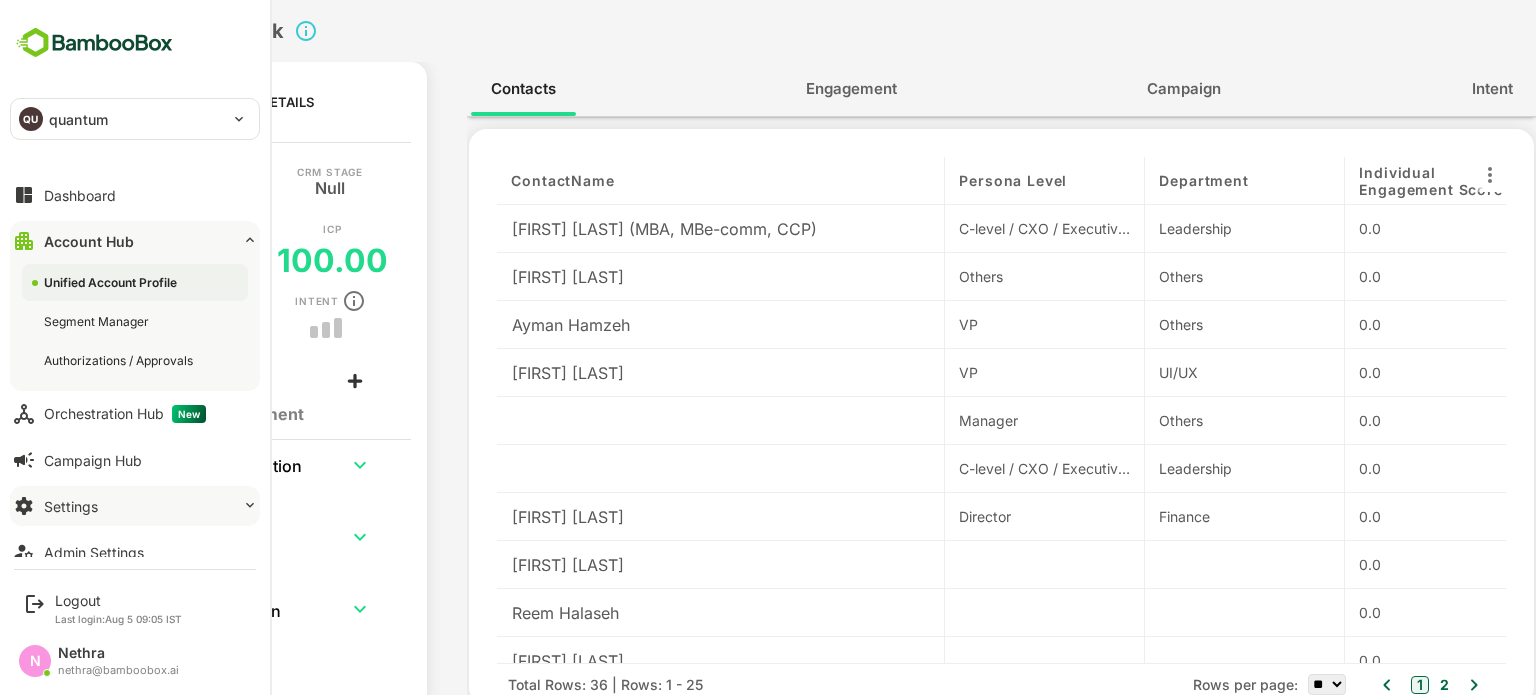 click on "Settings" at bounding box center [135, 506] 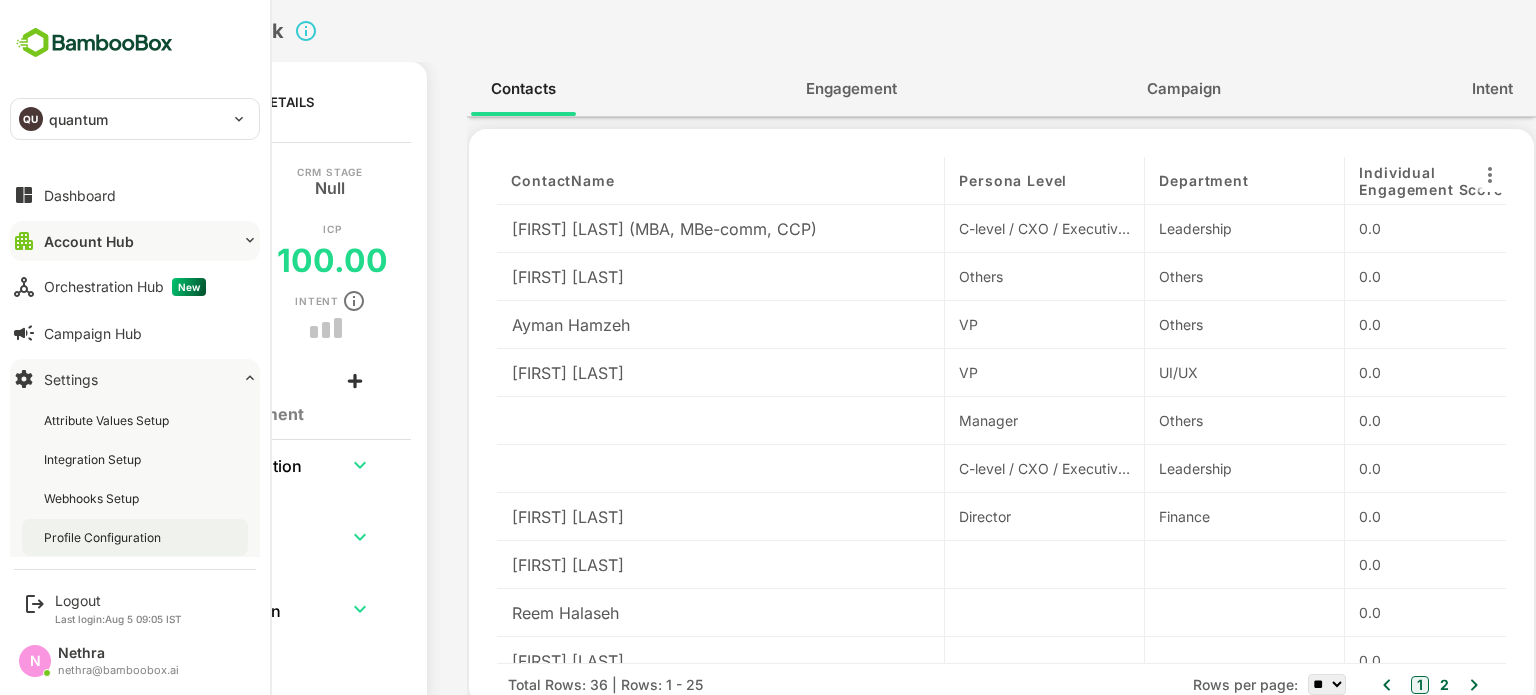 click on "Profile Configuration" at bounding box center (104, 537) 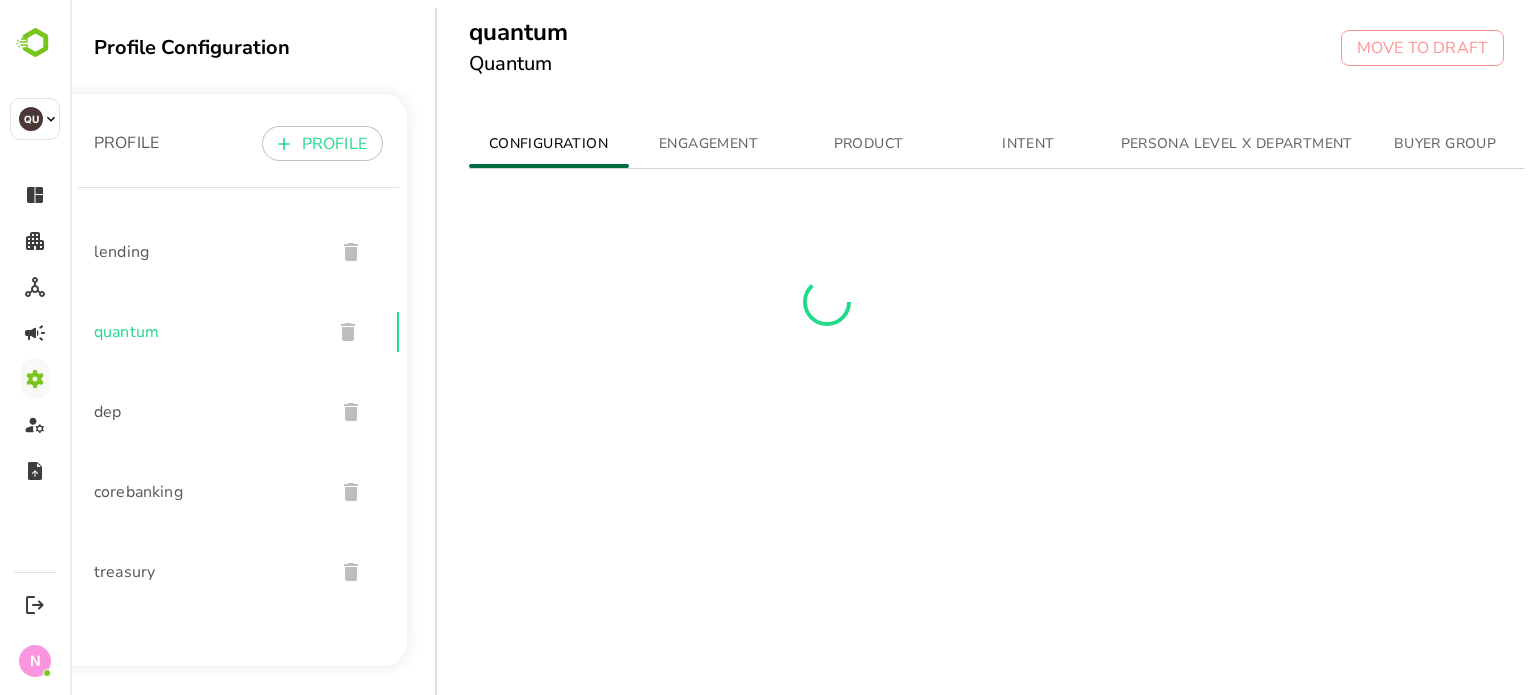 scroll, scrollTop: 0, scrollLeft: 0, axis: both 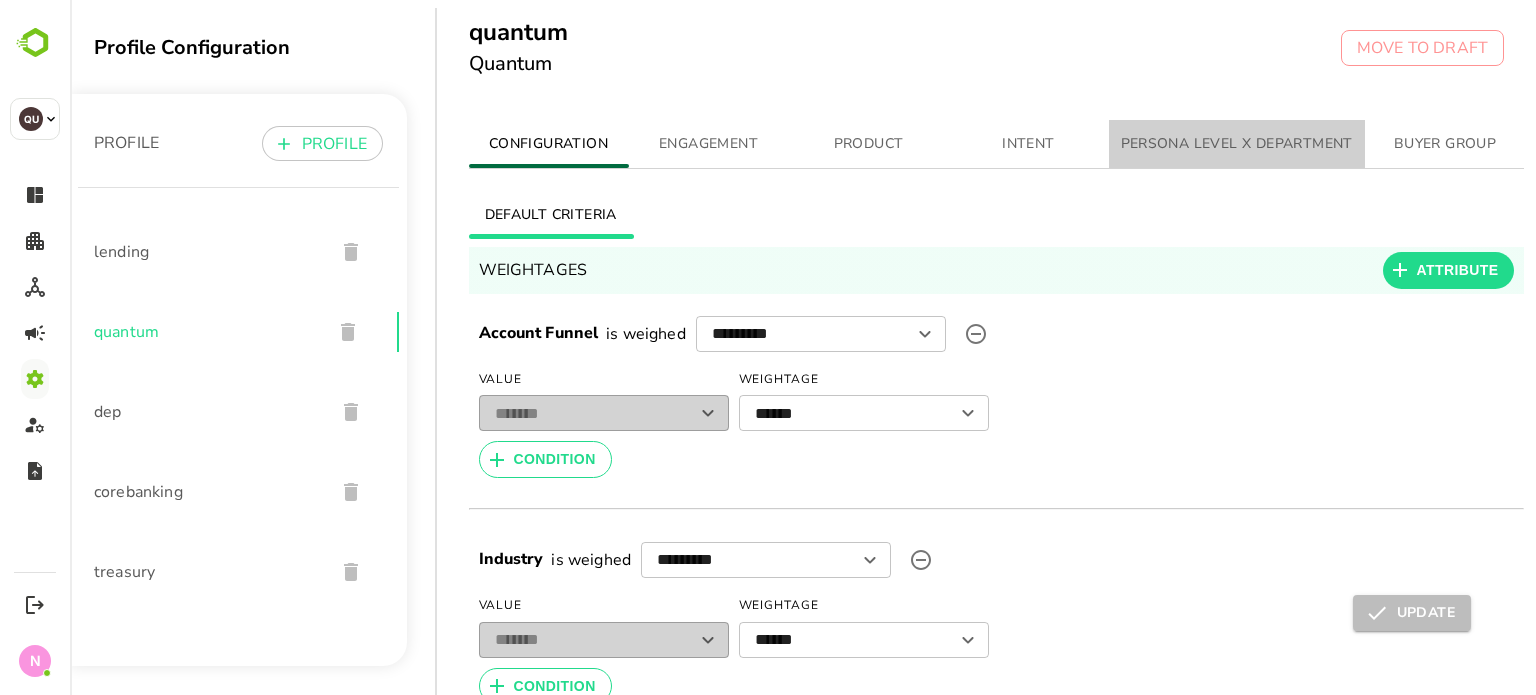 click on "PERSONA LEVEL X DEPARTMENT" at bounding box center (1237, 144) 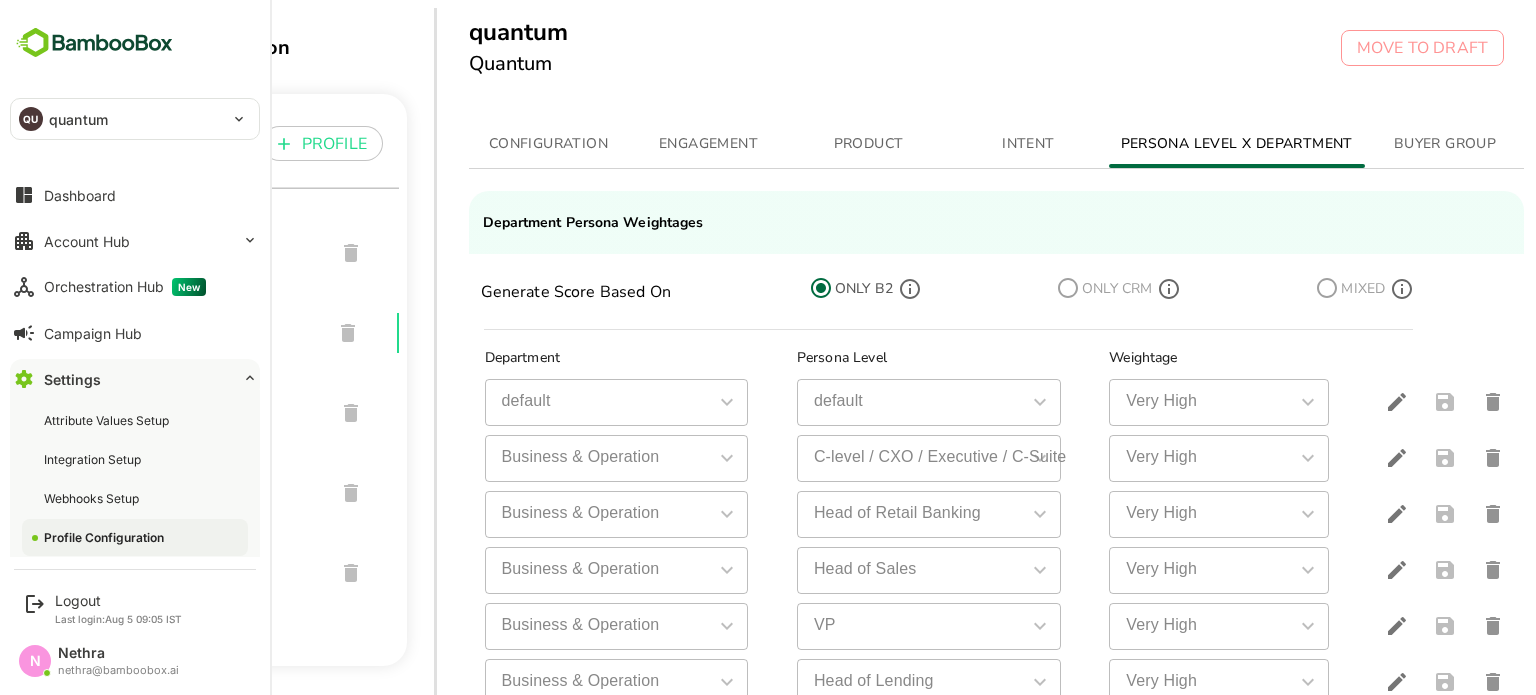 scroll, scrollTop: 102, scrollLeft: 0, axis: vertical 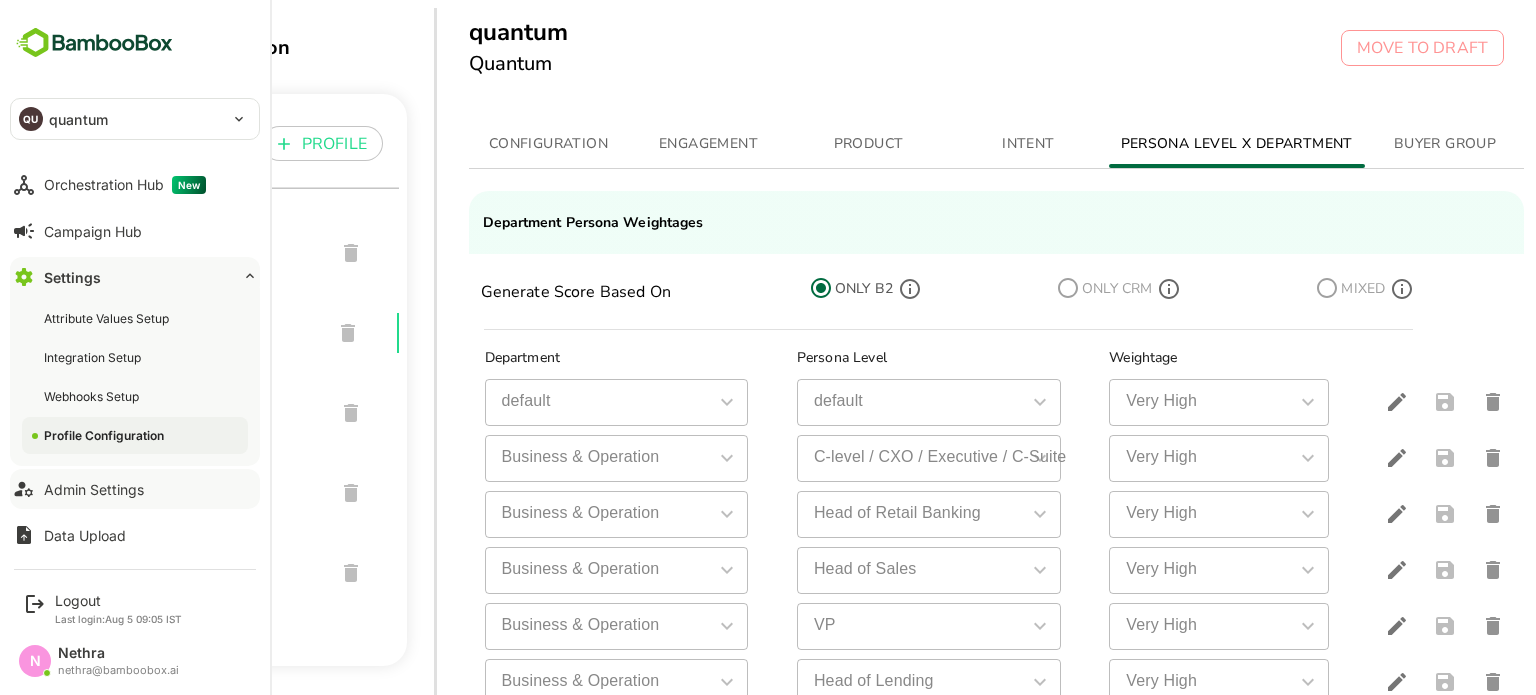 click on "Admin Settings" at bounding box center (135, 489) 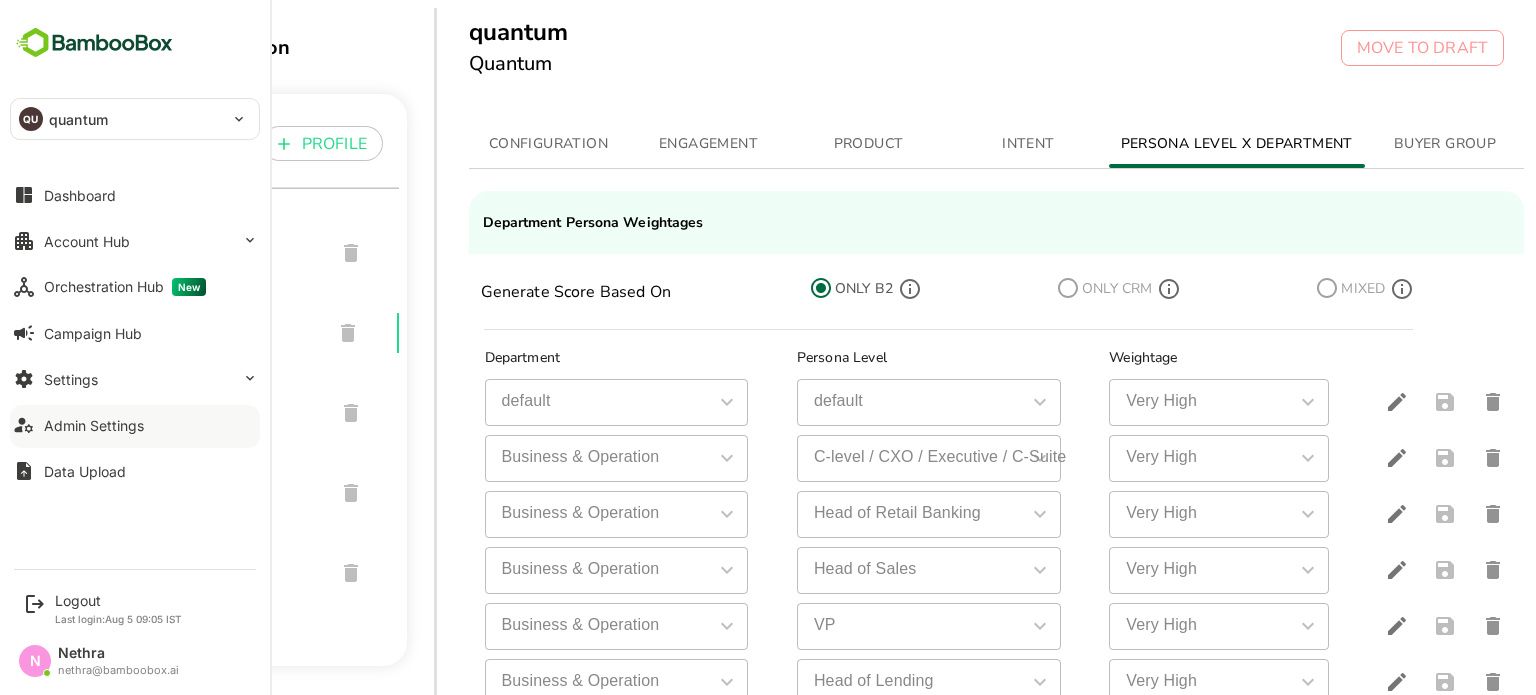 scroll, scrollTop: 0, scrollLeft: 0, axis: both 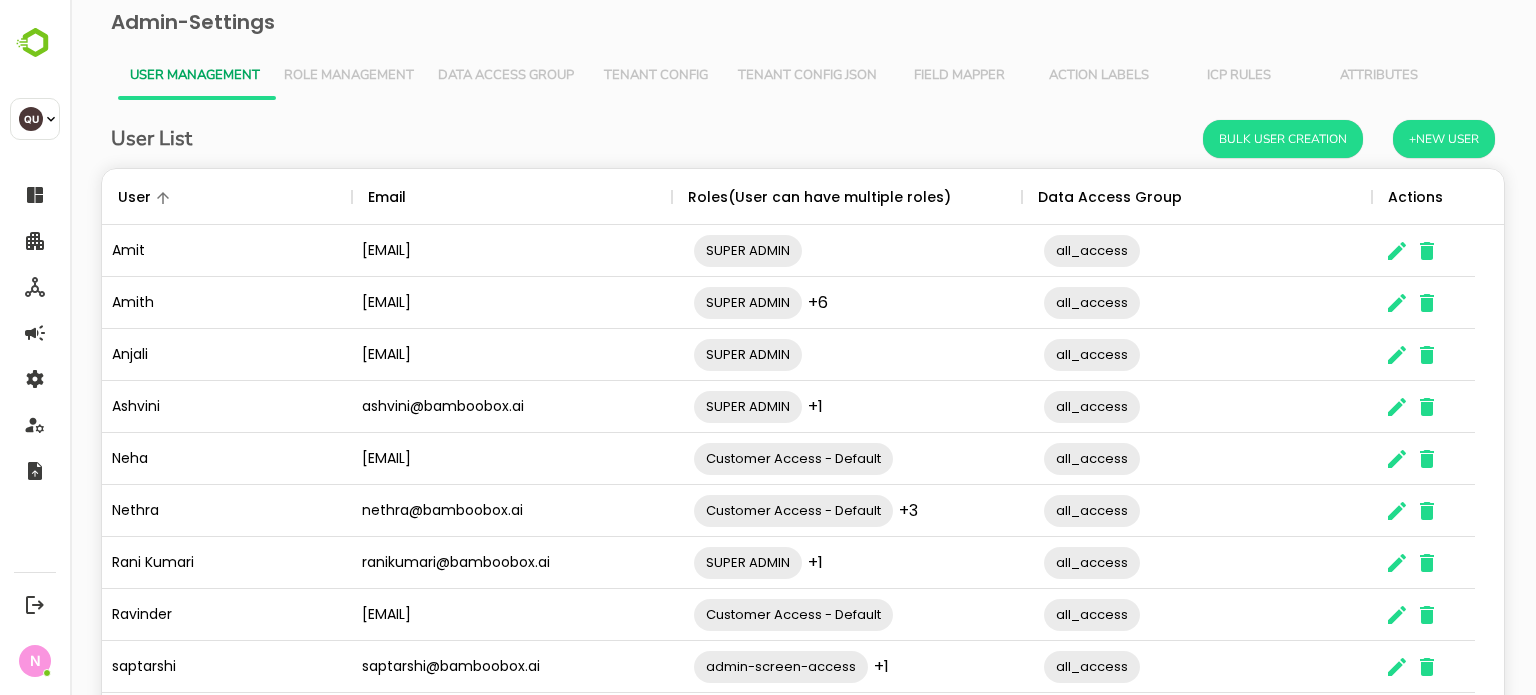 click on "Action Labels" at bounding box center [1099, 76] 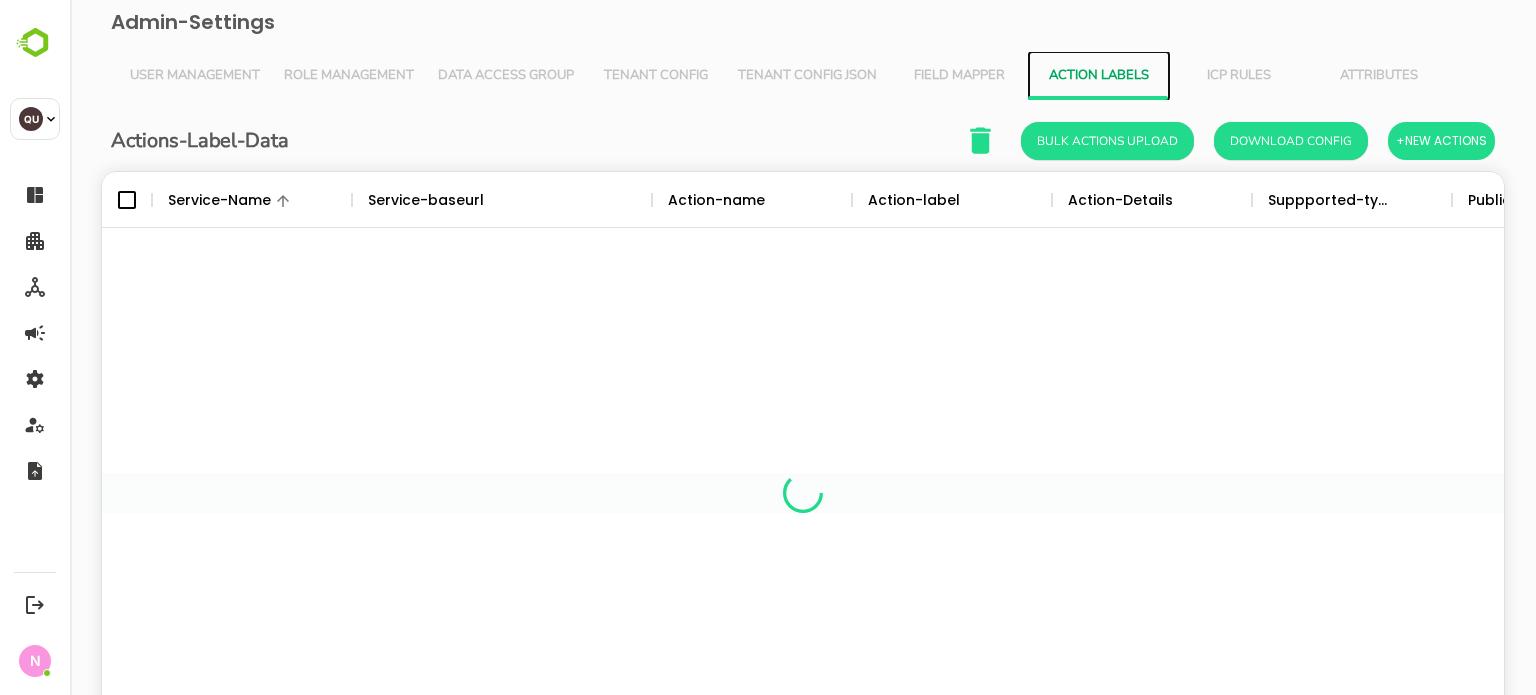 scroll, scrollTop: 16, scrollLeft: 16, axis: both 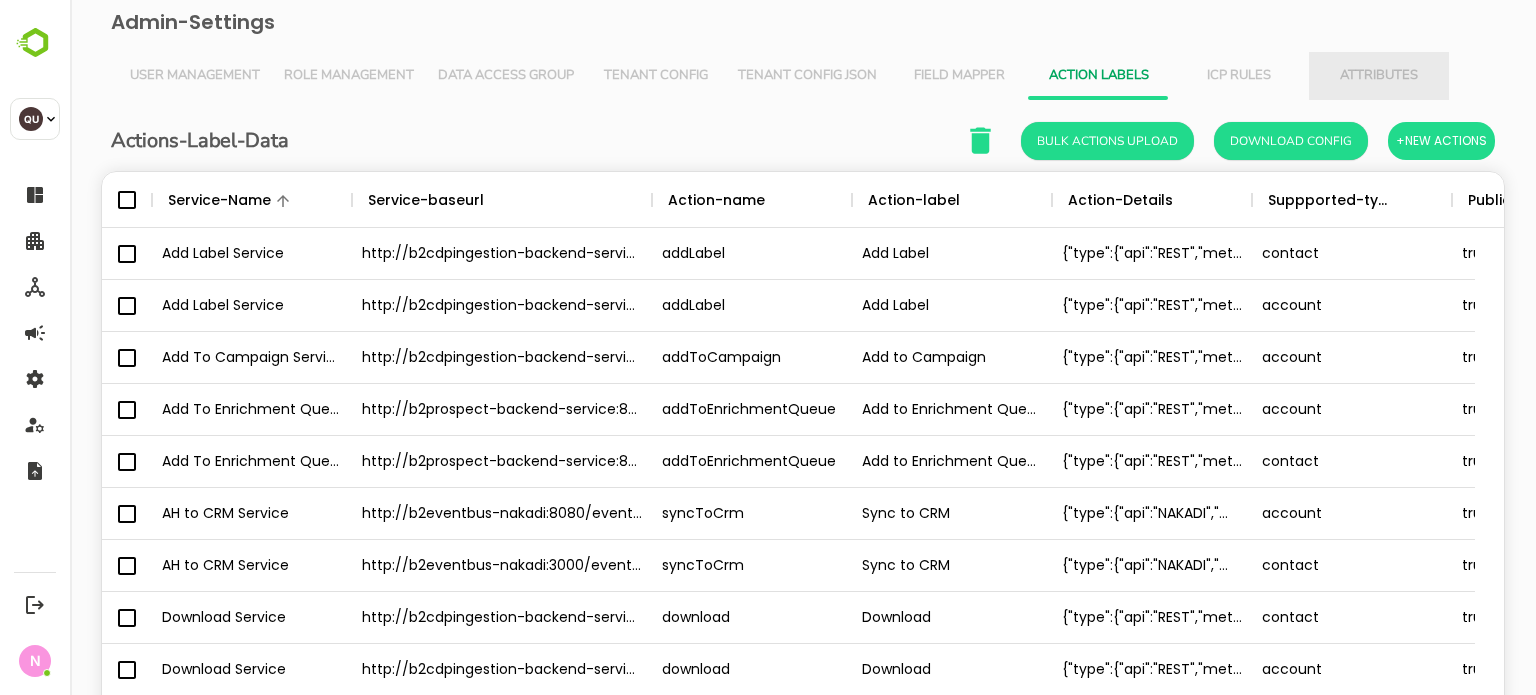 click on "Attributes" at bounding box center (1379, 76) 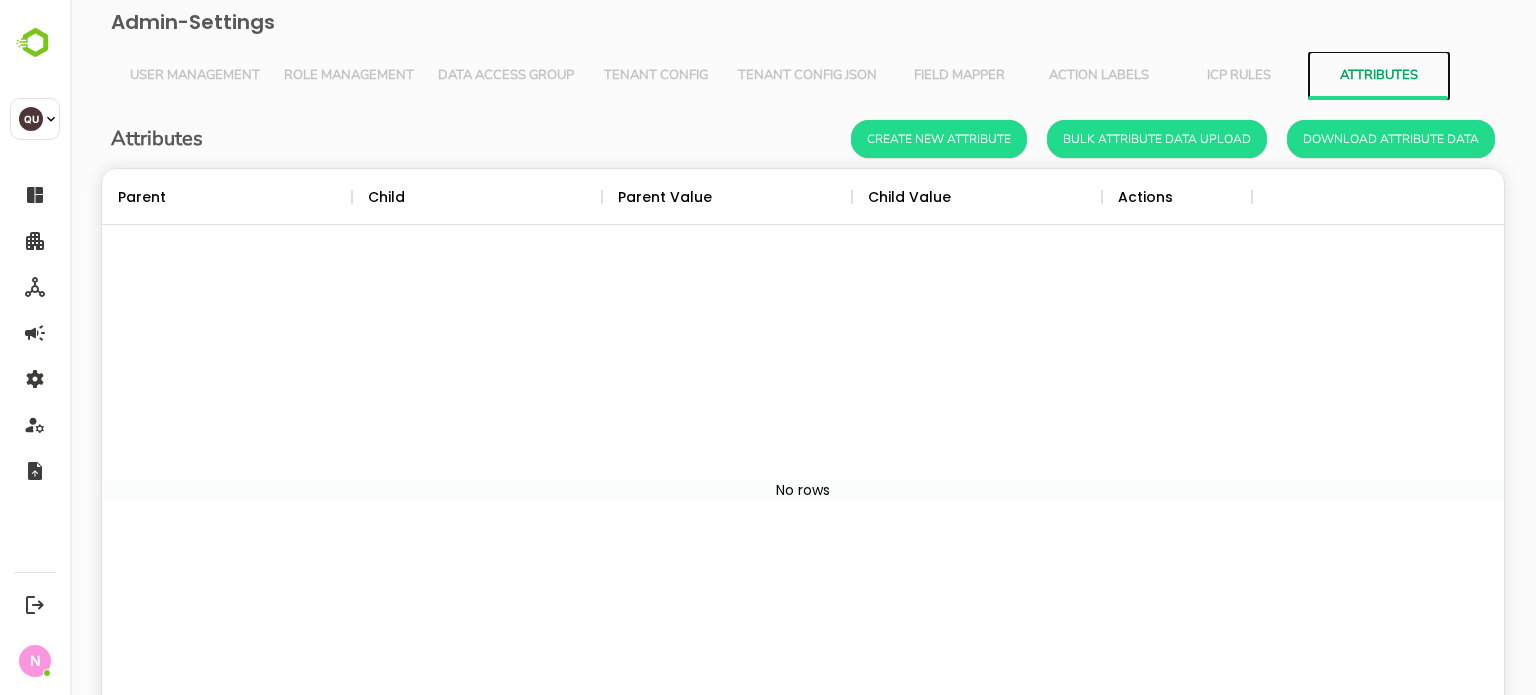 scroll, scrollTop: 16, scrollLeft: 16, axis: both 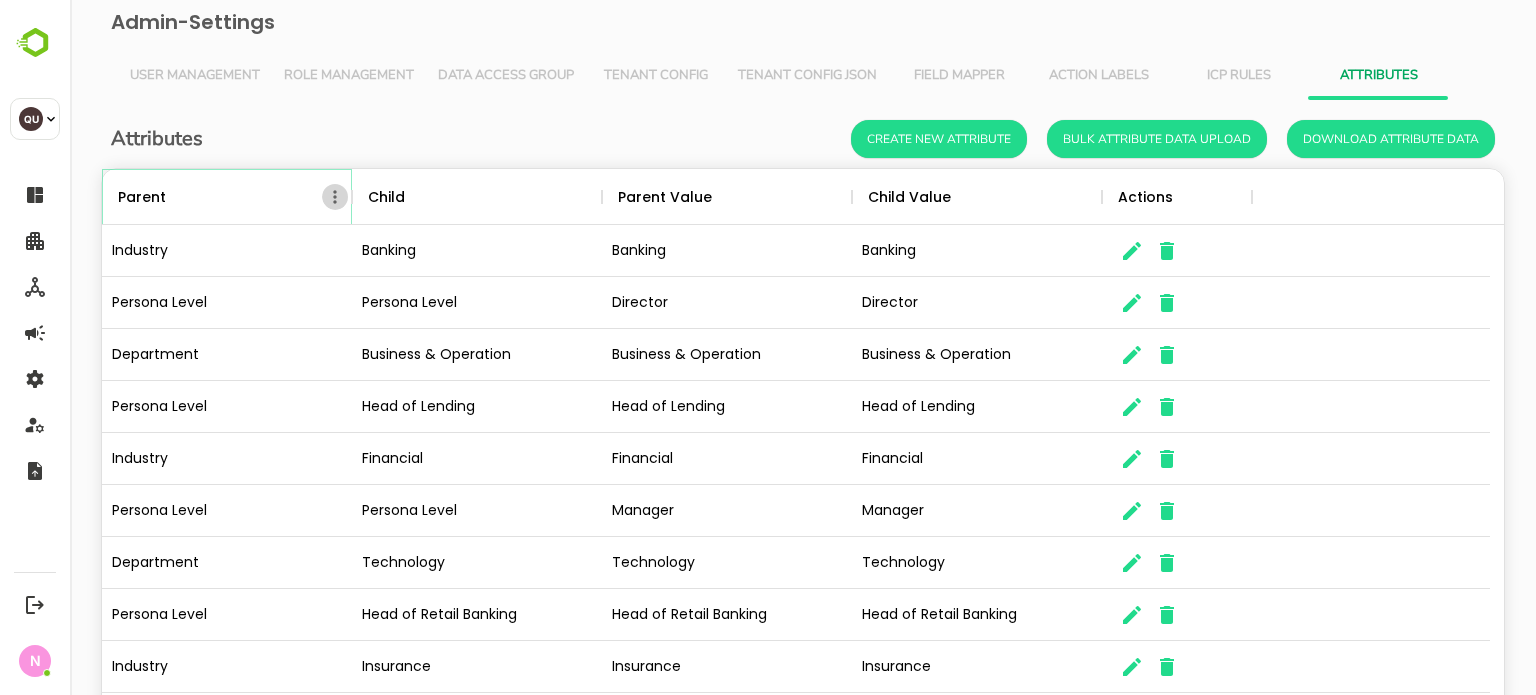 click 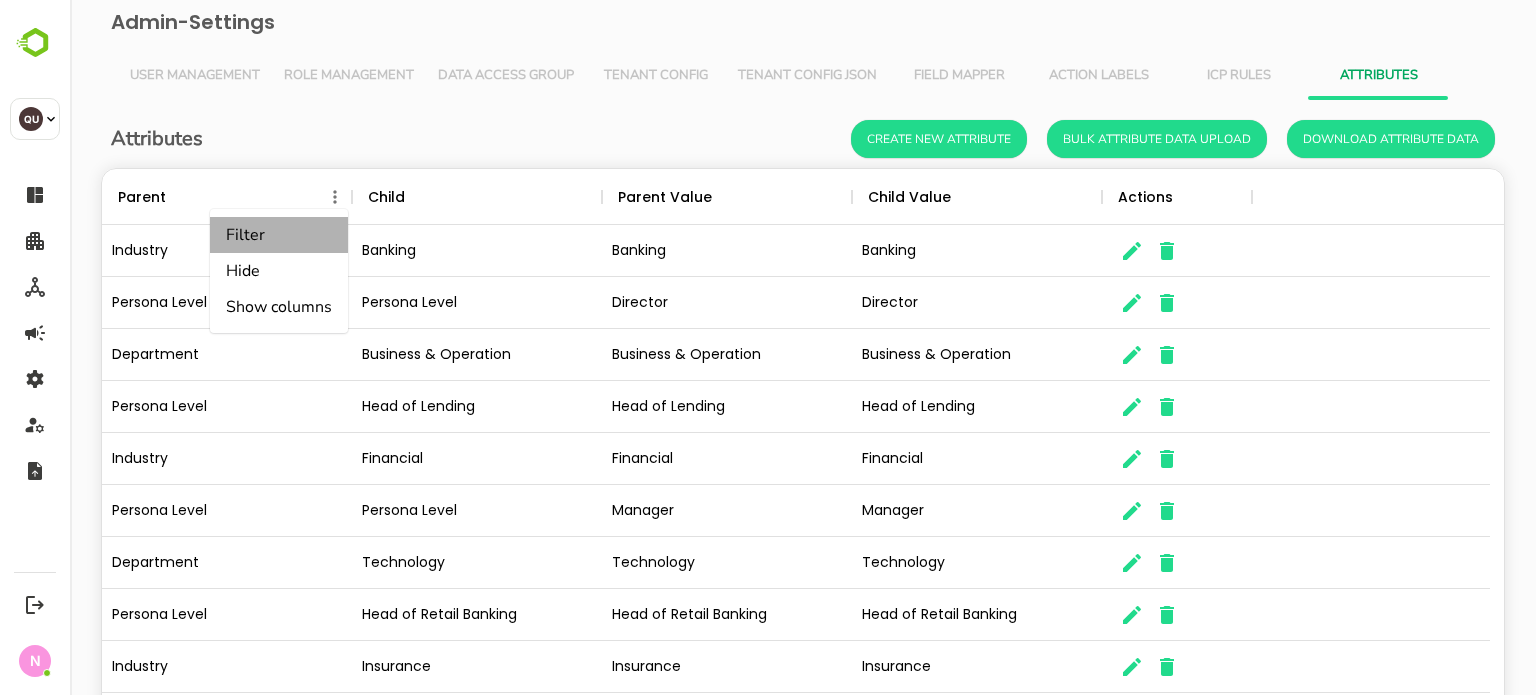 click on "Filter" at bounding box center [279, 235] 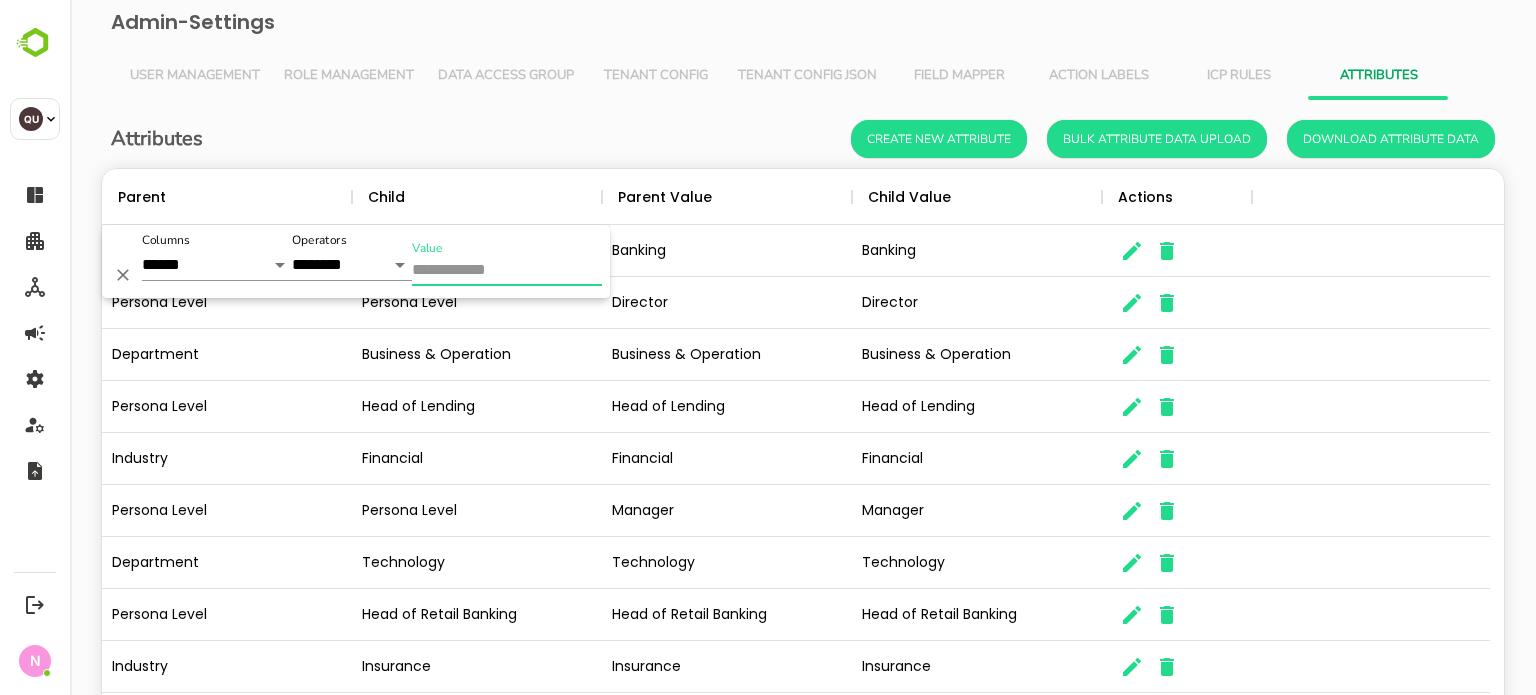 click on "Value" at bounding box center (507, 271) 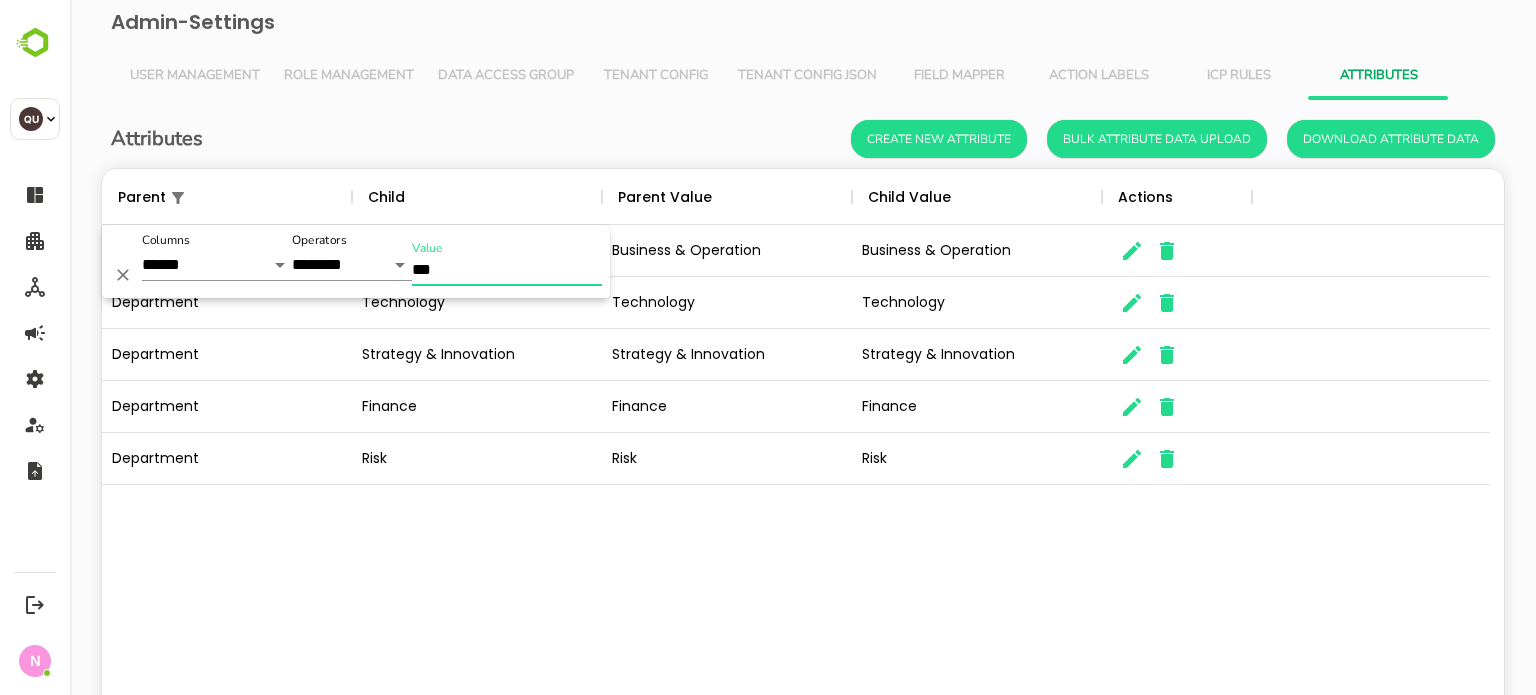type on "***" 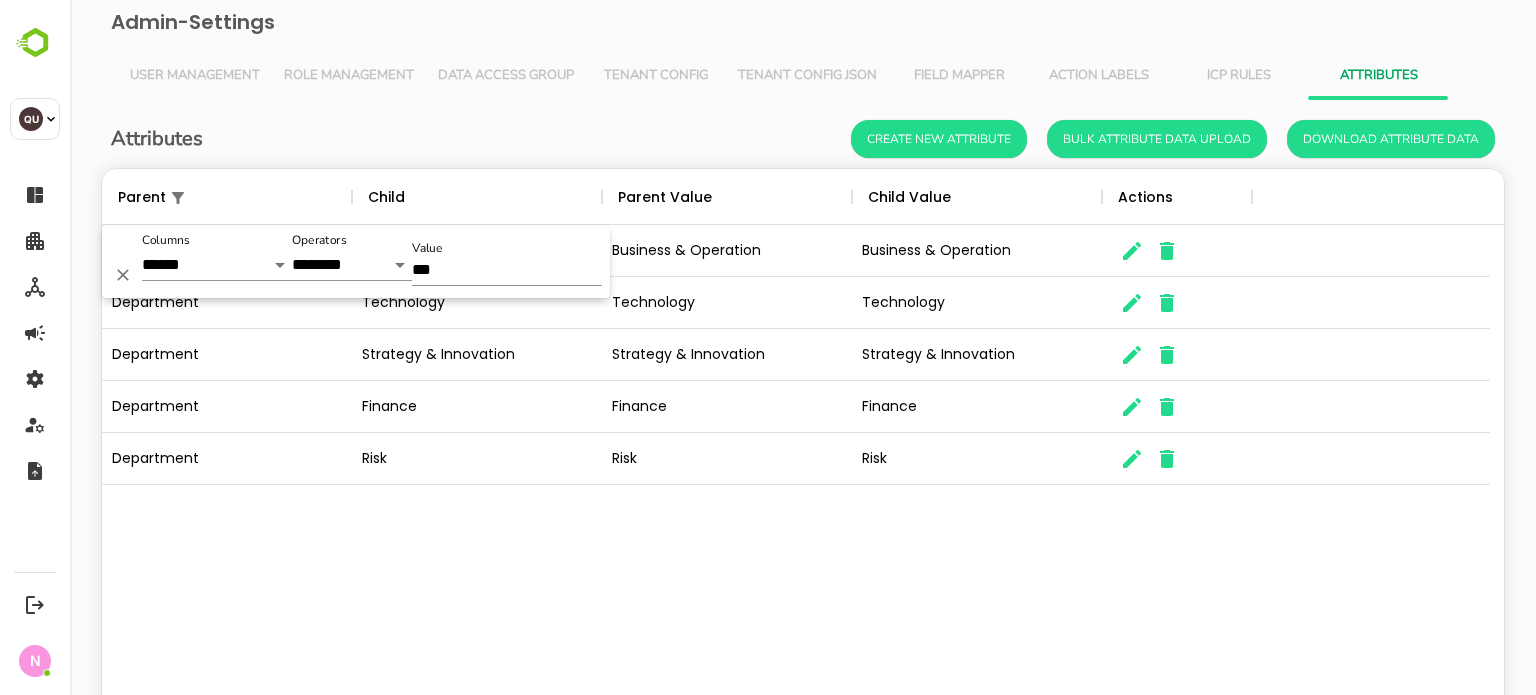 click on "Department Business & Operation Business & Operation Business & Operation Department Technology Technology Technology Department Strategy & Innovation Strategy & Innovation Strategy & Innovation Department Finance Finance Finance Department Risk Risk Risk" at bounding box center (803, 490) 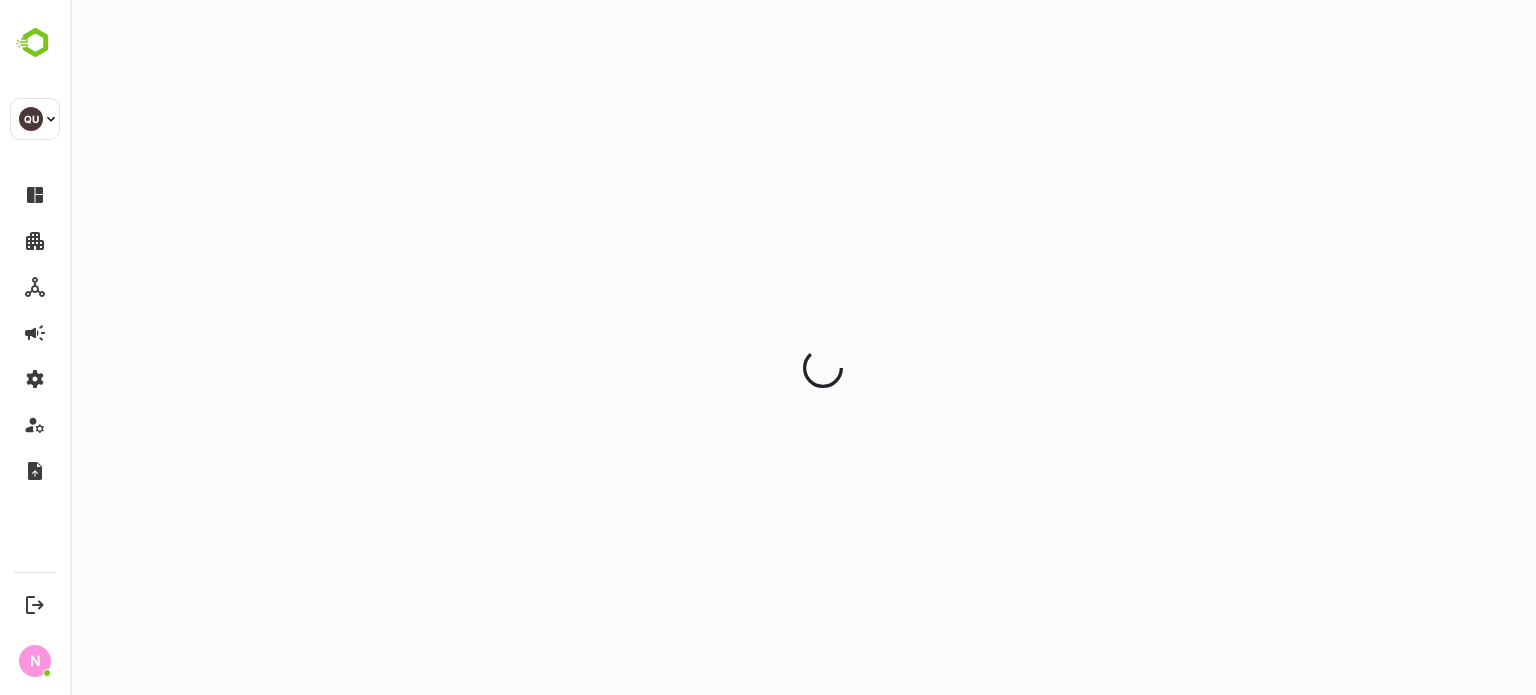 scroll, scrollTop: 0, scrollLeft: 0, axis: both 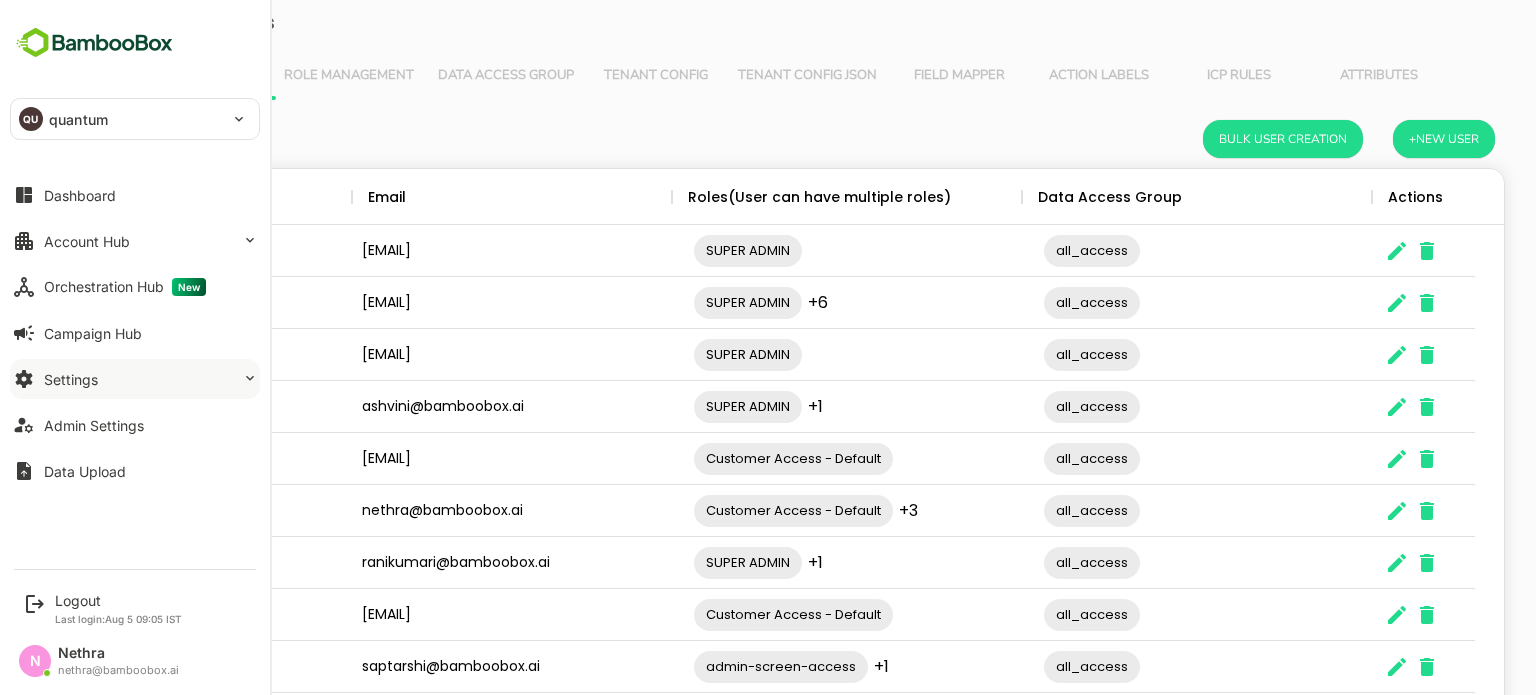 click on "Settings" at bounding box center [135, 379] 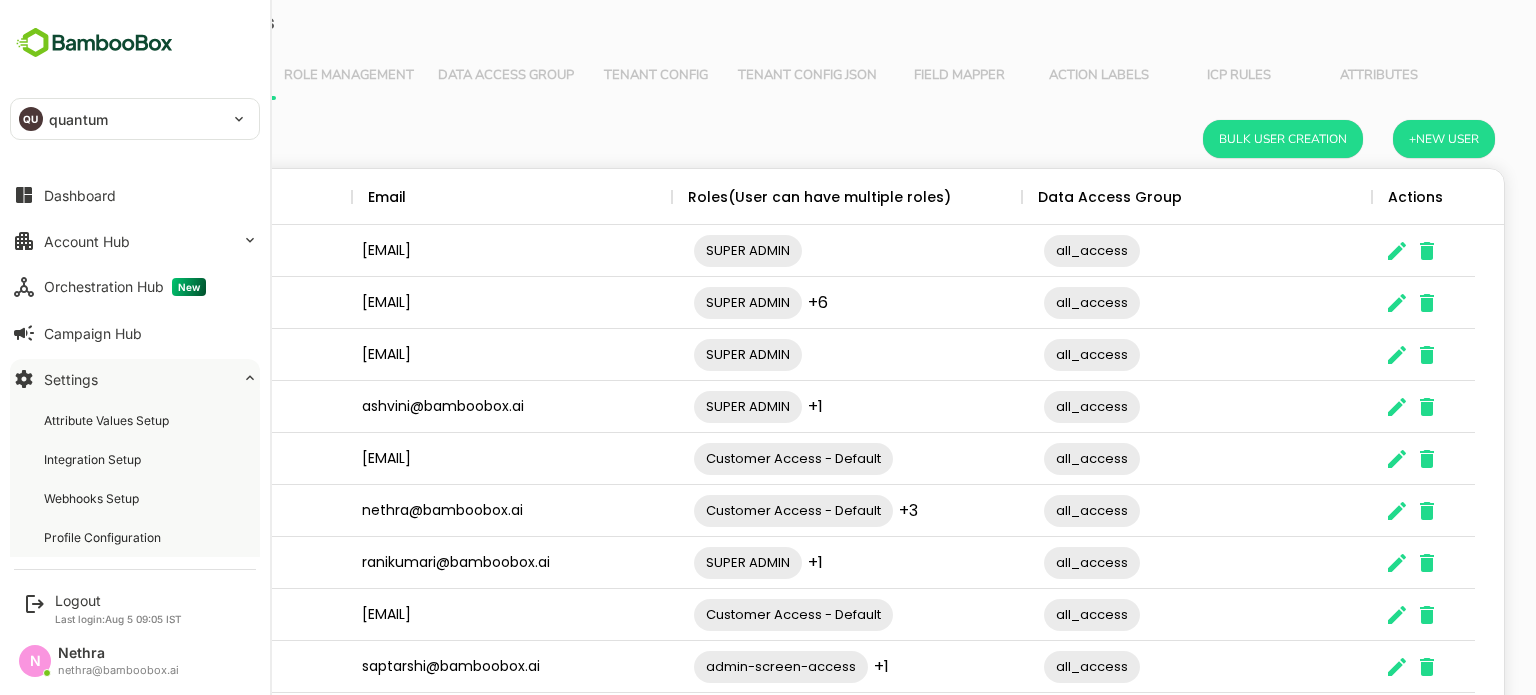 scroll, scrollTop: 102, scrollLeft: 0, axis: vertical 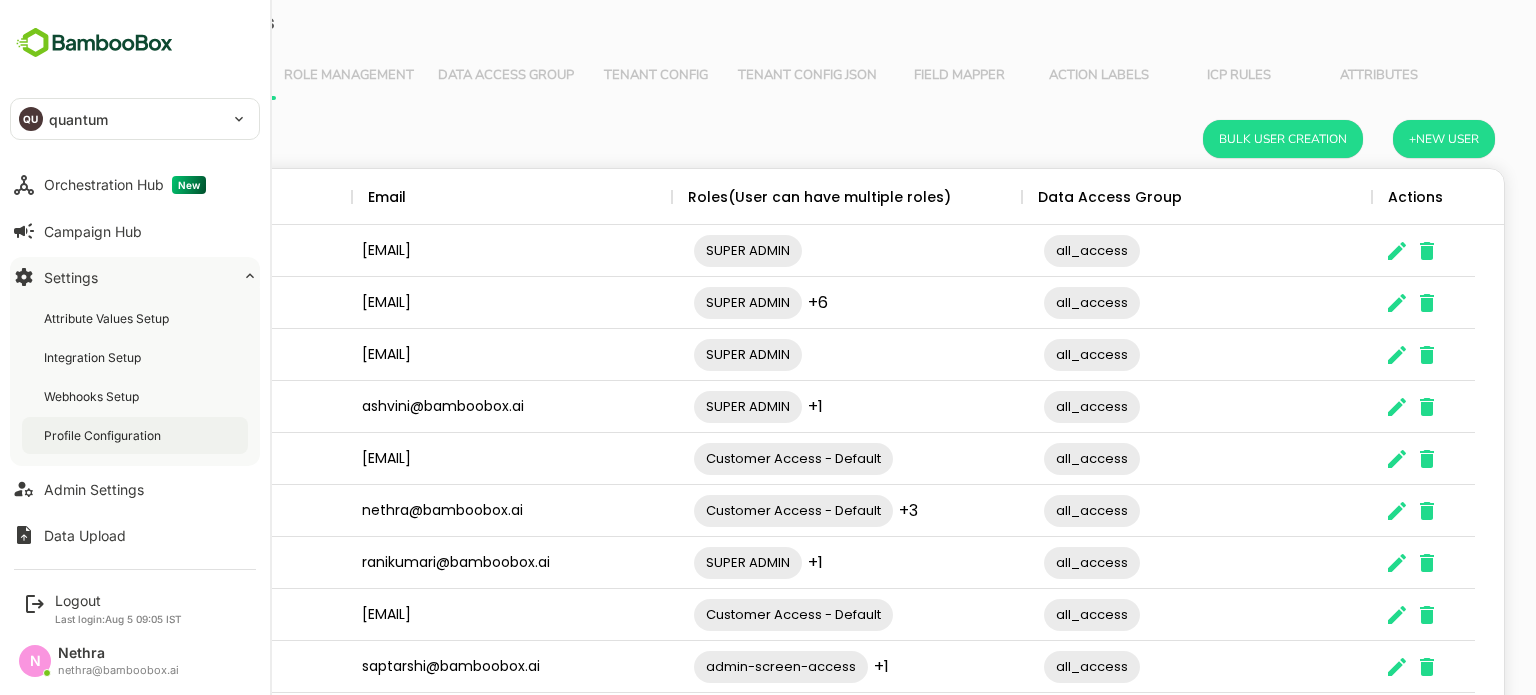 click on "Profile Configuration" at bounding box center [104, 435] 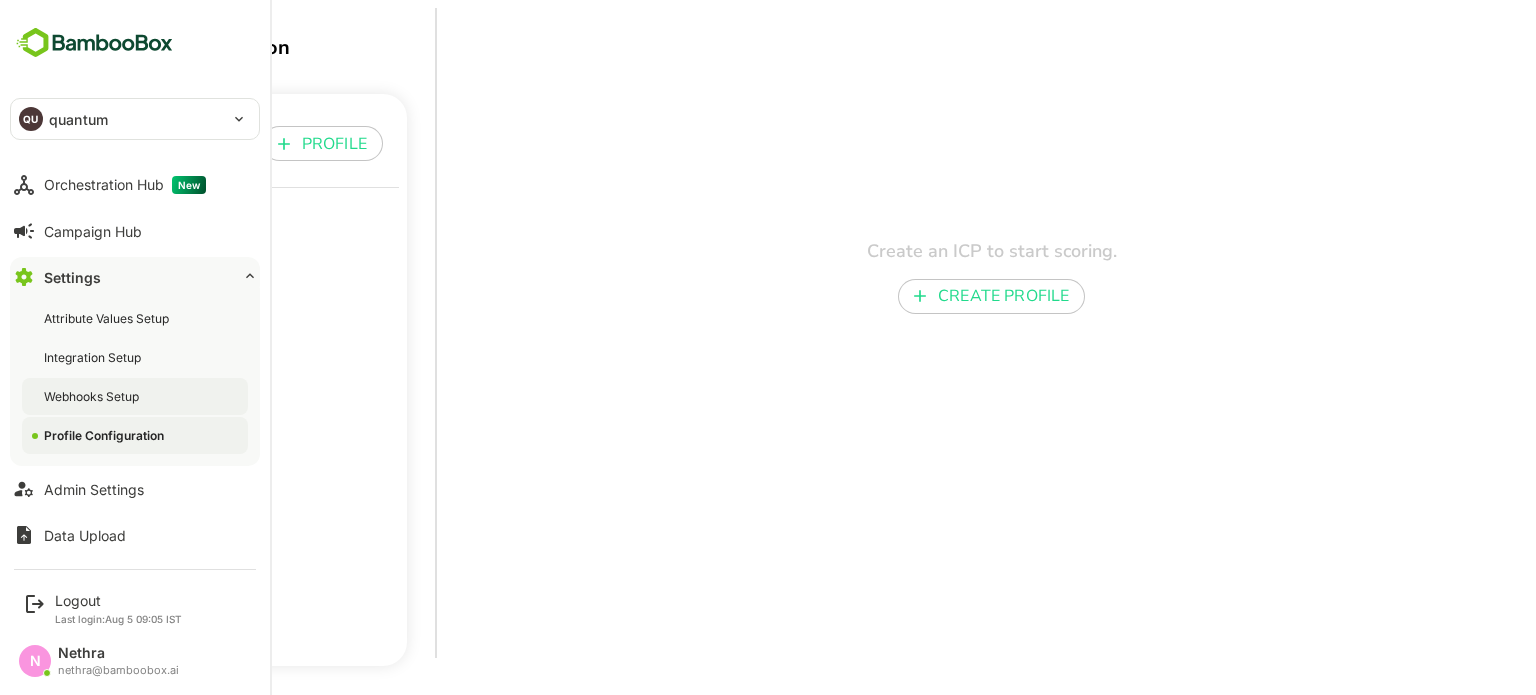 scroll, scrollTop: 0, scrollLeft: 0, axis: both 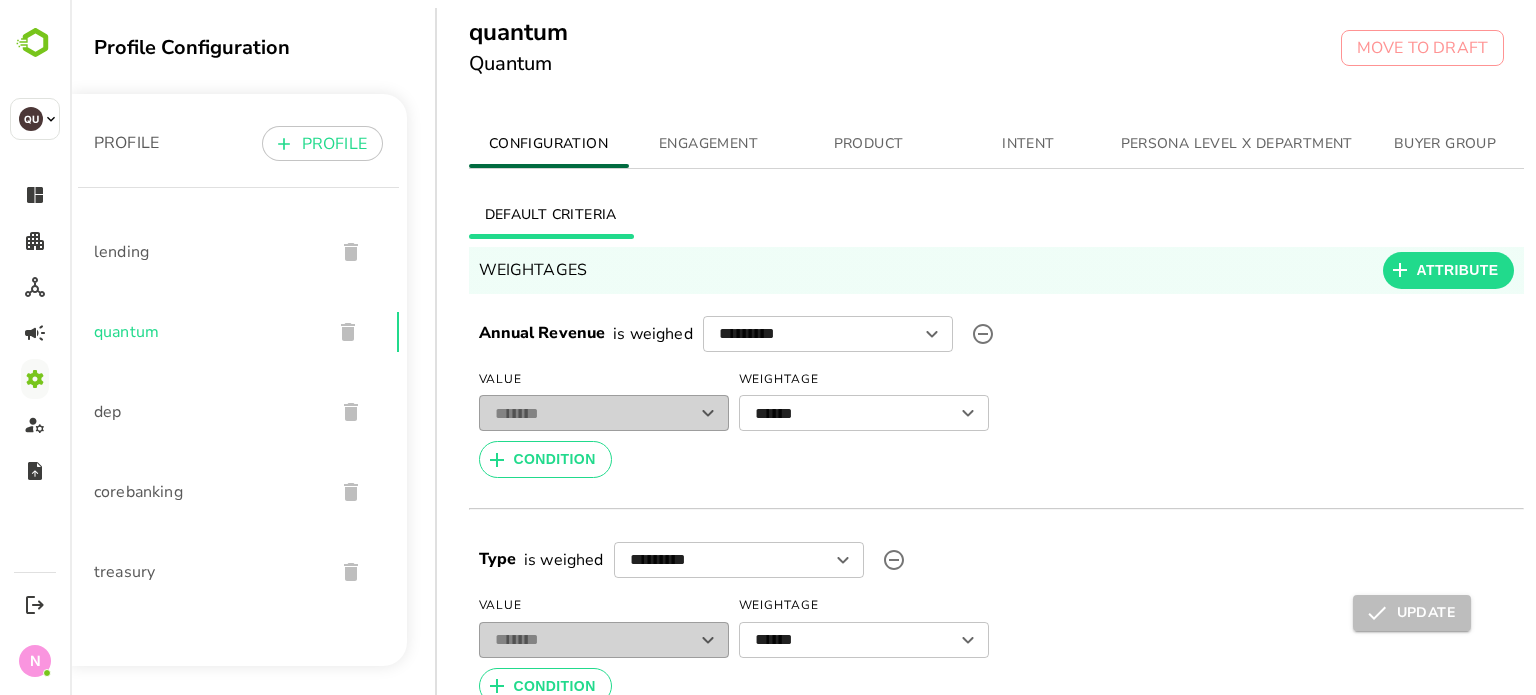click on "PERSONA LEVEL X DEPARTMENT" at bounding box center (1237, 144) 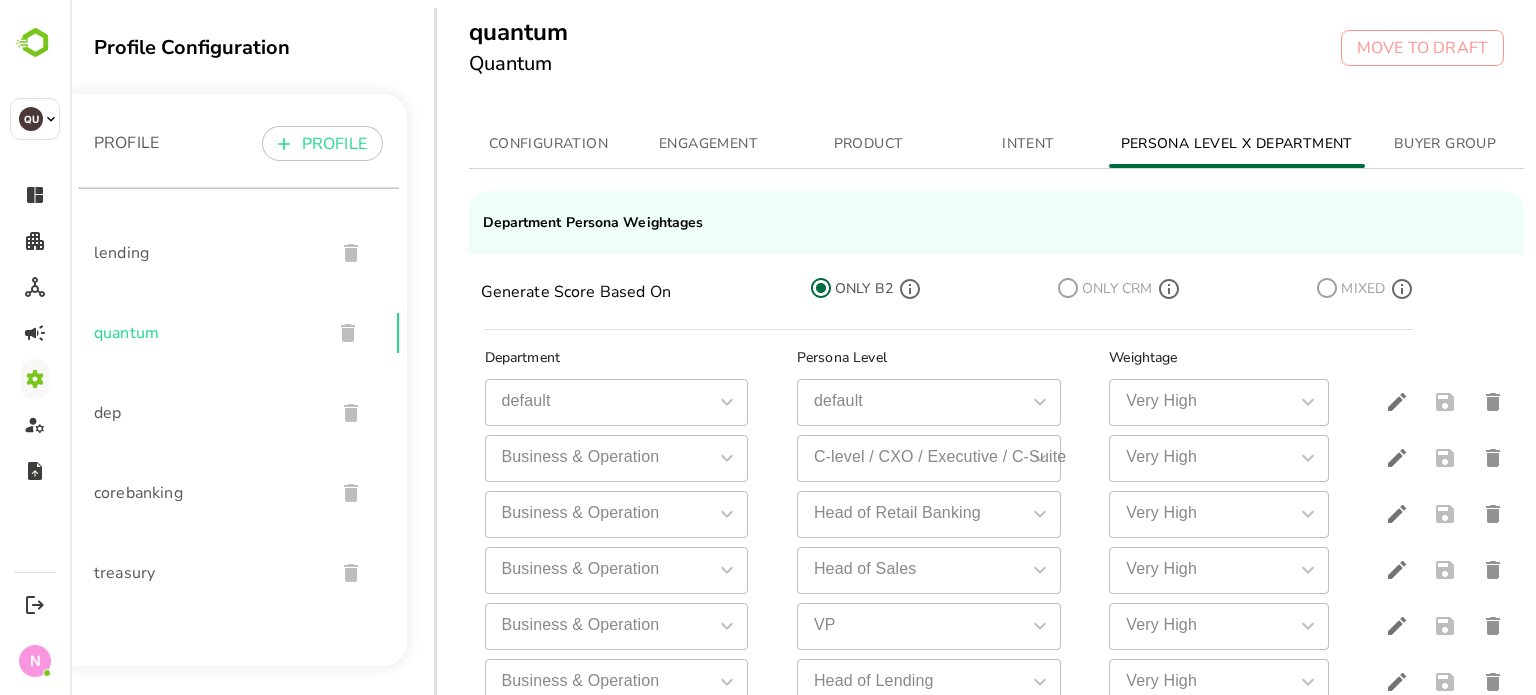 click 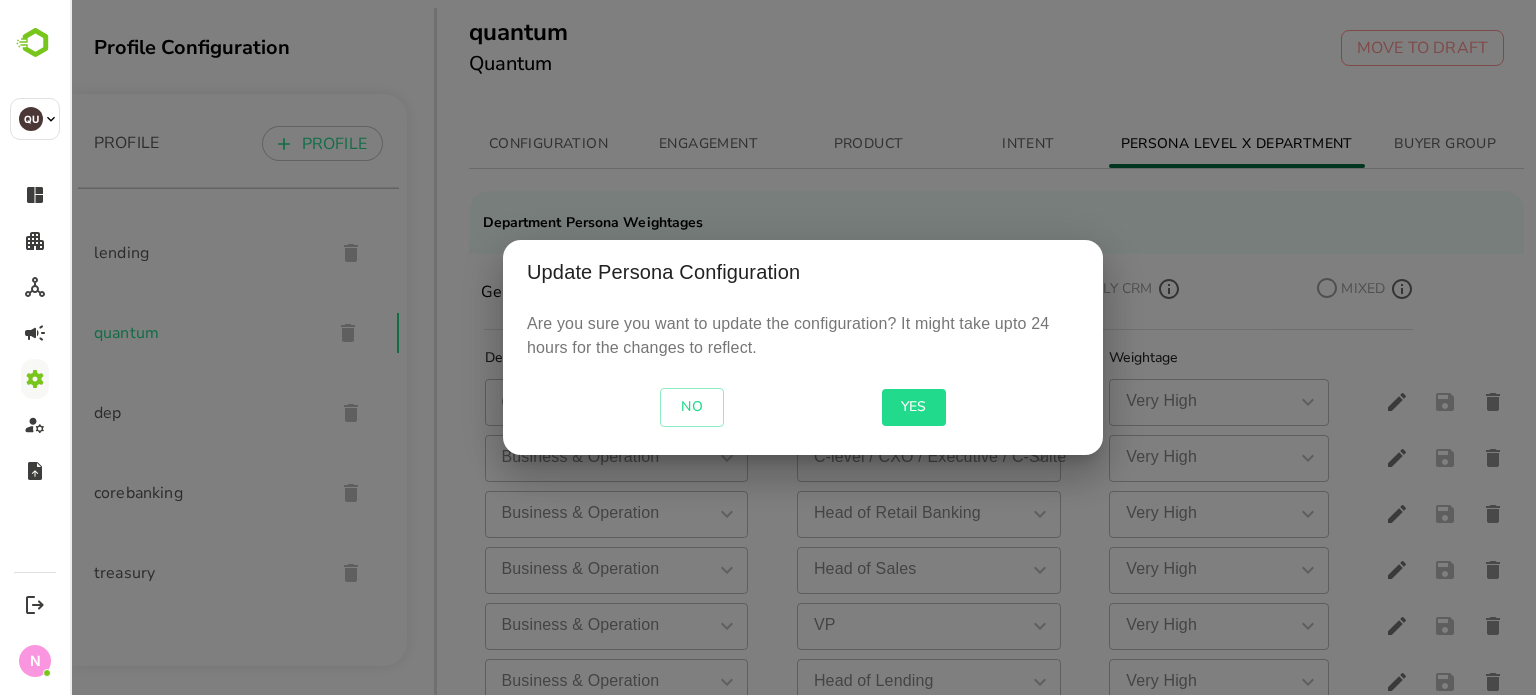click on "YES" at bounding box center (914, 407) 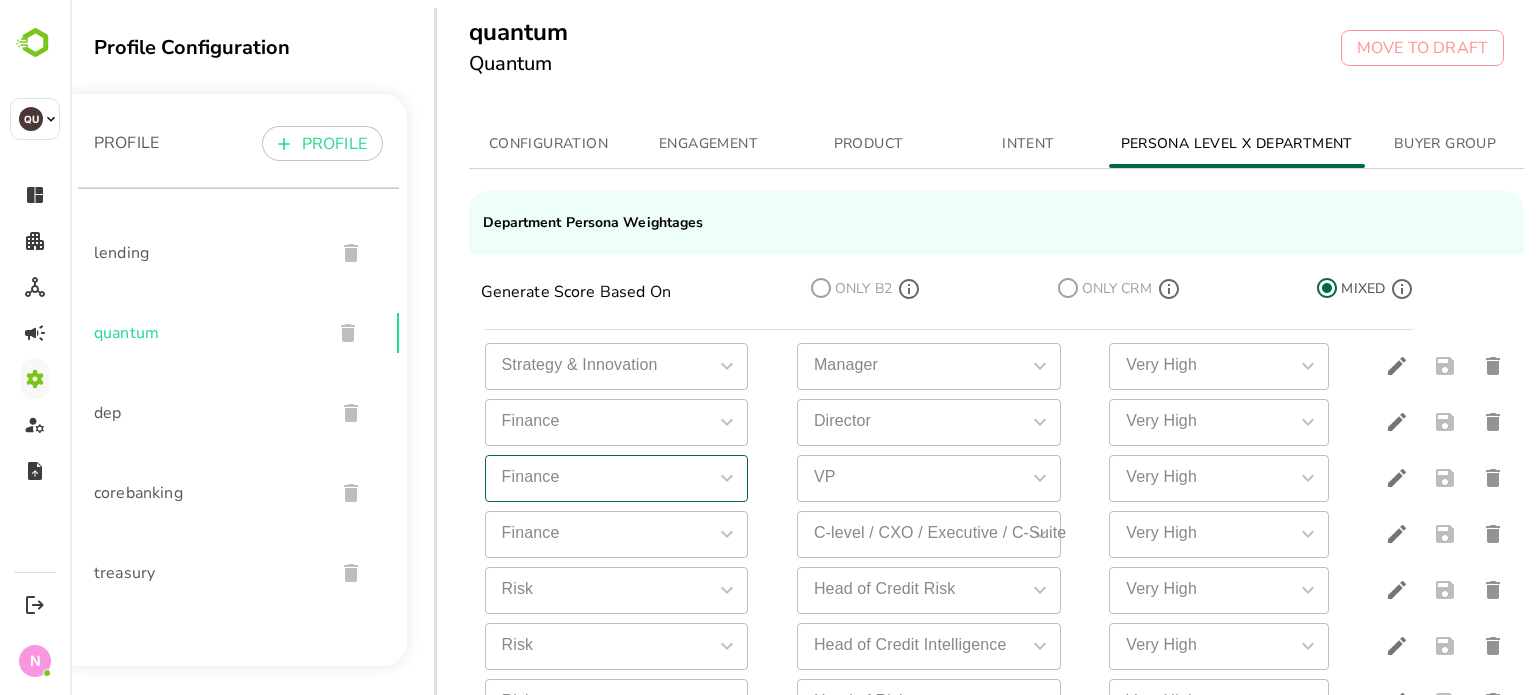 scroll, scrollTop: 725, scrollLeft: 0, axis: vertical 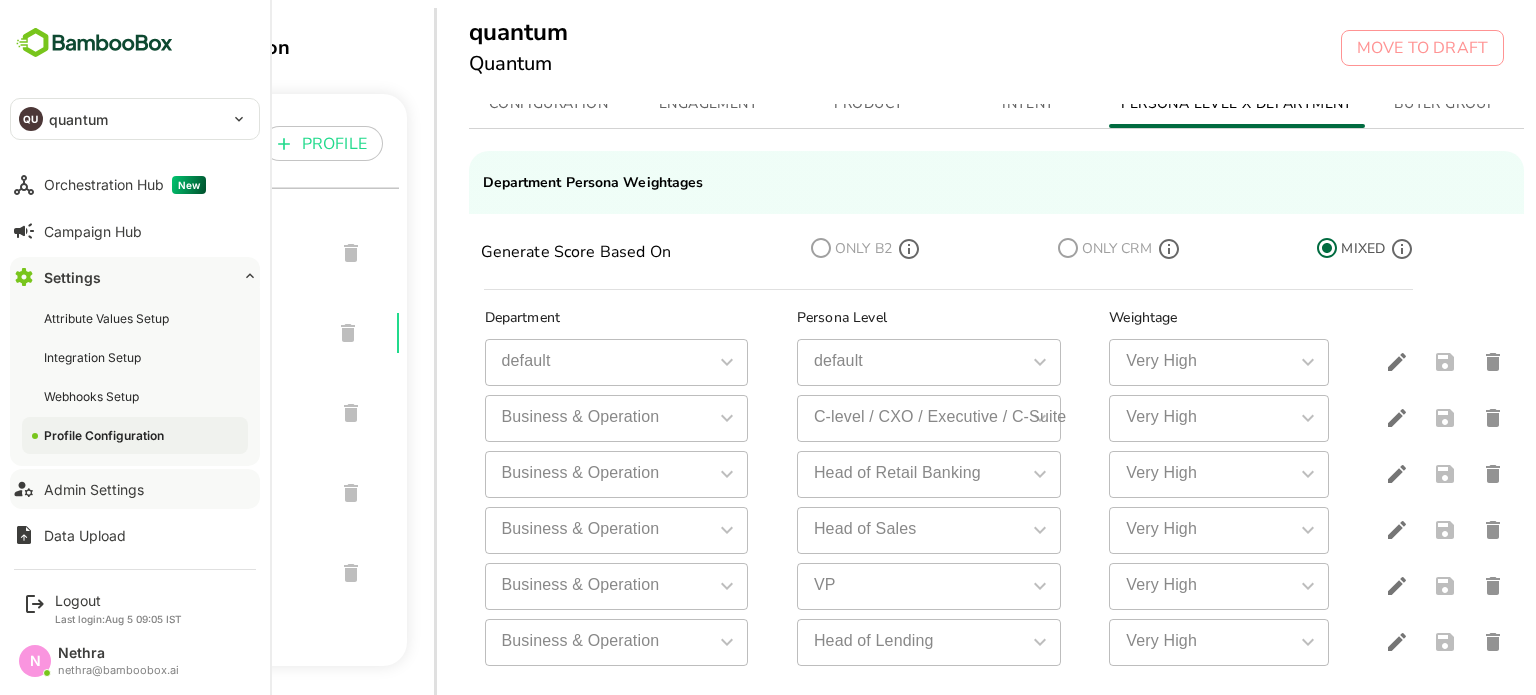click on "Admin Settings" at bounding box center (94, 489) 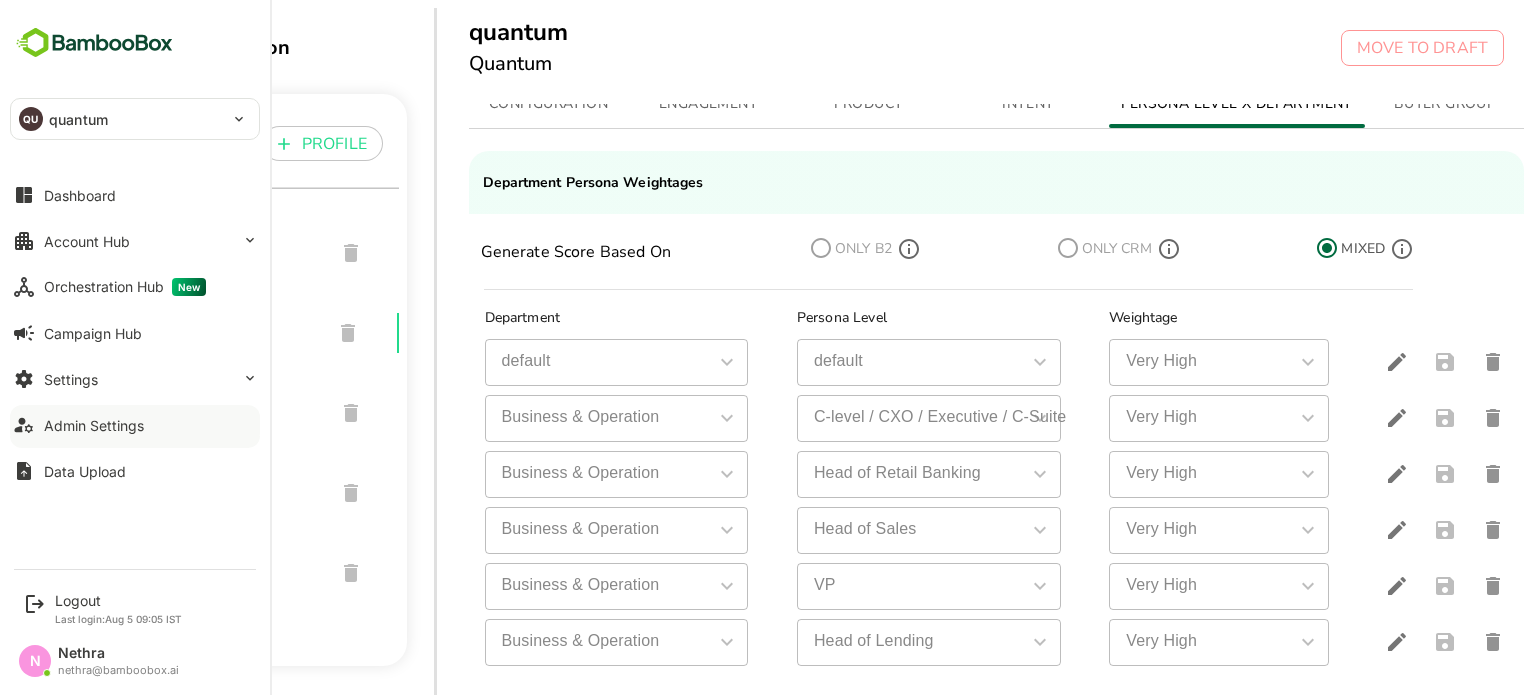 scroll, scrollTop: 0, scrollLeft: 0, axis: both 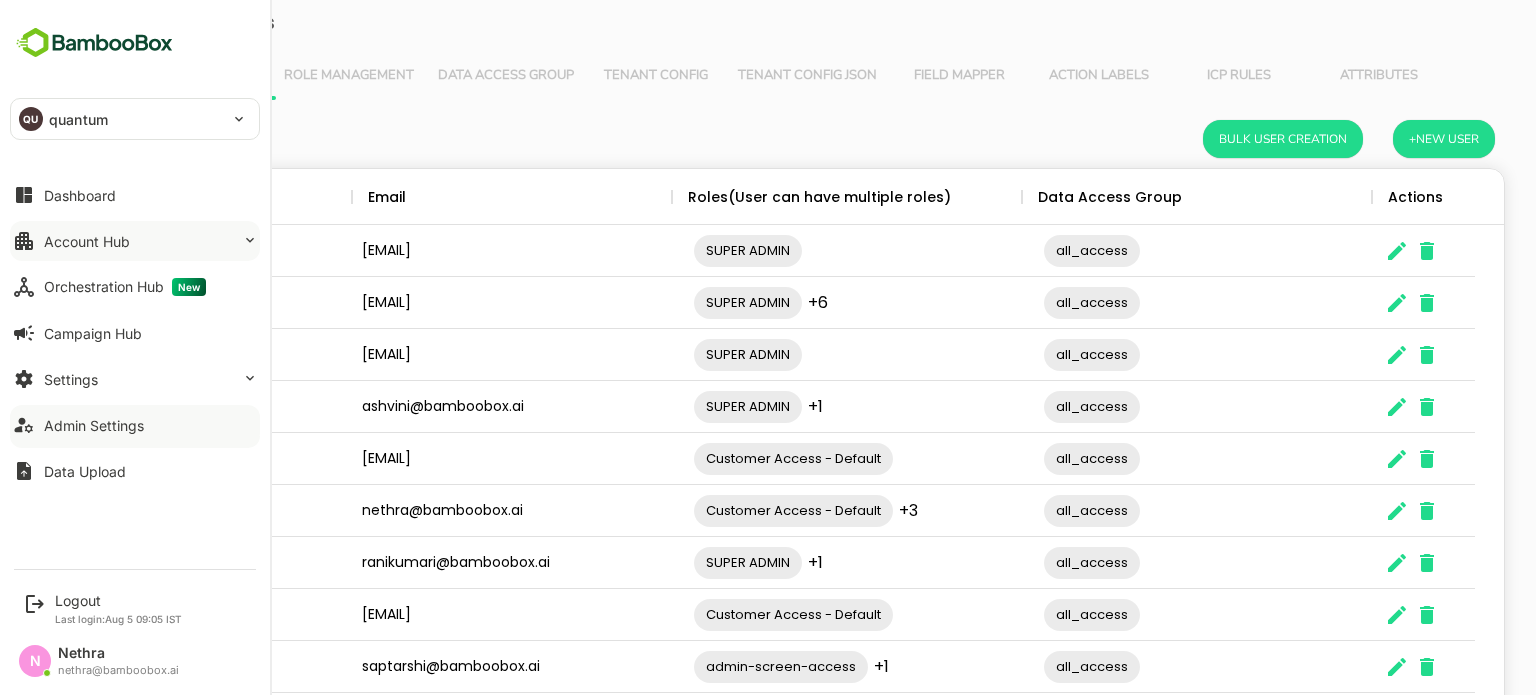 drag, startPoint x: 131, startPoint y: 246, endPoint x: 132, endPoint y: 233, distance: 13.038404 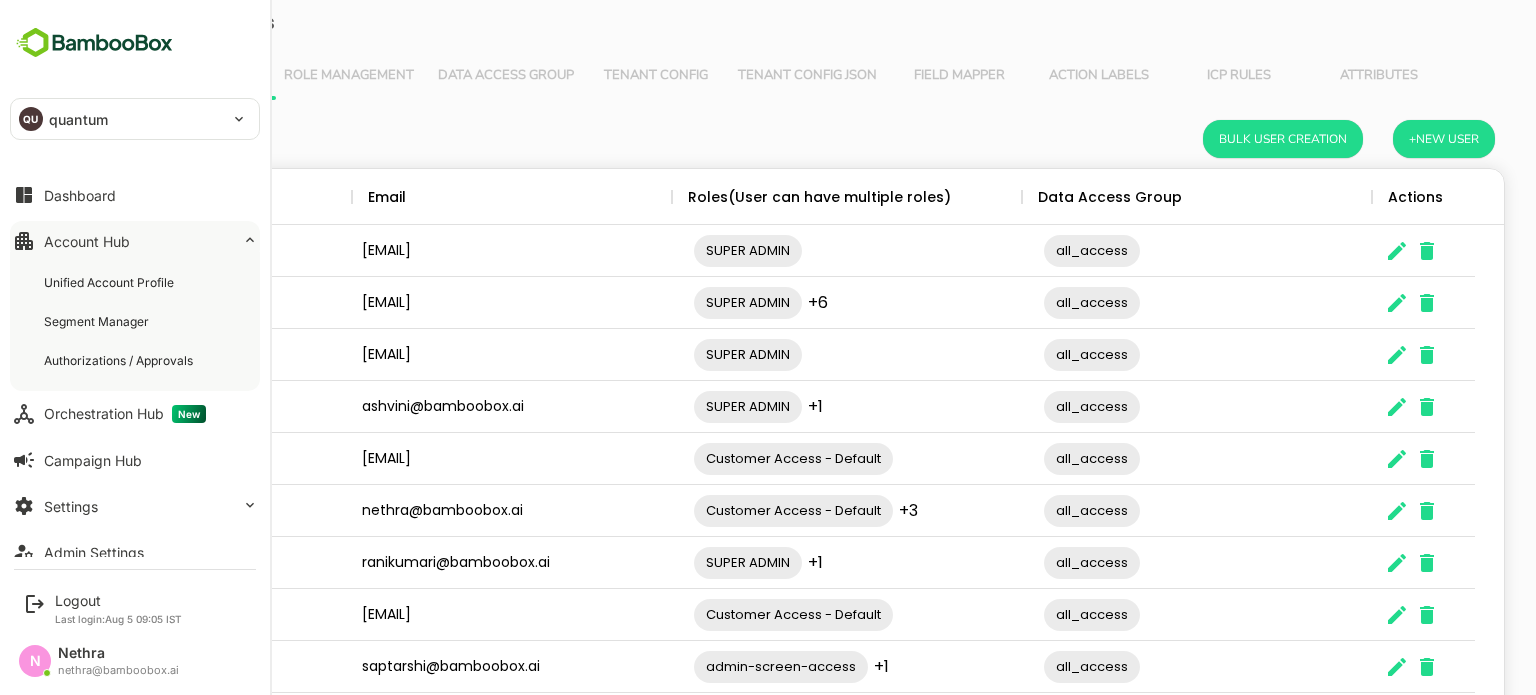 click on "Account Hub" at bounding box center [135, 241] 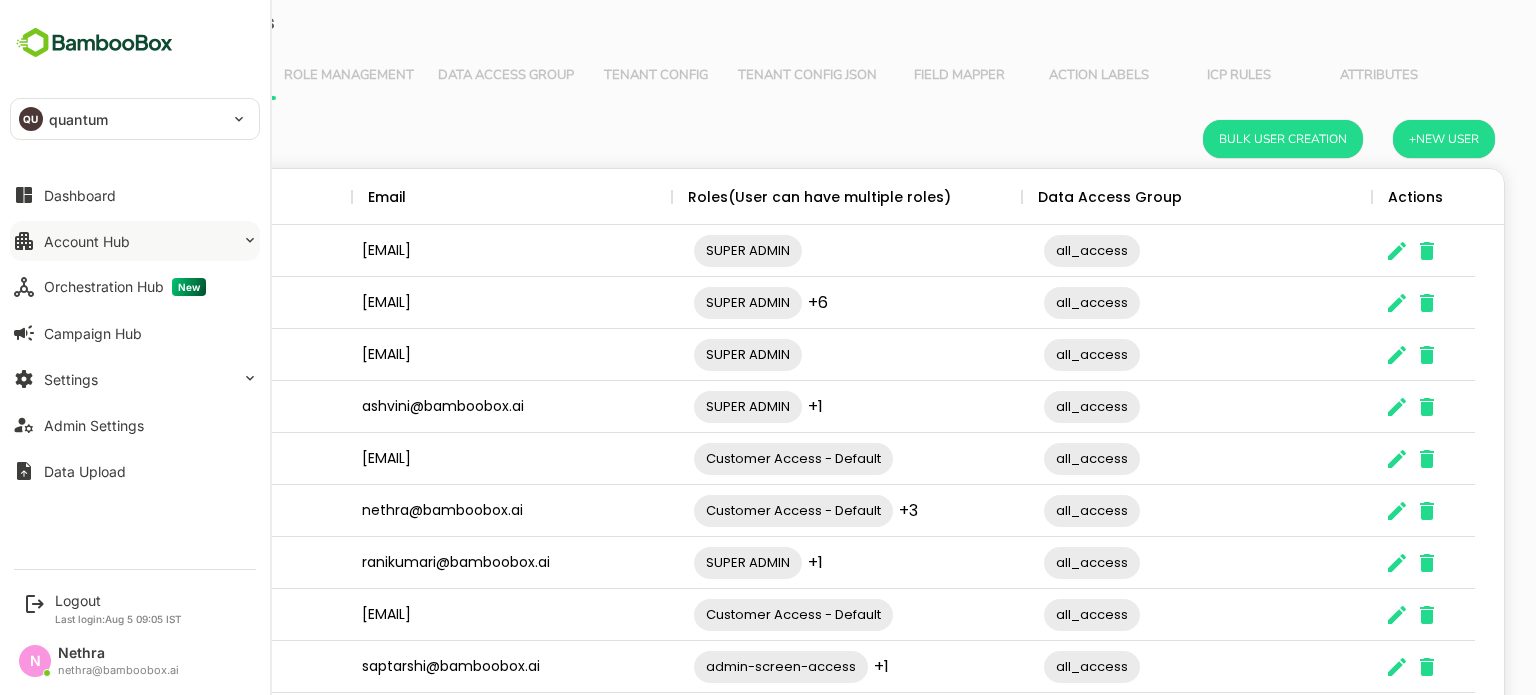 click on "Account Hub" at bounding box center [87, 241] 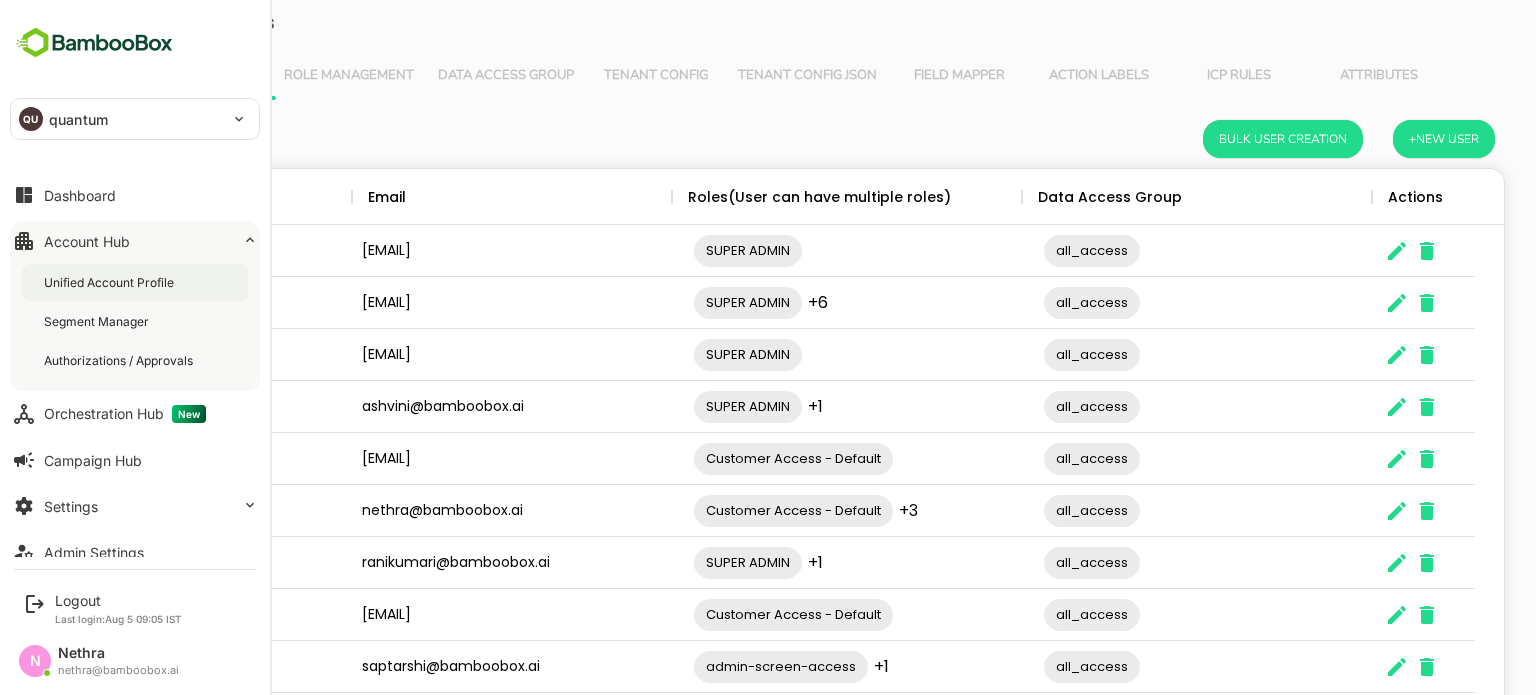 click on "Unified Account Profile" at bounding box center (111, 282) 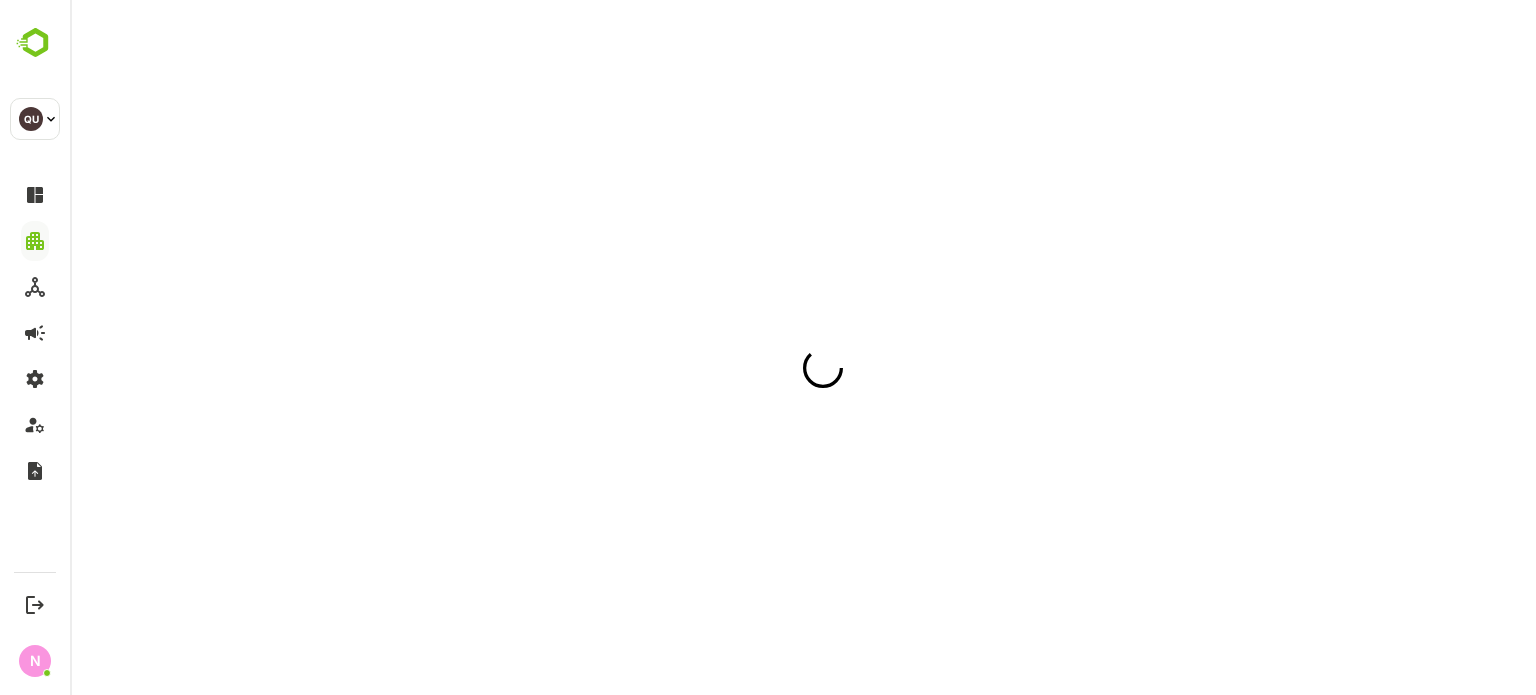scroll, scrollTop: 0, scrollLeft: 0, axis: both 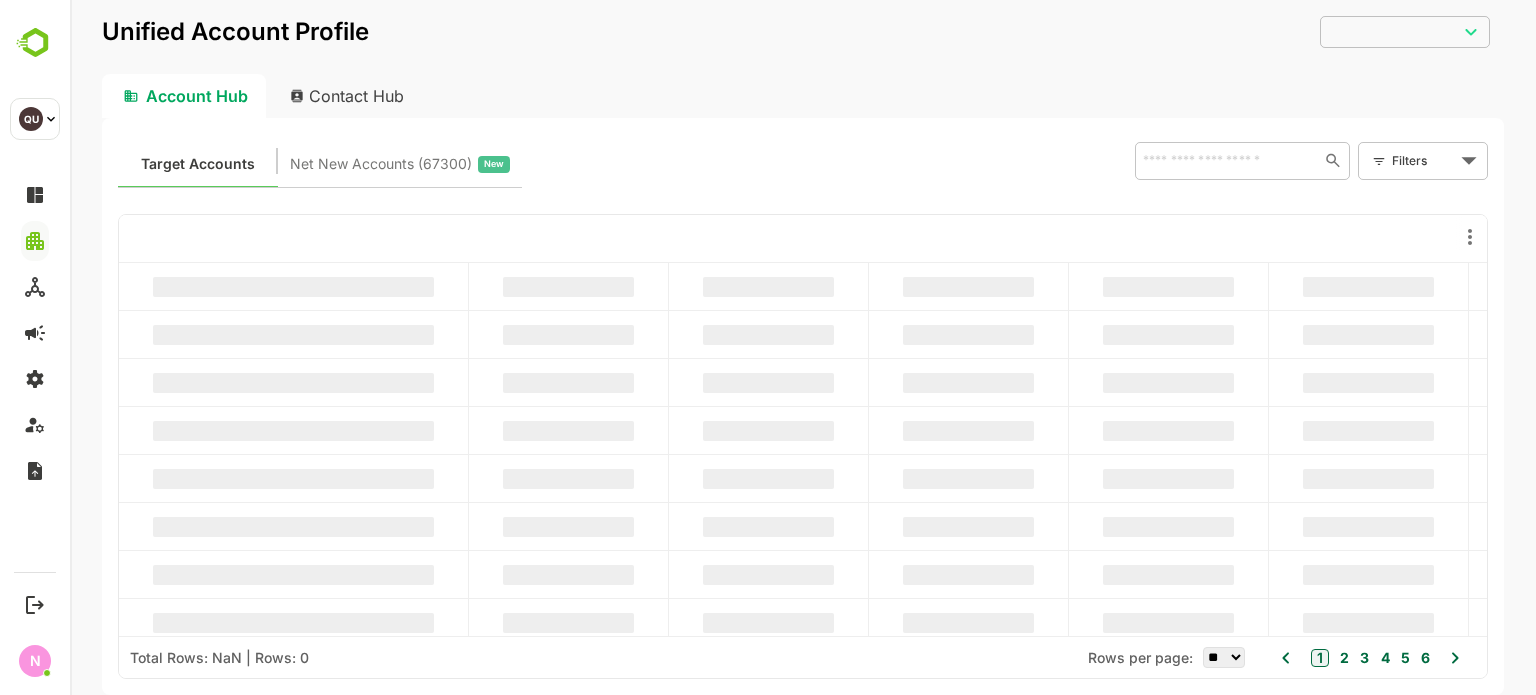 type on "**********" 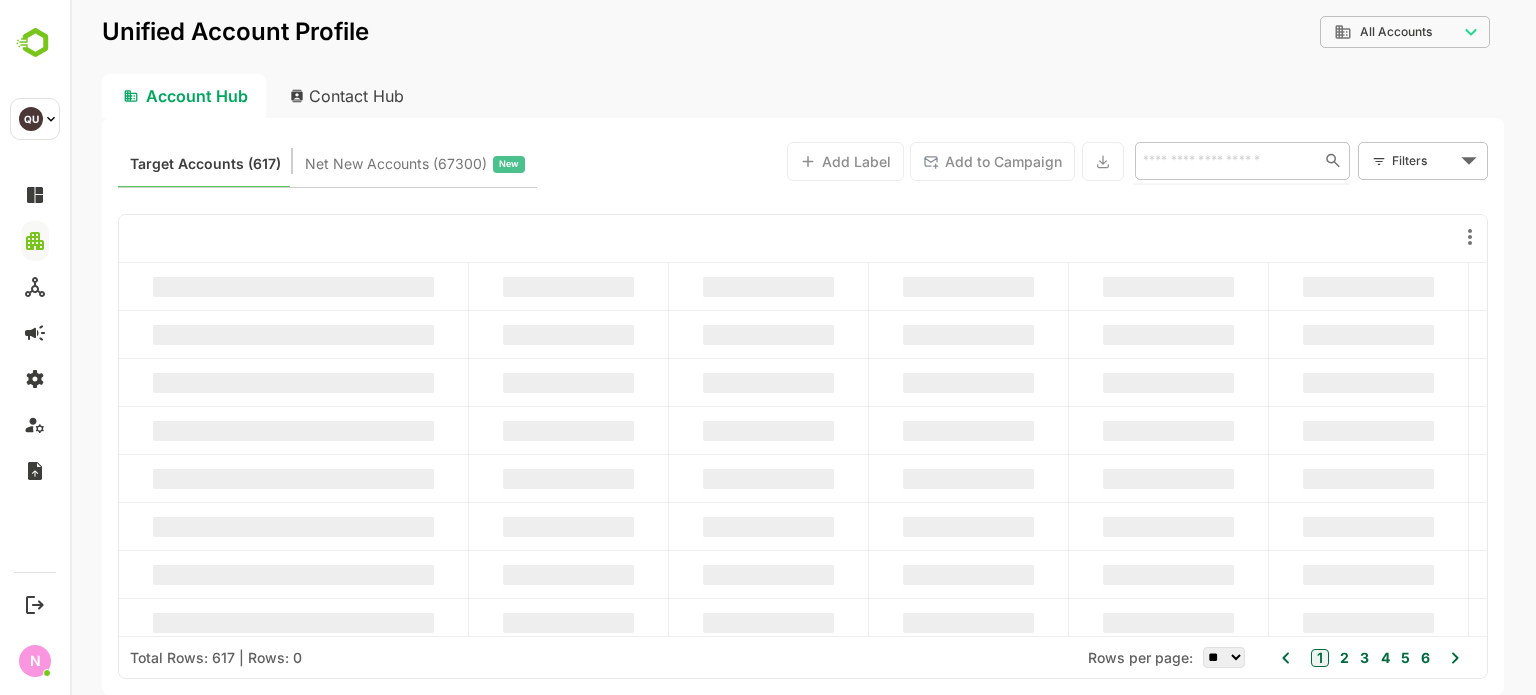 click at bounding box center [1223, 160] 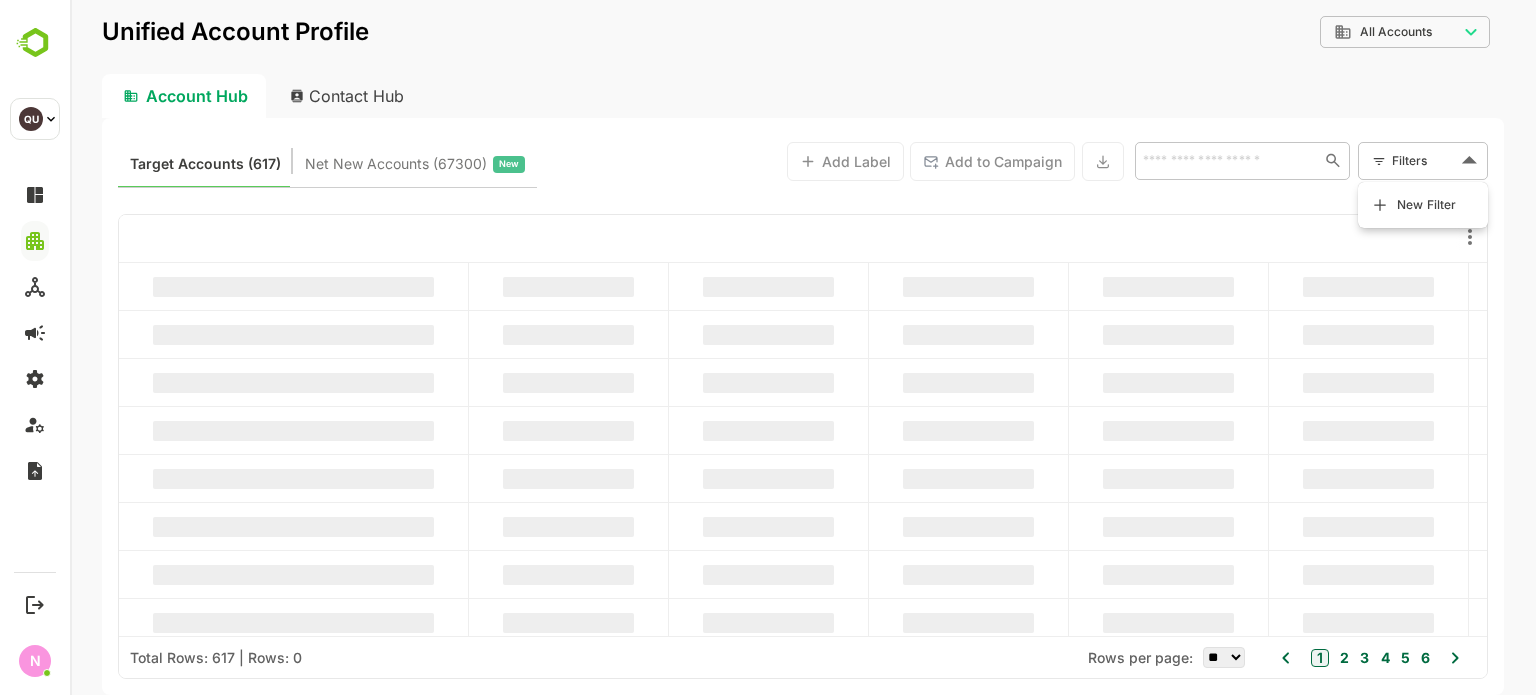 click on "**********" at bounding box center [803, 347] 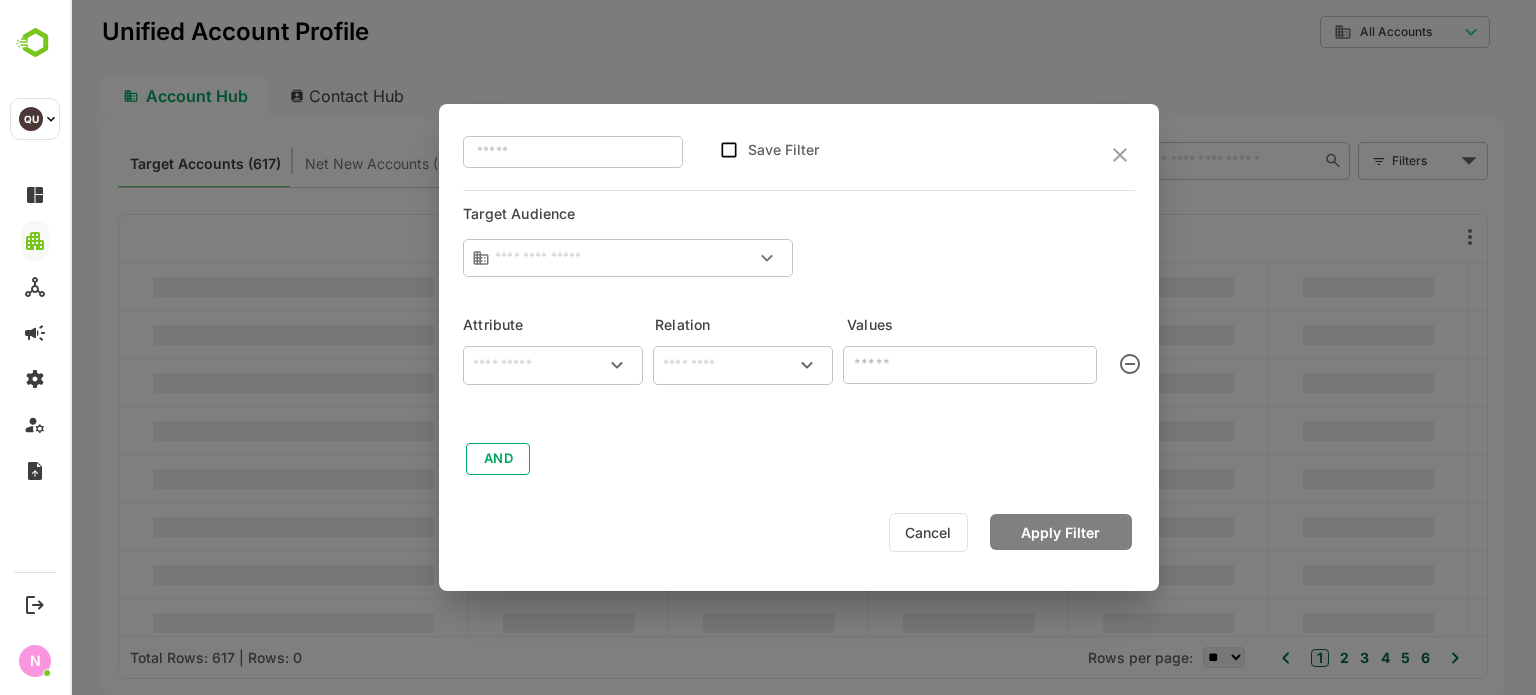 type on "**********" 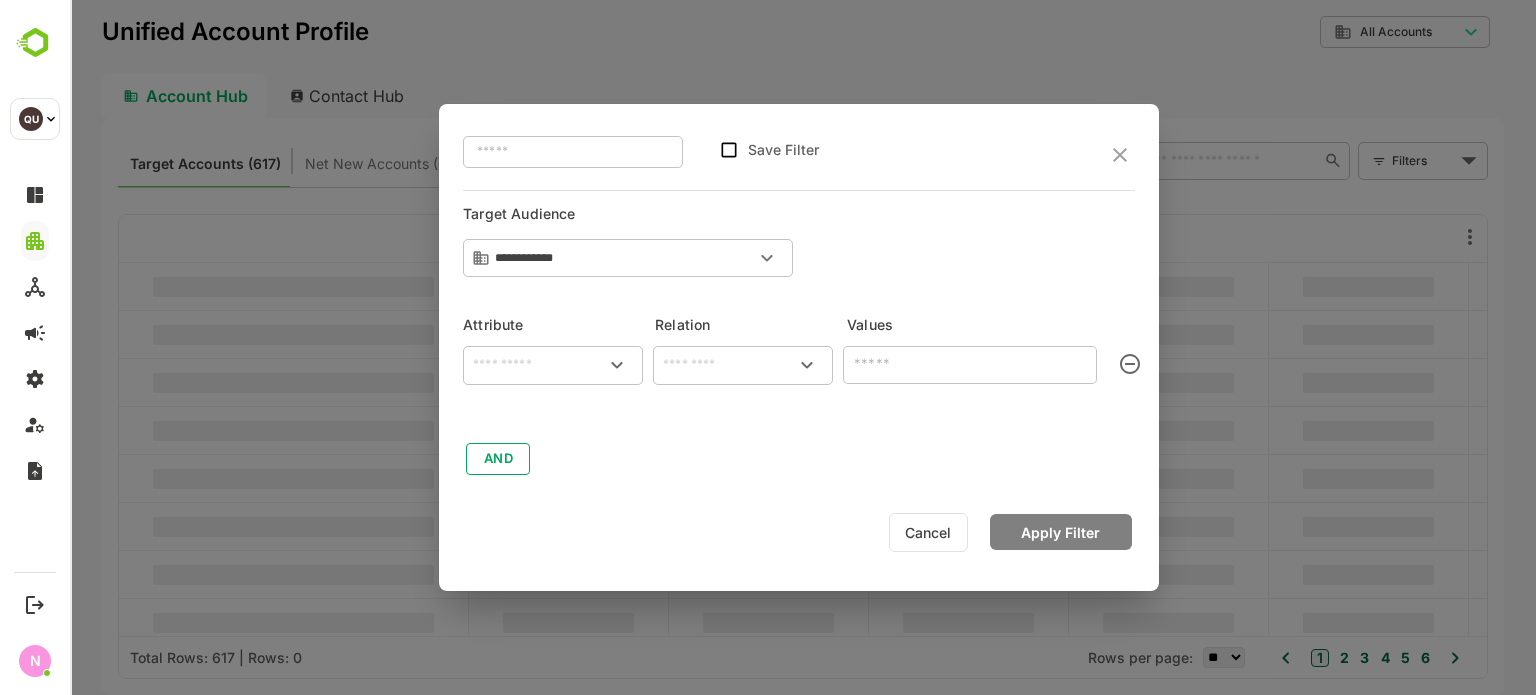 click at bounding box center [553, 365] 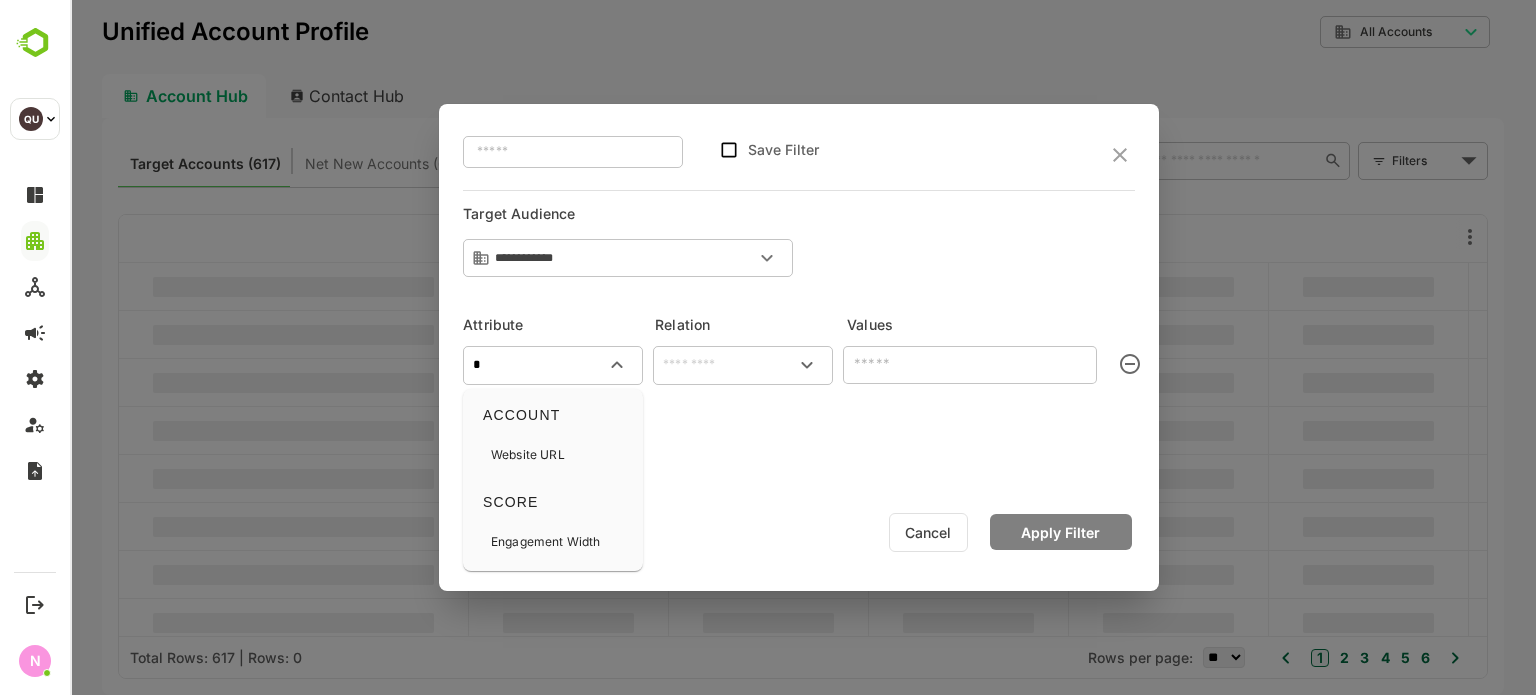 type on "**" 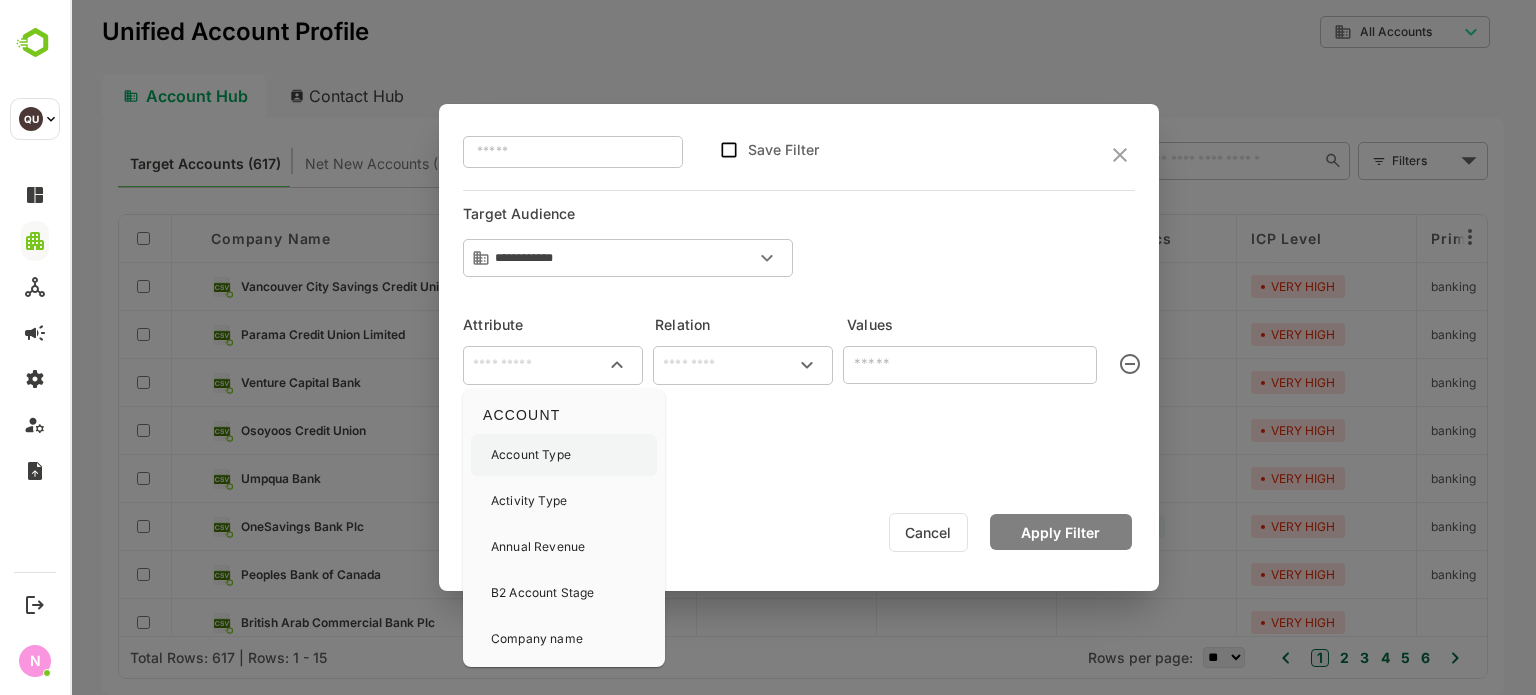 click on "Account Type" at bounding box center (531, 455) 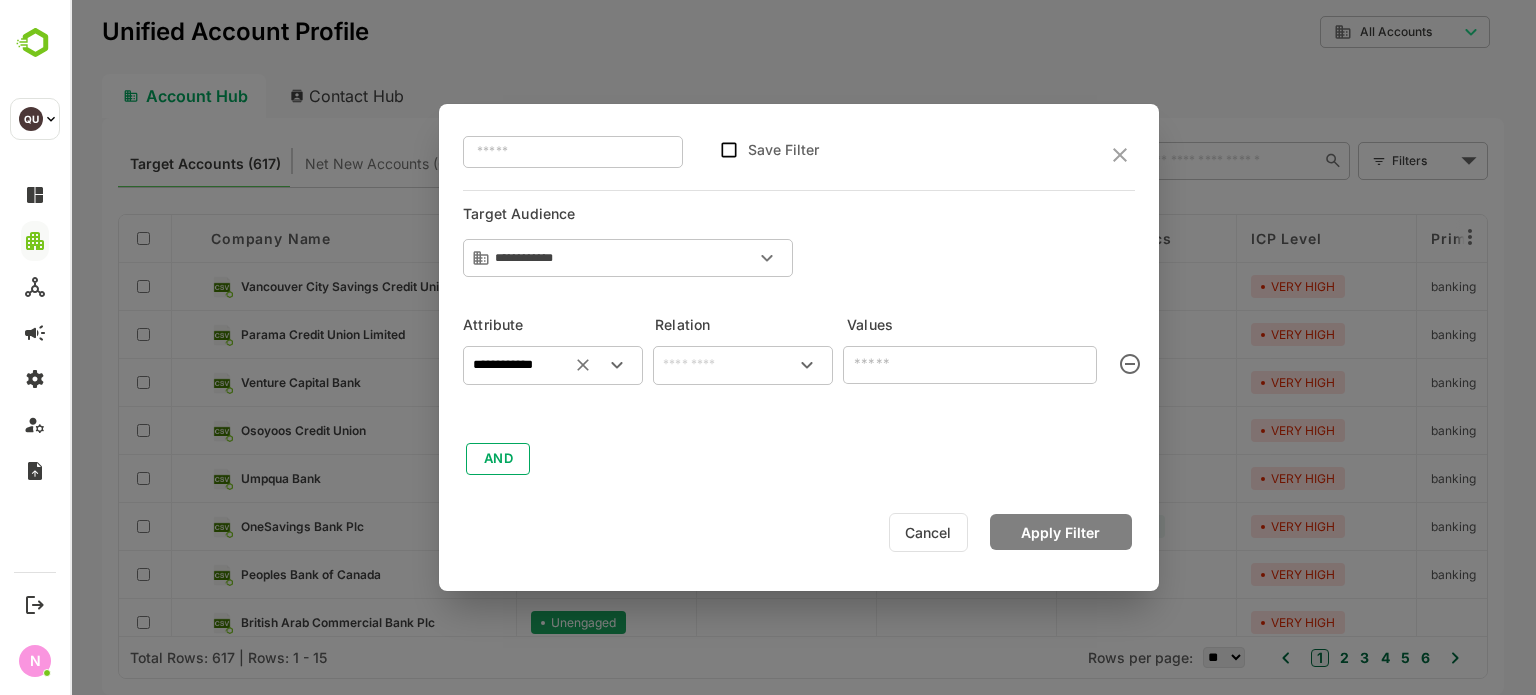 type on "**********" 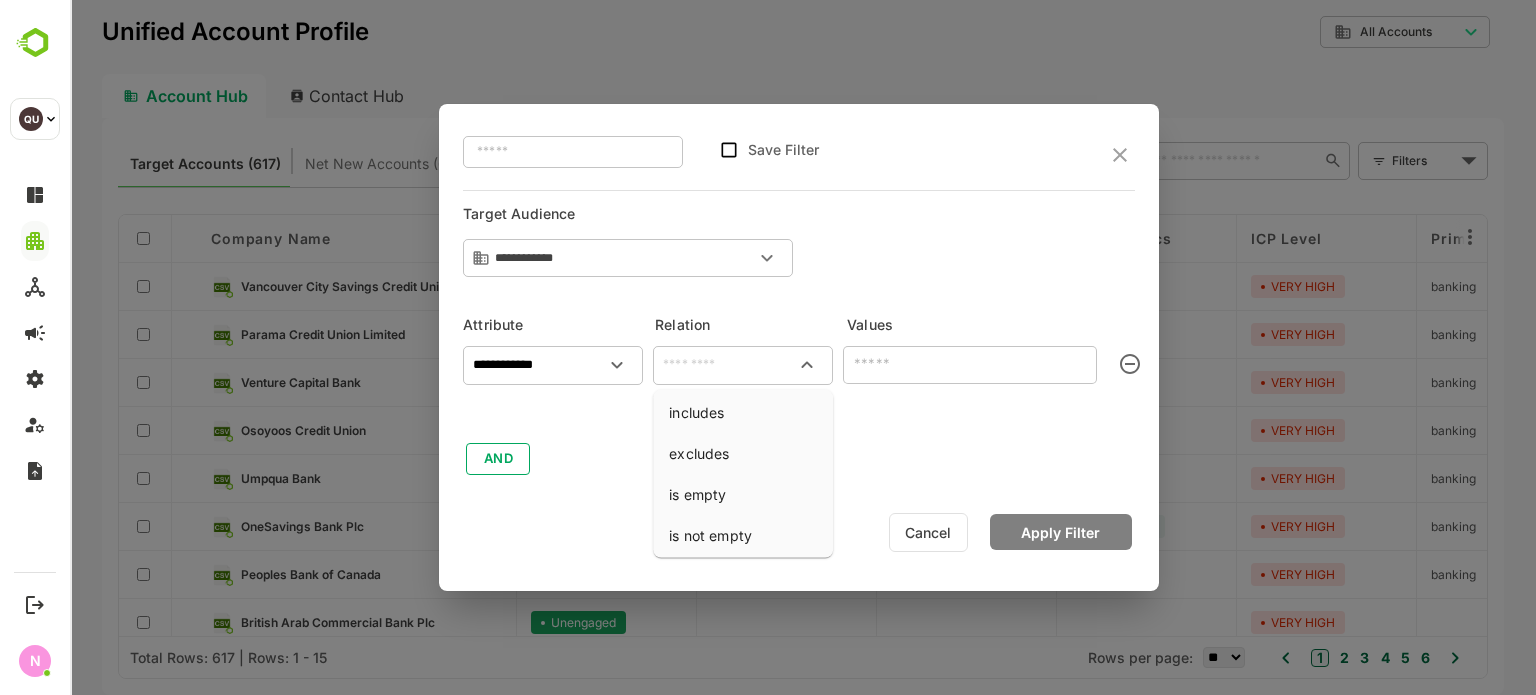 click at bounding box center [743, 365] 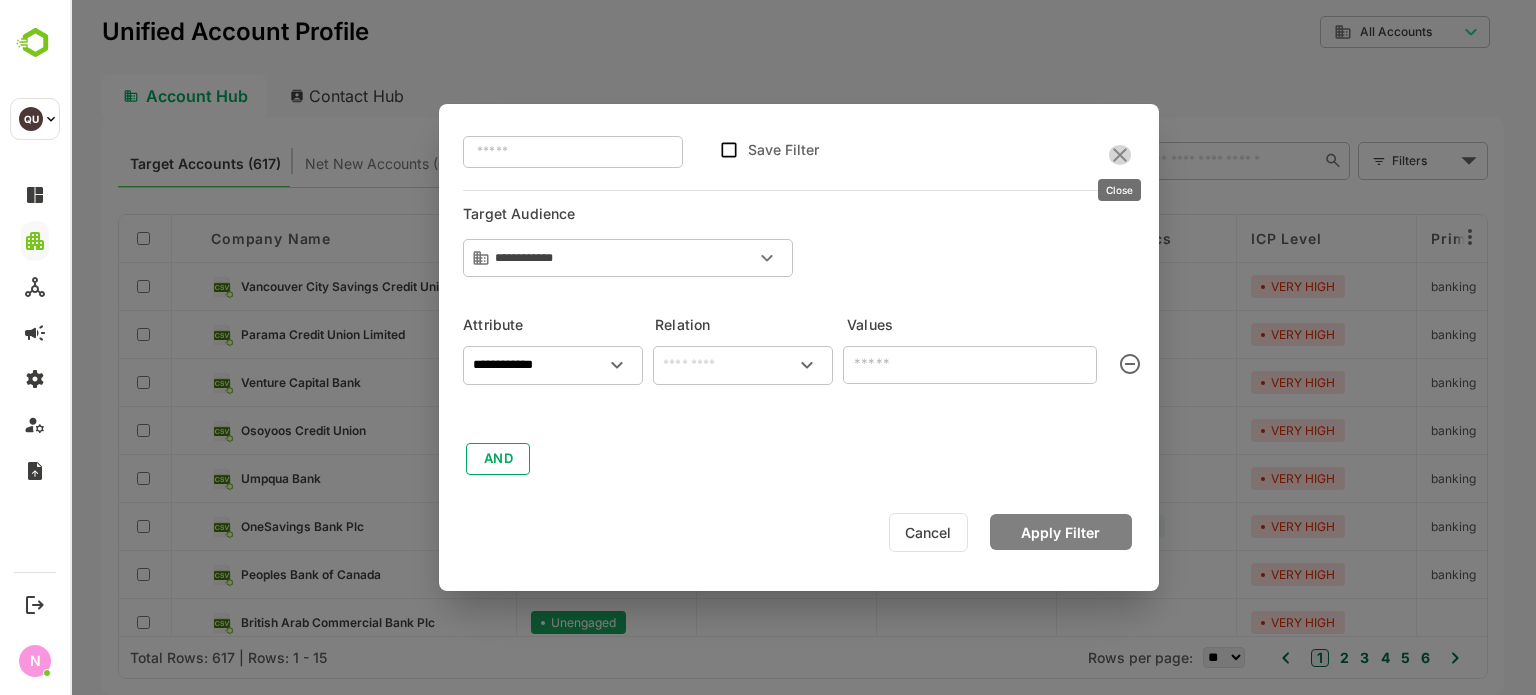 click 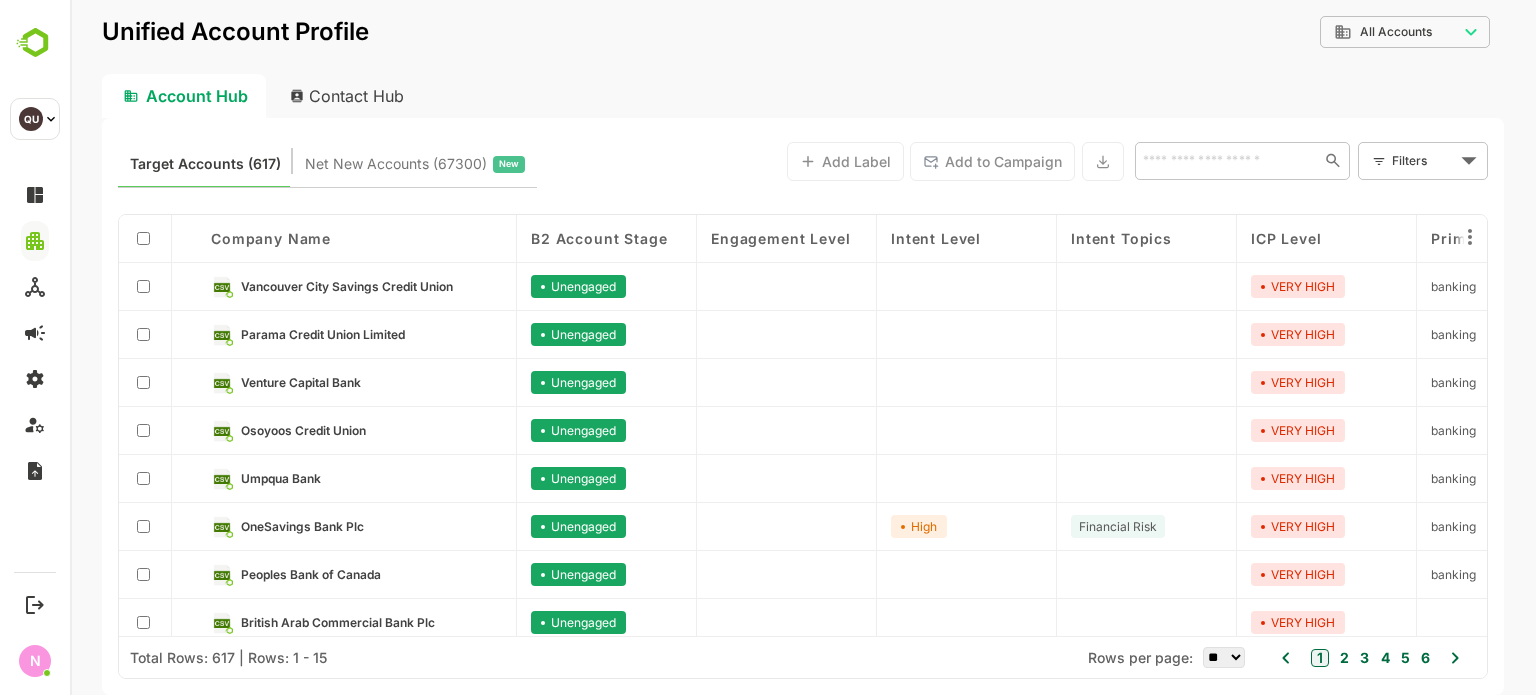 click on "Contact Hub" at bounding box center (348, 96) 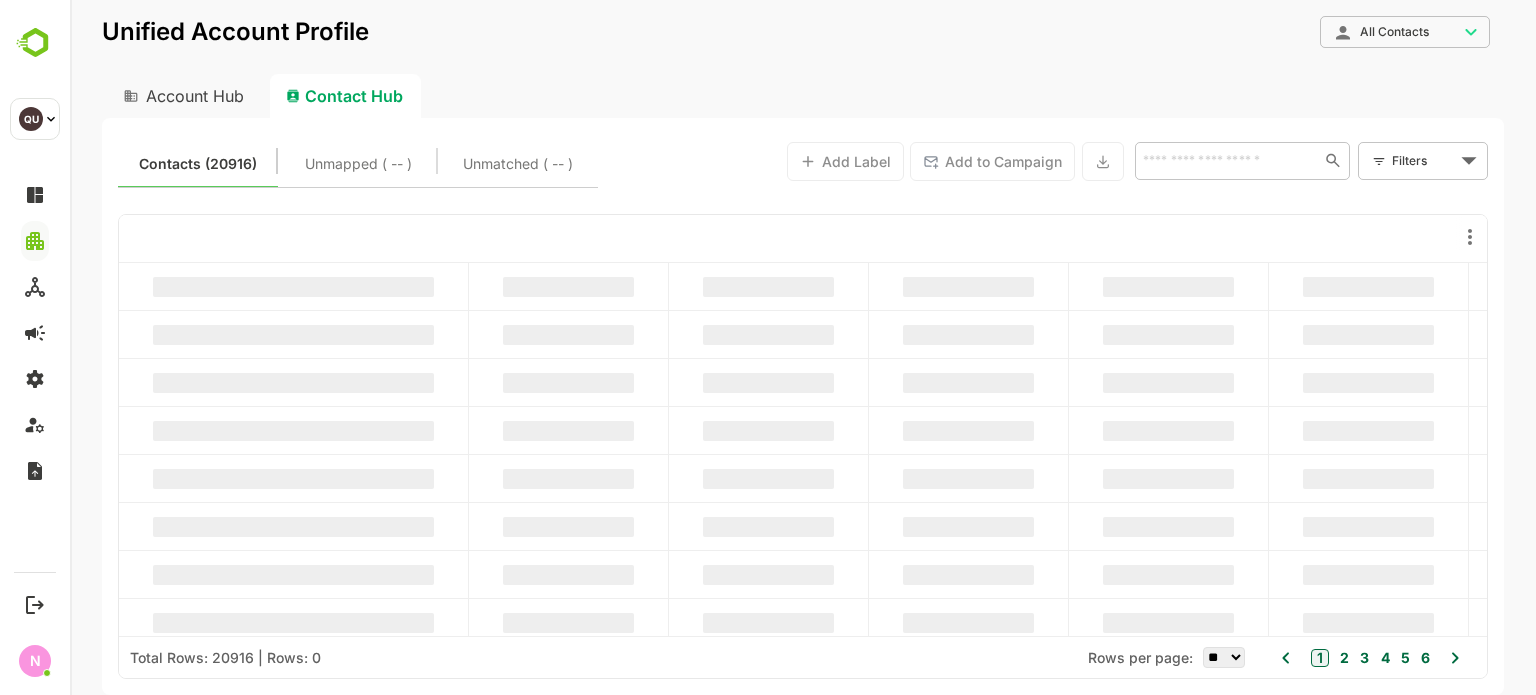 click on "**********" at bounding box center (803, 347) 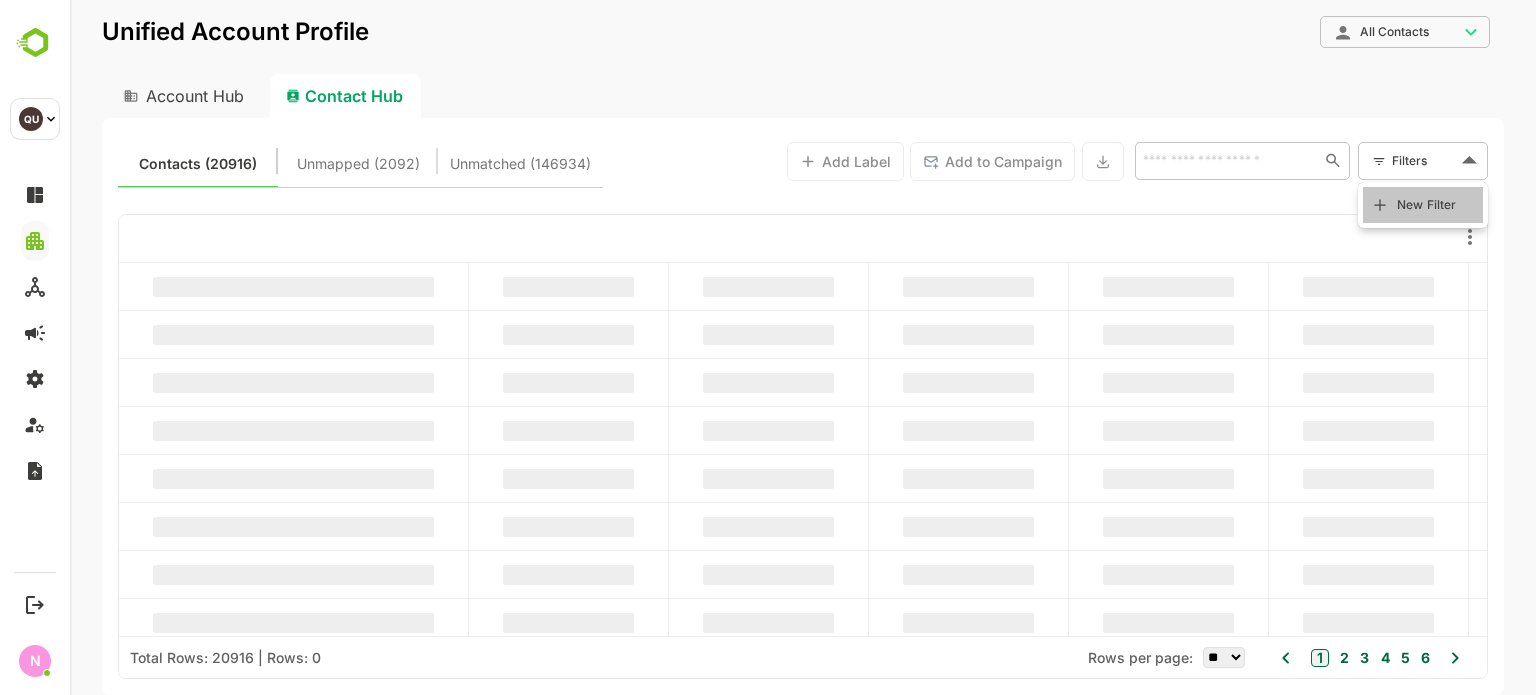click on "New Filter" at bounding box center [1423, 205] 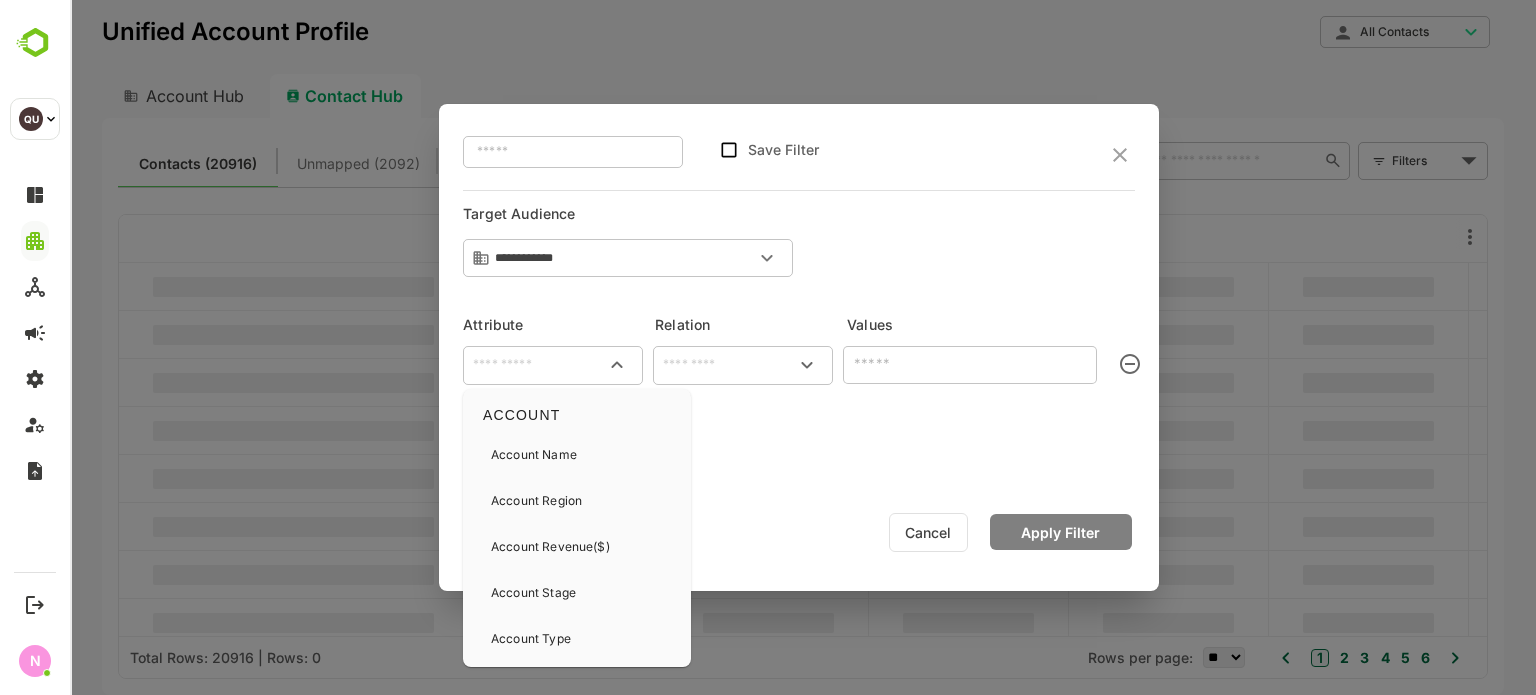 click at bounding box center [553, 365] 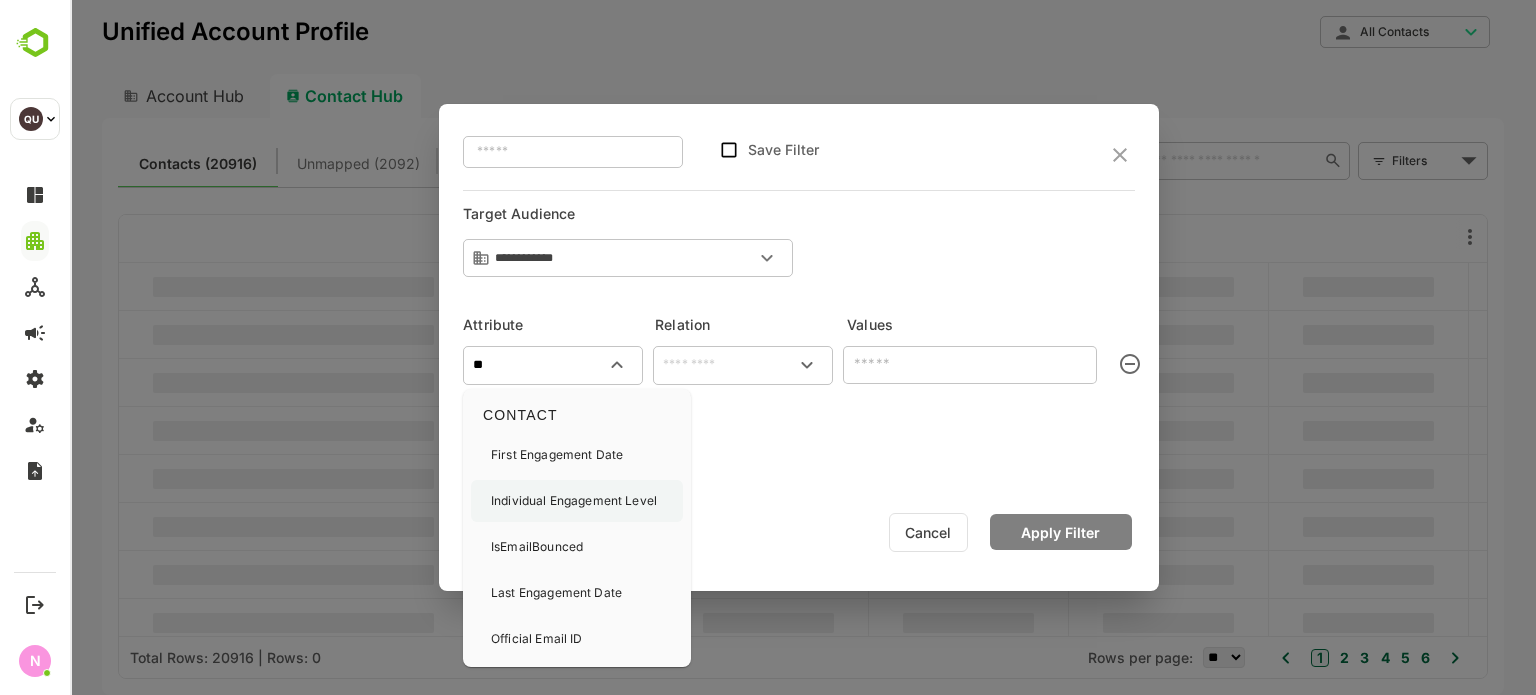 scroll, scrollTop: 68, scrollLeft: 0, axis: vertical 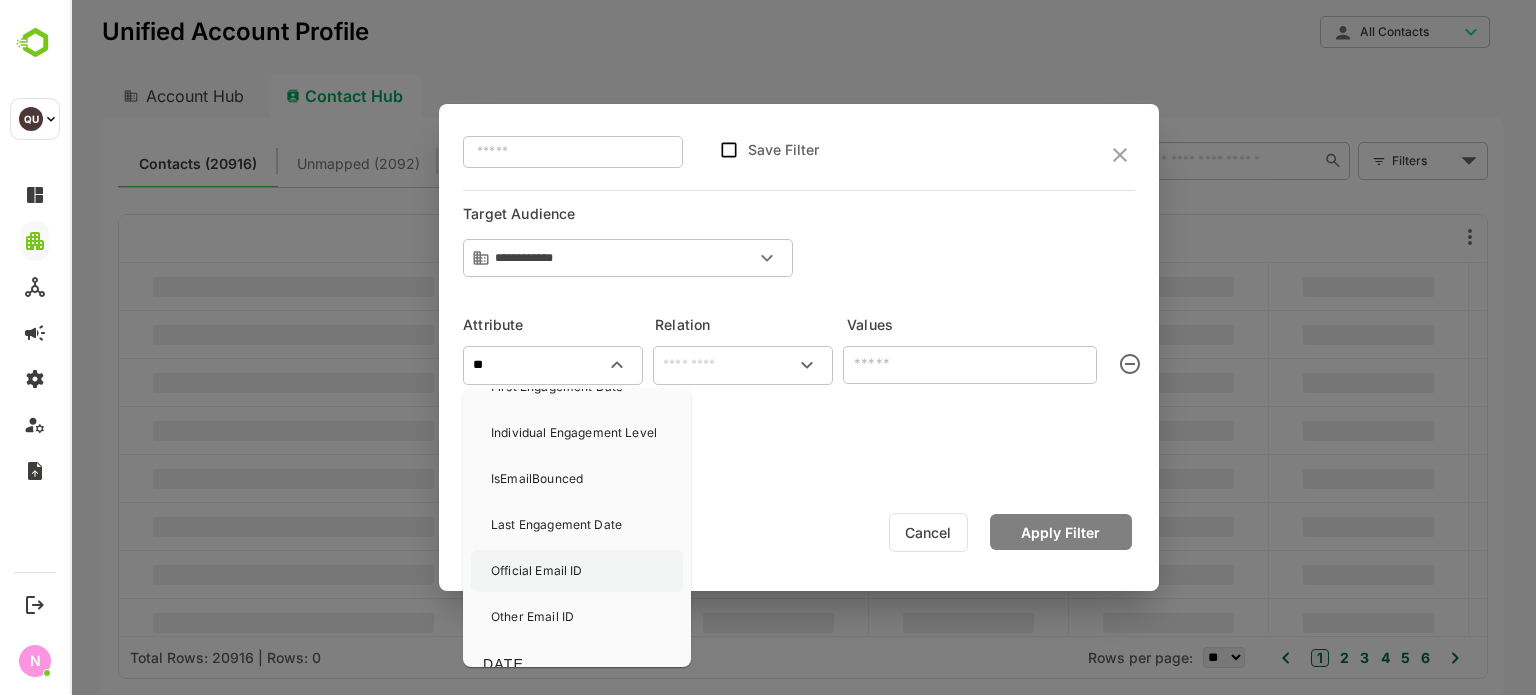 click on "Official Email ID" at bounding box center [537, 571] 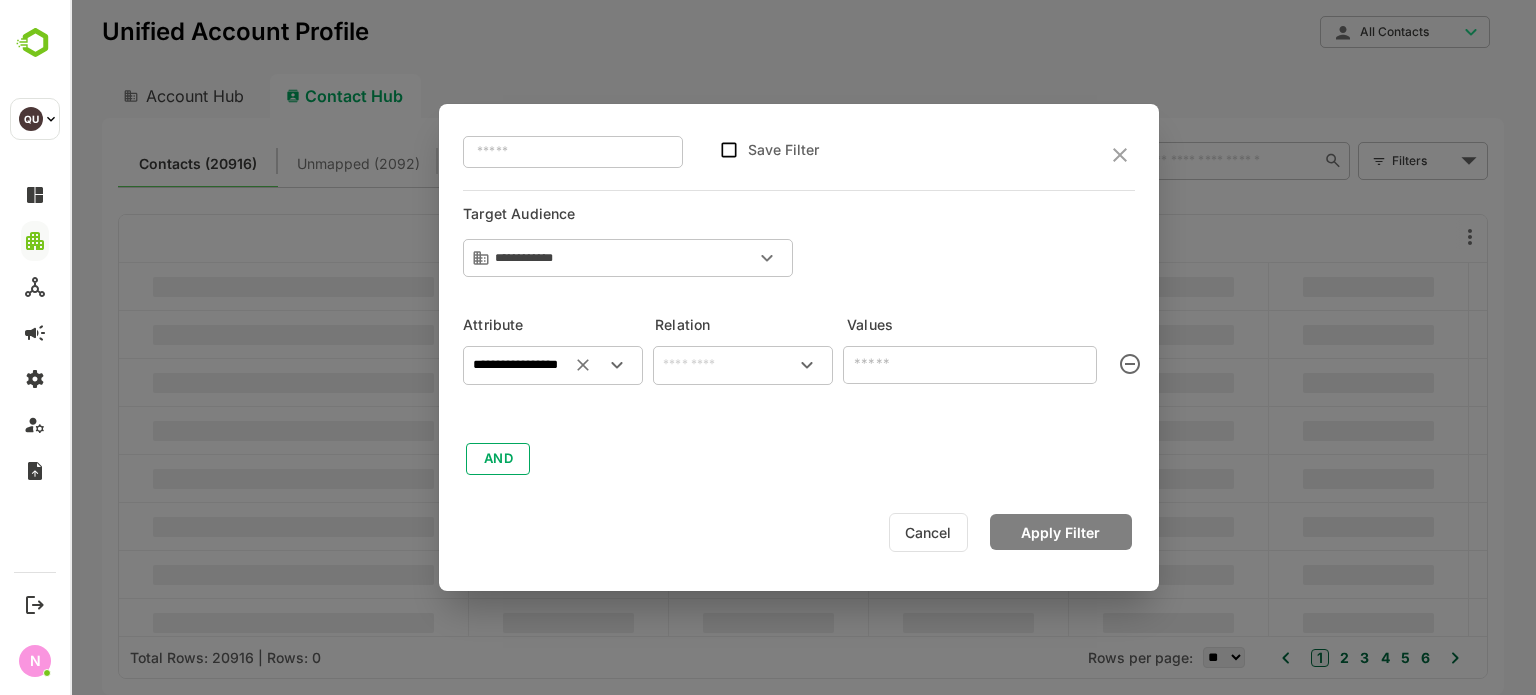 type on "**********" 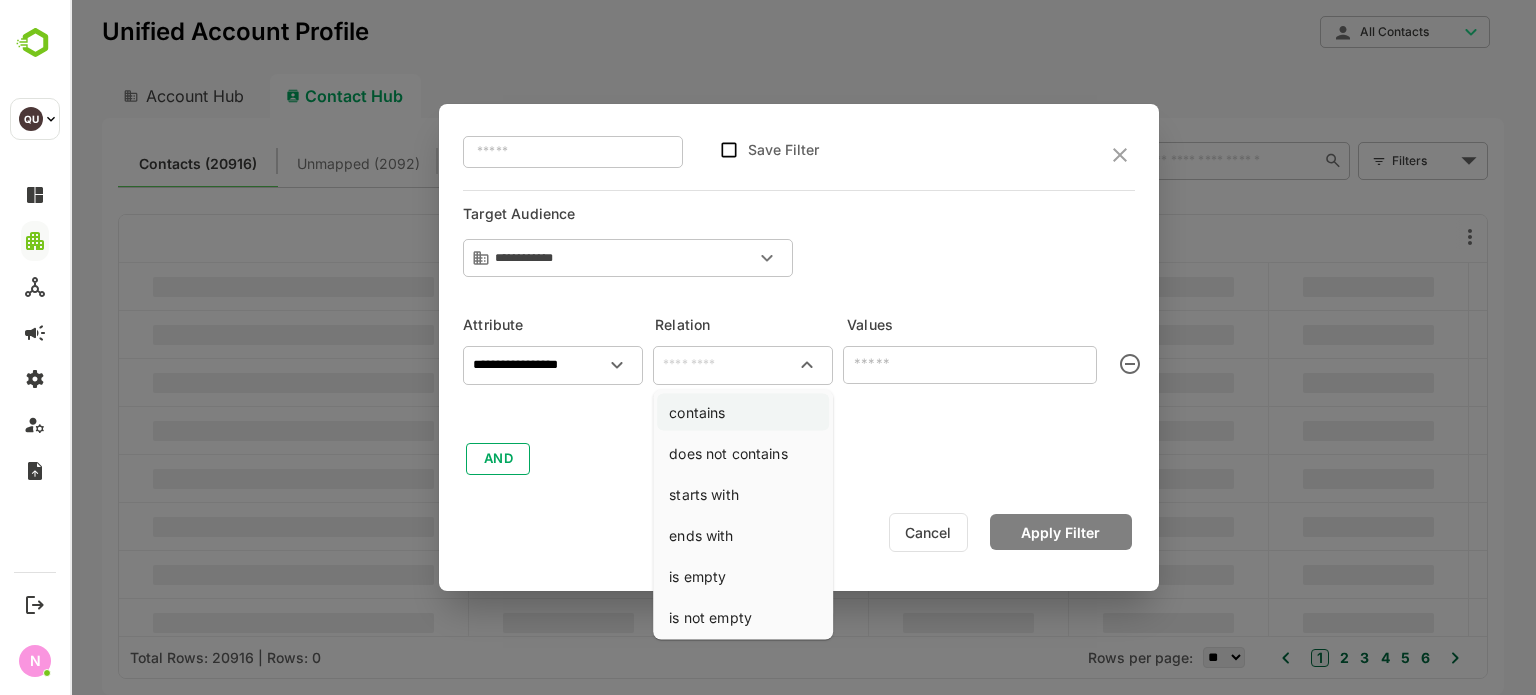 click on "contains" at bounding box center [743, 412] 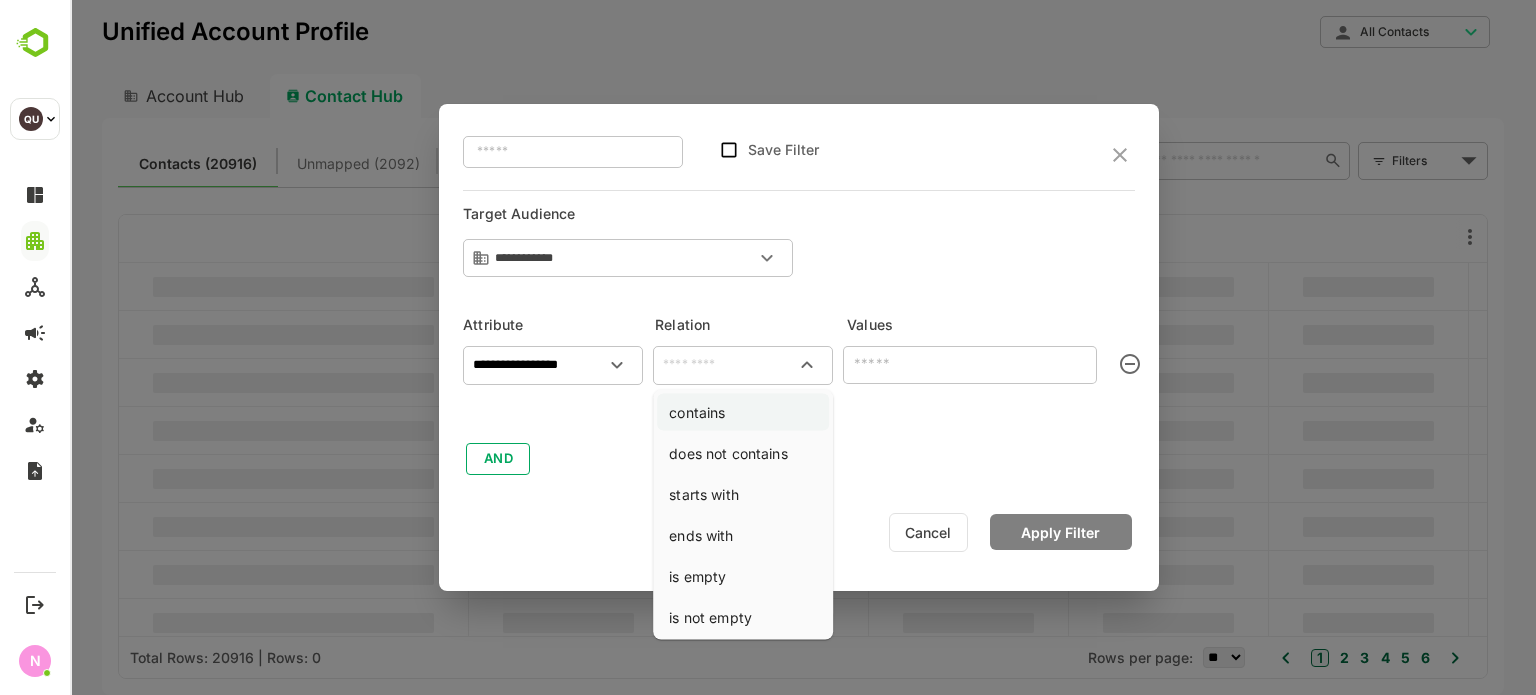 type on "********" 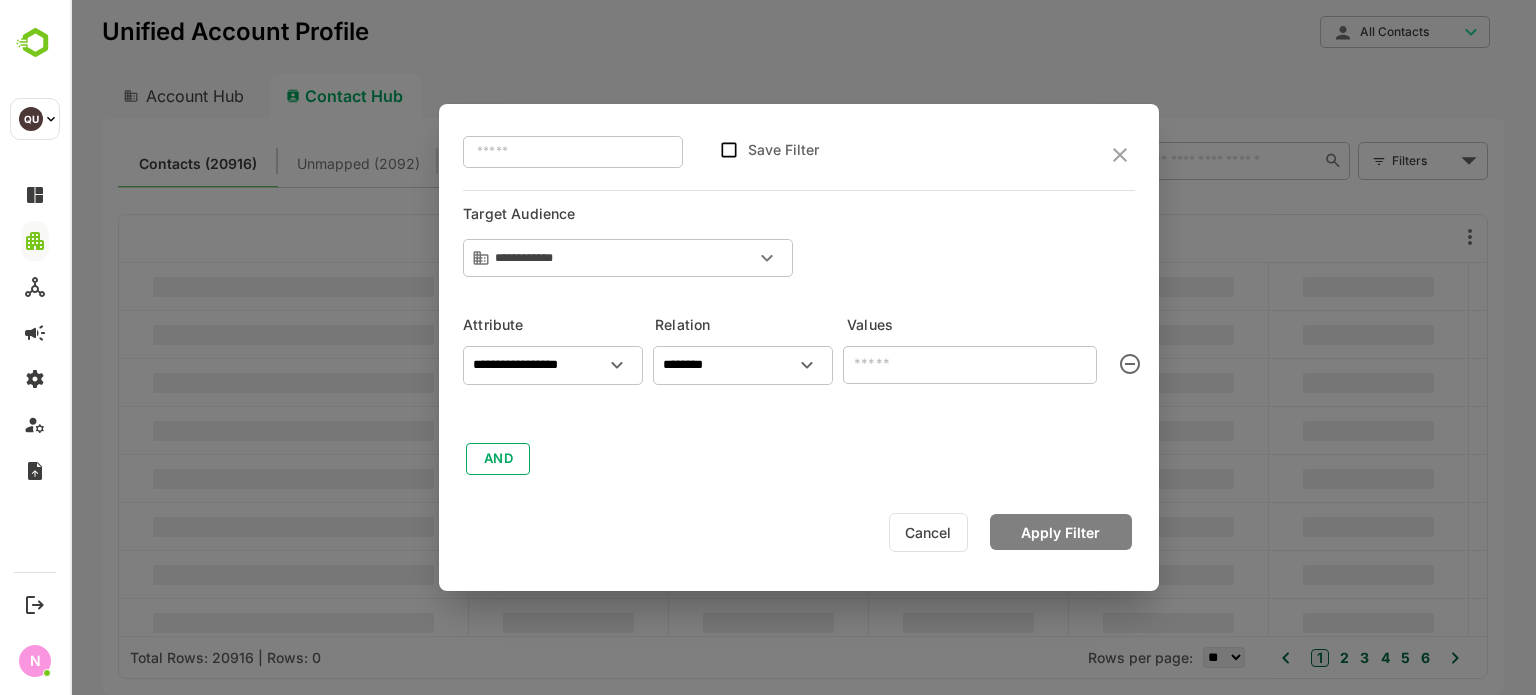 click at bounding box center [970, 365] 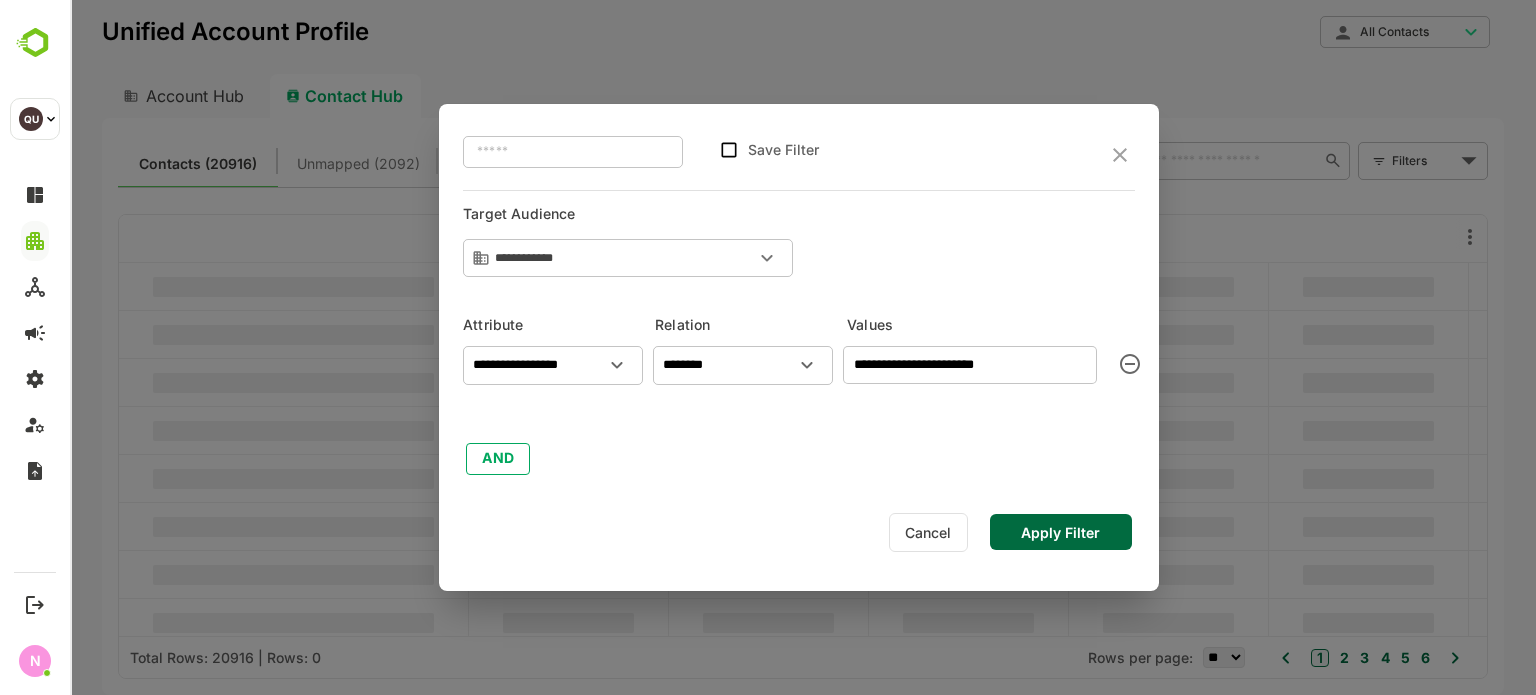 type on "**********" 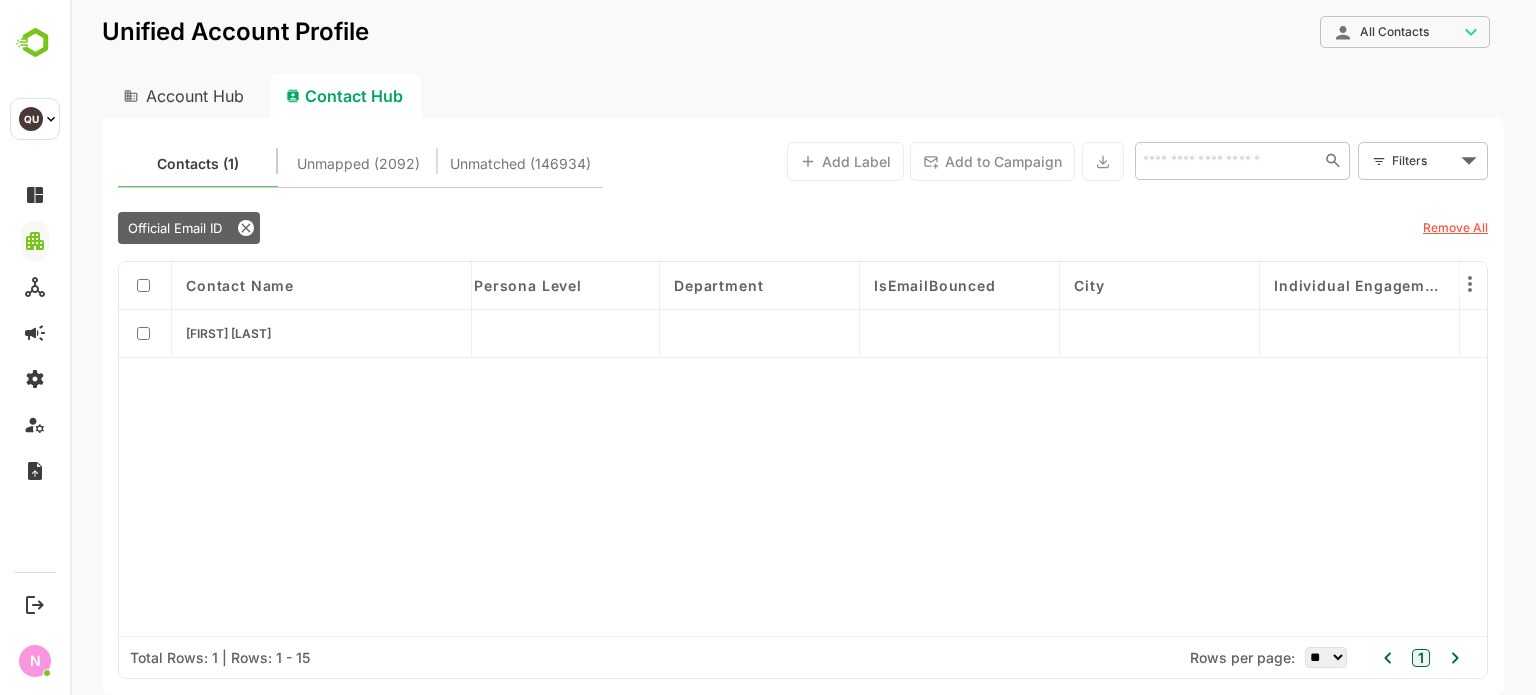 scroll, scrollTop: 0, scrollLeft: 0, axis: both 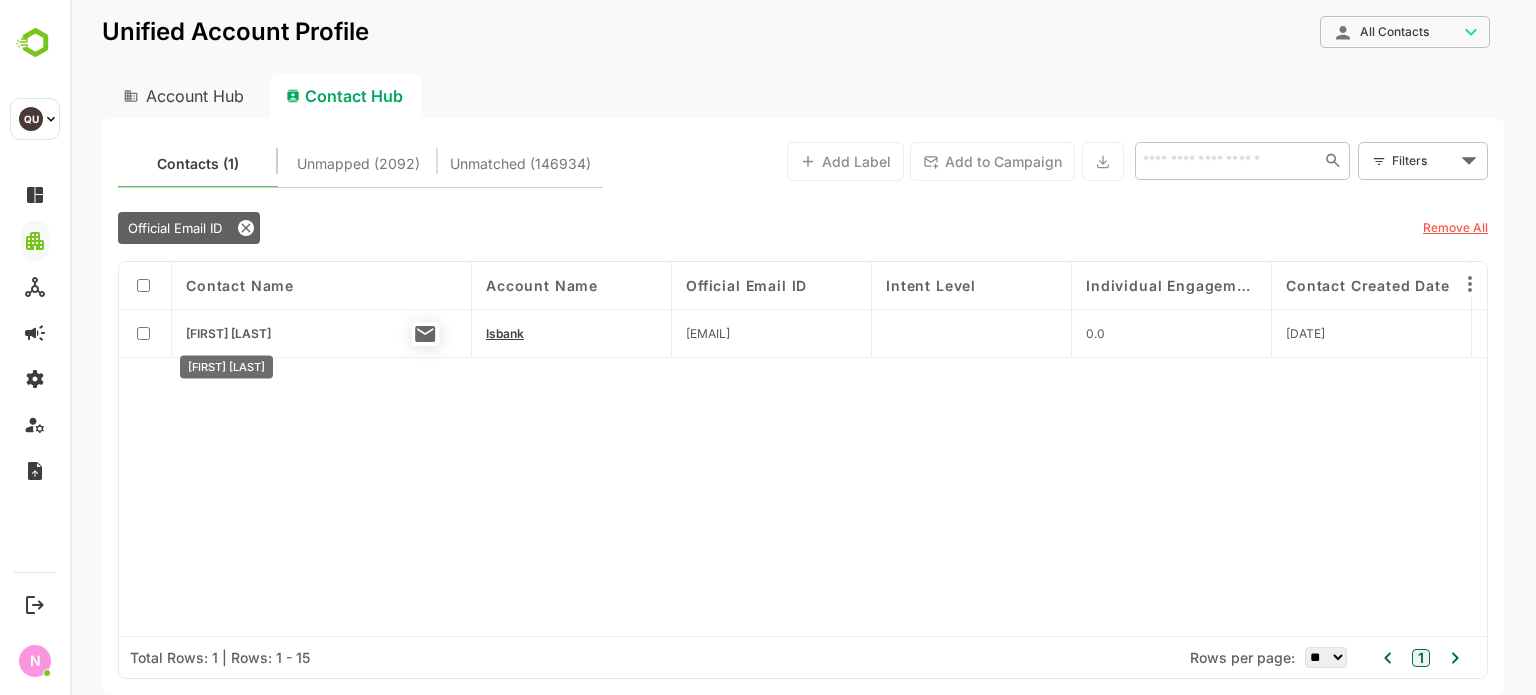 click on "Umit Bilik" at bounding box center [228, 333] 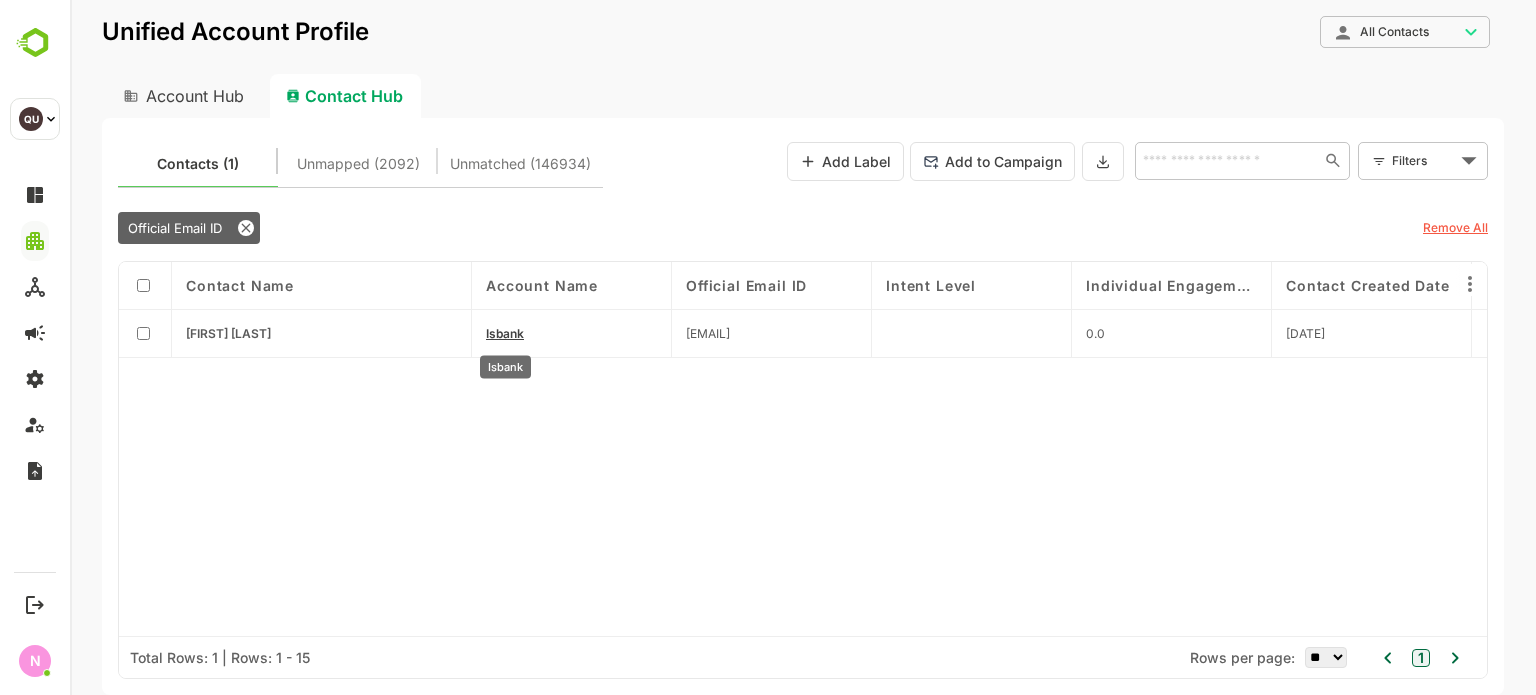 click on "Isbank" at bounding box center (505, 333) 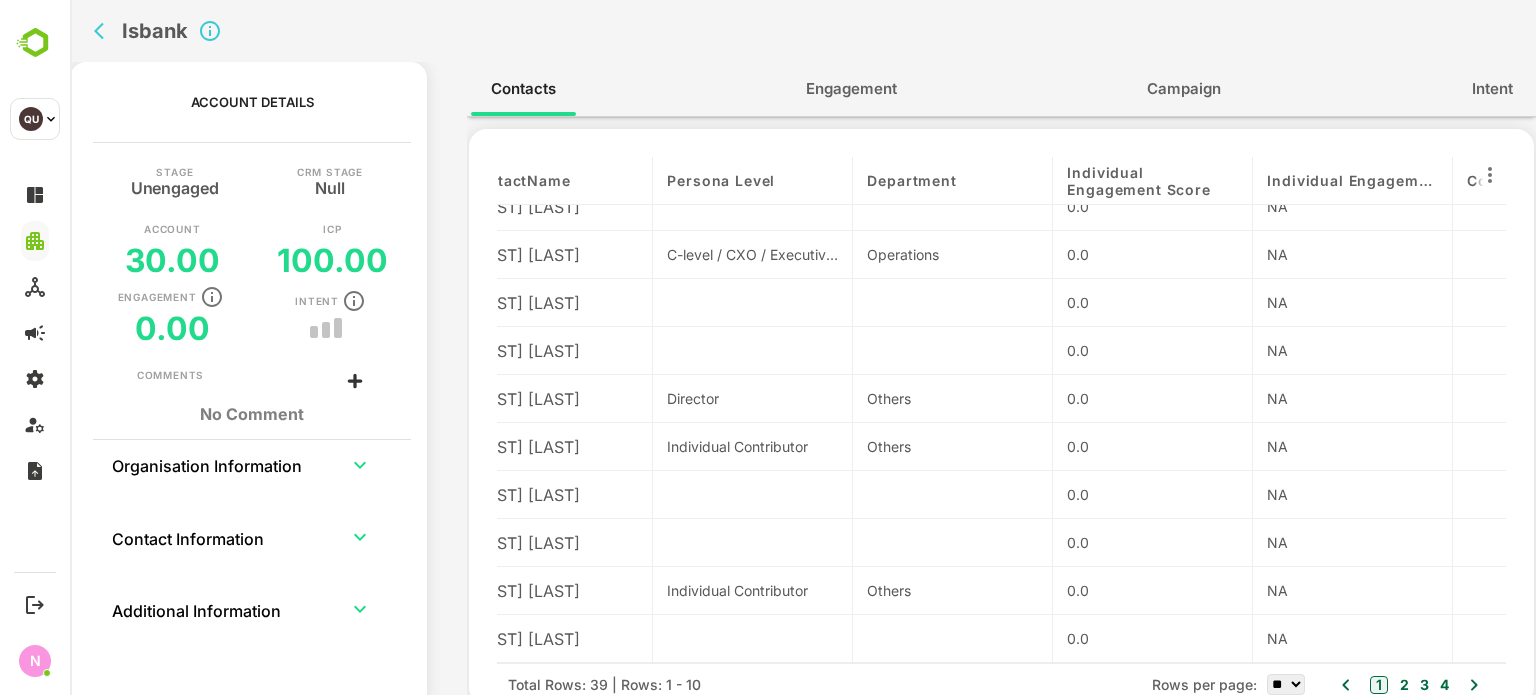 scroll, scrollTop: 26, scrollLeft: 0, axis: vertical 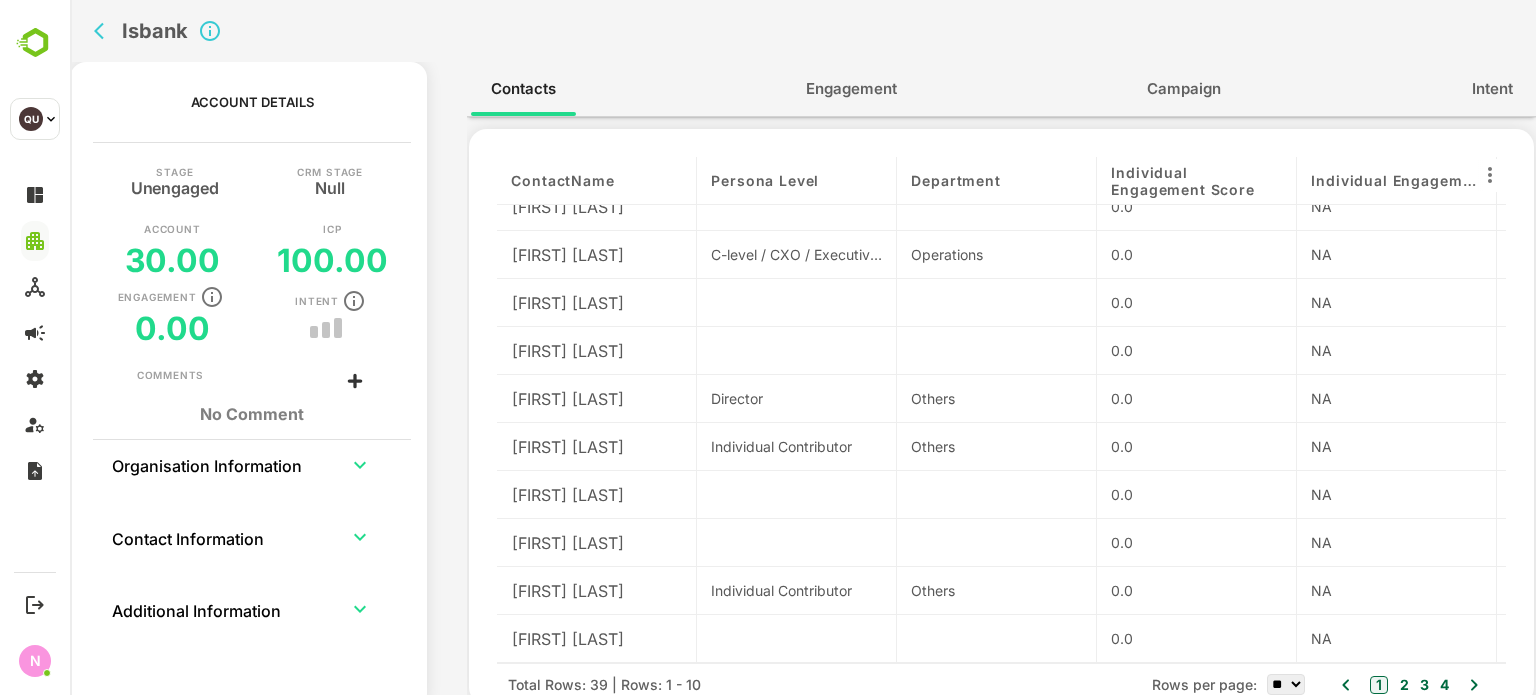 click on "** ** ** ***" at bounding box center (1286, 684) 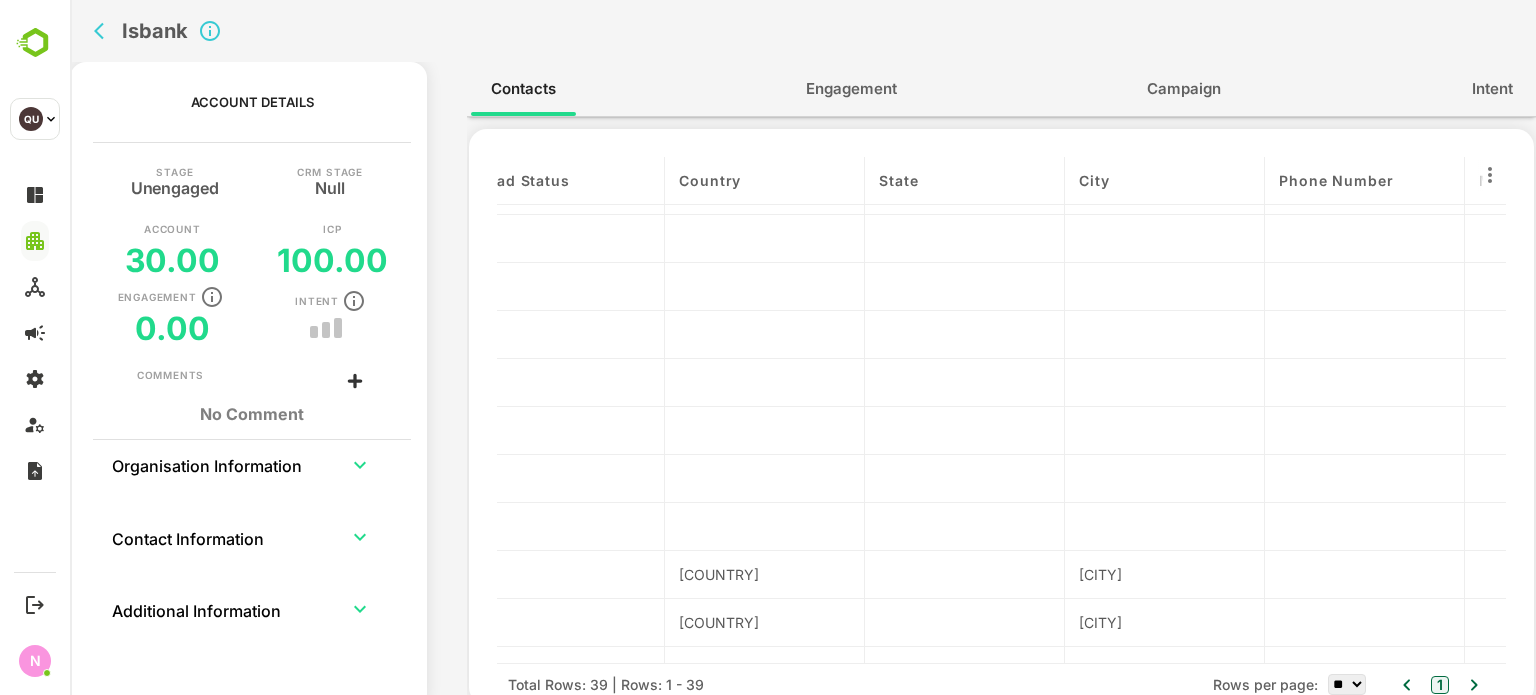 scroll, scrollTop: 326, scrollLeft: 2034, axis: both 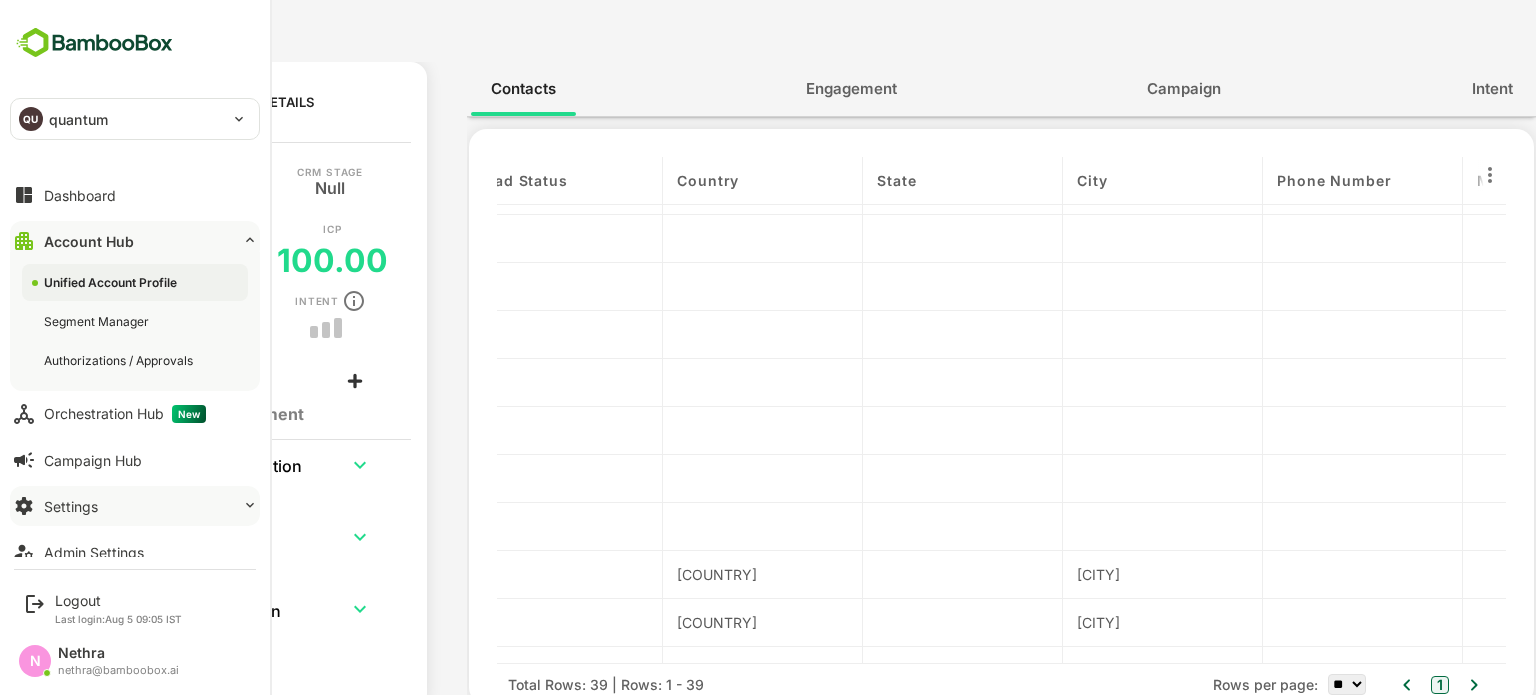 click on "Settings" at bounding box center (135, 506) 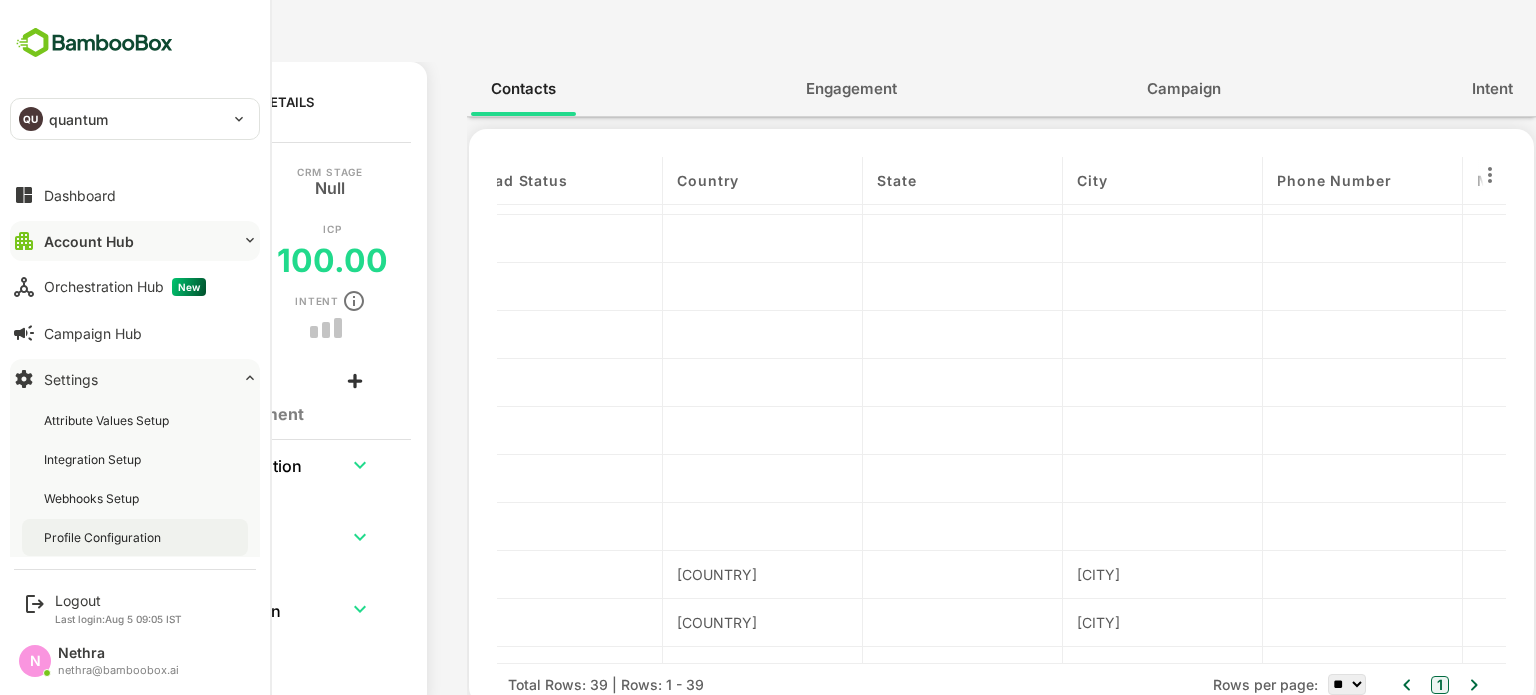 click on "Profile Configuration" at bounding box center (104, 537) 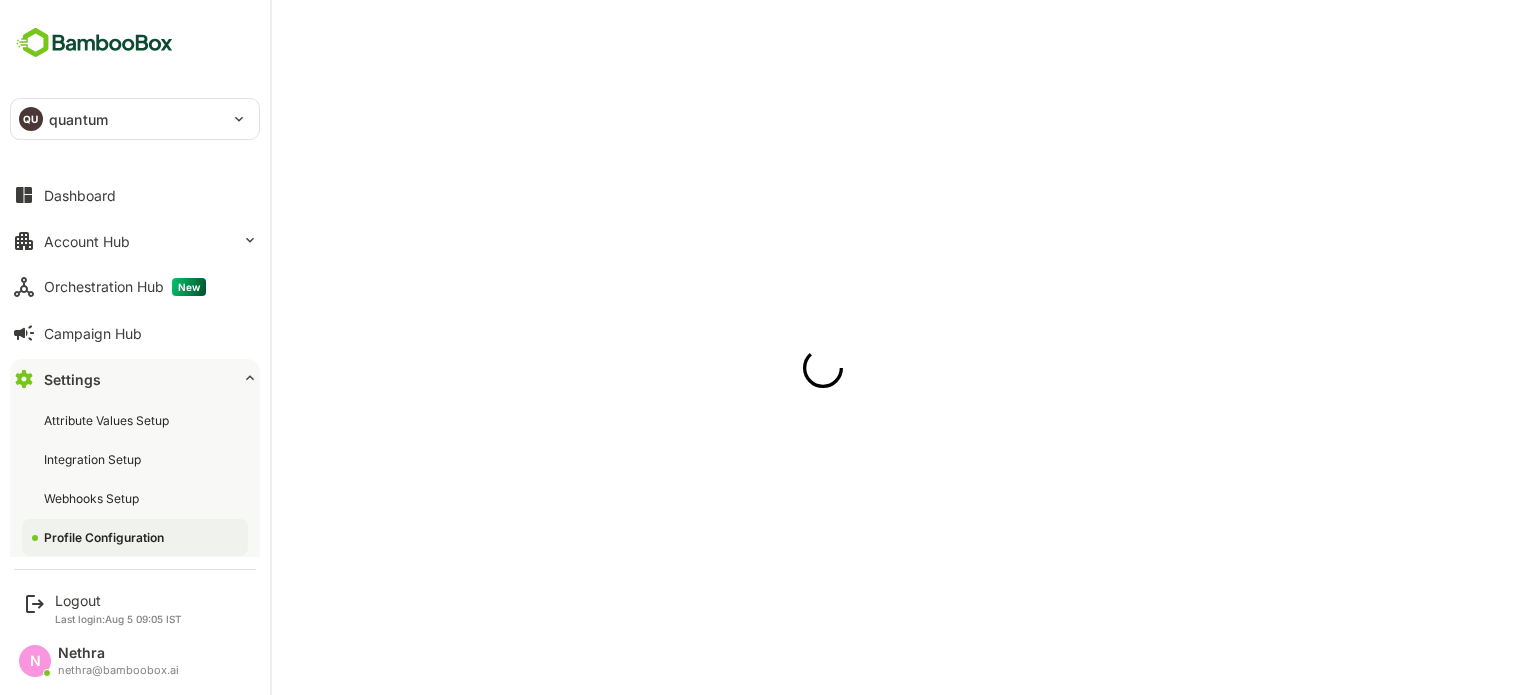 scroll, scrollTop: 0, scrollLeft: 0, axis: both 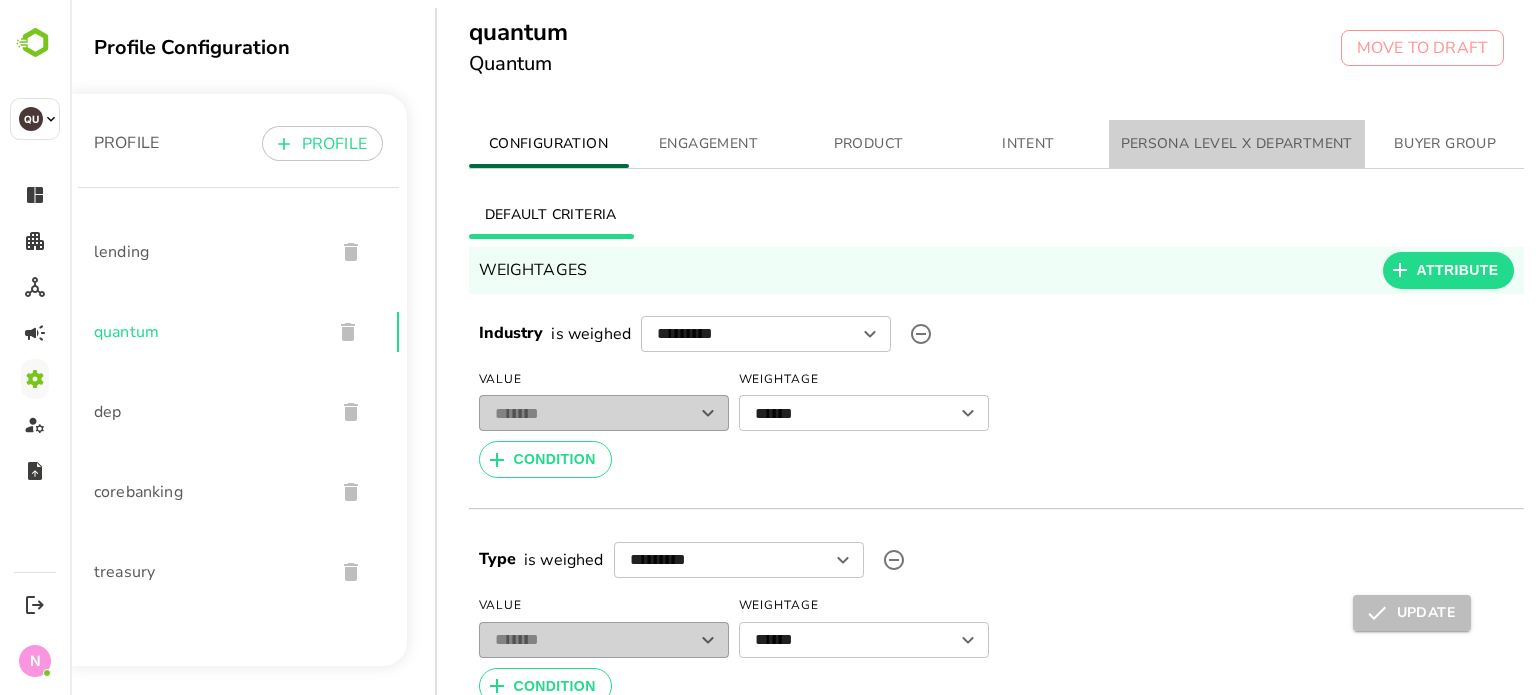 click on "PERSONA LEVEL X DEPARTMENT" at bounding box center [1237, 144] 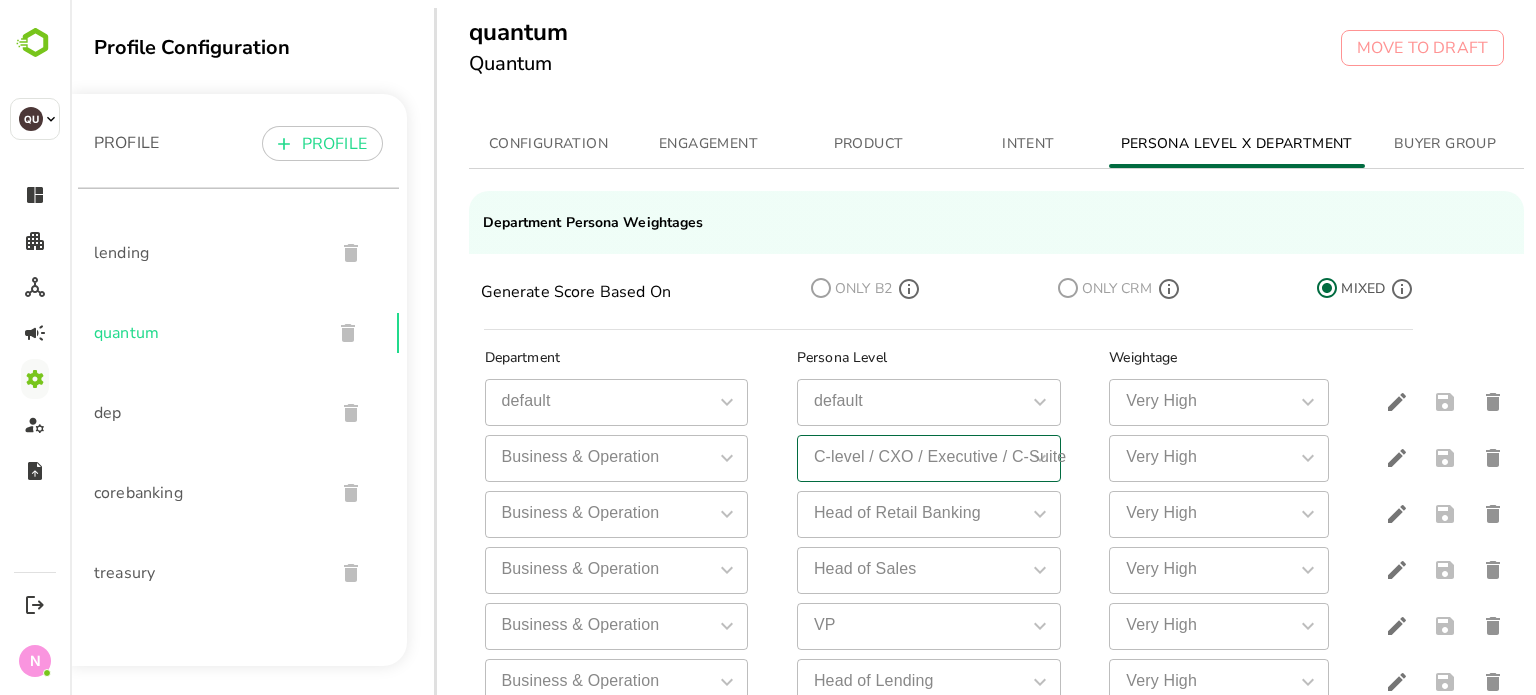 scroll, scrollTop: 725, scrollLeft: 0, axis: vertical 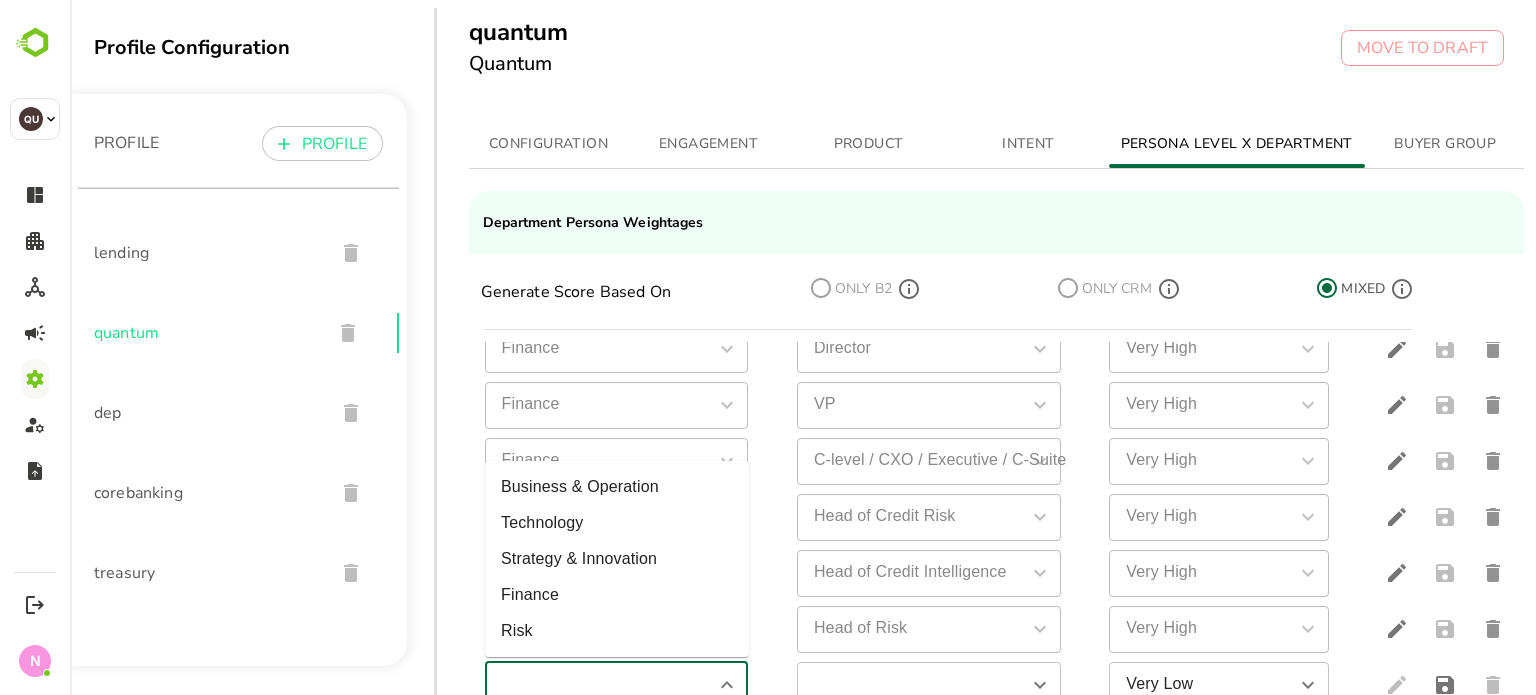 click at bounding box center [600, 685] 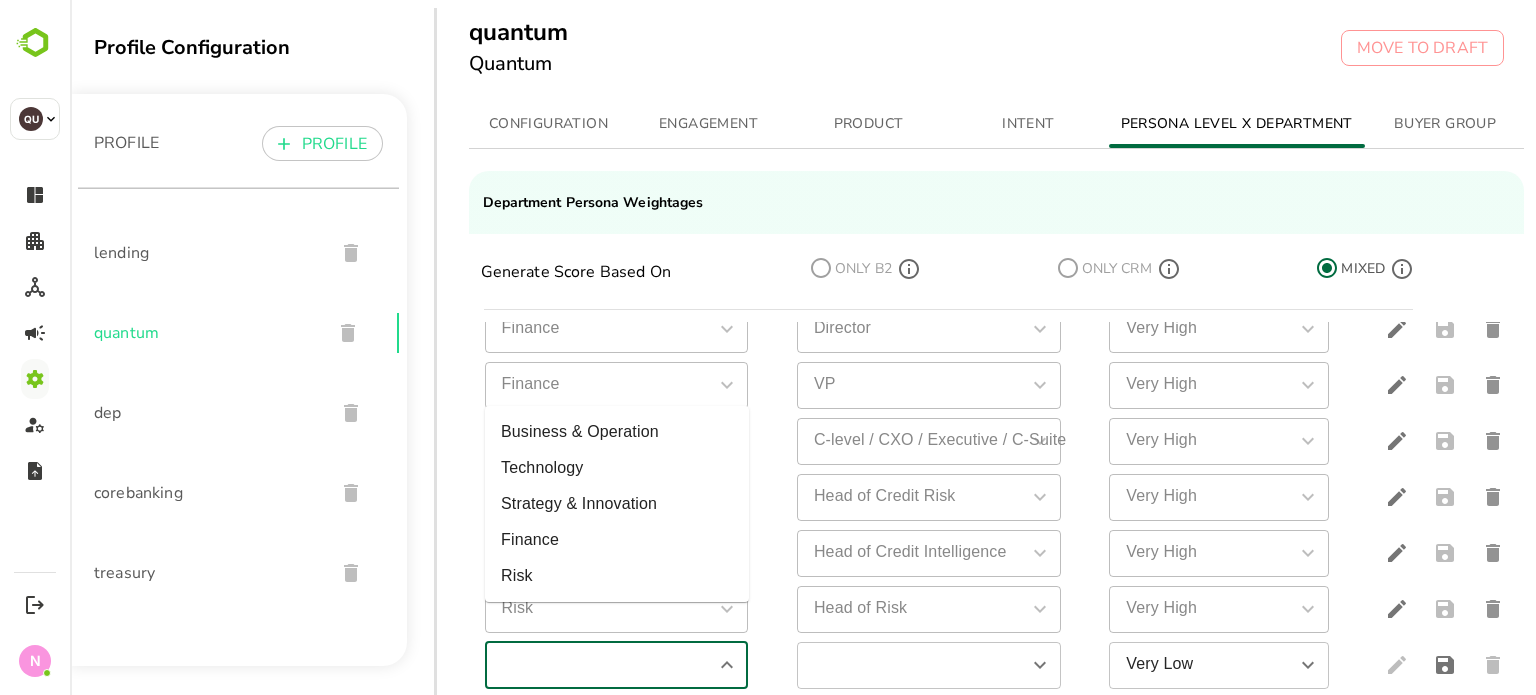 scroll, scrollTop: 55, scrollLeft: 0, axis: vertical 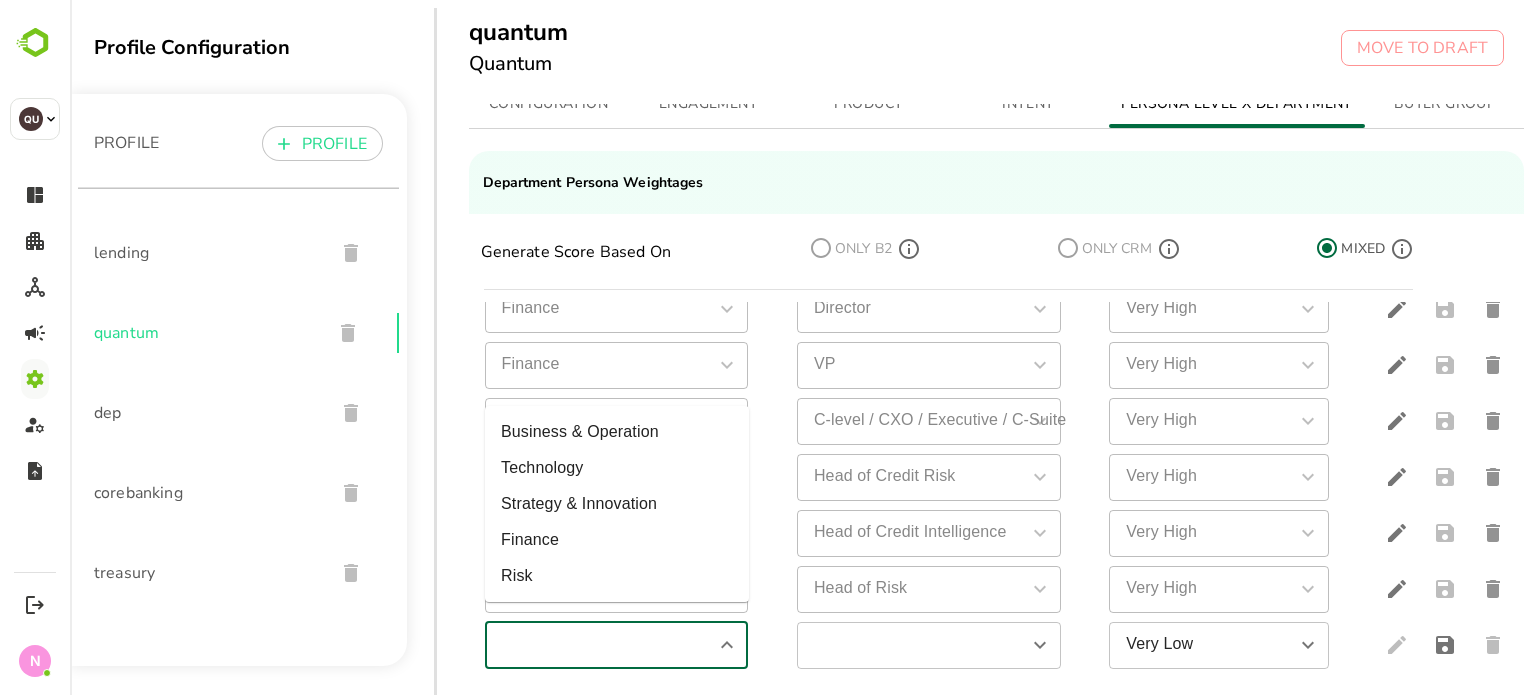 click on "CONFIGURATION ENGAGEMENT PRODUCT INTENT PERSONA LEVEL X DEPARTMENT BUYER GROUP Department Persona Weightages Generate Score Based On ONLY B2 ONLY CRM MIXED Department Persona Level Weightage default default default default Very High Very High Business & Operation Business & Operation C-level / CXO / Executive / C-Suite C-level / CXO / Executive / C-Suite Very High Very High Business & Operation Business & Operation Head of Retail Banking Head of Retail Banking Very High Very High Business & Operation Business & Operation Head of Sales Head of Sales Very High Very High Business & Operation Business & Operation VP VP Very High Very High Business & Operation Business & Operation Head of Lending Head of Lending Very High Very High Technology Technology Director Director Very High Very High Technology Technology VP VP Very High Very High Technology Technology Manager Manager Very High Very High Strategy & Innovation Strategy & Innovation C-level / CXO / Executive / C-Suite C-level / CXO / Executive / C-Suite VP VP" at bounding box center [1008, 405] 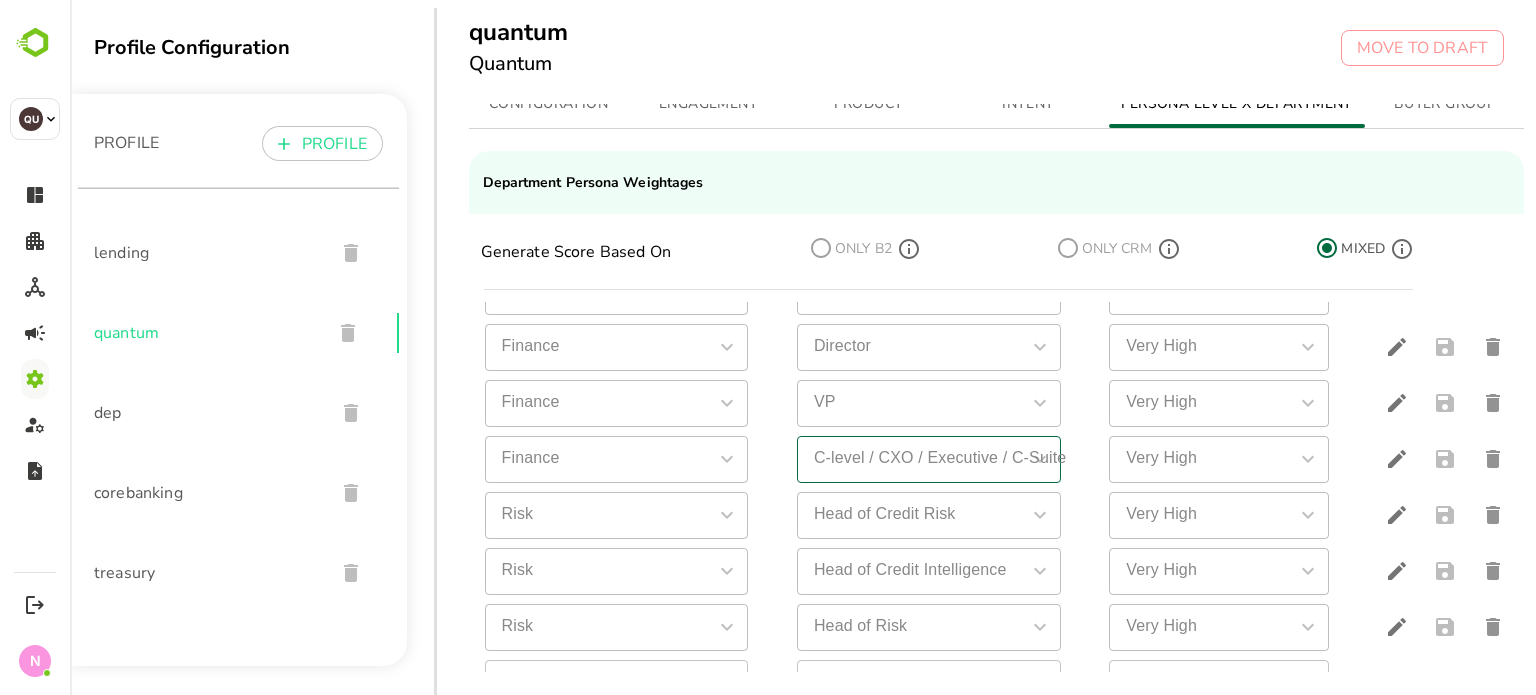 scroll, scrollTop: 725, scrollLeft: 0, axis: vertical 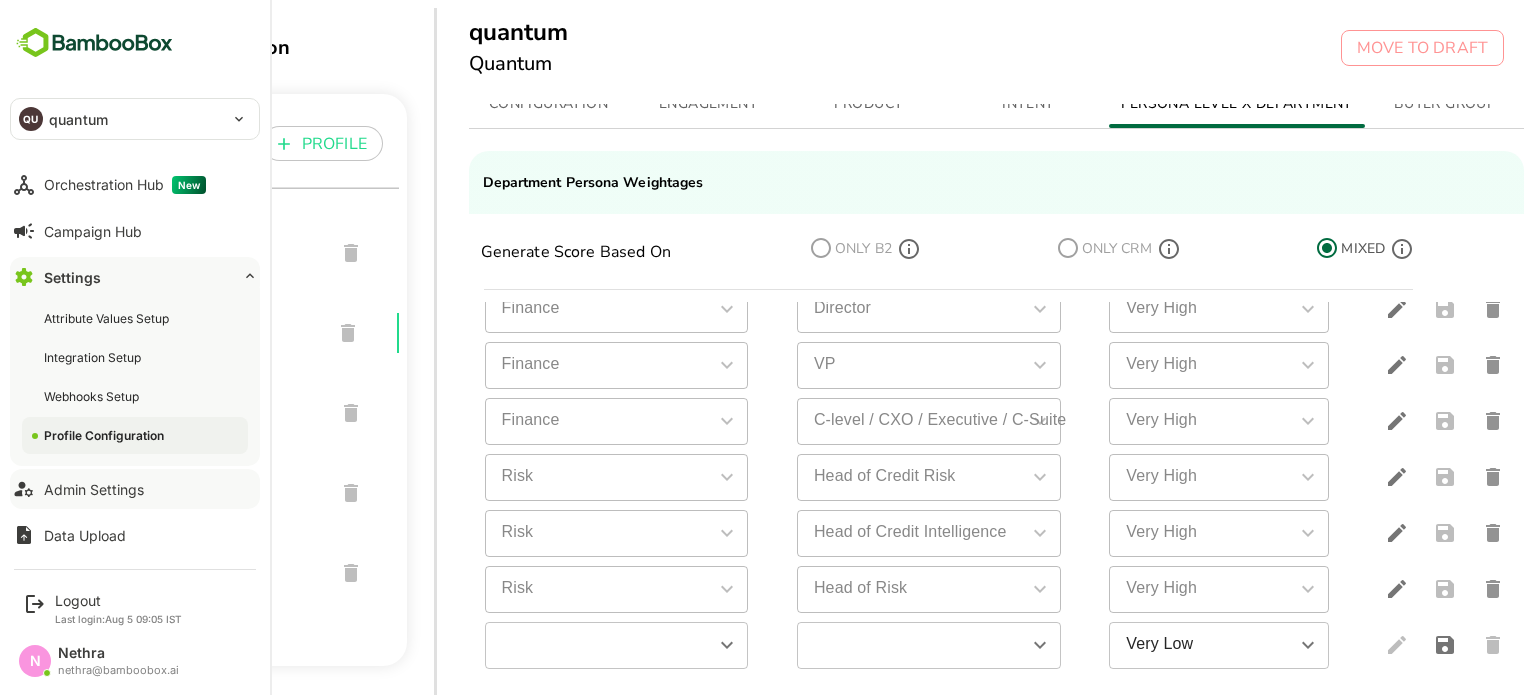 click on "Admin Settings" at bounding box center [94, 489] 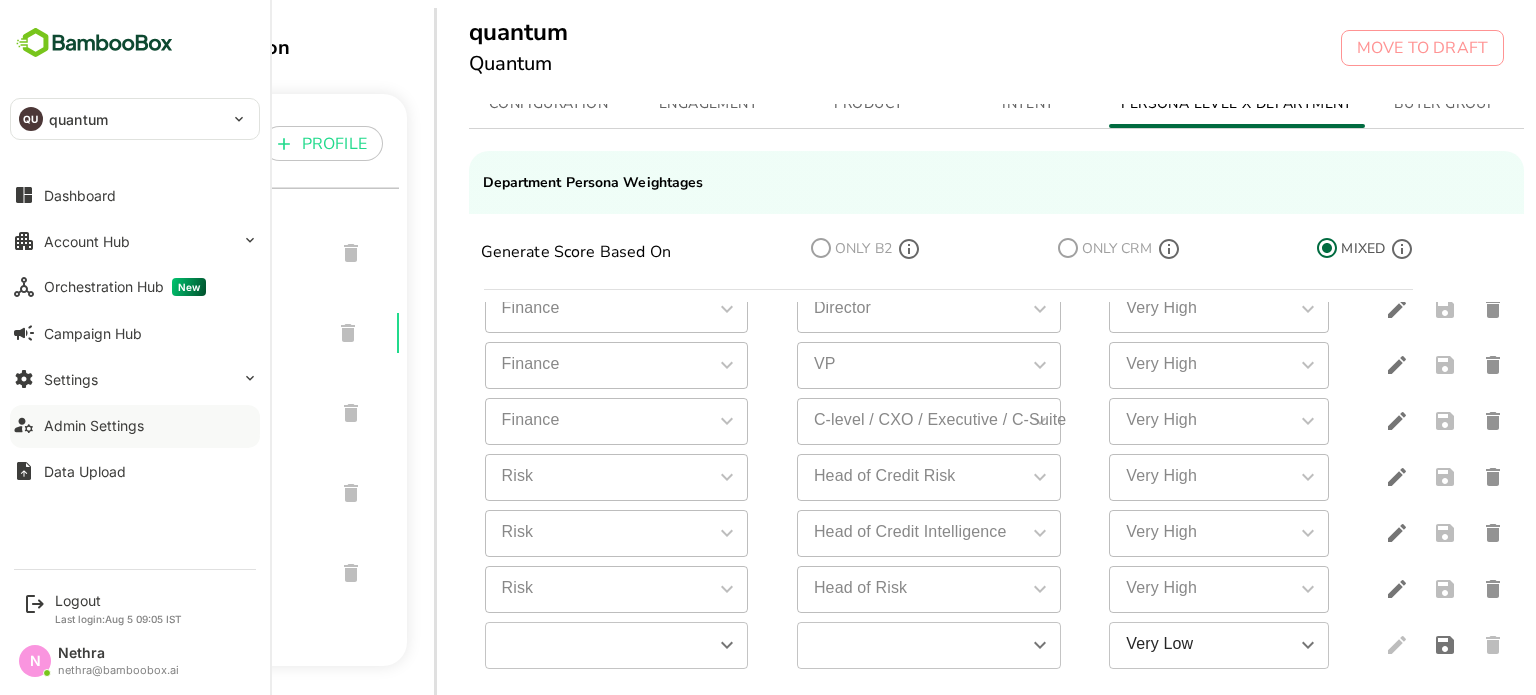 scroll, scrollTop: 0, scrollLeft: 0, axis: both 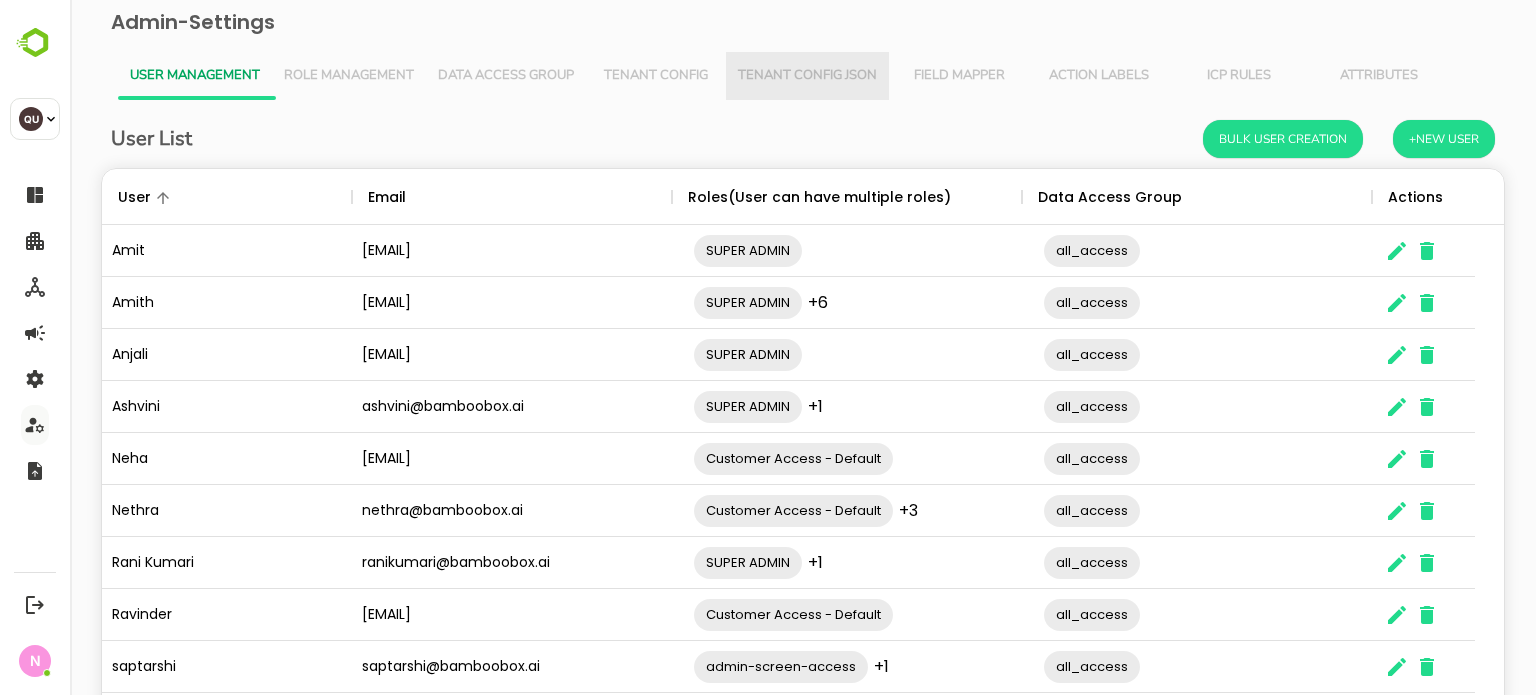 click on "Tenant Config Json" at bounding box center (807, 76) 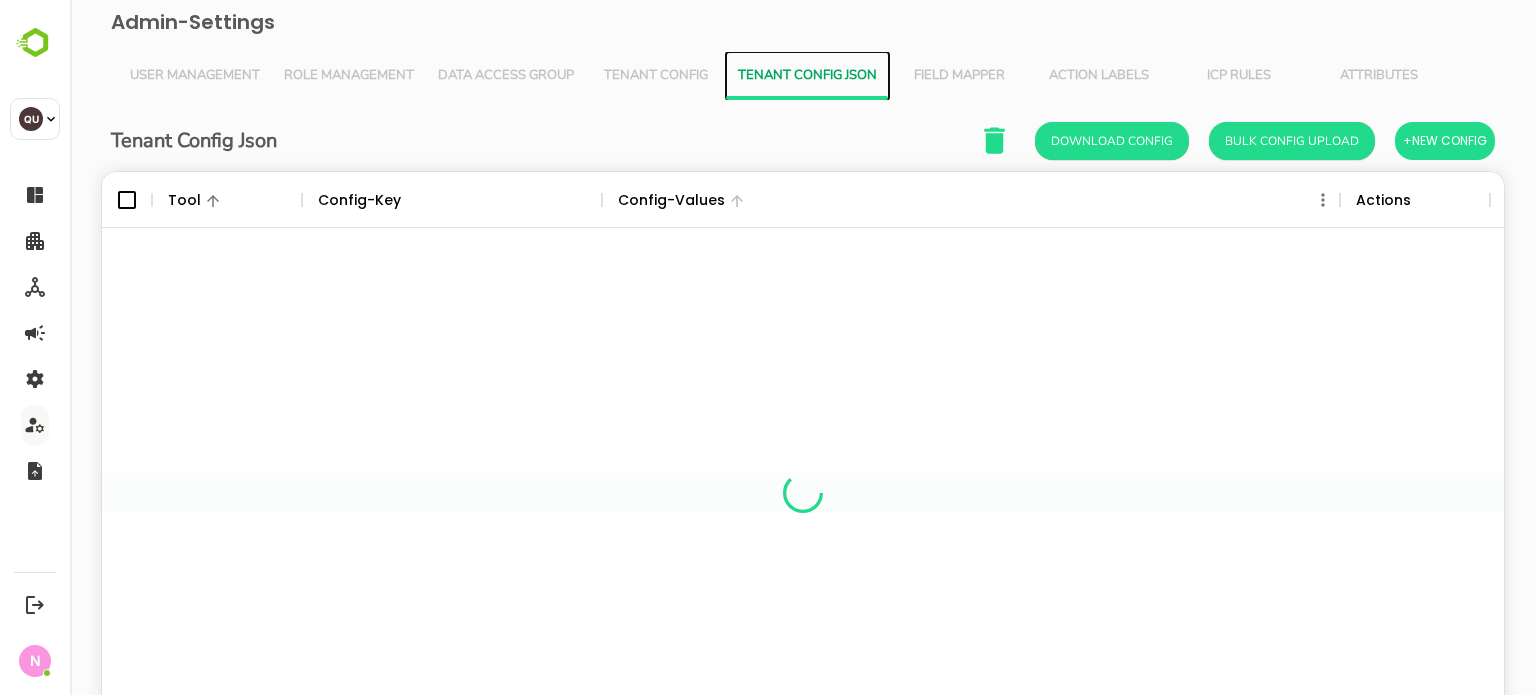 scroll, scrollTop: 16, scrollLeft: 16, axis: both 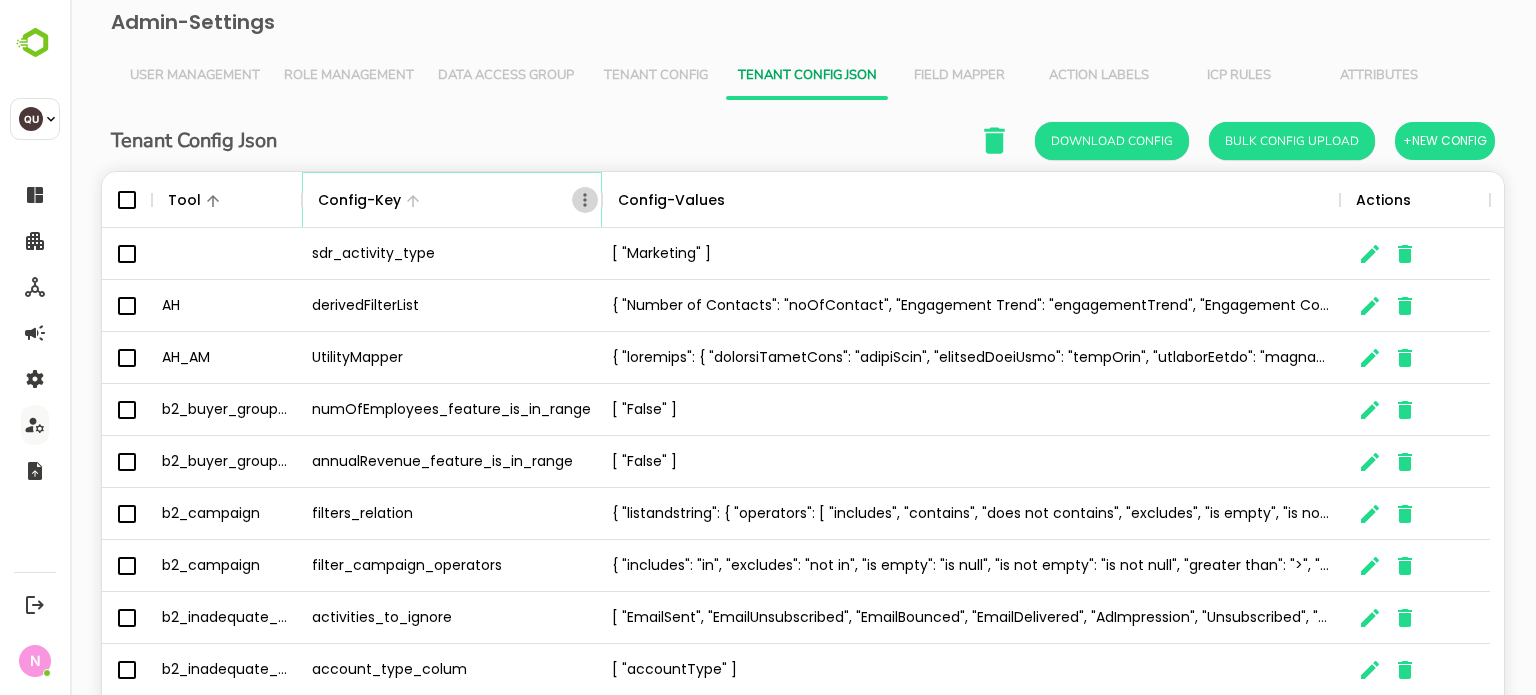 click 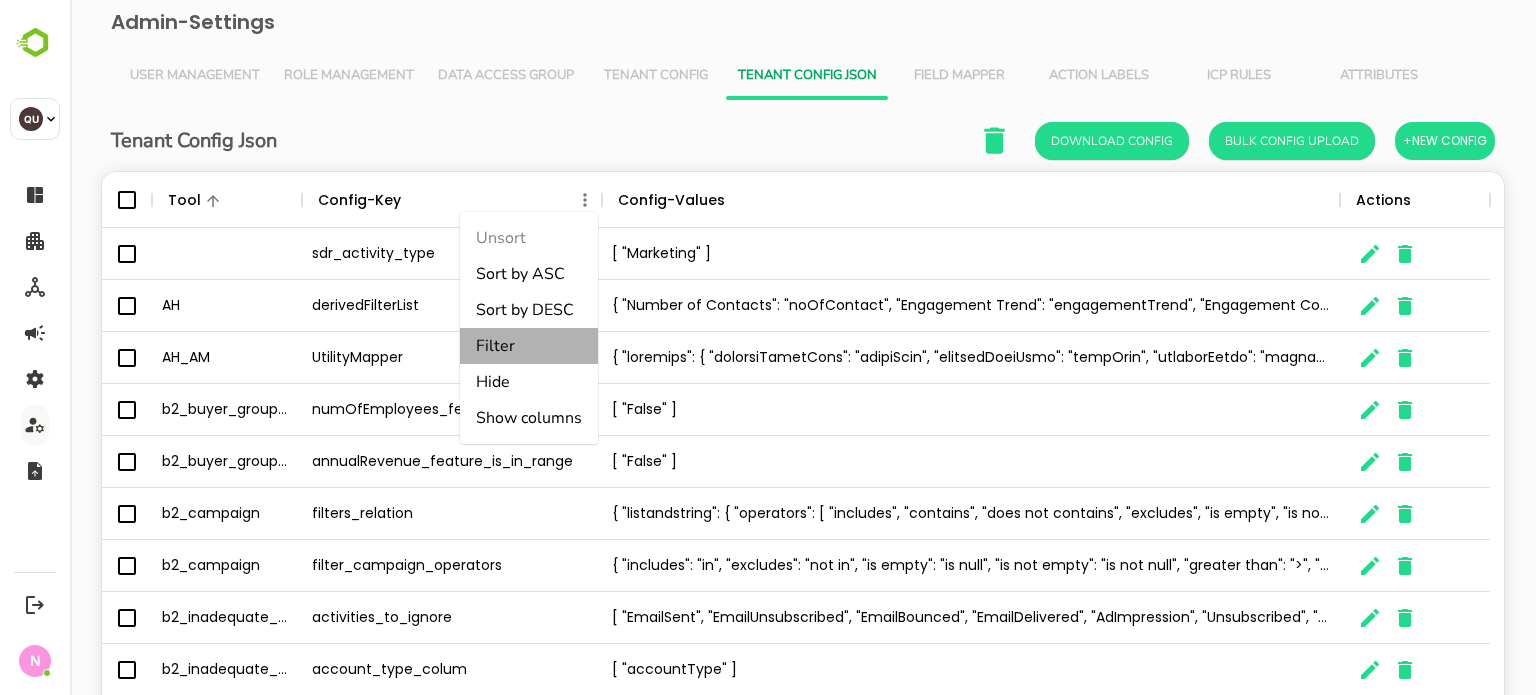 click on "Filter" at bounding box center [529, 346] 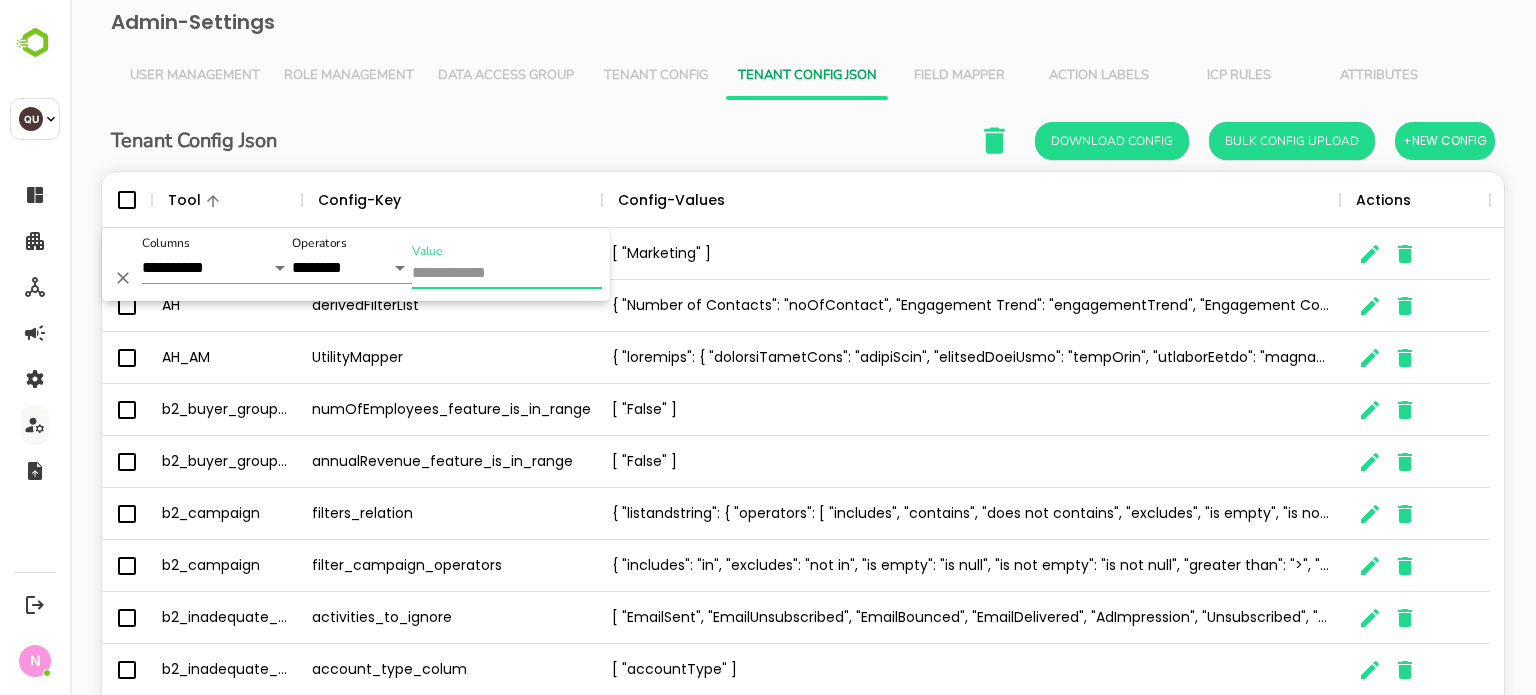 click on "Value" at bounding box center [507, 274] 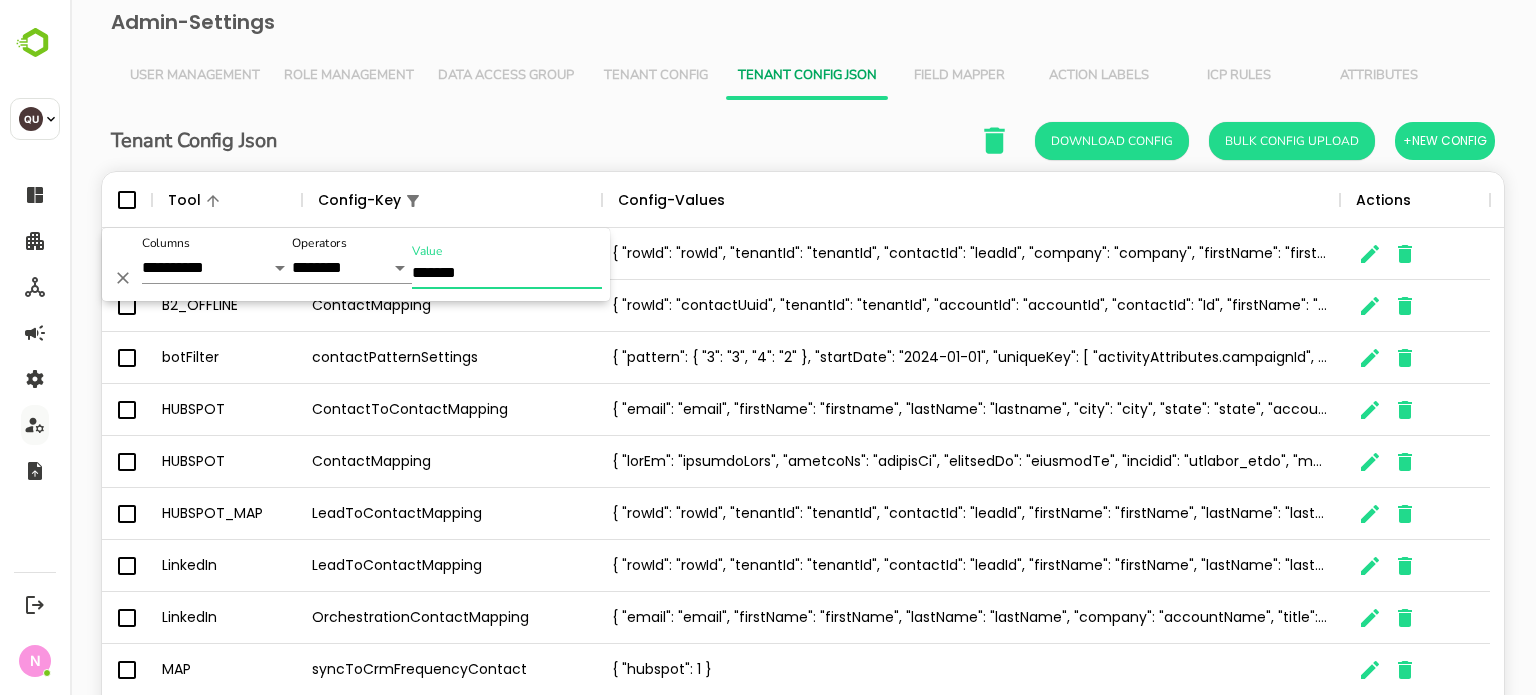 type on "*******" 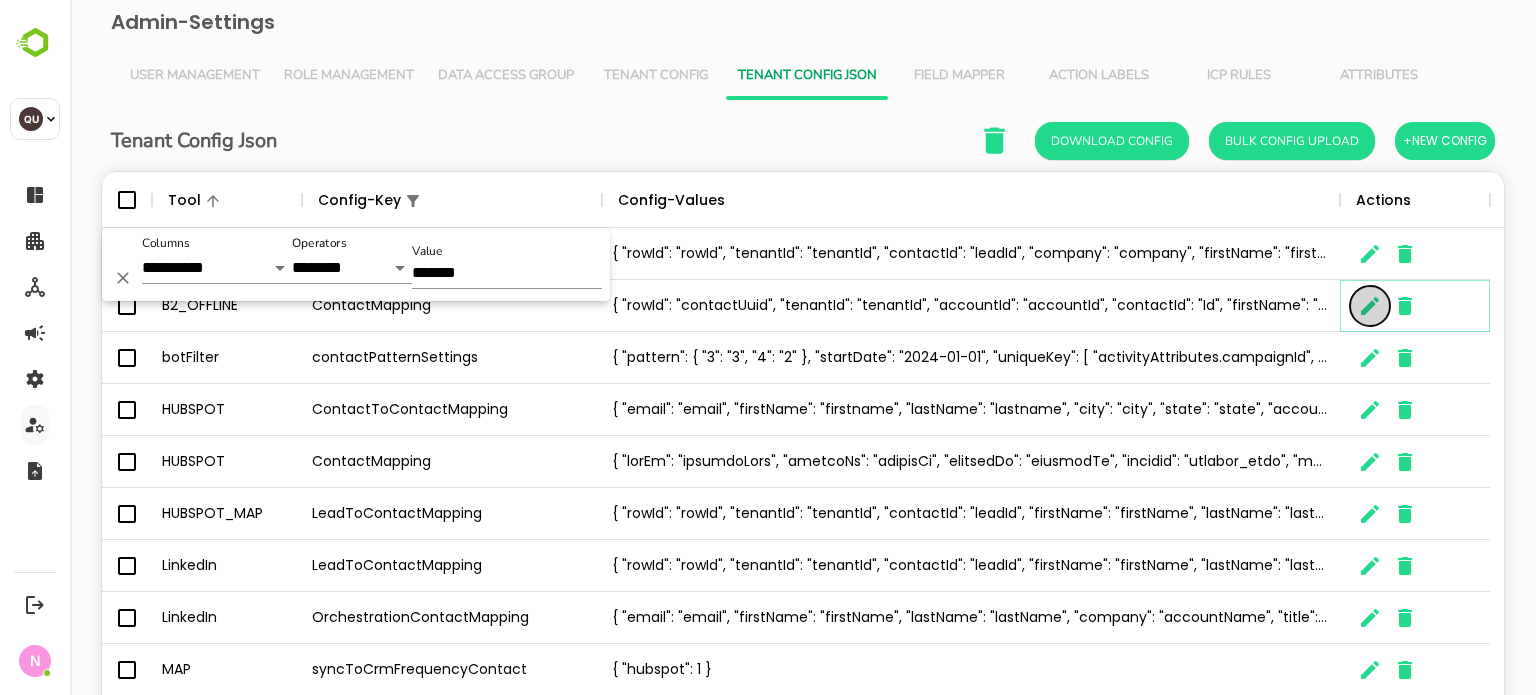 click 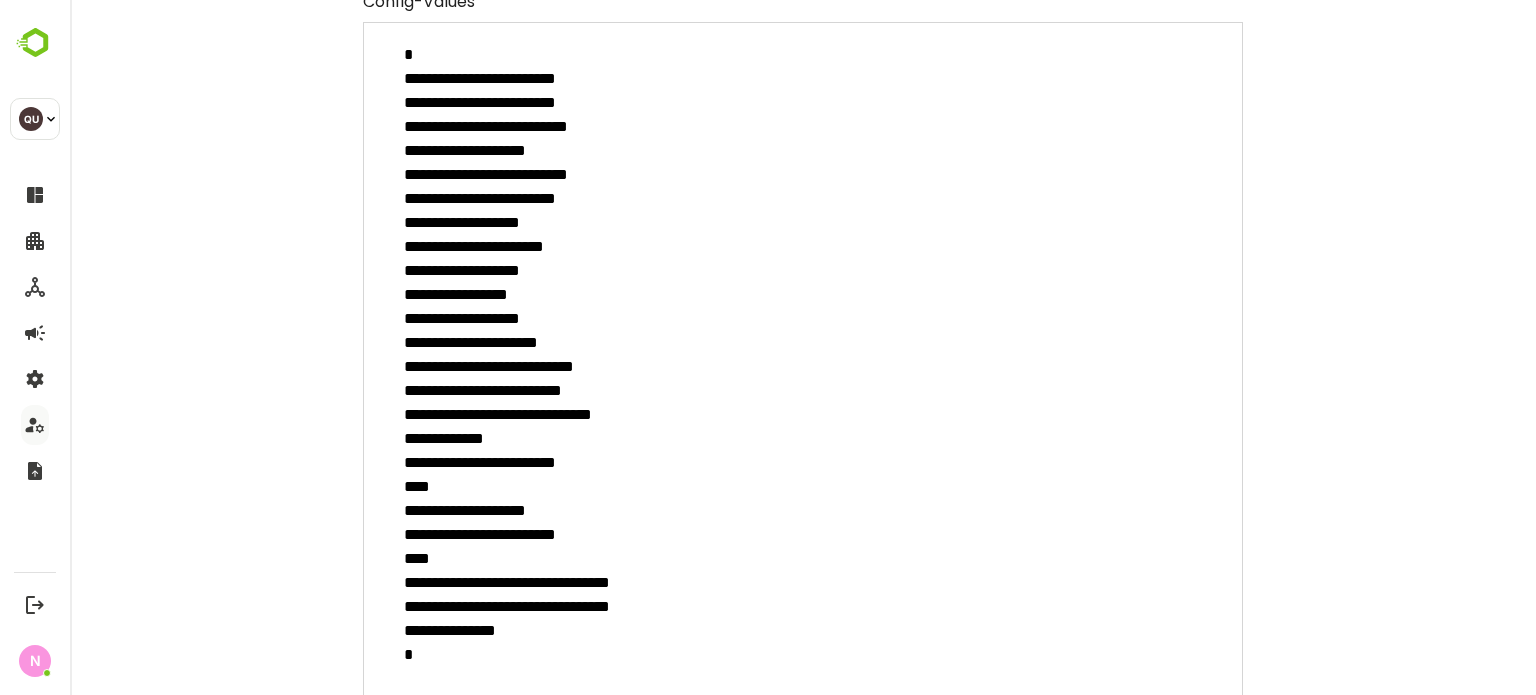 scroll, scrollTop: 0, scrollLeft: 0, axis: both 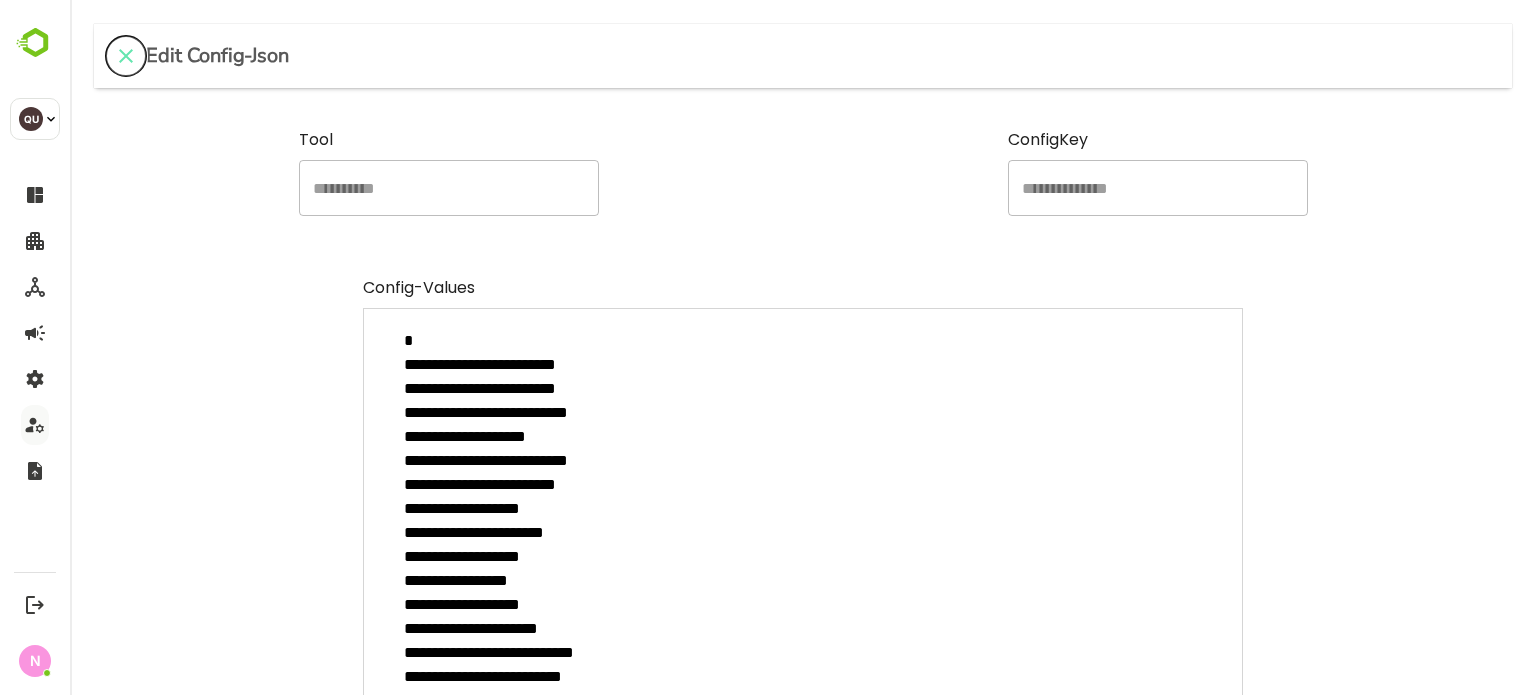 click 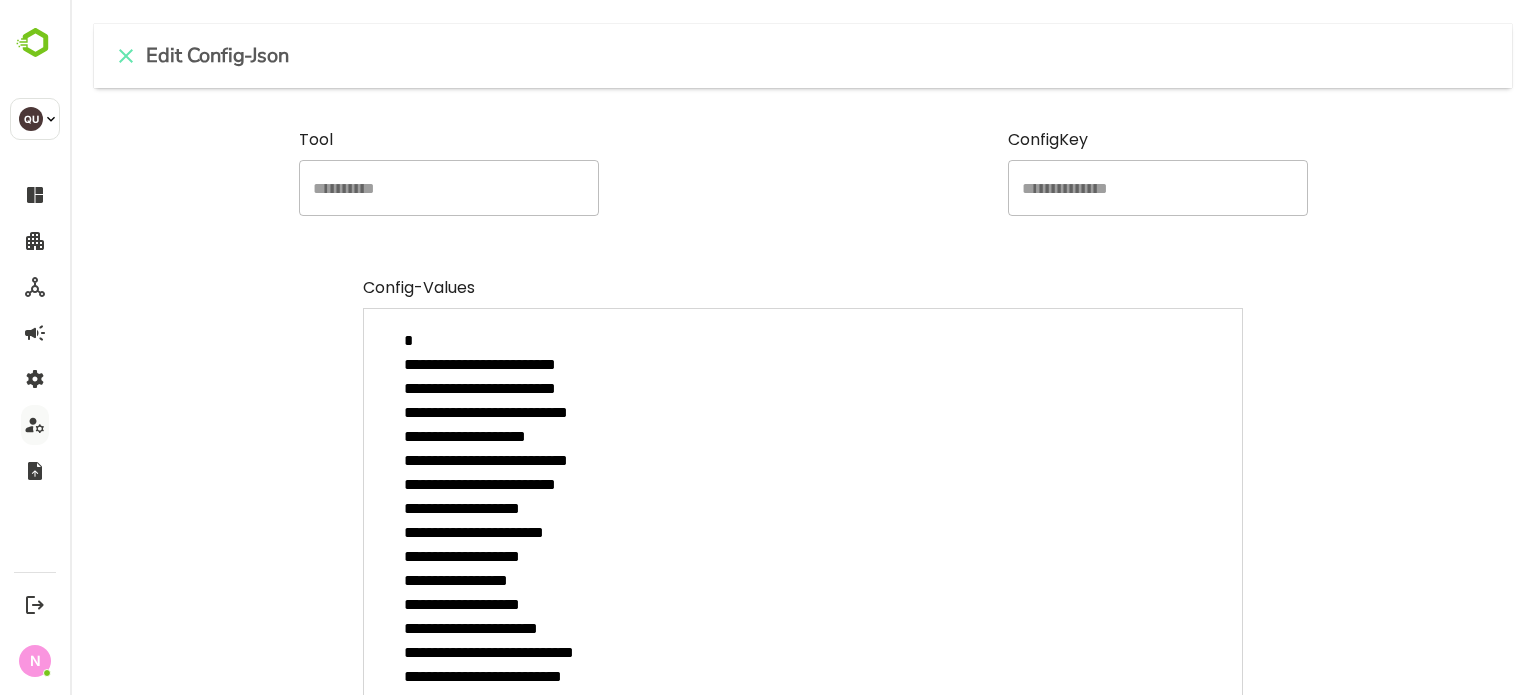 type on "*" 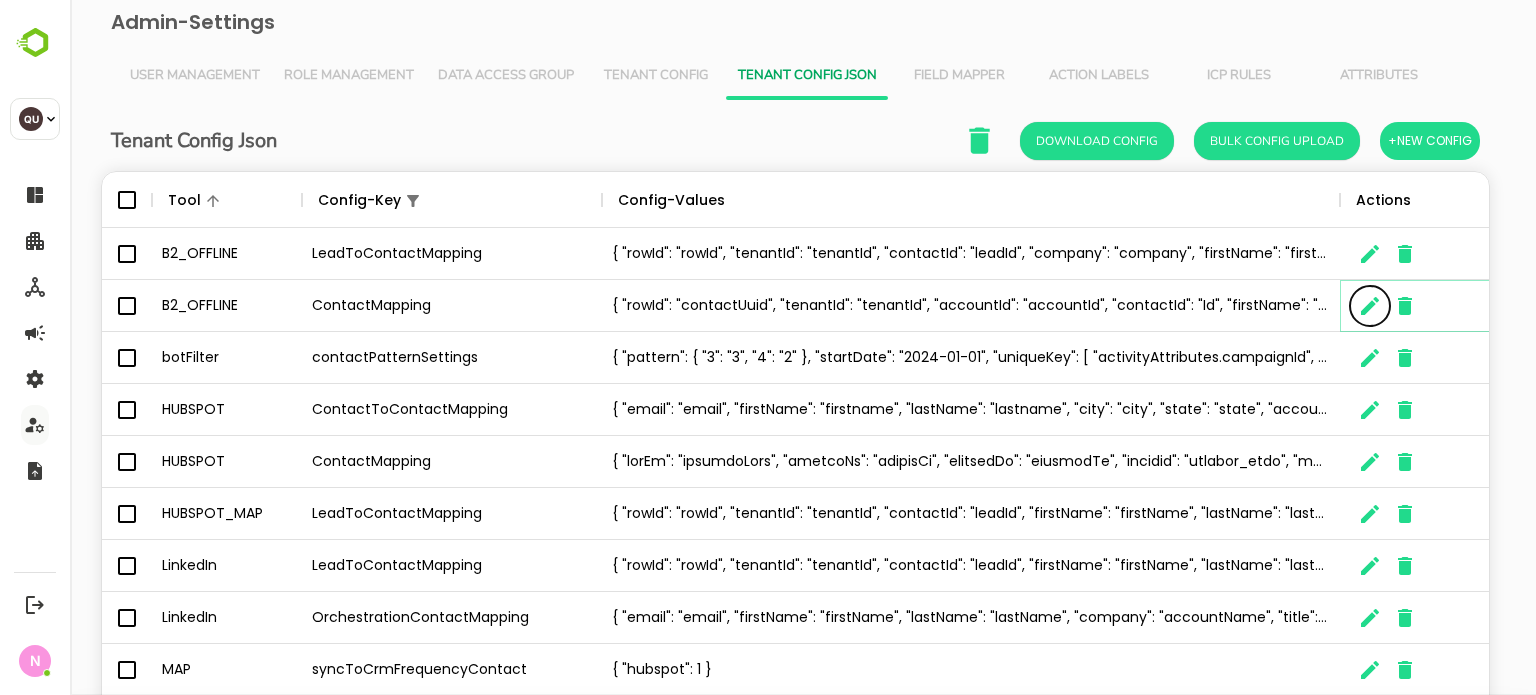 scroll, scrollTop: 16, scrollLeft: 16, axis: both 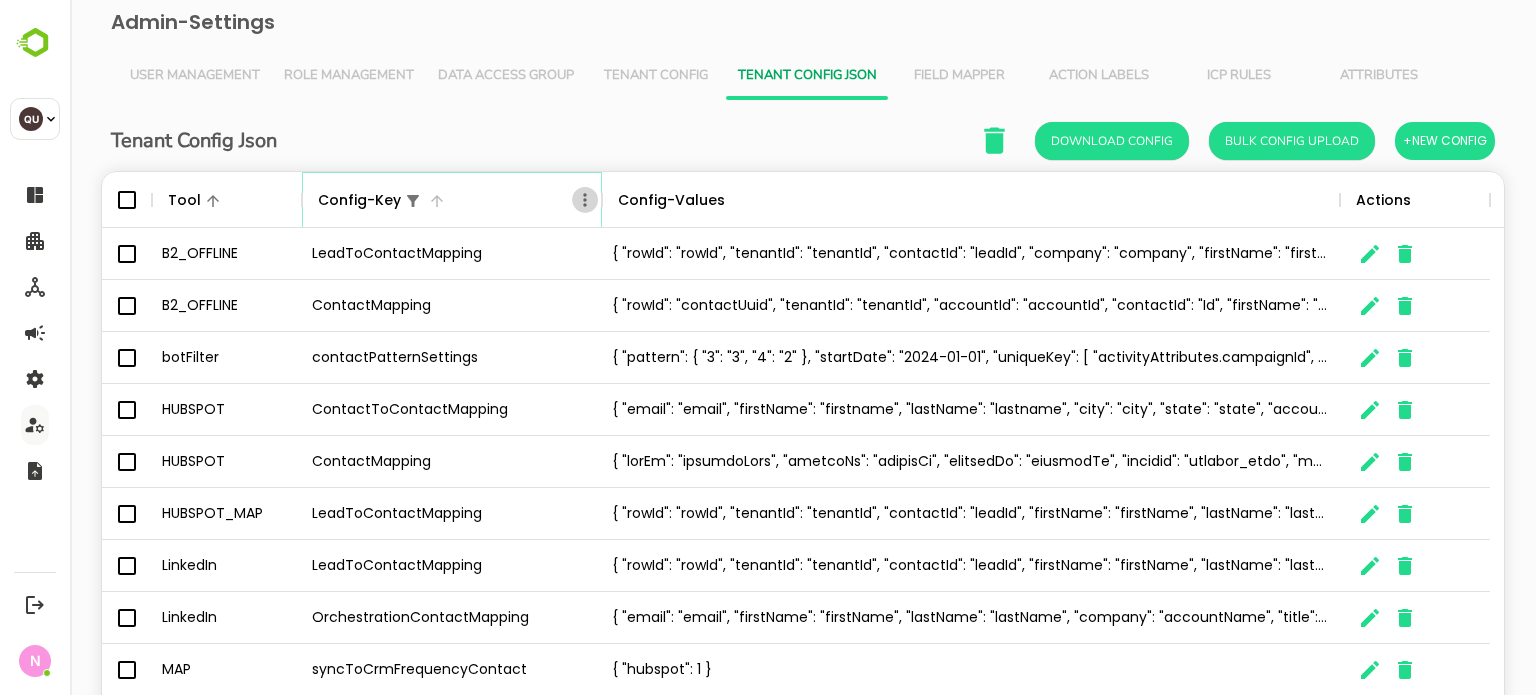 click 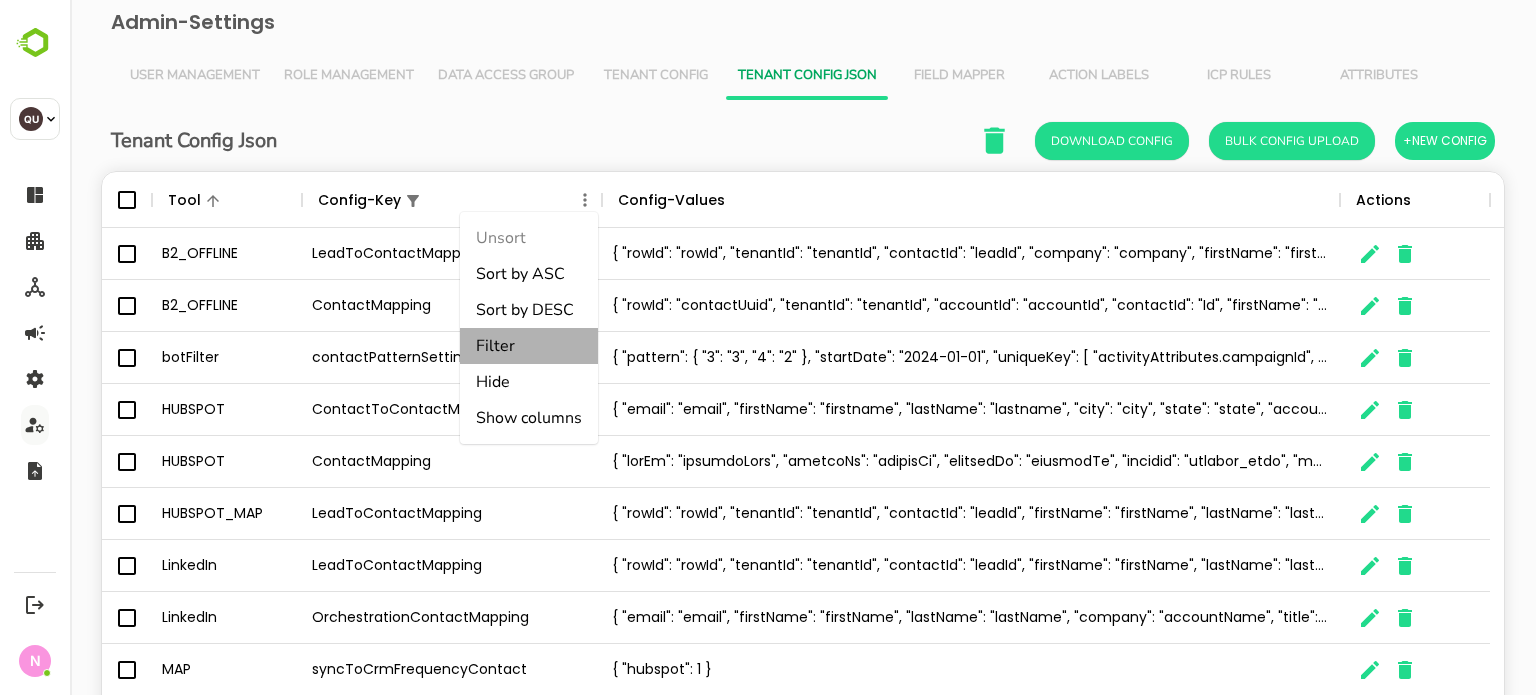click on "Filter" at bounding box center (529, 346) 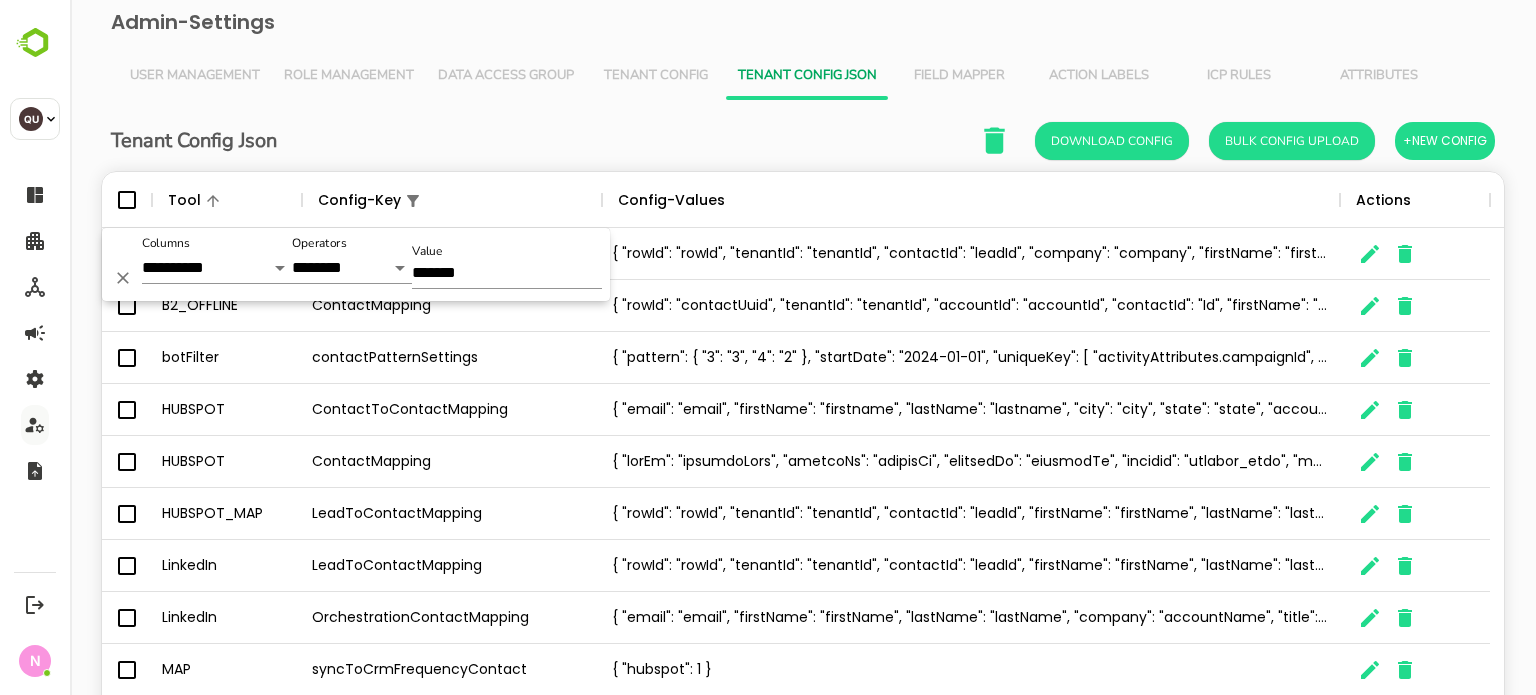 click on "Value *******" at bounding box center [507, 266] 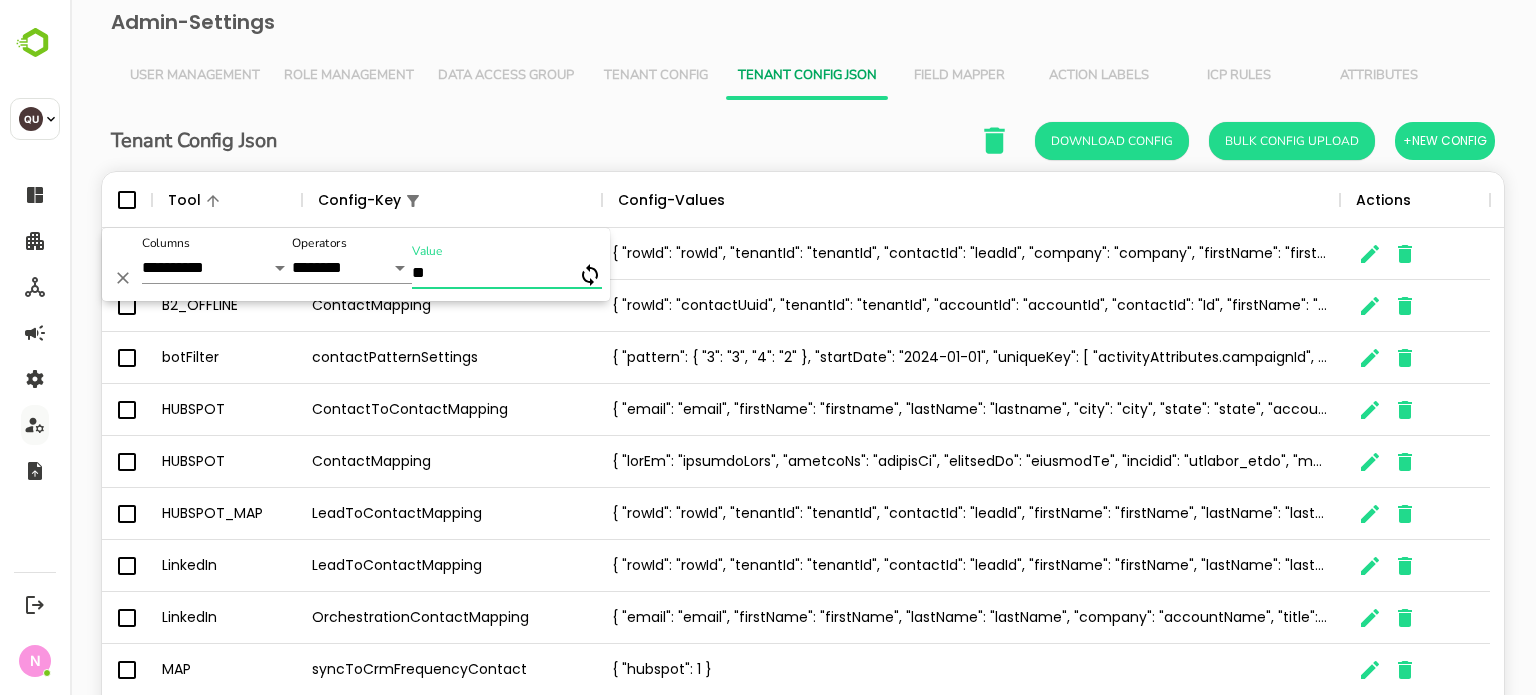 type on "*" 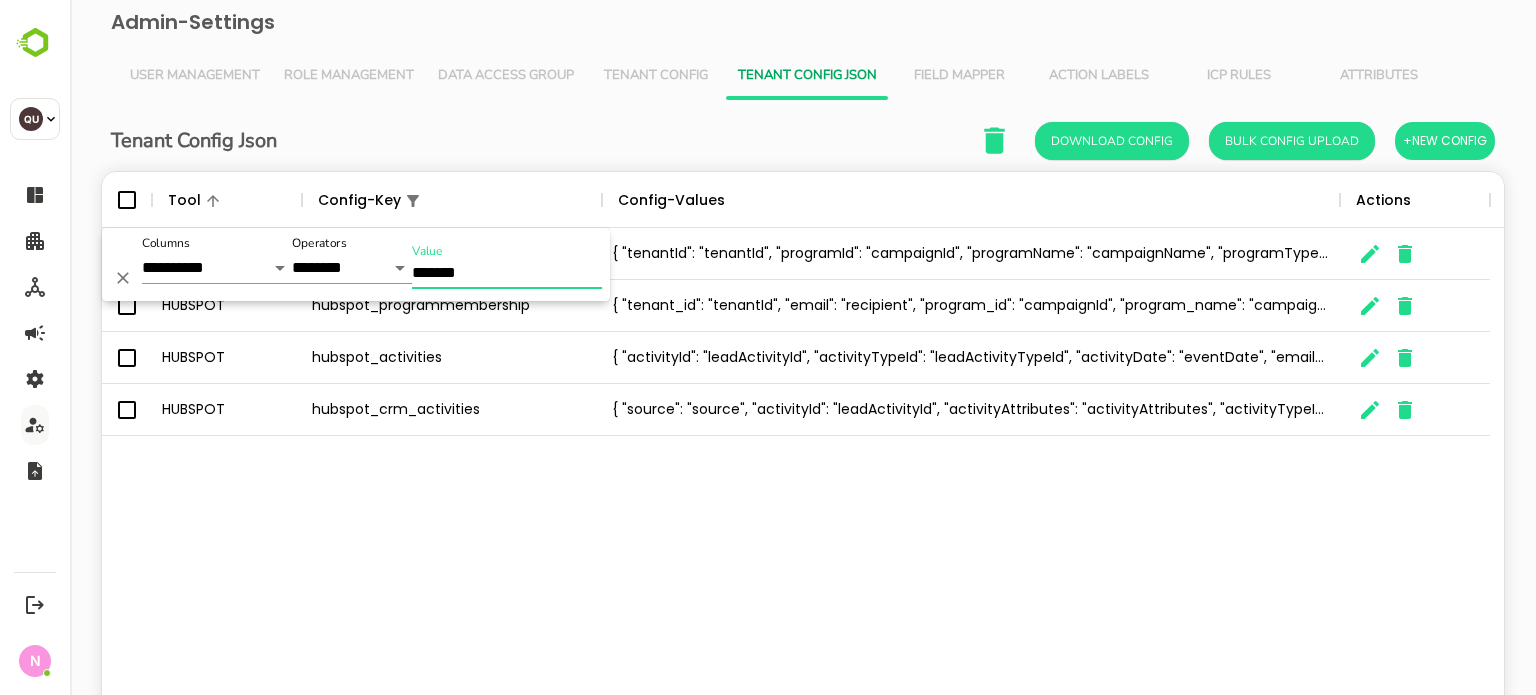 type on "*******" 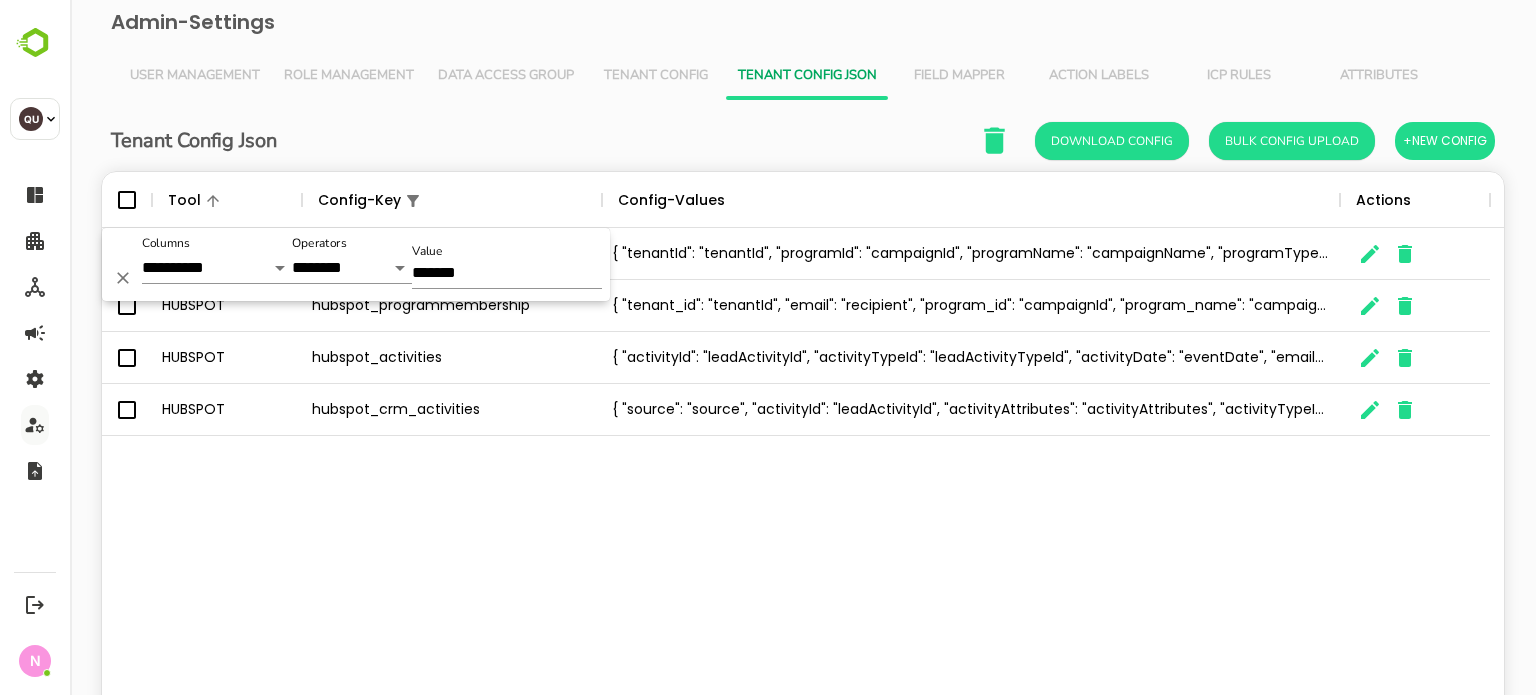 click on "HUBSPOT hubspot_programs {
"tenantId": "tenantId",
"programId": "campaignId",
"programName": "campaignName",
"programType": "programType",
"programStatus": "status",
"exportFlag": "exportFlag",
"programCreatedAt": "campaignCreatedAt",
"programUpdatedAt": "campaignUpdatedAt"
} HUBSPOT hubspot_programmembership {
"tenant_id": "tenantId",
"email": "recipient",
"program_id": "campaignId",
"program_name": "campaignName",
"membership_date": "dateOfEvent",
"membership_updated_at": "dateOfEvent"
} HUBSPOT hubspot_activities {
"activityId": "leadActivityId",
"activityTypeId": "leadActivityTypeId",
"activityDate": "eventDate",
"emailorwebsite": "email",
"activityAttributes": "activityAttributes",
"sentByDate": "sentByDate",
"sentById": "sentById",
"emailCampaignId": "emailCampaignId",
"eventId": "eventId",
"channel": "channel",
"scoringAttributes": "scoringAttributes"
} HUBSPOT hubspot_crm_activities" at bounding box center [803, 493] 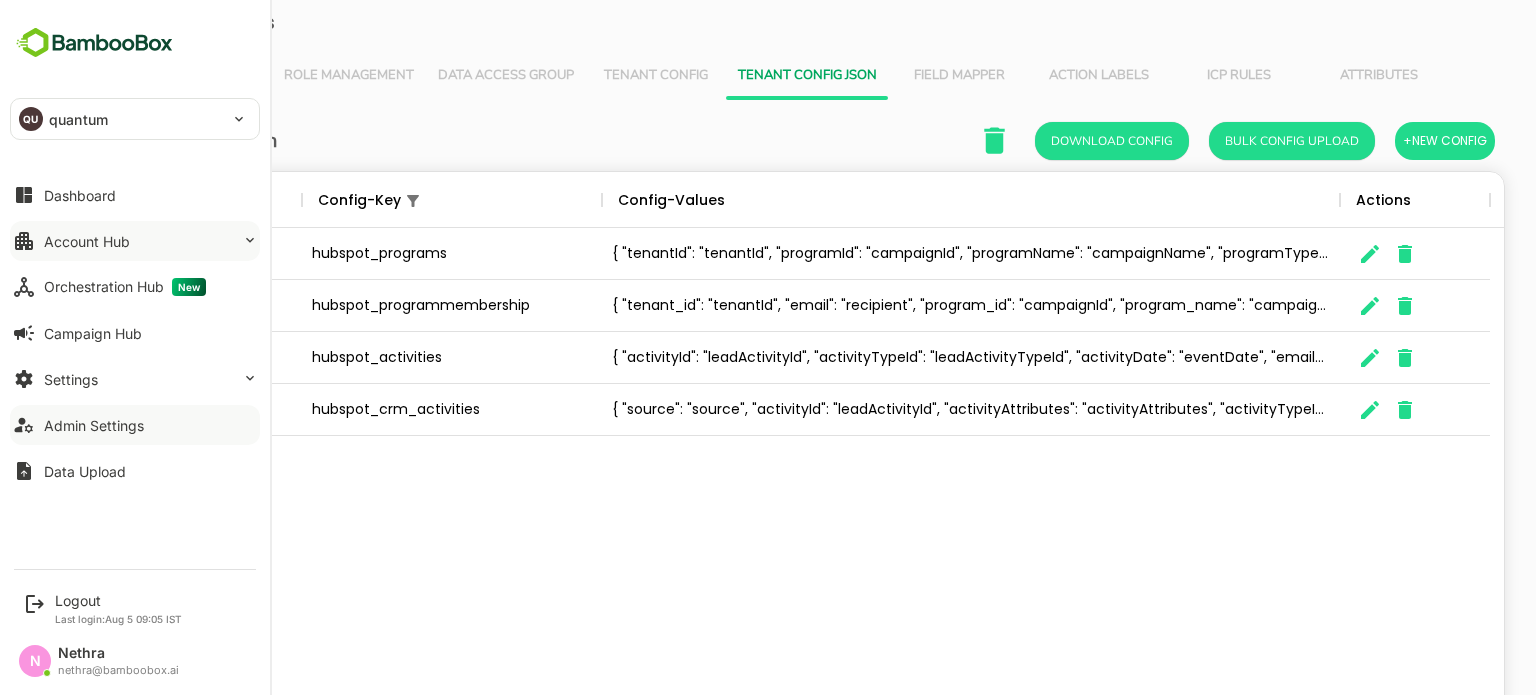 click on "Account Hub" at bounding box center [87, 241] 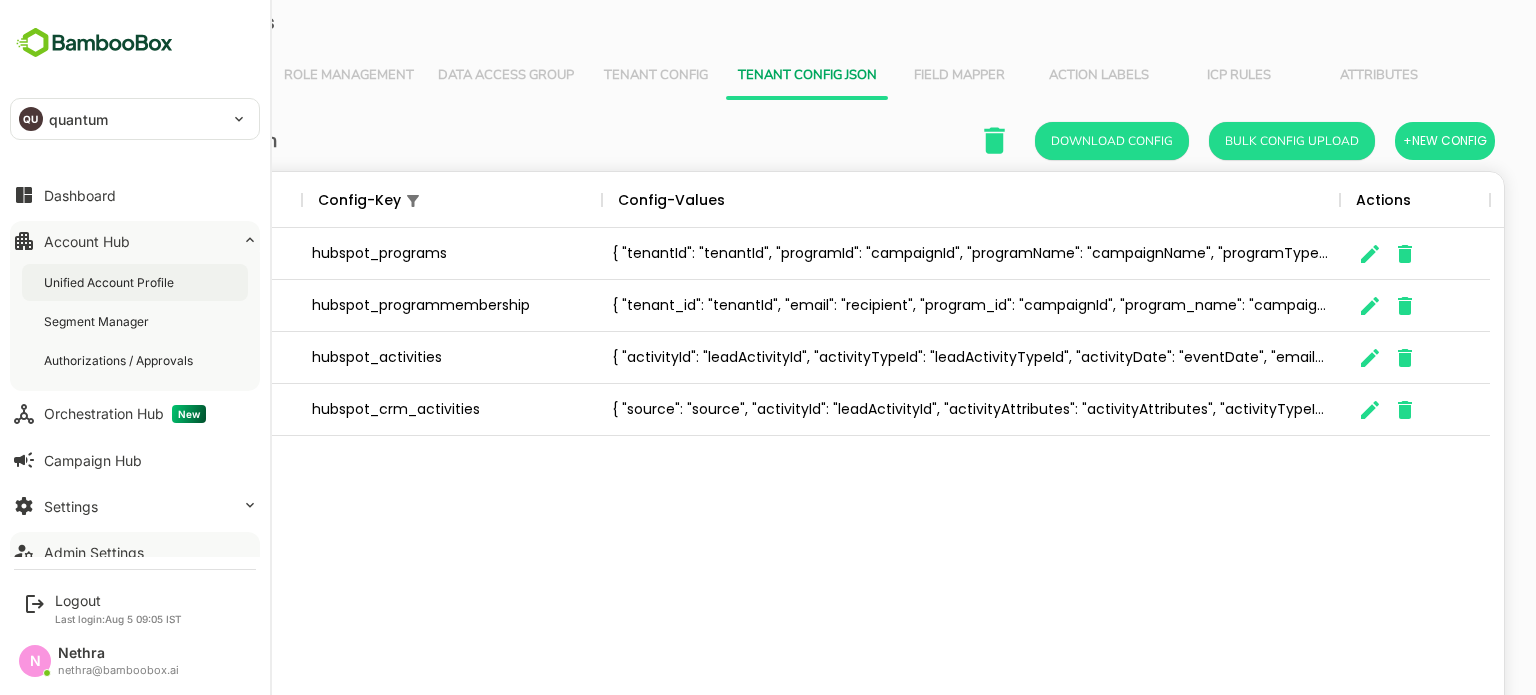 click on "Unified Account Profile" at bounding box center (111, 282) 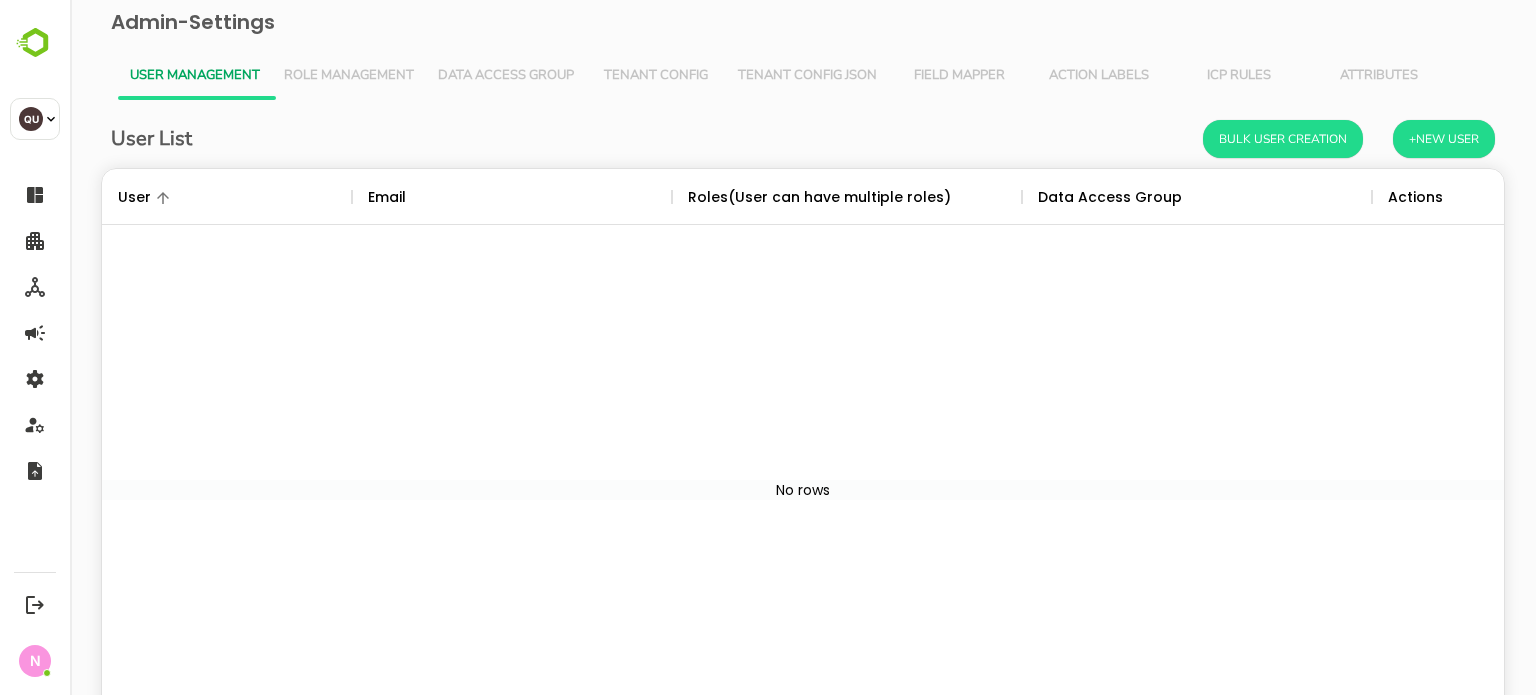 scroll, scrollTop: 0, scrollLeft: 0, axis: both 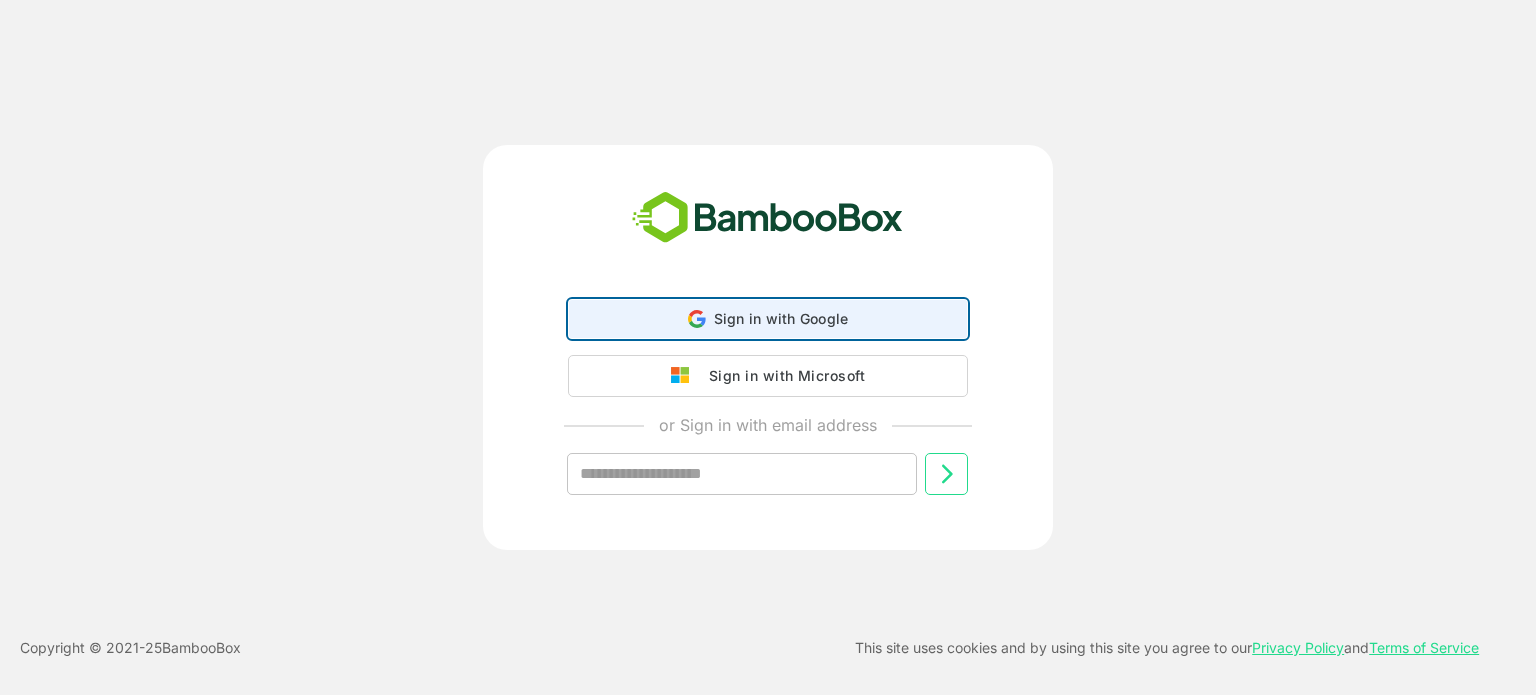 click on "Sign in with Google" at bounding box center [781, 318] 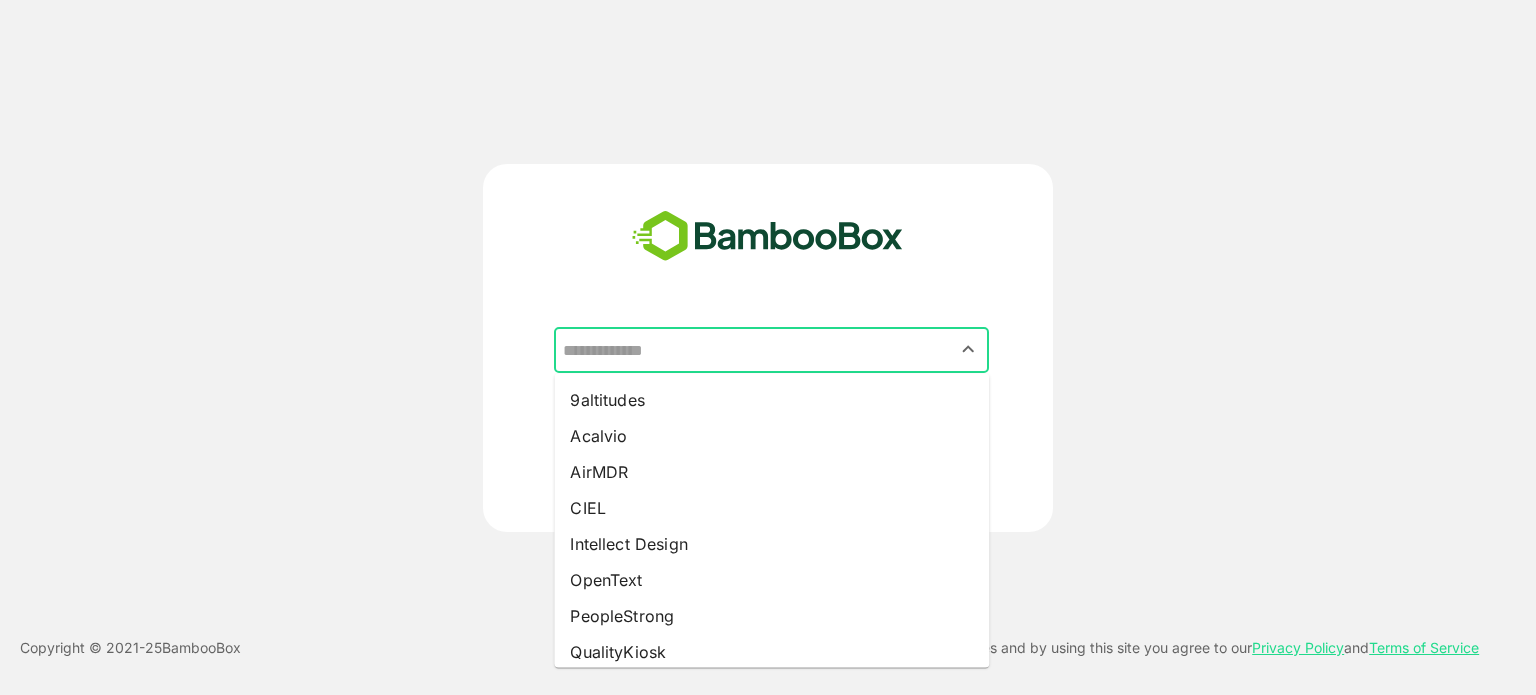 click at bounding box center (771, 350) 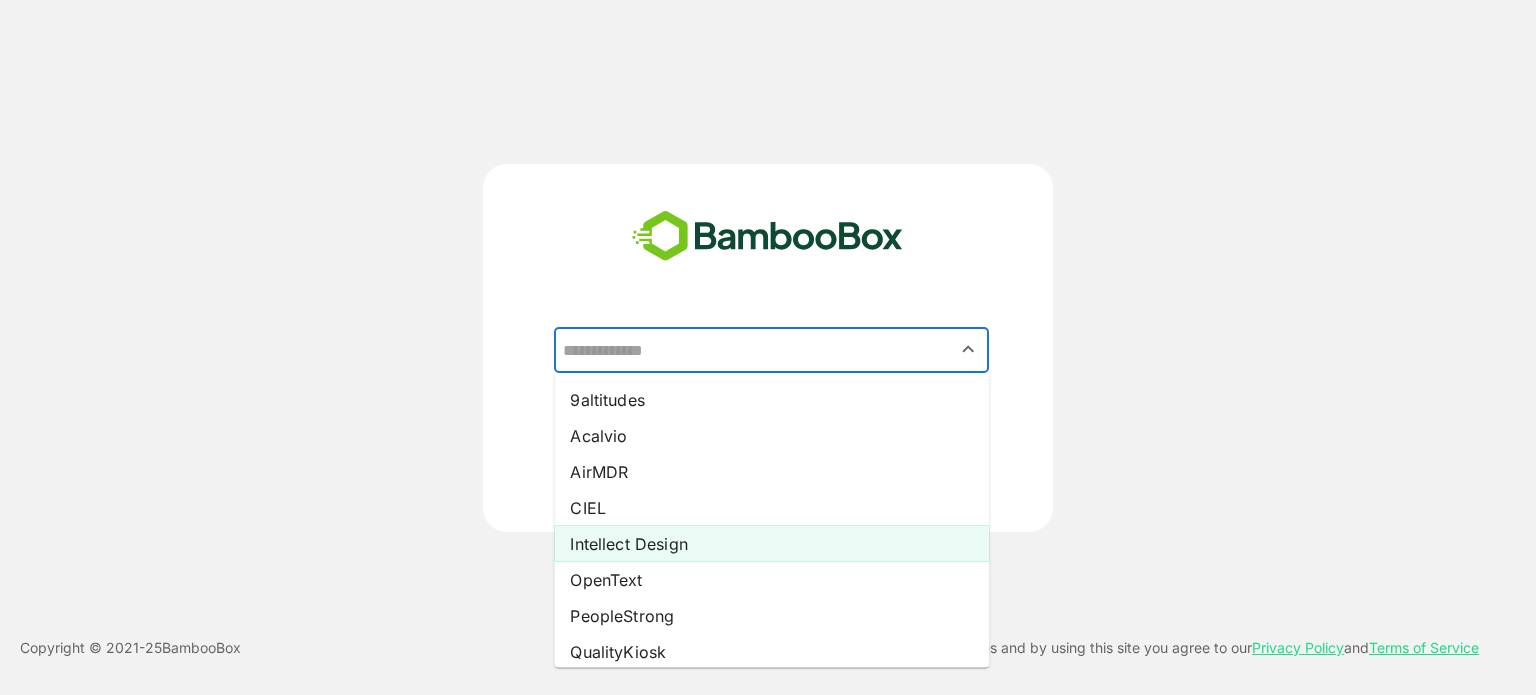 click on "Intellect Design" at bounding box center [771, 544] 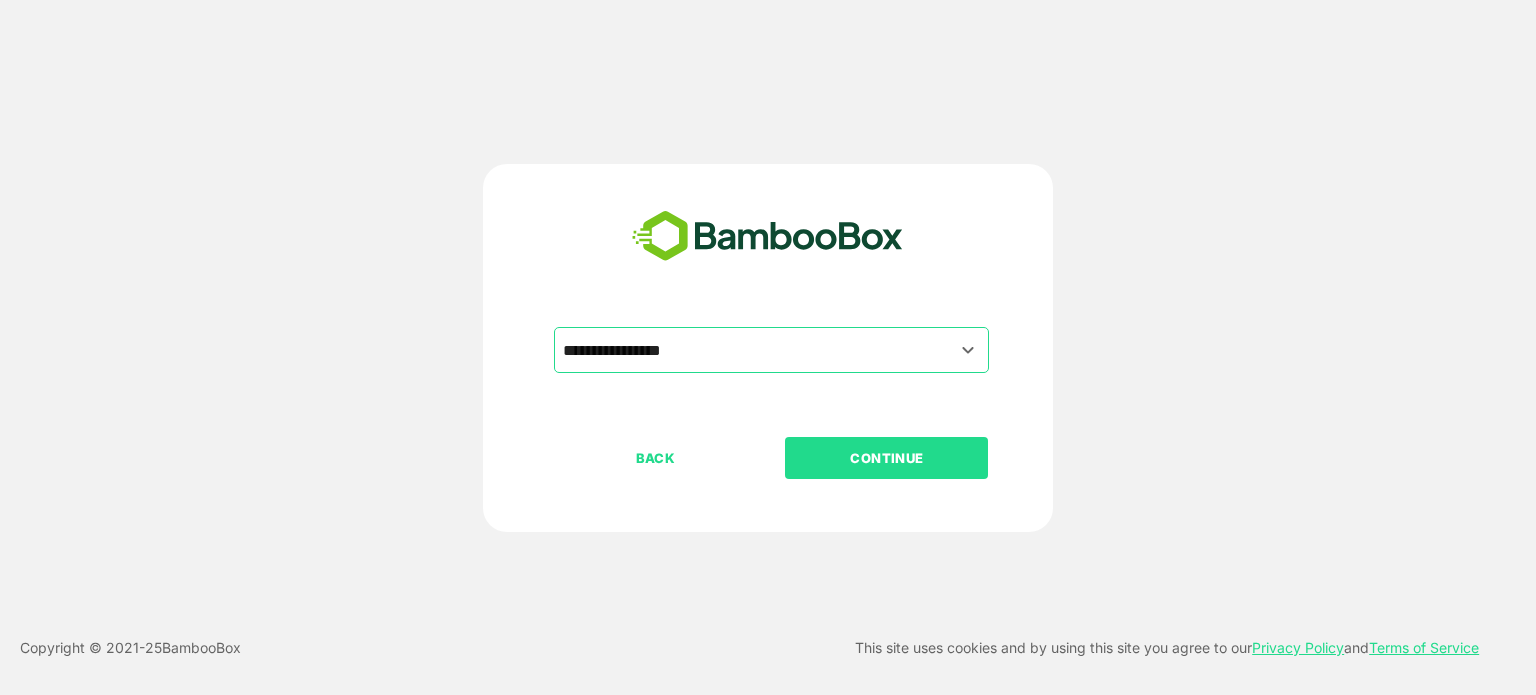 click on "CONTINUE" at bounding box center [887, 458] 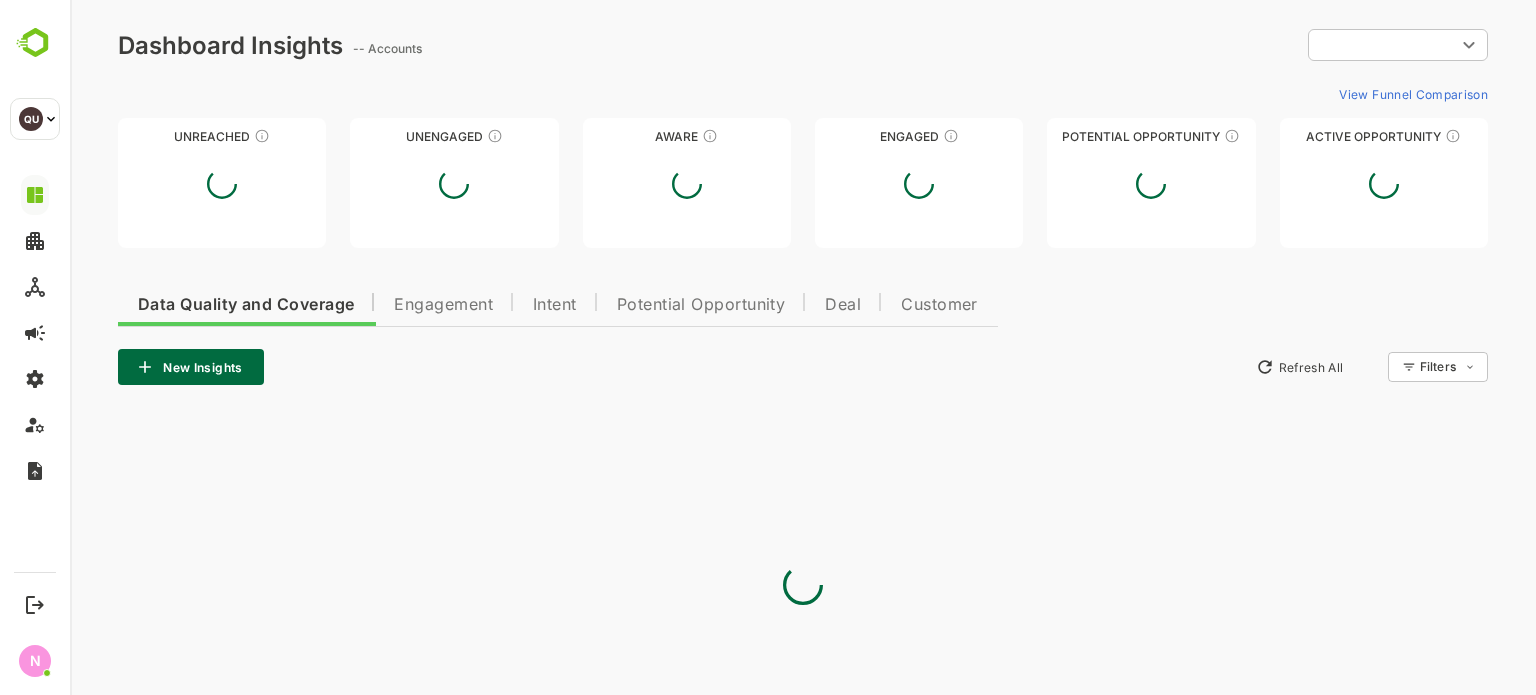 scroll, scrollTop: 0, scrollLeft: 0, axis: both 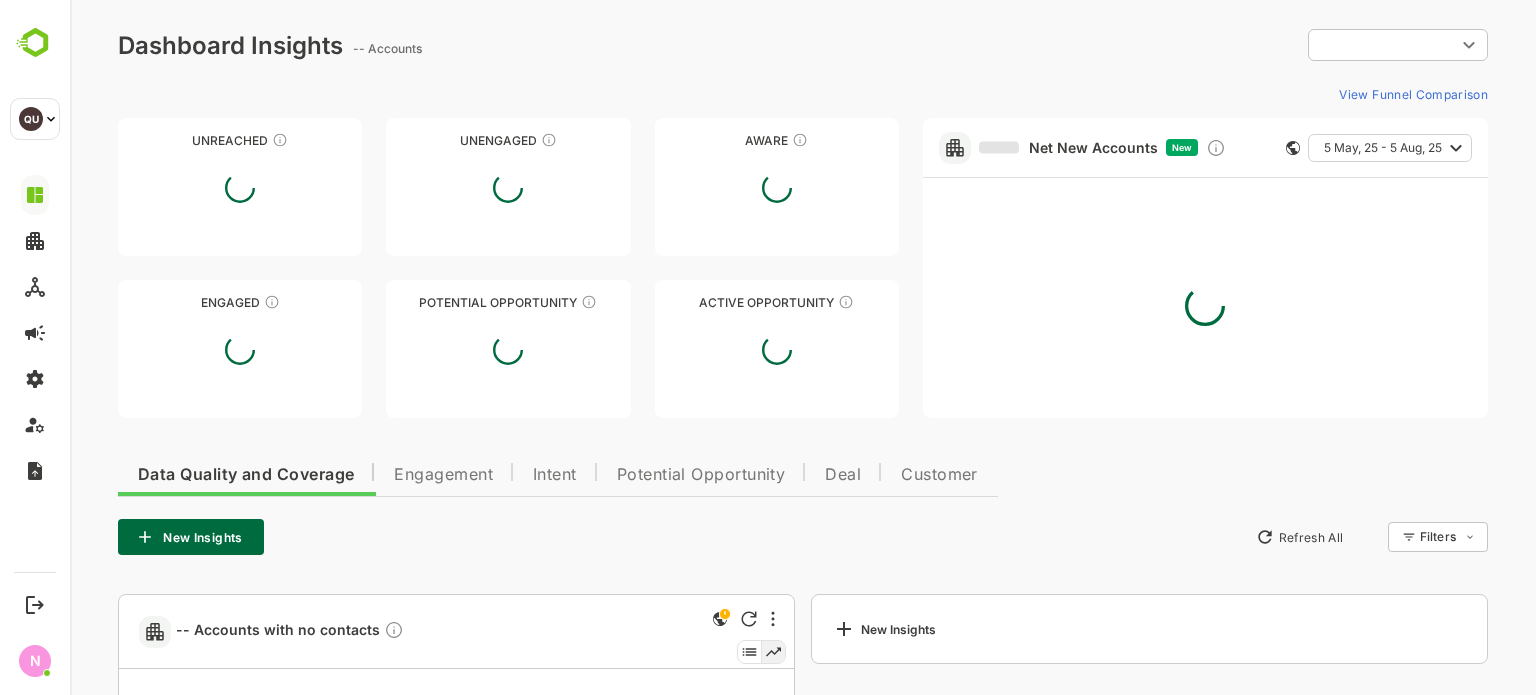 type on "**********" 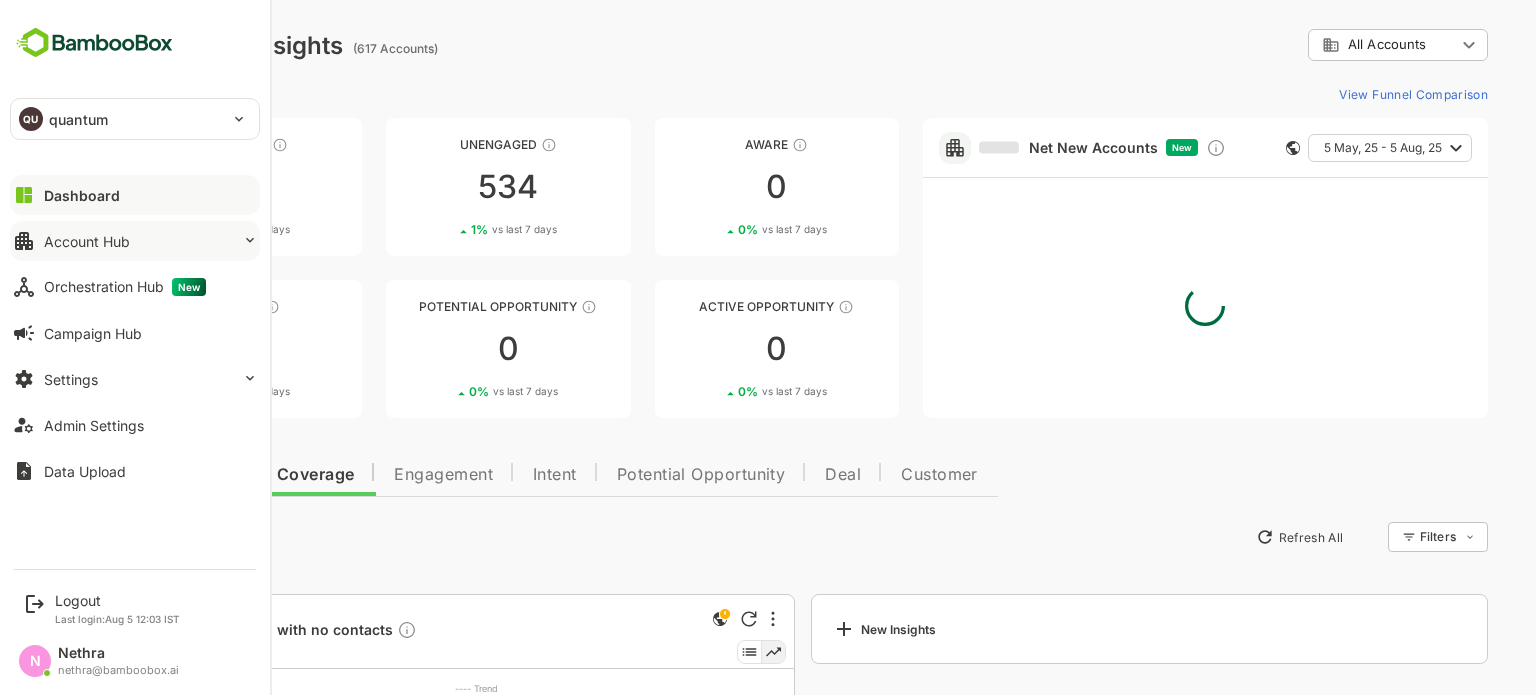 click on "Account Hub" at bounding box center [135, 241] 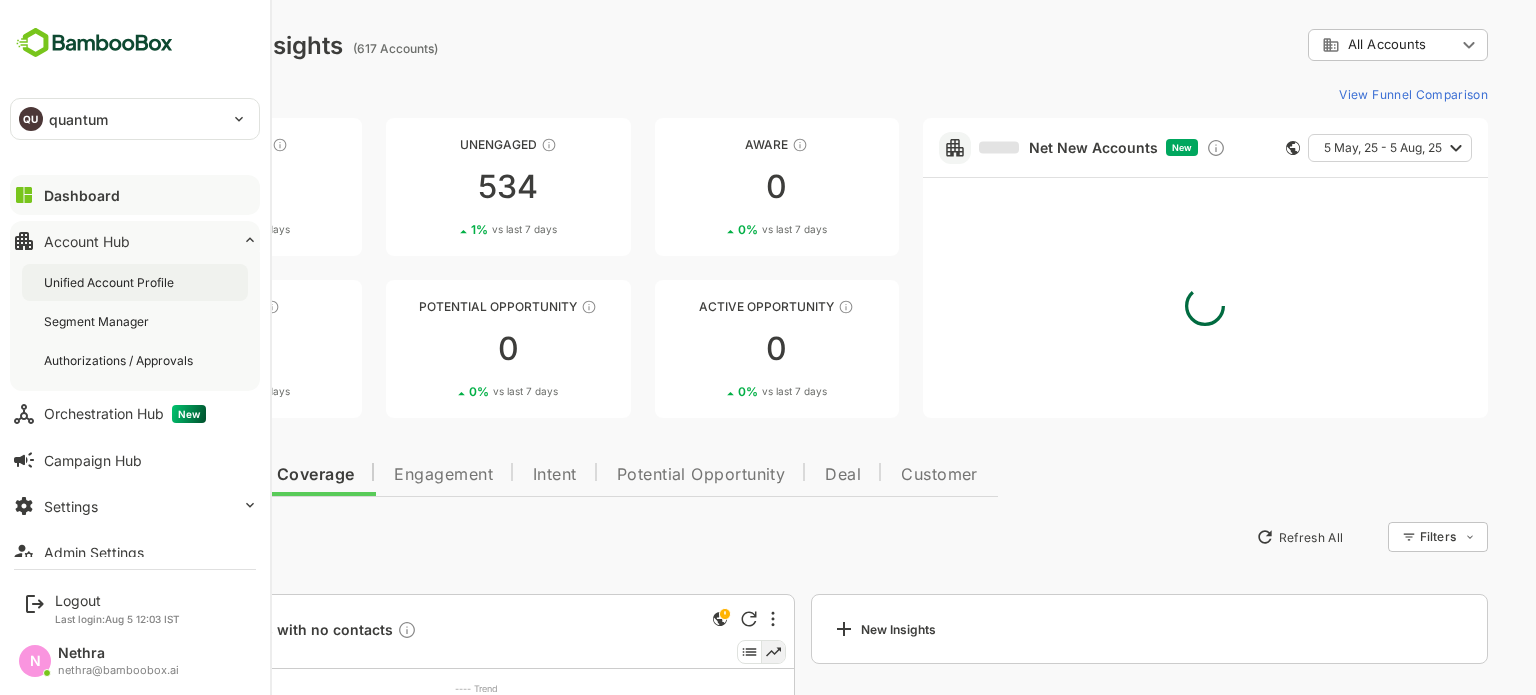 click on "Unified Account Profile" at bounding box center (135, 282) 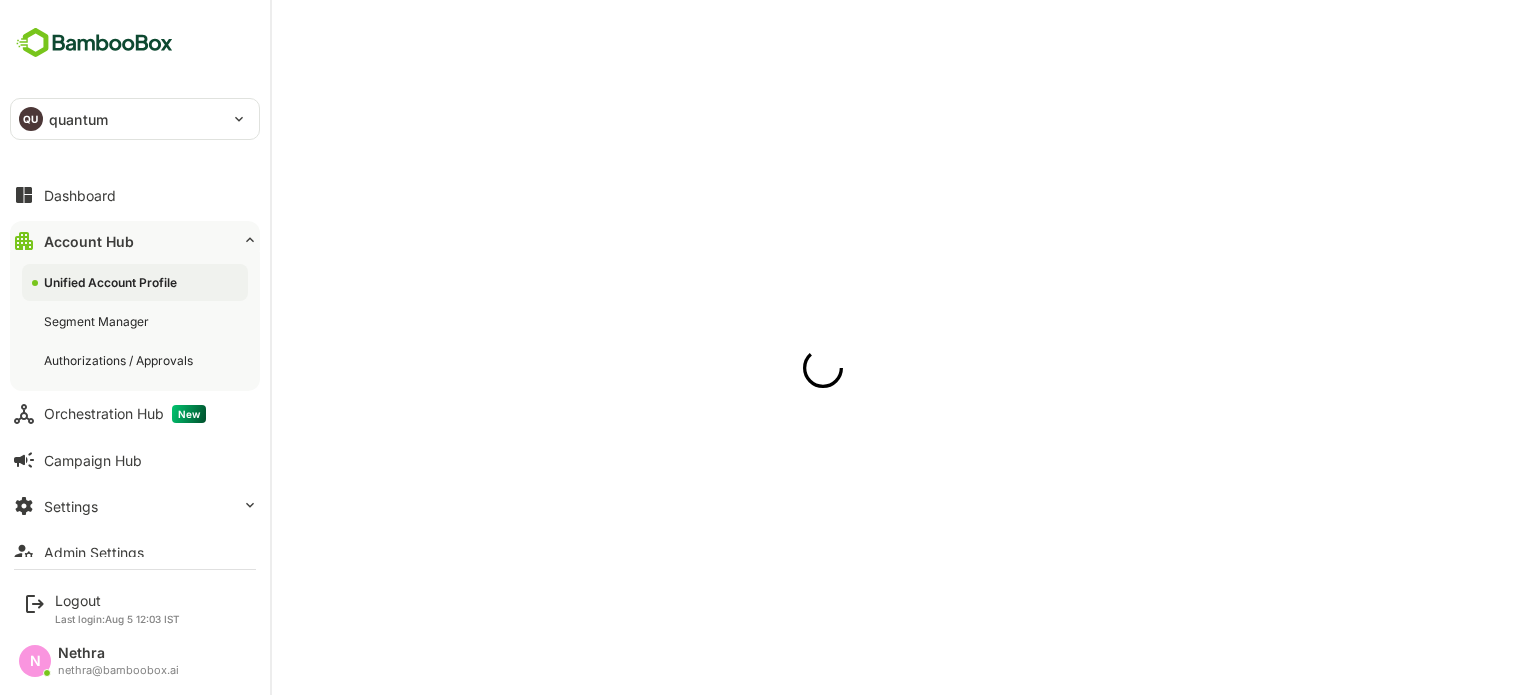scroll, scrollTop: 0, scrollLeft: 0, axis: both 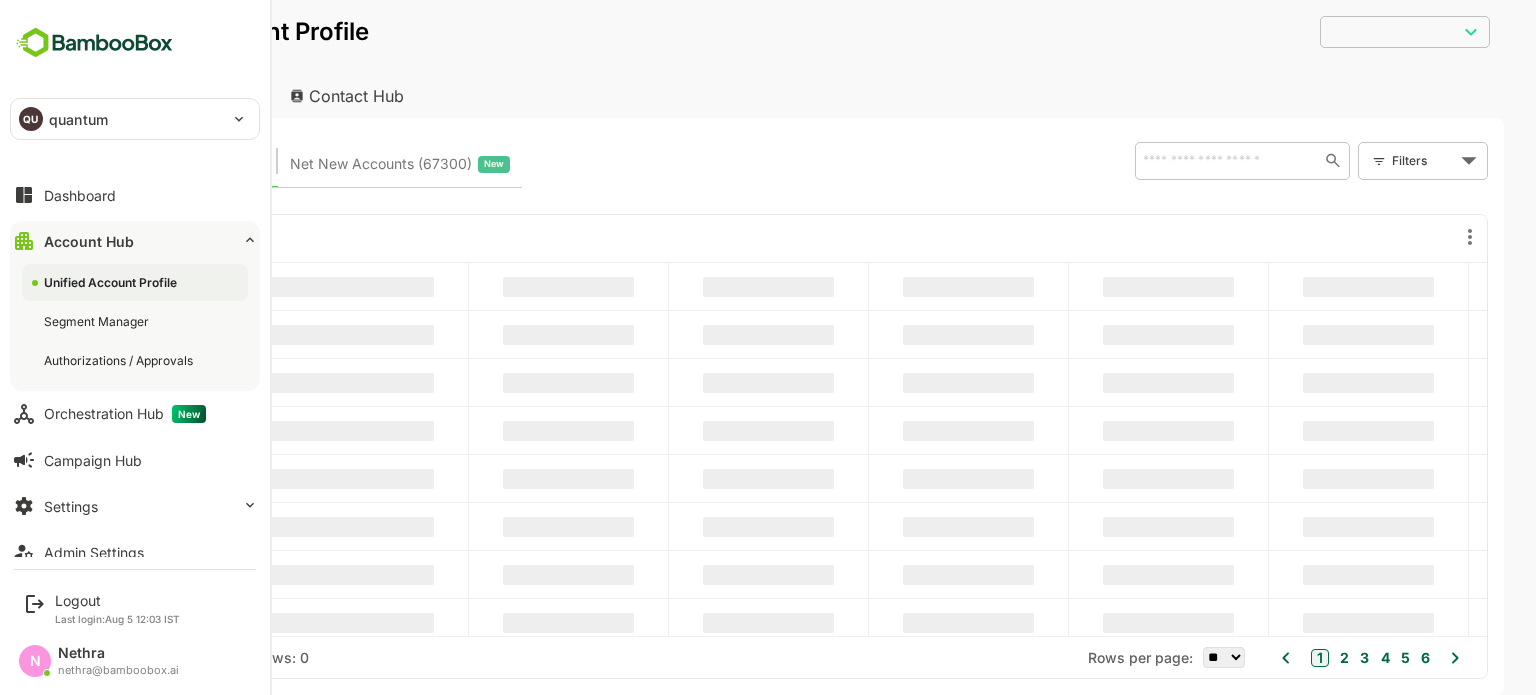 type on "**********" 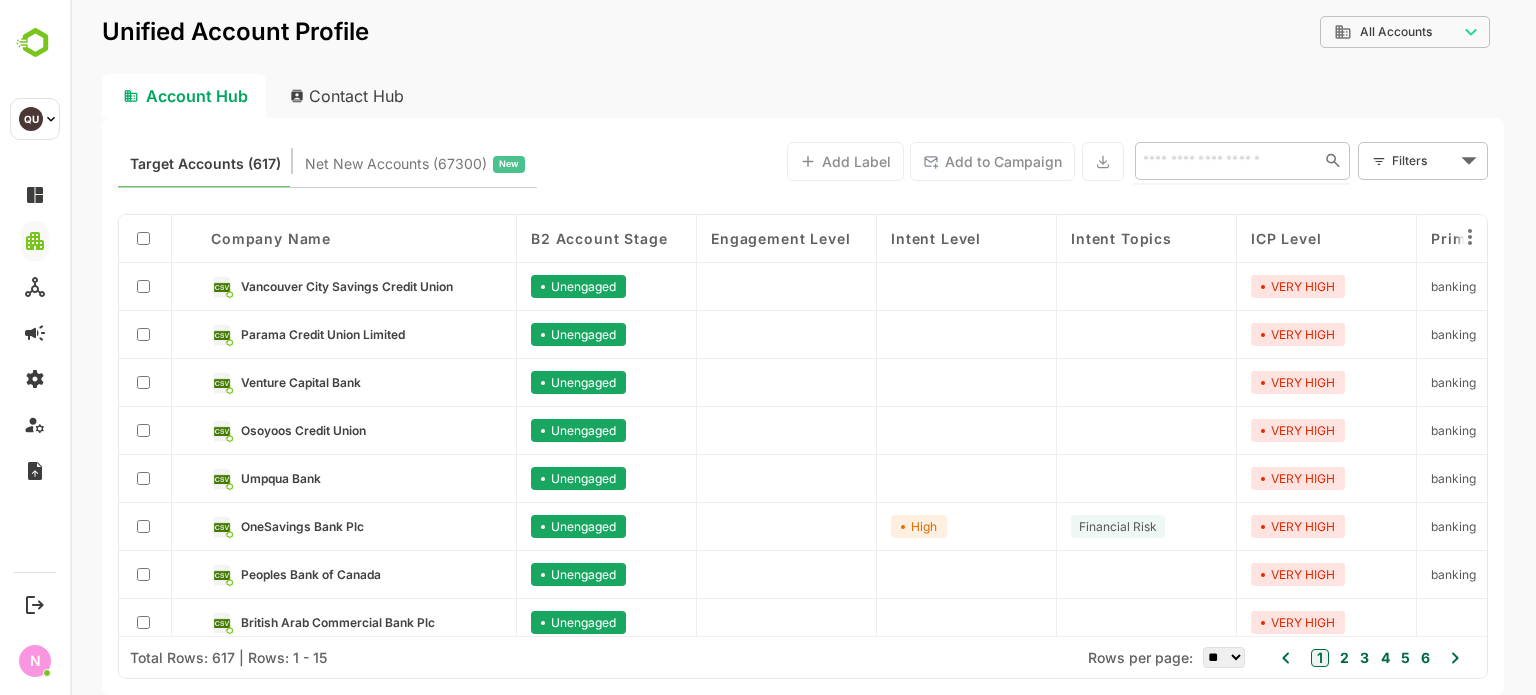 click at bounding box center (1223, 160) 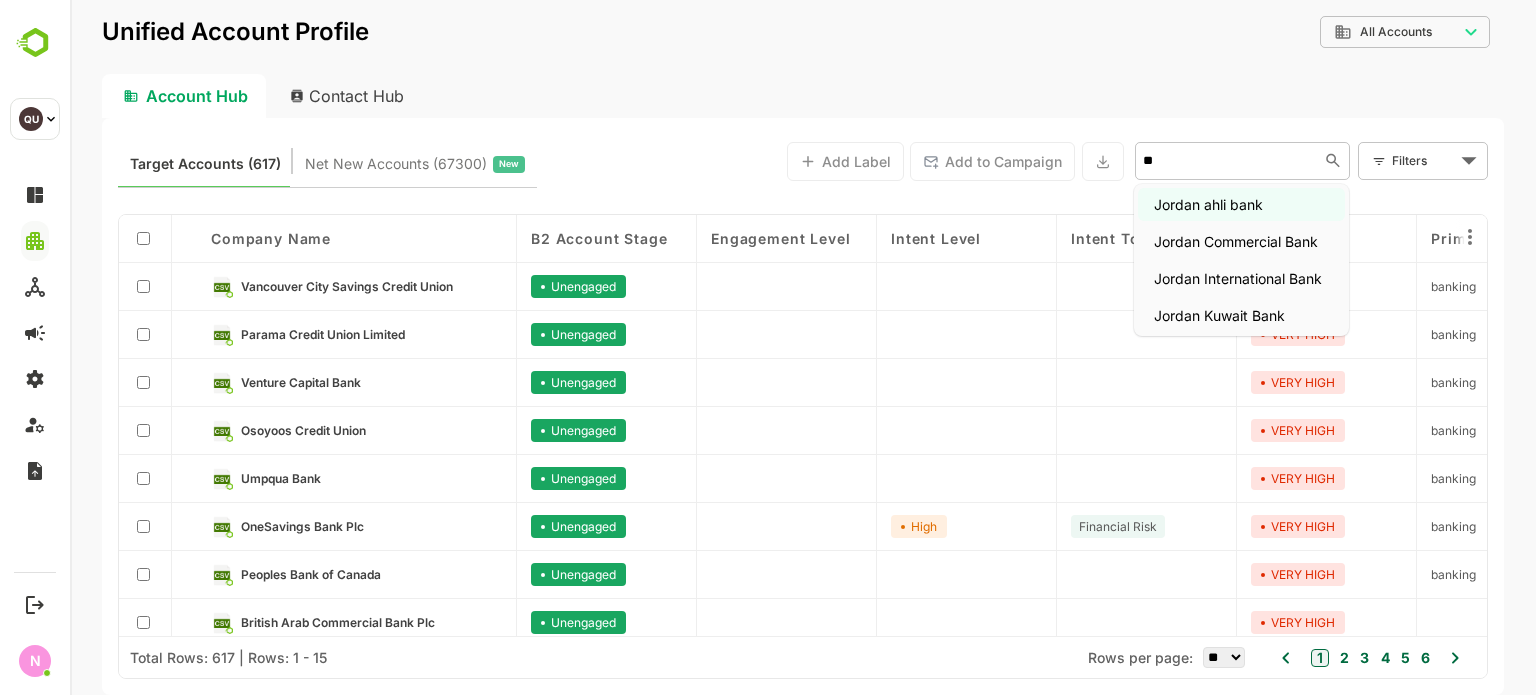 type on "***" 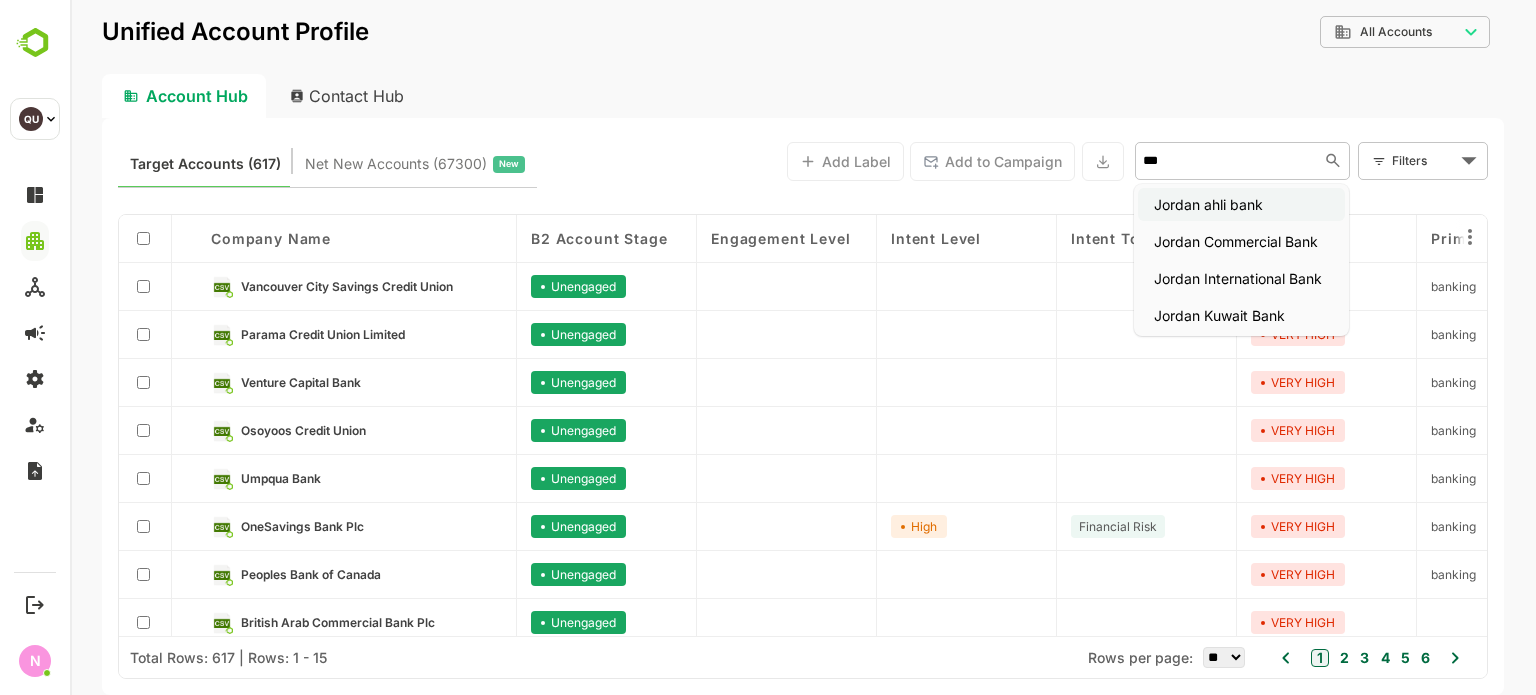 click on "Jordan ahli bank" at bounding box center (1241, 204) 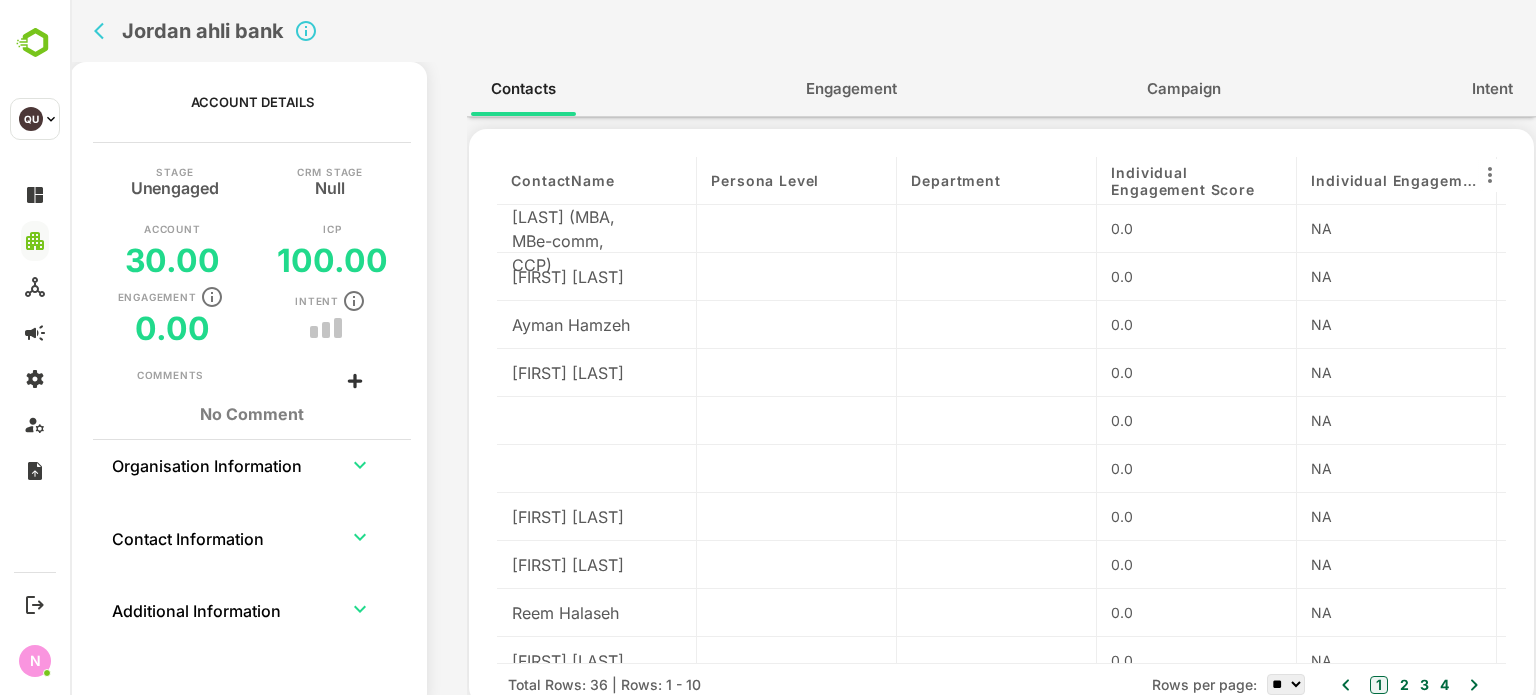 drag, startPoint x: 692, startPoint y: 171, endPoint x: 881, endPoint y: 163, distance: 189.16924 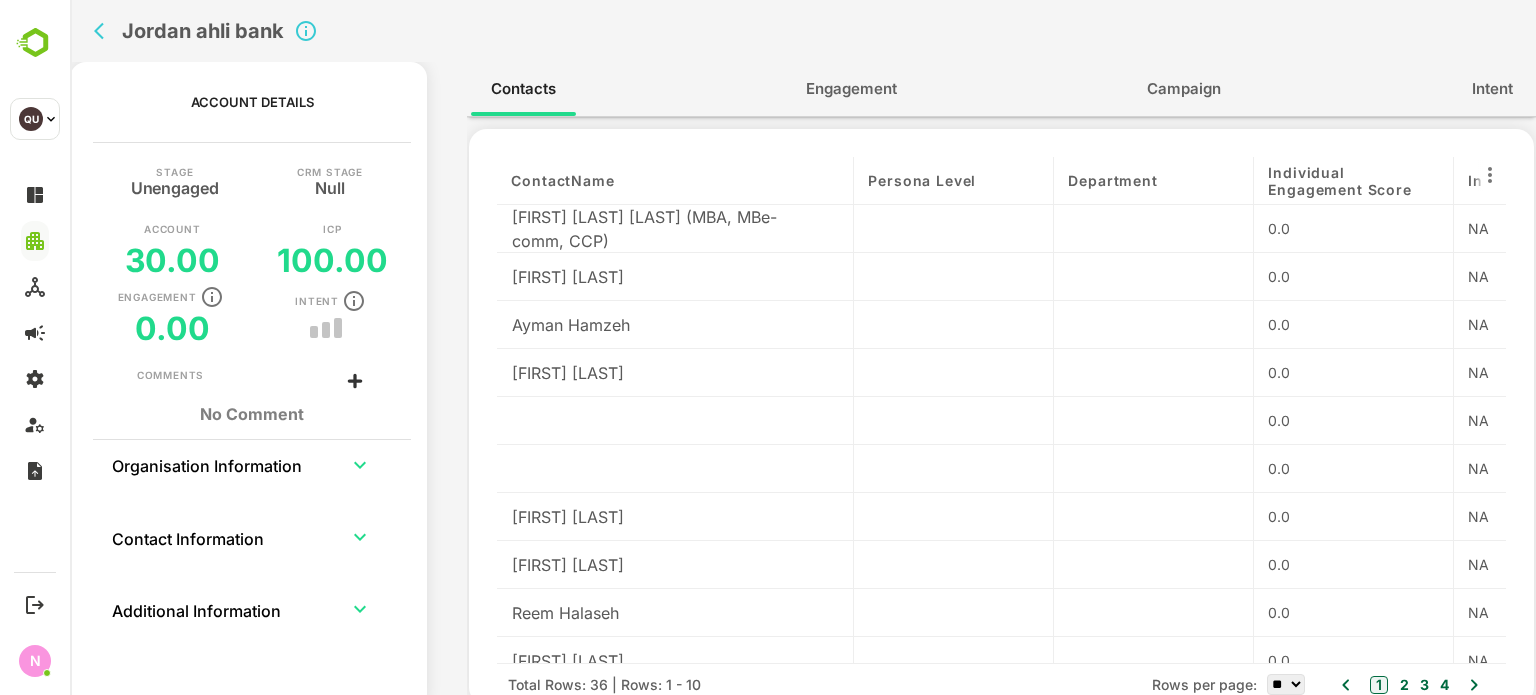 scroll, scrollTop: 26, scrollLeft: 0, axis: vertical 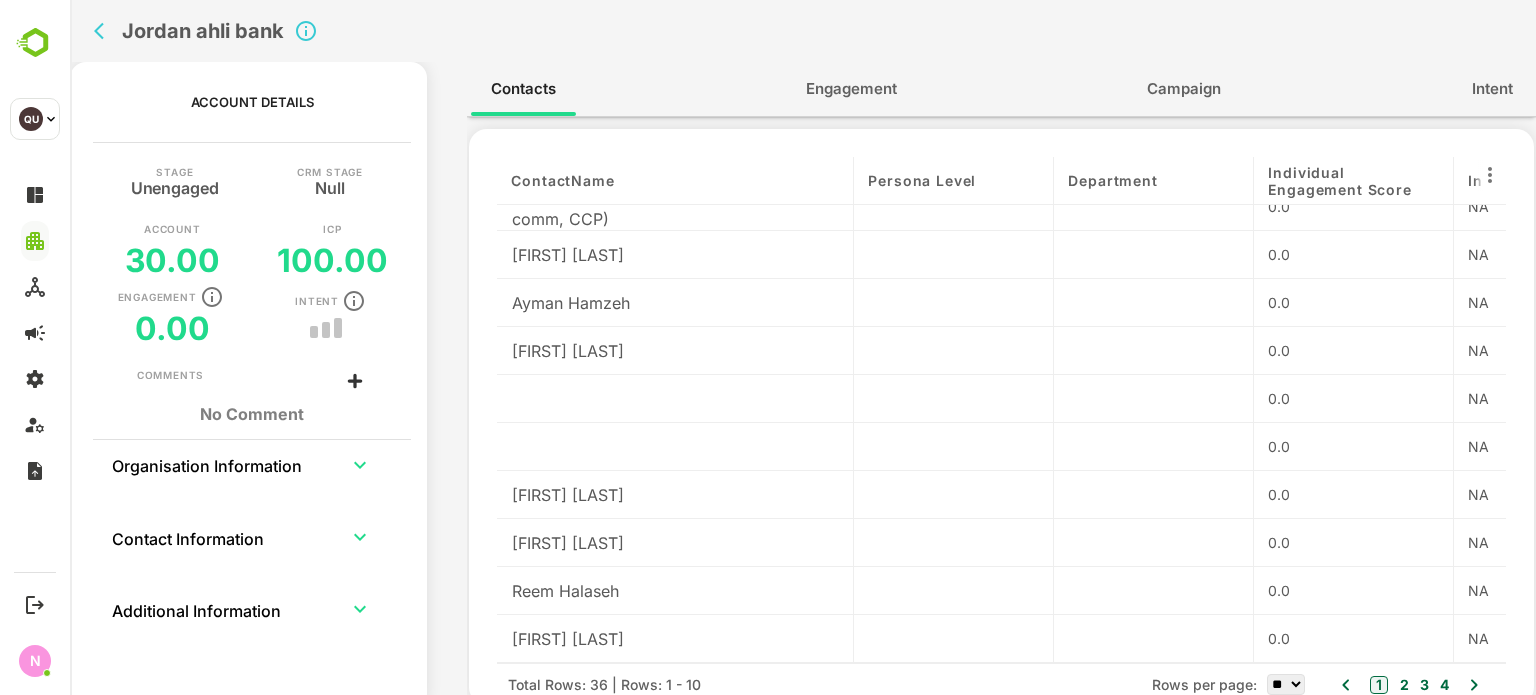 click on "** ** ** ***" at bounding box center (1286, 684) 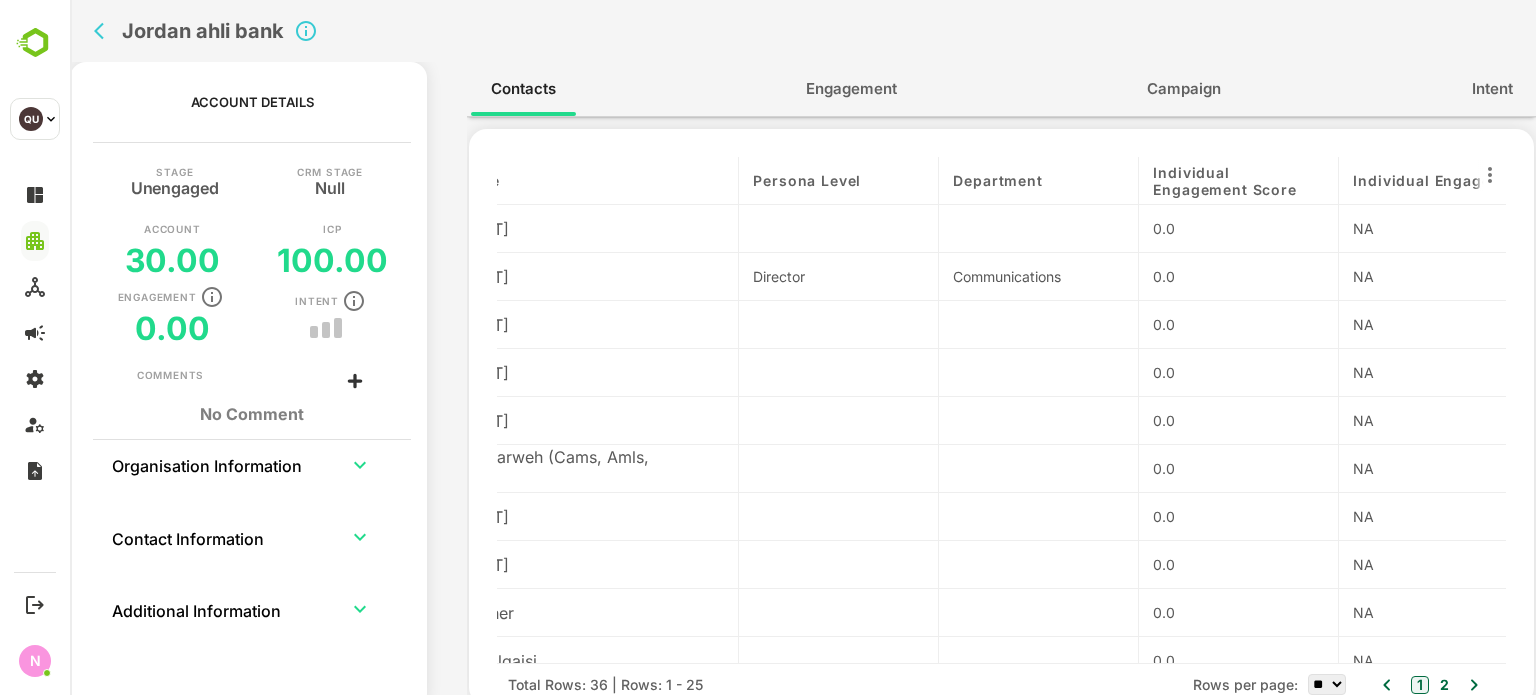 scroll, scrollTop: 432, scrollLeft: 0, axis: vertical 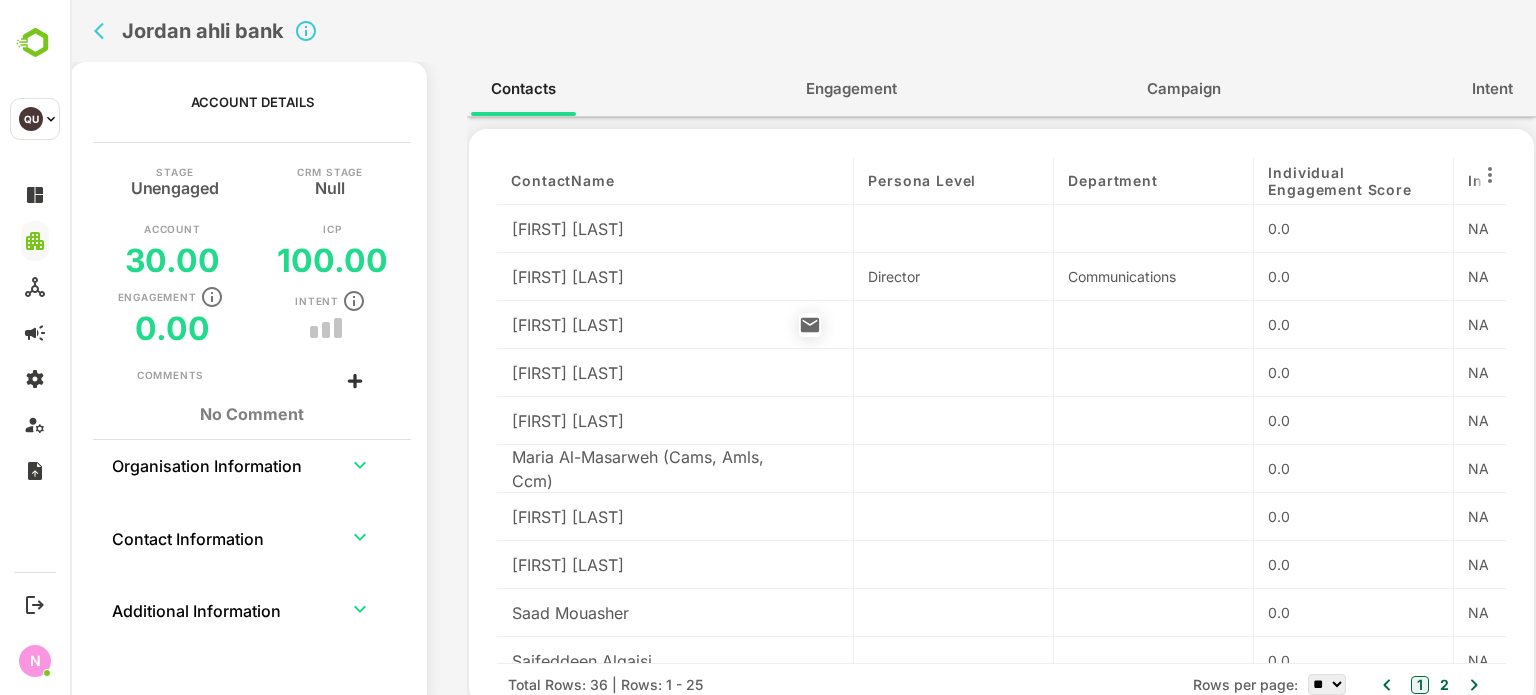 click on "Khaled Al Hasan" at bounding box center [568, 325] 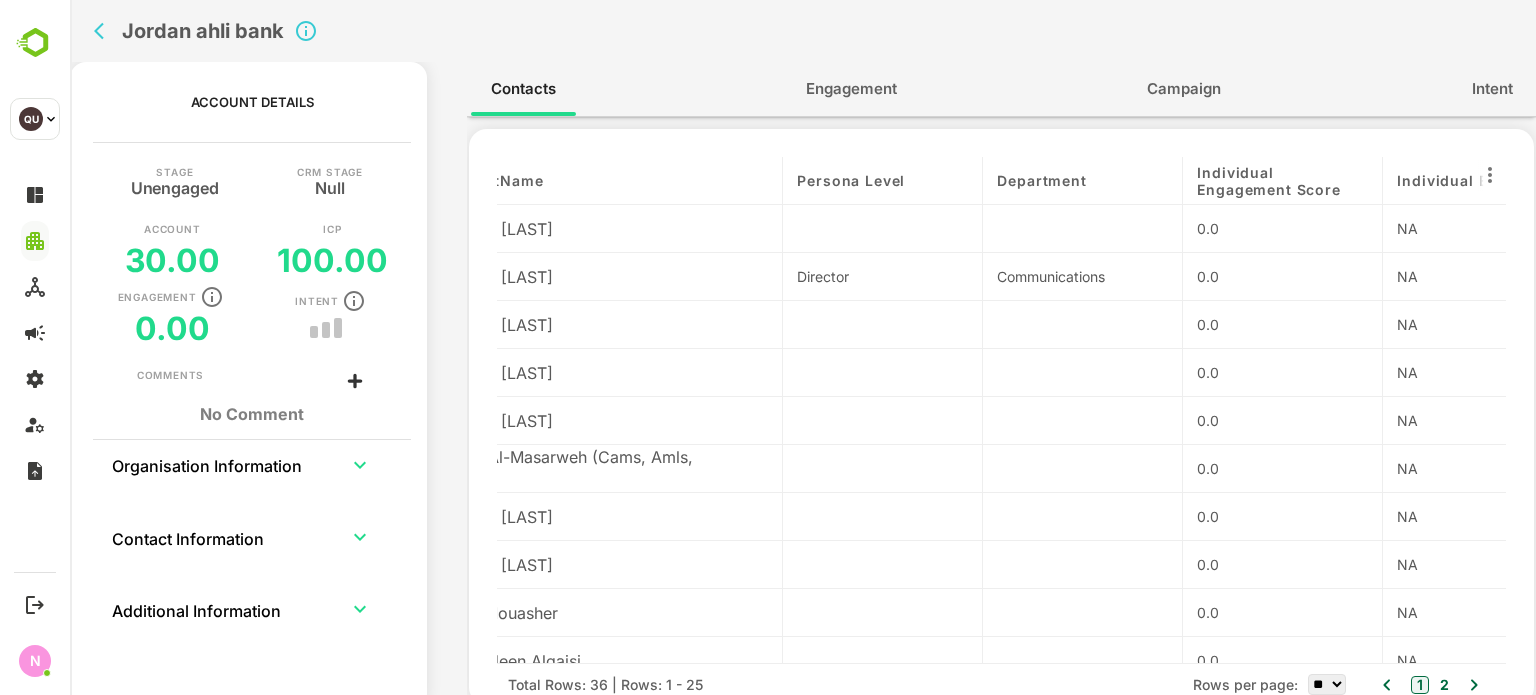 scroll, scrollTop: 432, scrollLeft: 0, axis: vertical 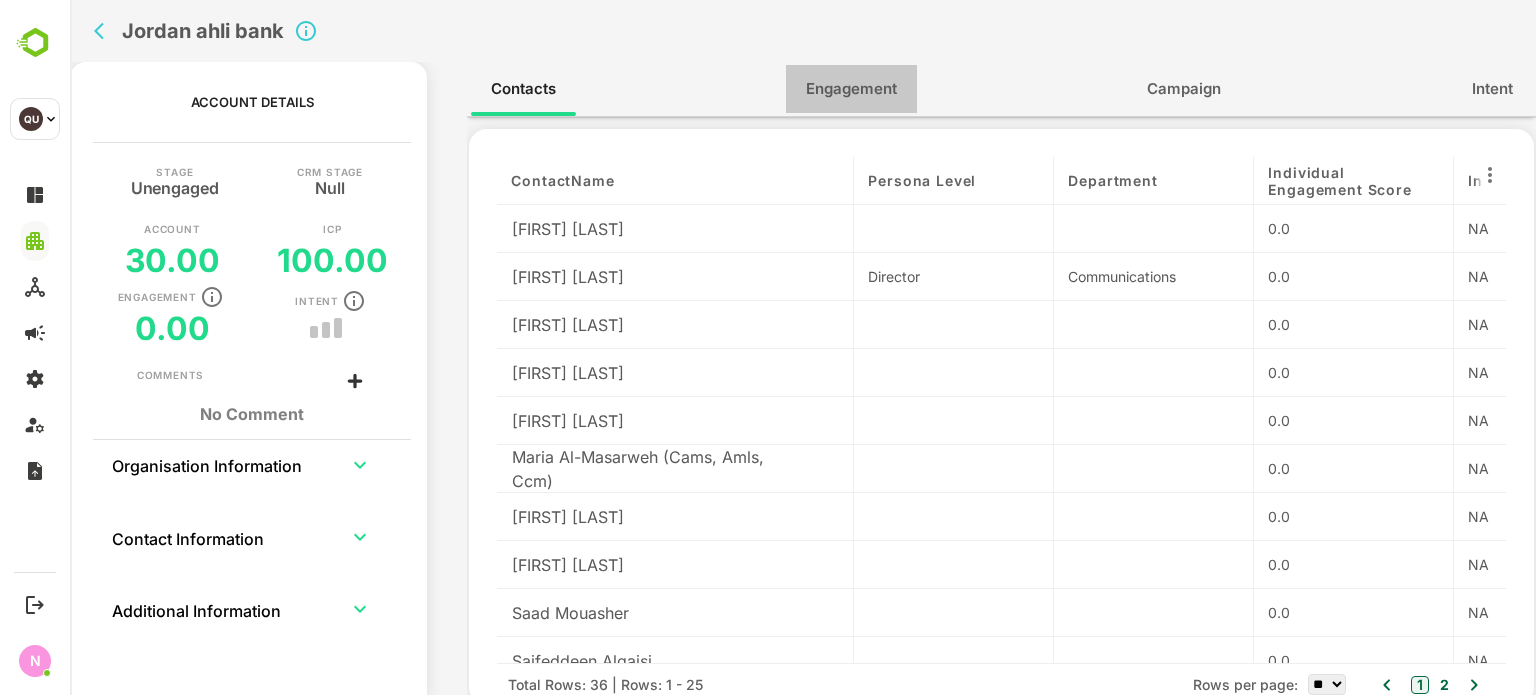 click on "Engagement" at bounding box center (851, 89) 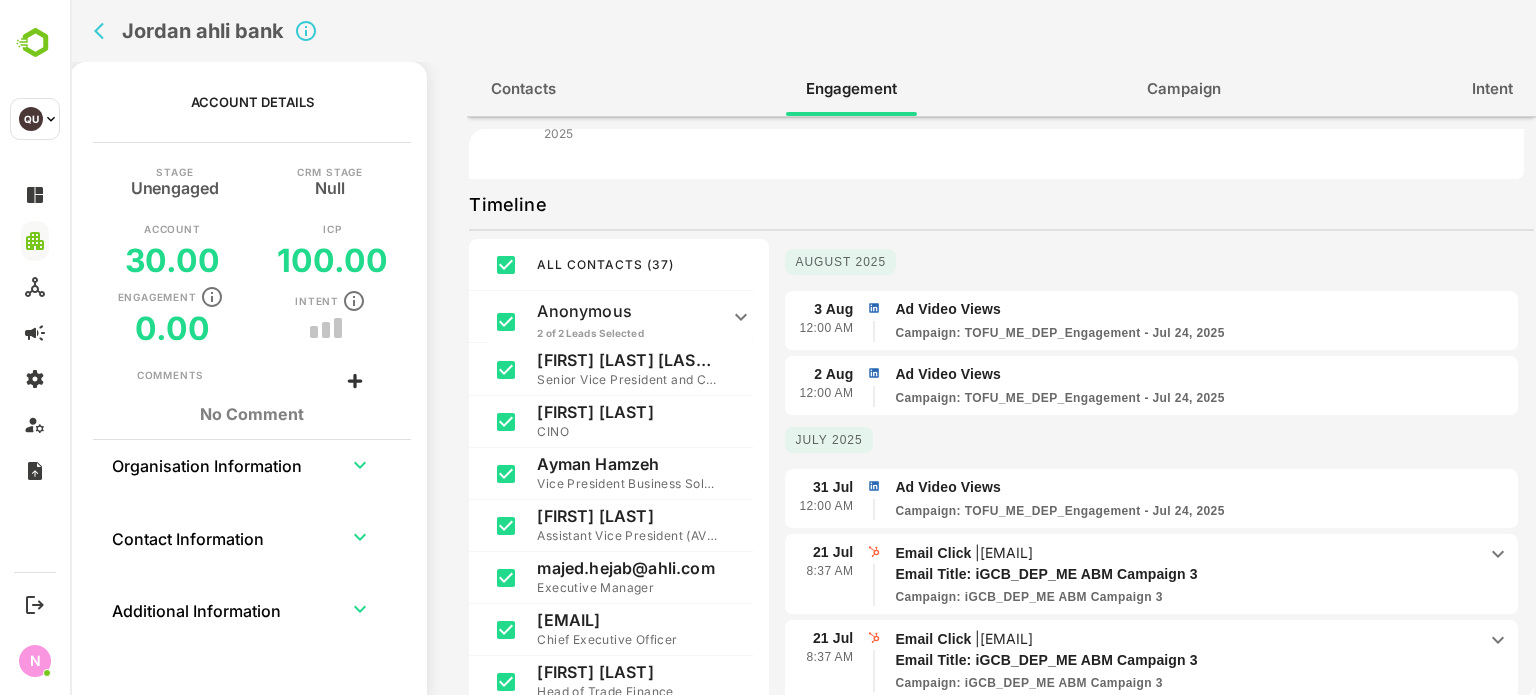 scroll, scrollTop: 268, scrollLeft: 0, axis: vertical 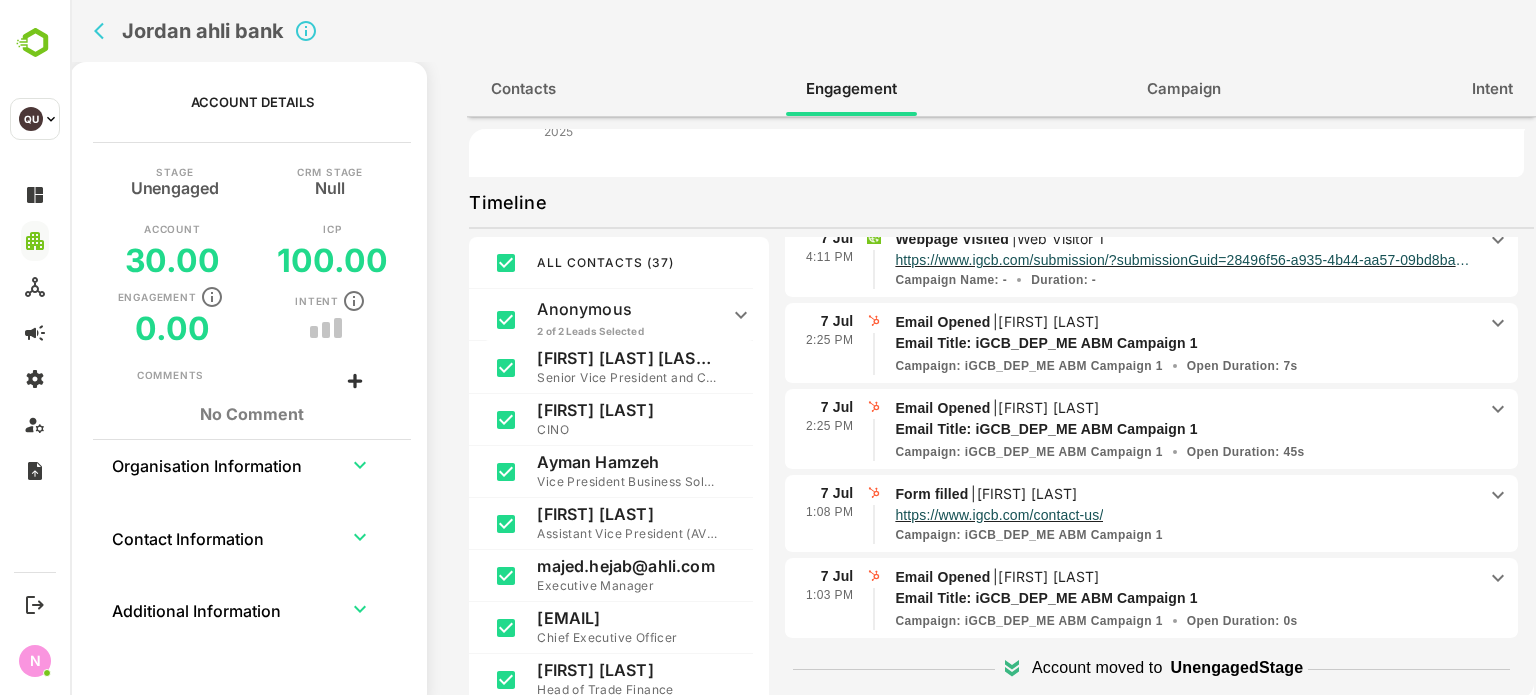 click on "Khaled Al Hasan" at bounding box center (1007, -168) 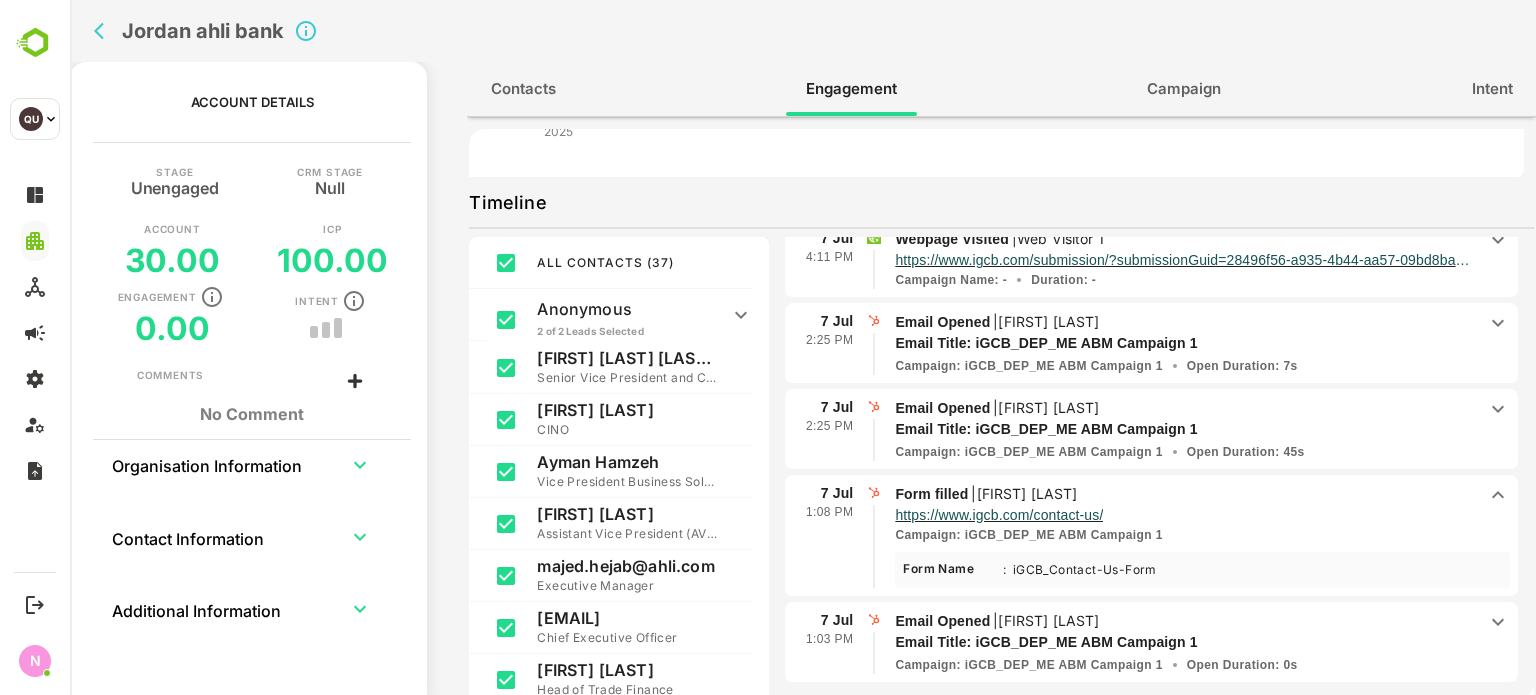 click on "Contacts" at bounding box center (523, 89) 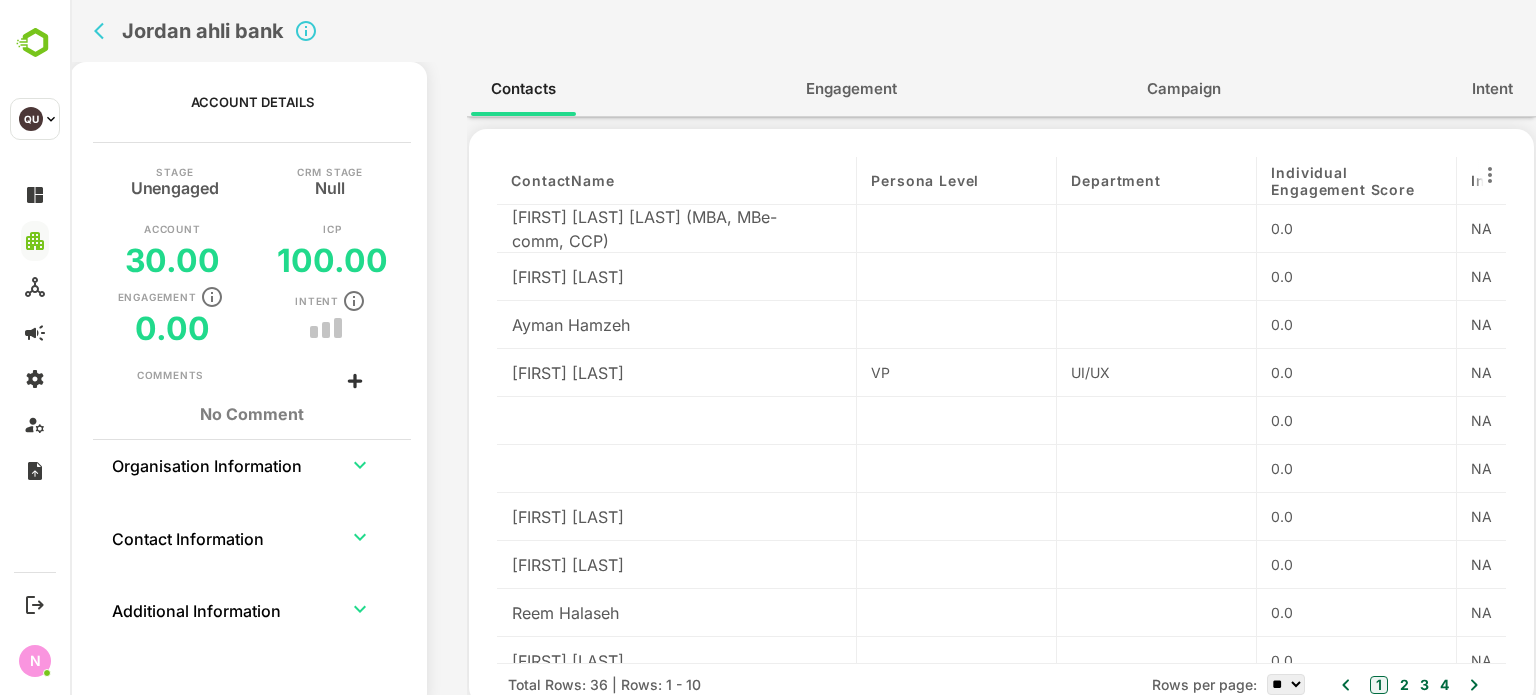 drag, startPoint x: 695, startPoint y: 178, endPoint x: 968, endPoint y: 181, distance: 273.01648 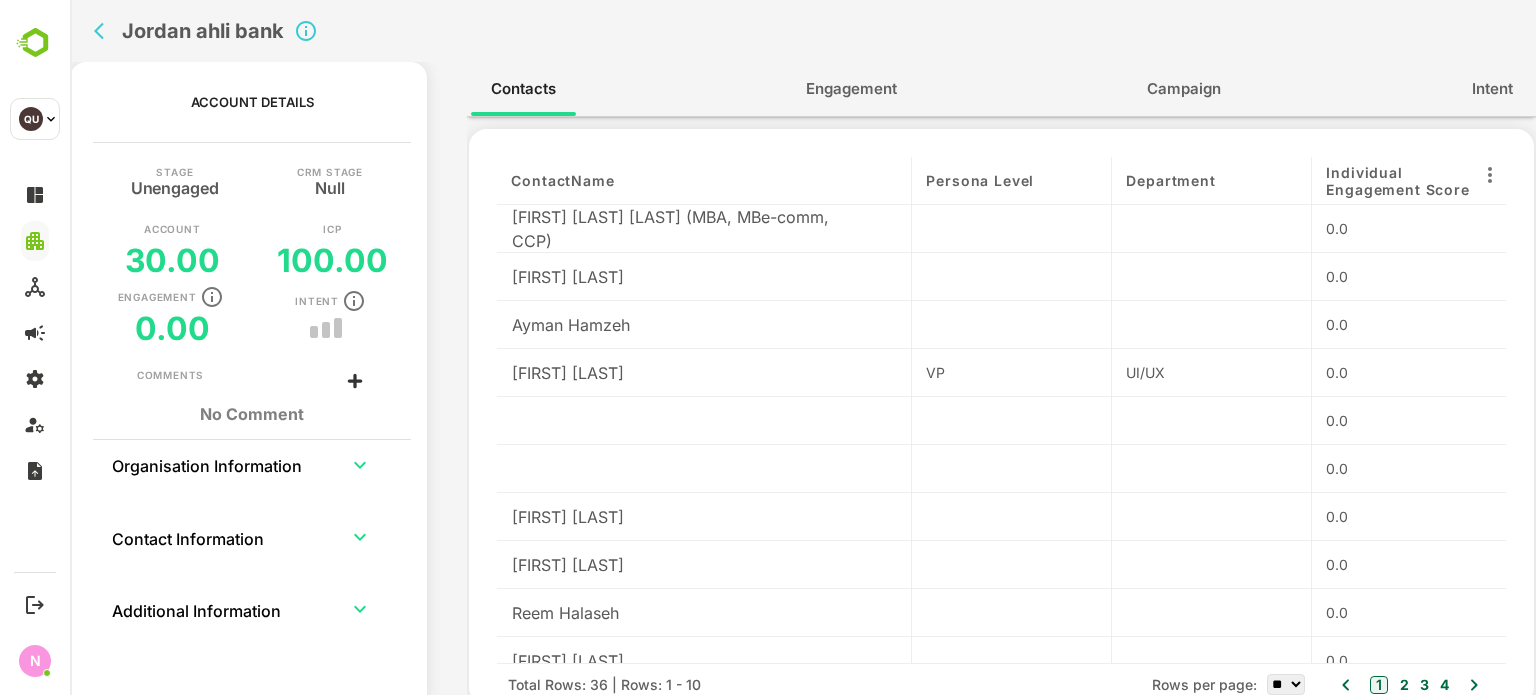 click on "** ** ** ***" at bounding box center [1286, 684] 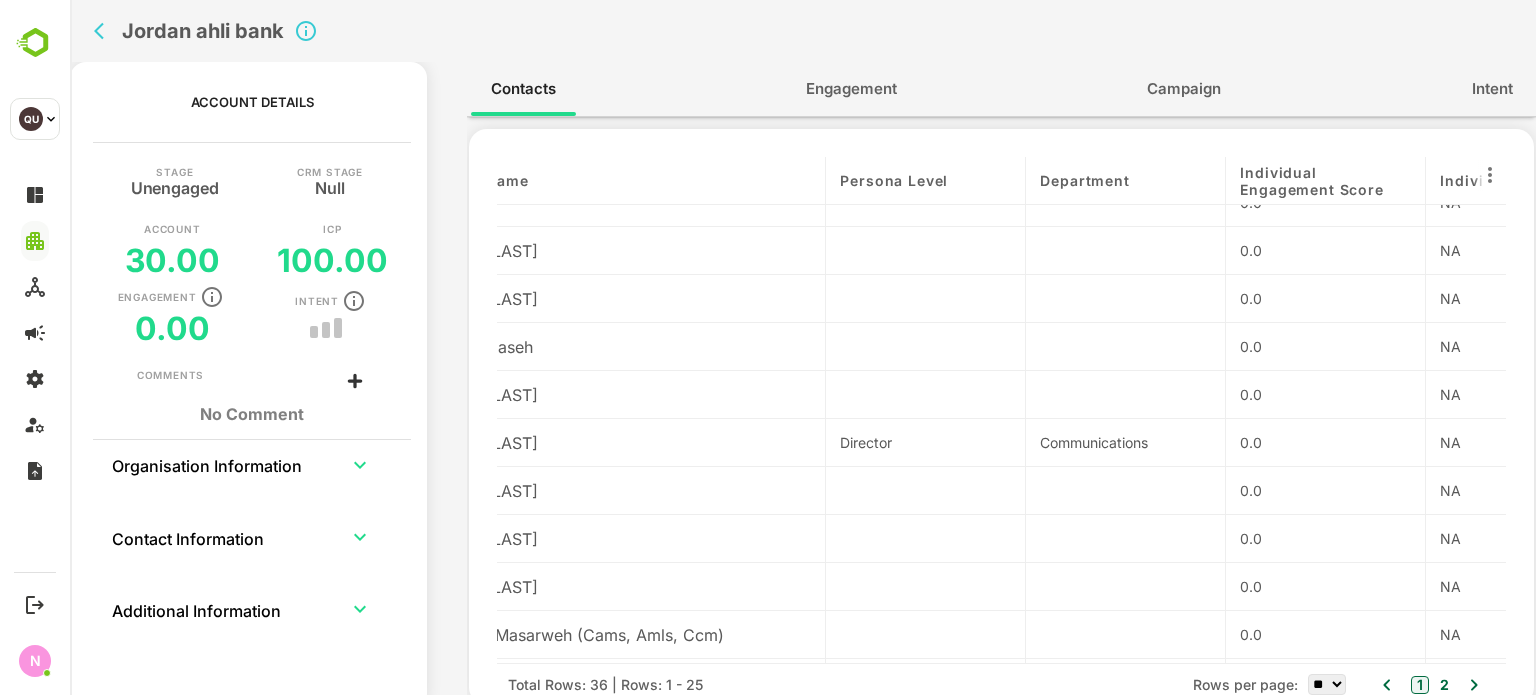 scroll, scrollTop: 266, scrollLeft: 0, axis: vertical 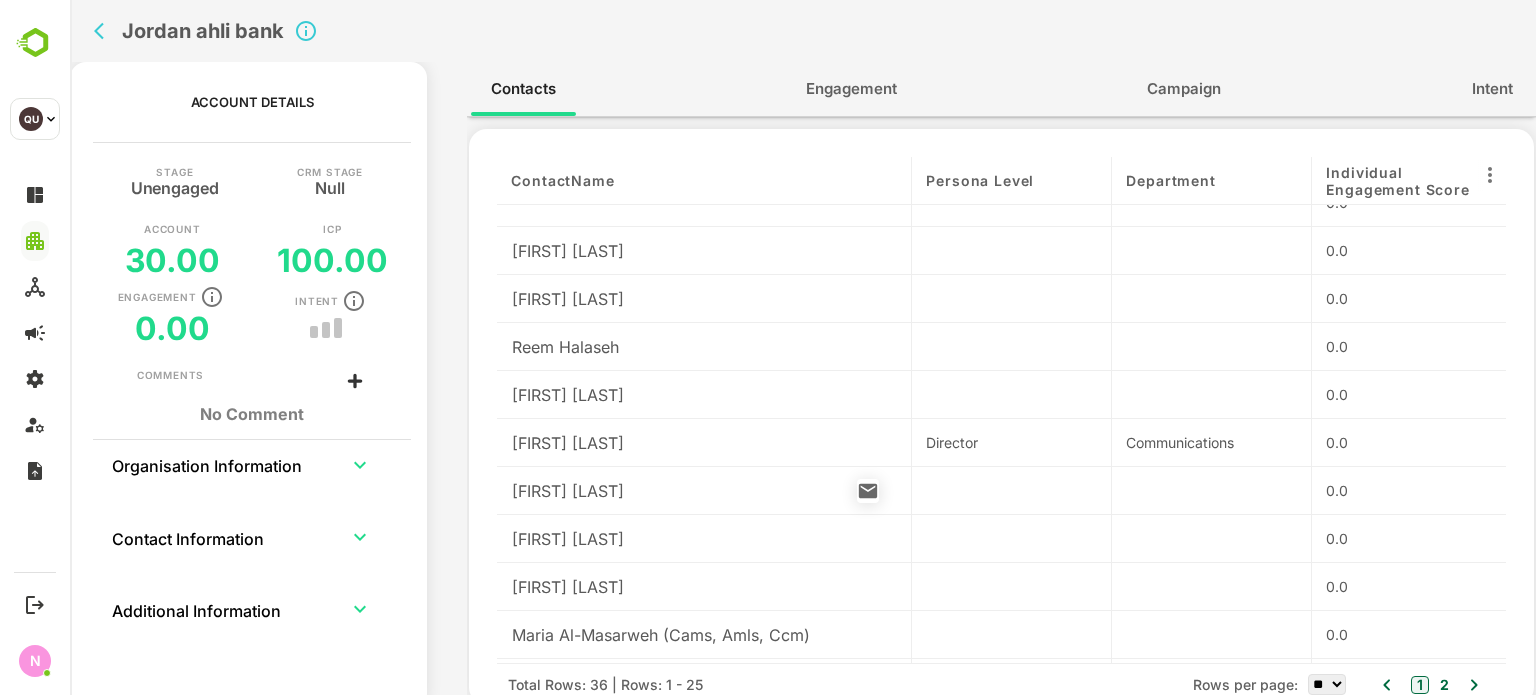 click on "Khaled Al Hasan" at bounding box center (704, 491) 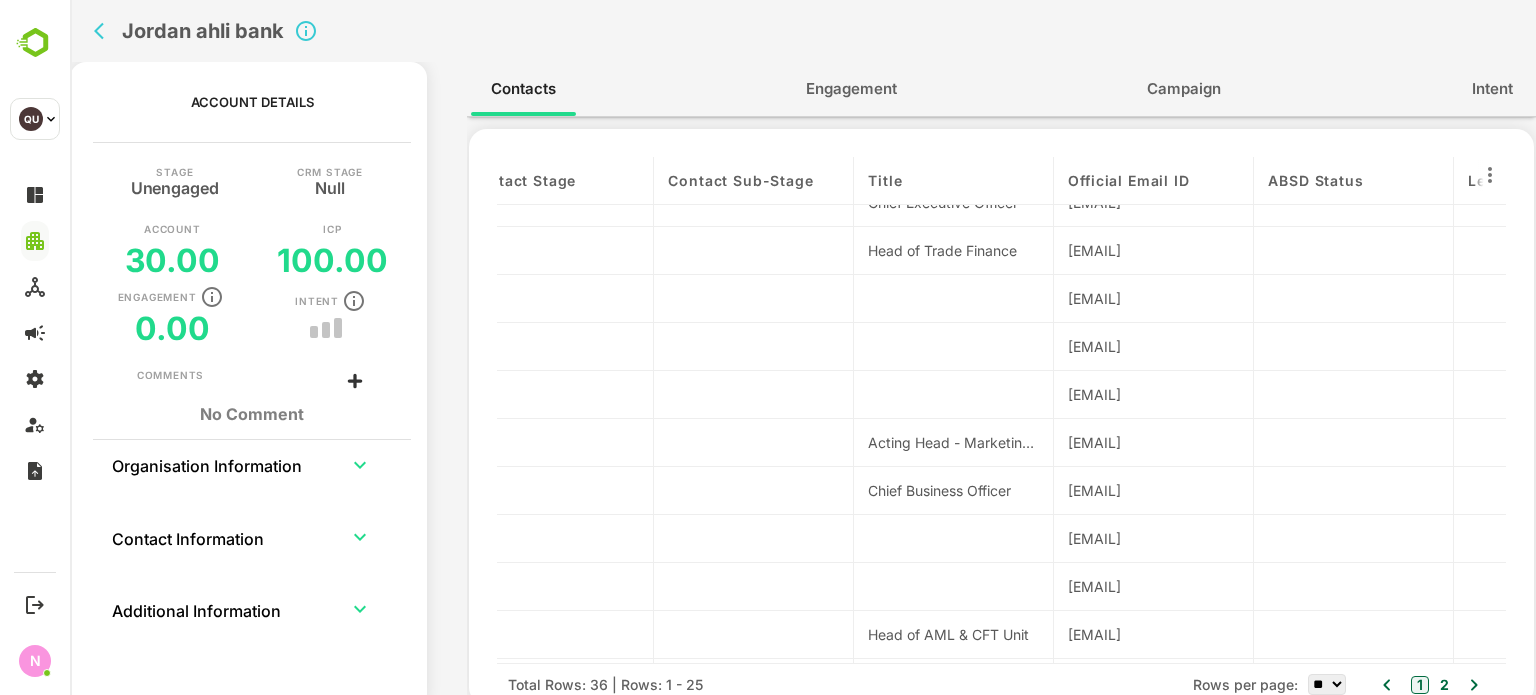 scroll, scrollTop: 266, scrollLeft: 1296, axis: both 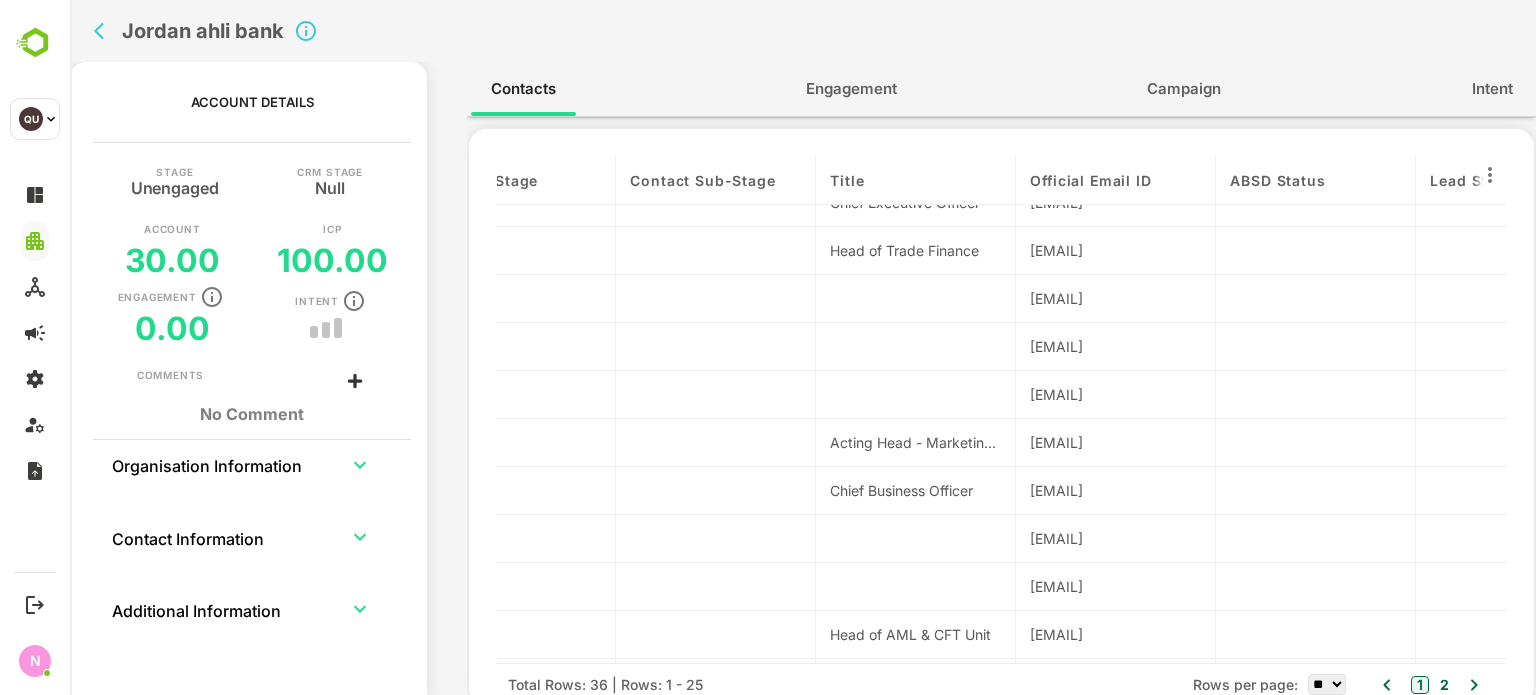 click on "khaled.hasan@ahli.com" at bounding box center [1115, 490] 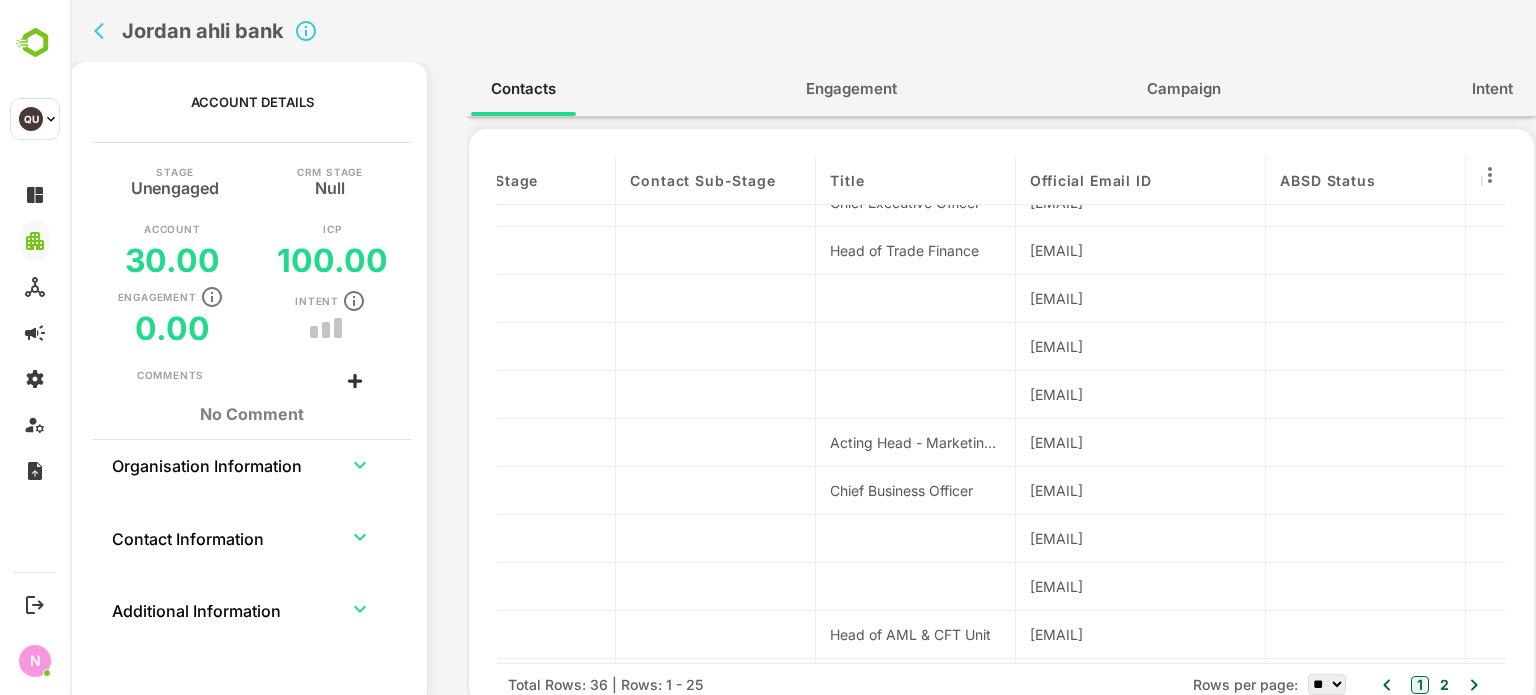 click on "khaled.hasan@ahli.com" at bounding box center [1140, 490] 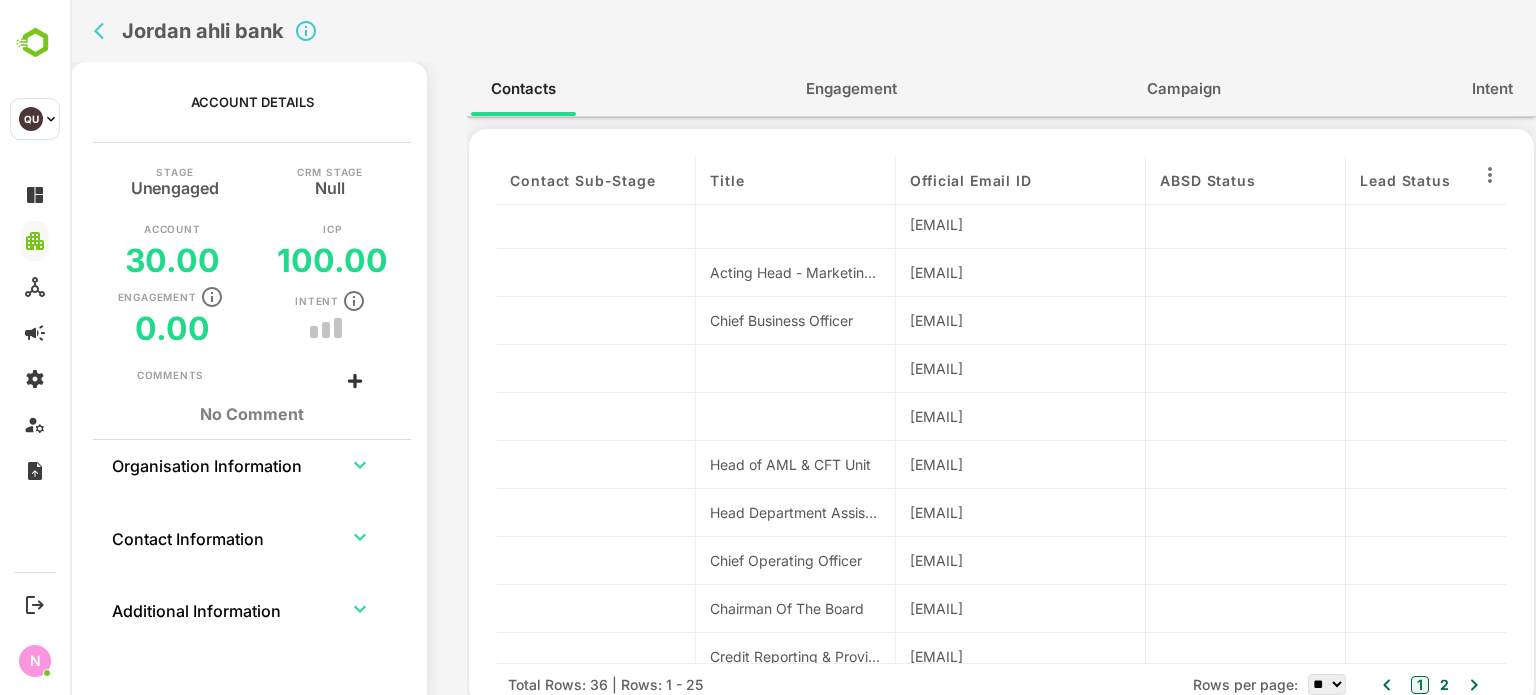 scroll, scrollTop: 436, scrollLeft: 1414, axis: both 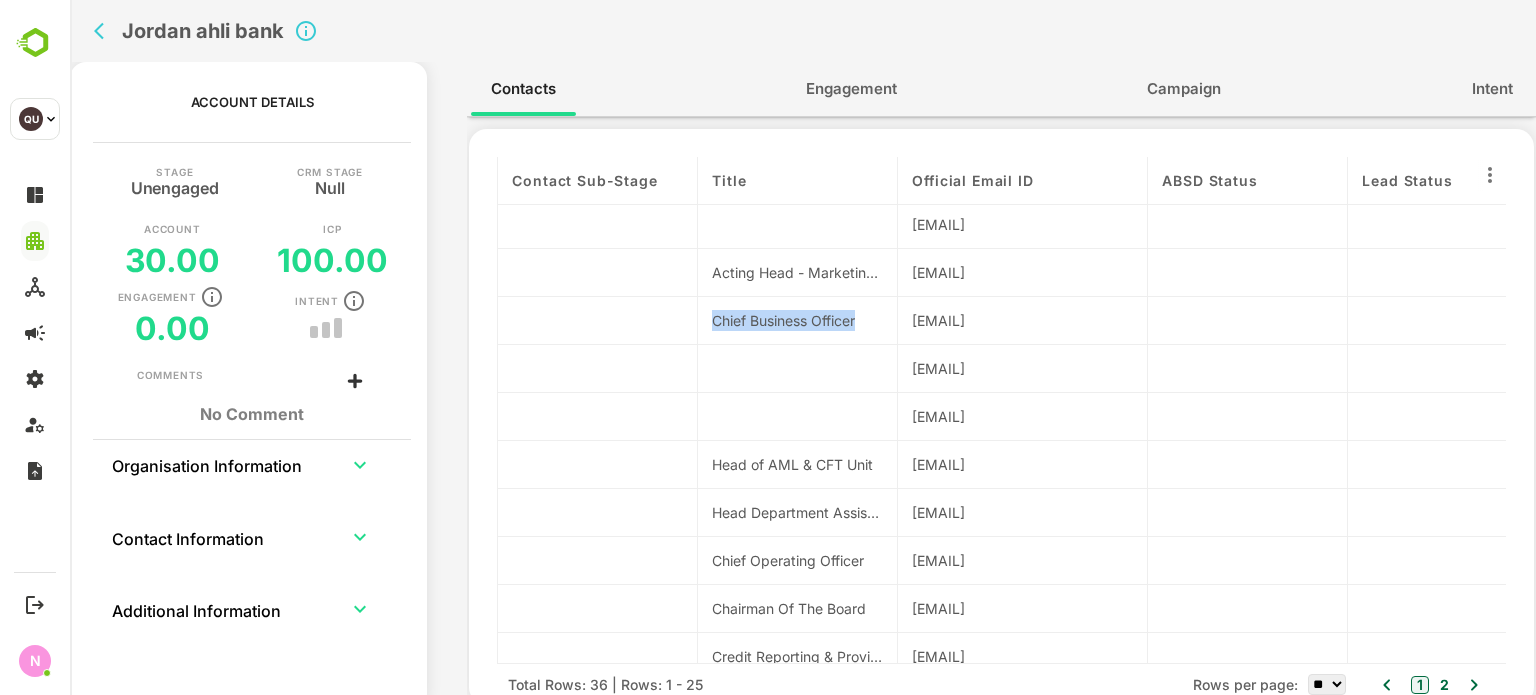 drag, startPoint x: 861, startPoint y: 319, endPoint x: 696, endPoint y: 327, distance: 165.19383 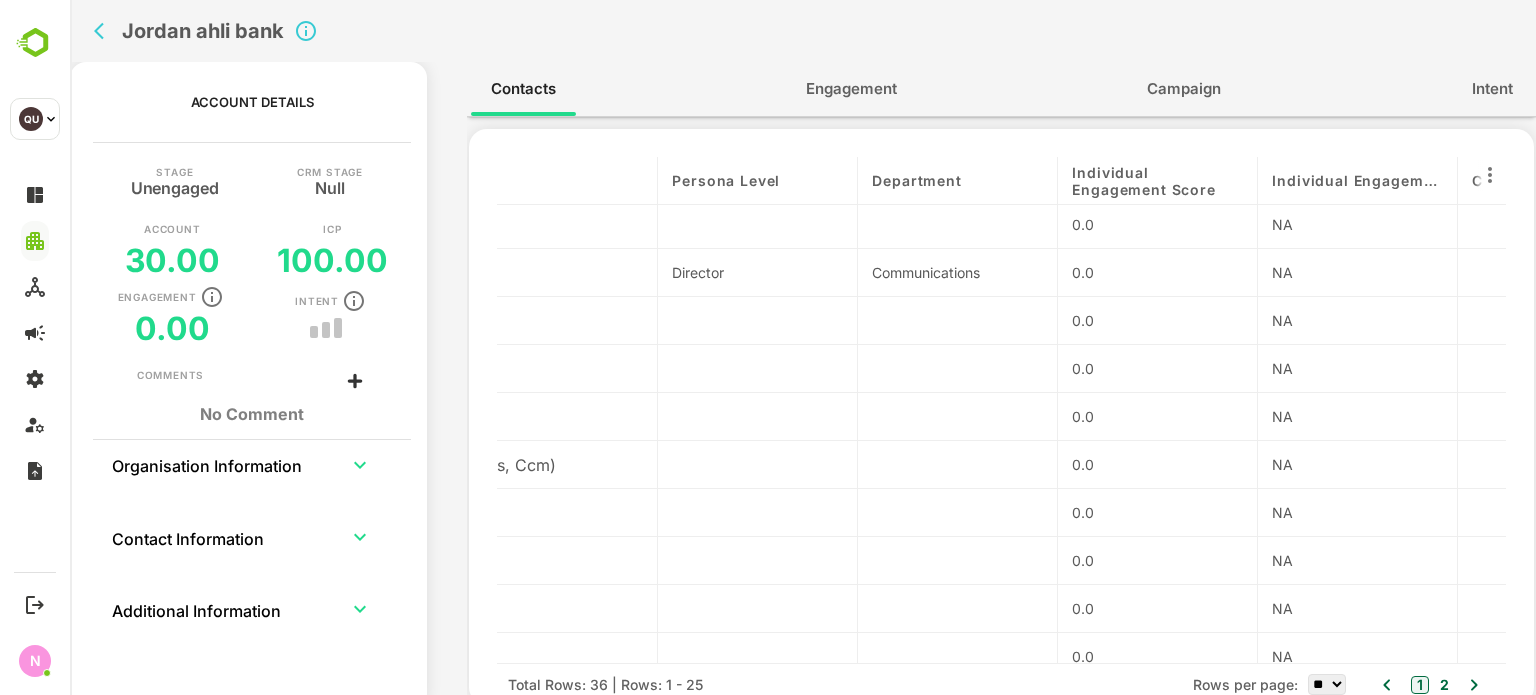 scroll, scrollTop: 436, scrollLeft: 0, axis: vertical 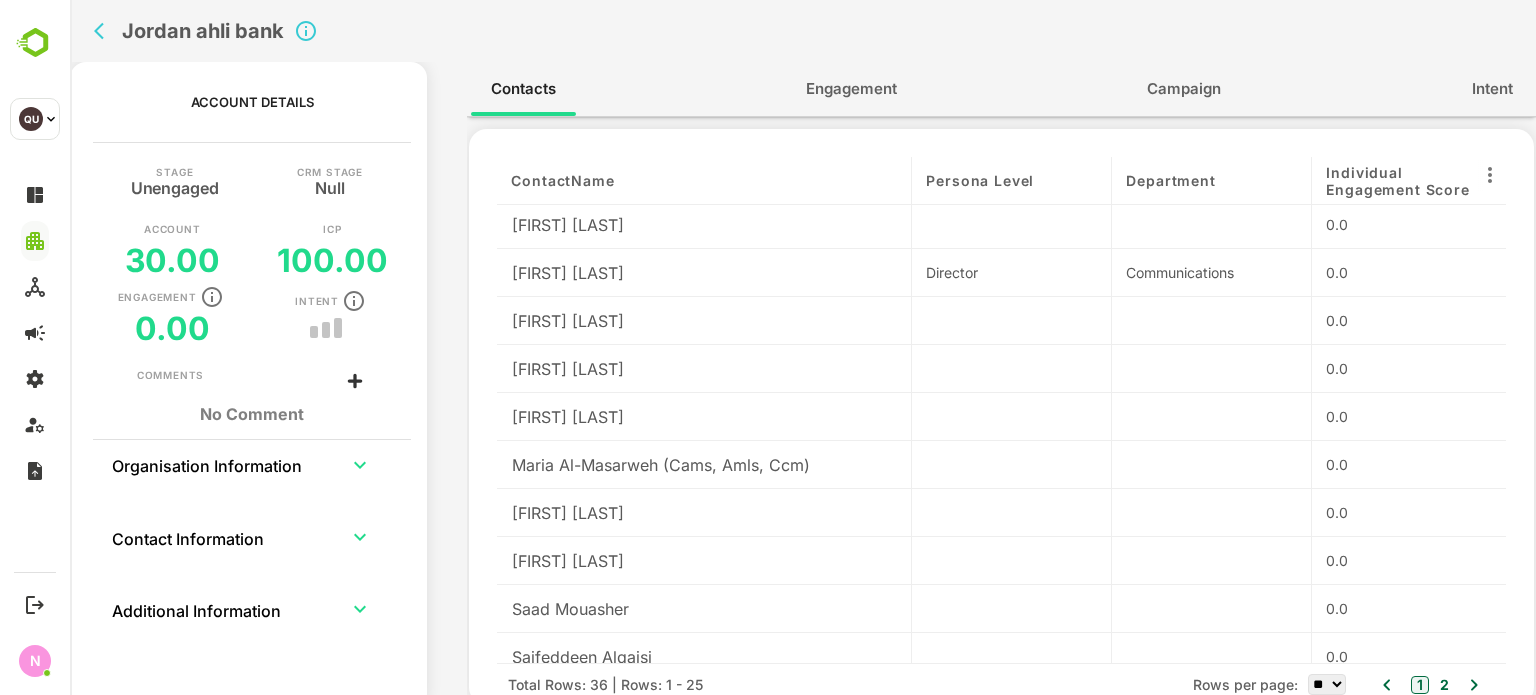 click on "Khaled Al Hasan" at bounding box center [704, 321] 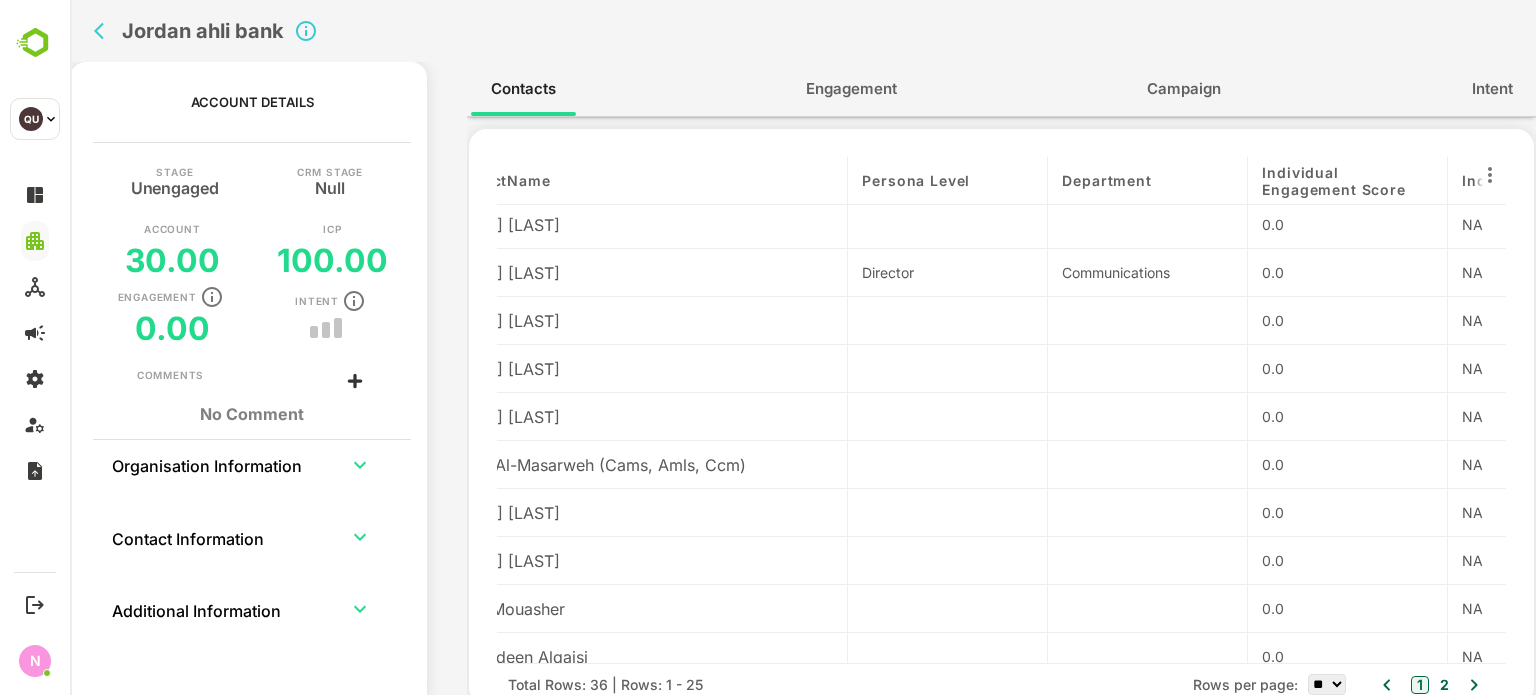scroll, scrollTop: 436, scrollLeft: 0, axis: vertical 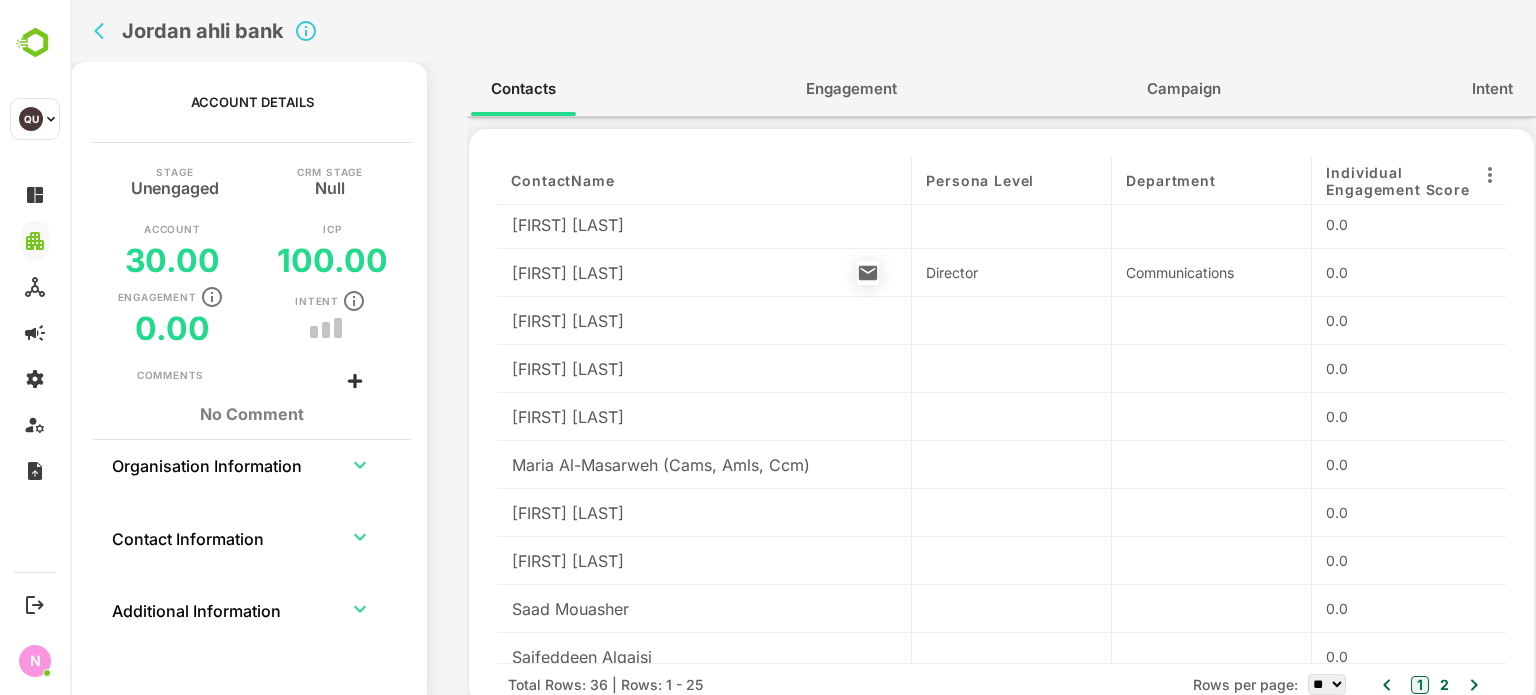 click on "Laith Awadallah" at bounding box center (568, 273) 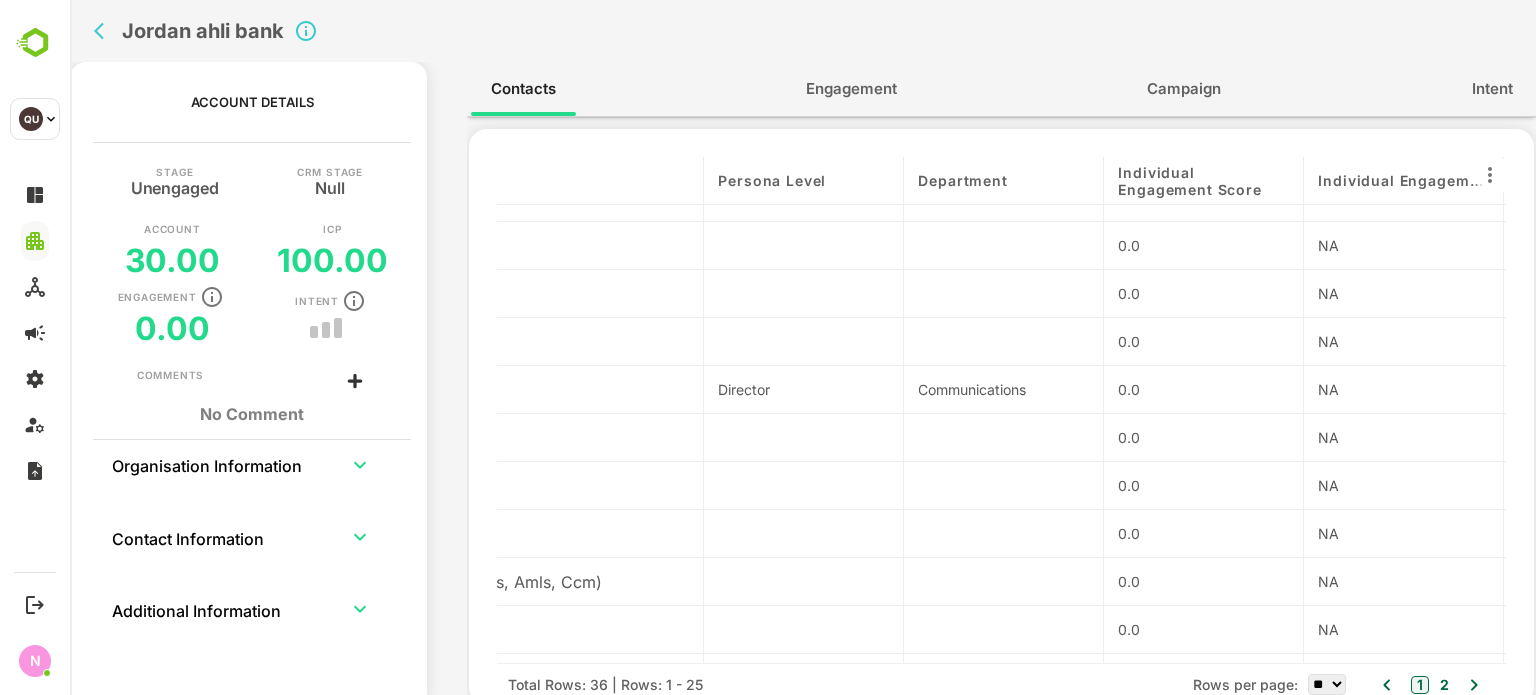 scroll, scrollTop: 319, scrollLeft: 0, axis: vertical 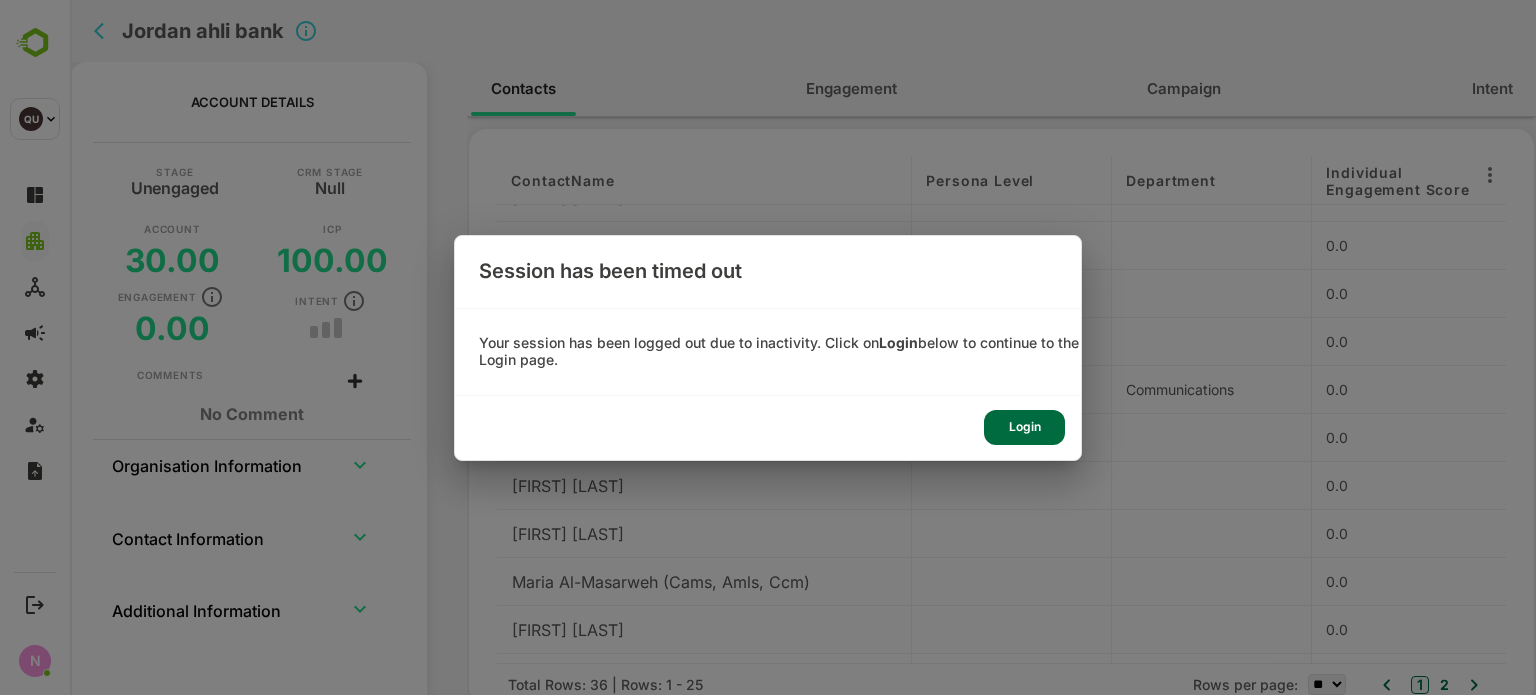 click on "Login" at bounding box center [1024, 427] 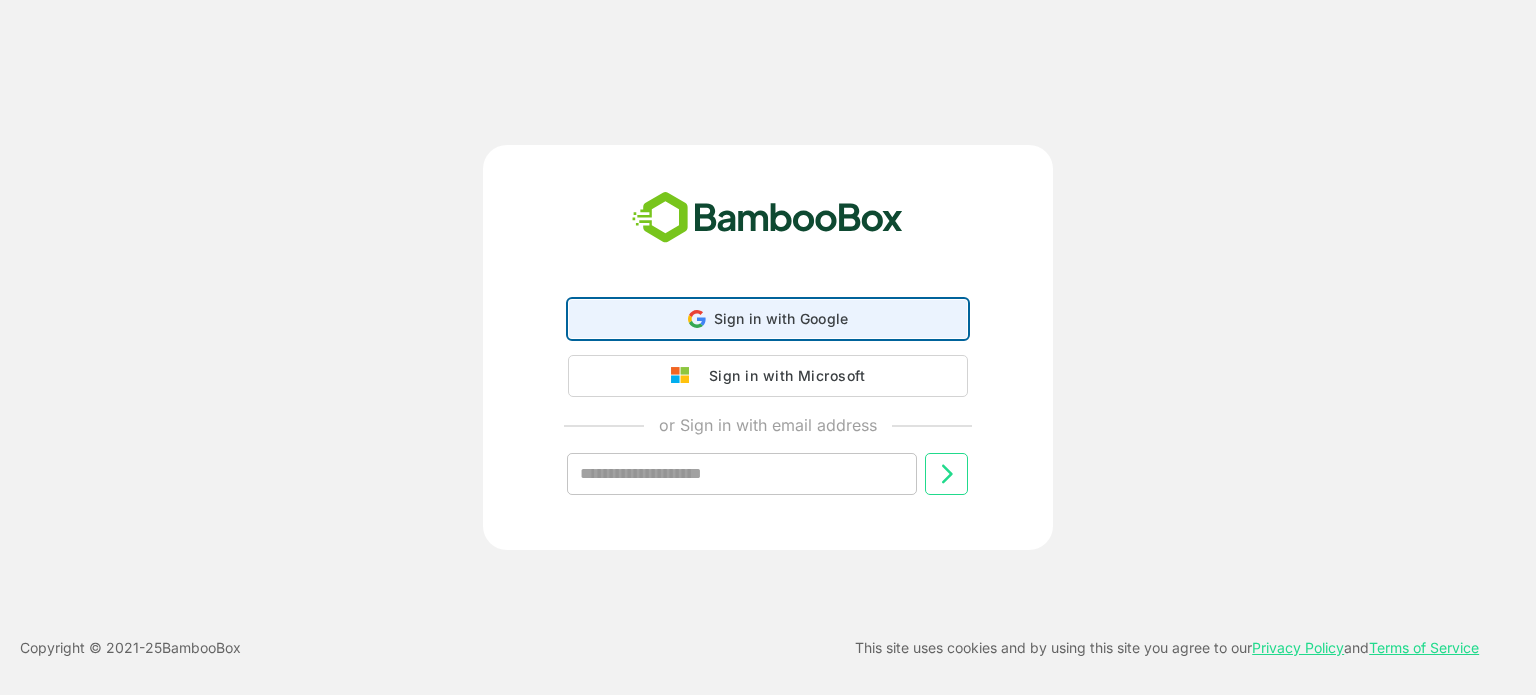 click on "Sign in with Google Sign in with Google. Opens in new tab" at bounding box center [768, 319] 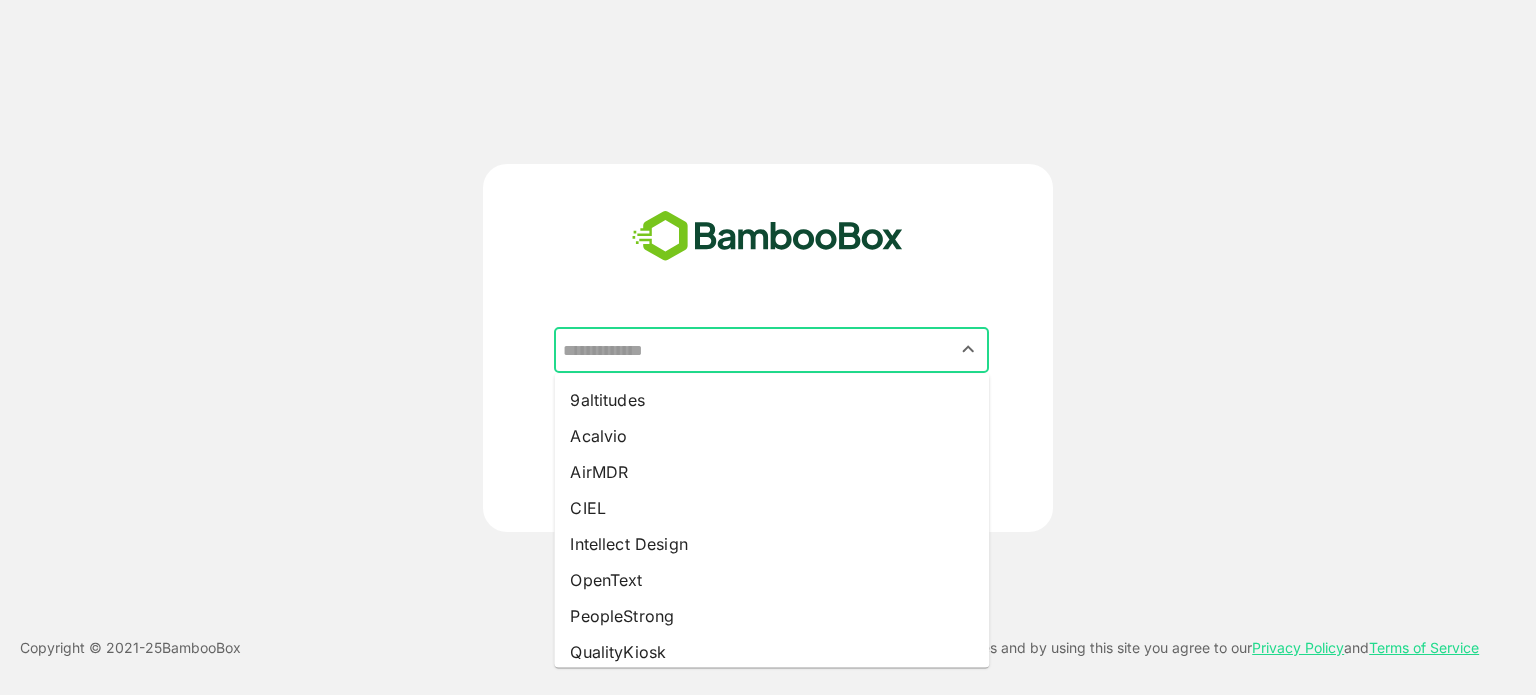 click at bounding box center (771, 350) 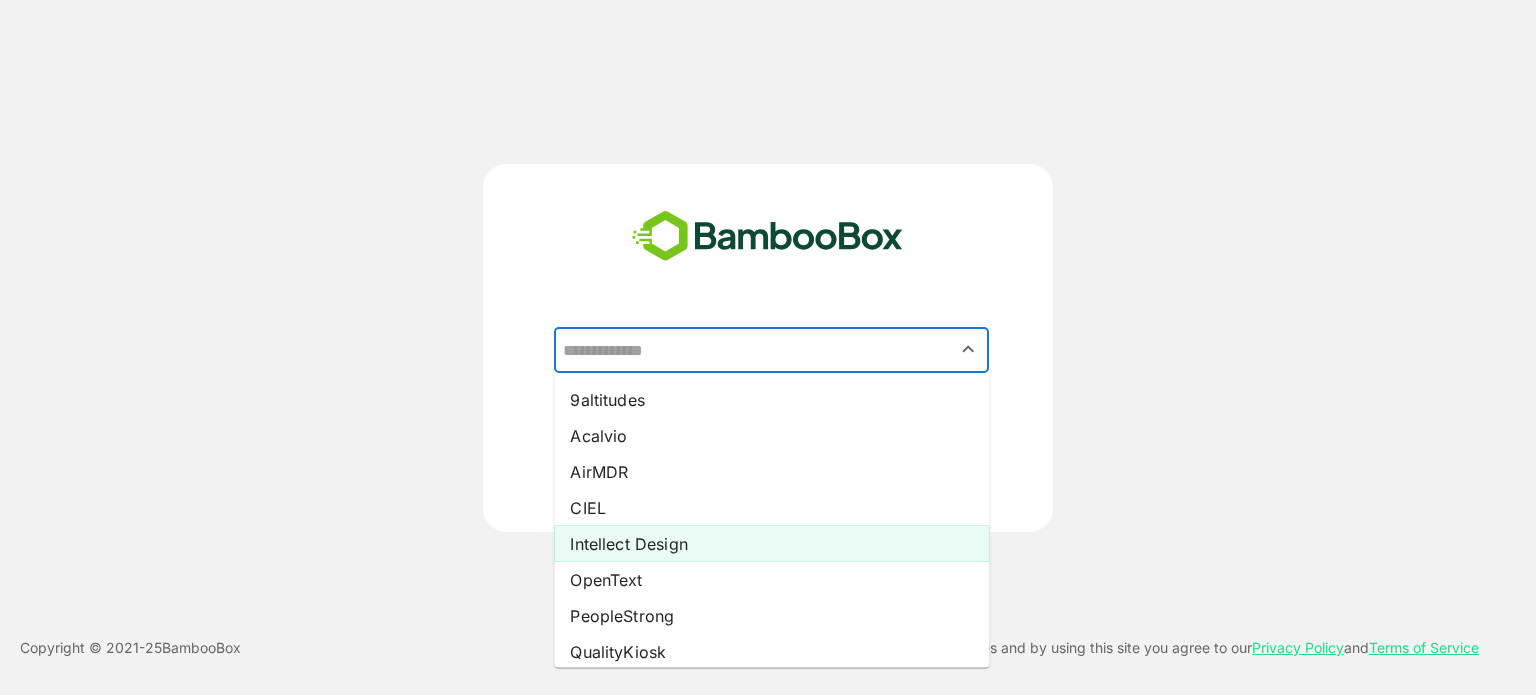 click on "Intellect Design" at bounding box center [771, 544] 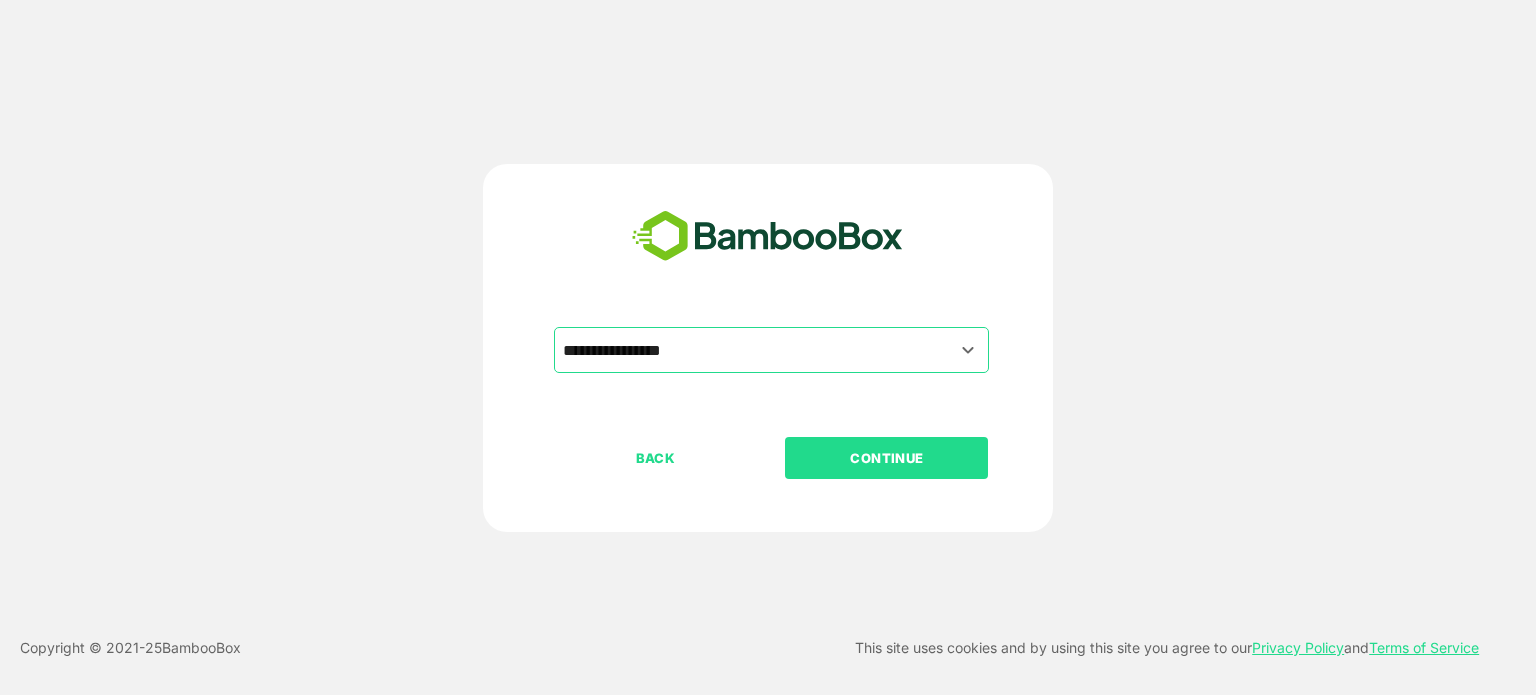 click on "CONTINUE" at bounding box center [886, 458] 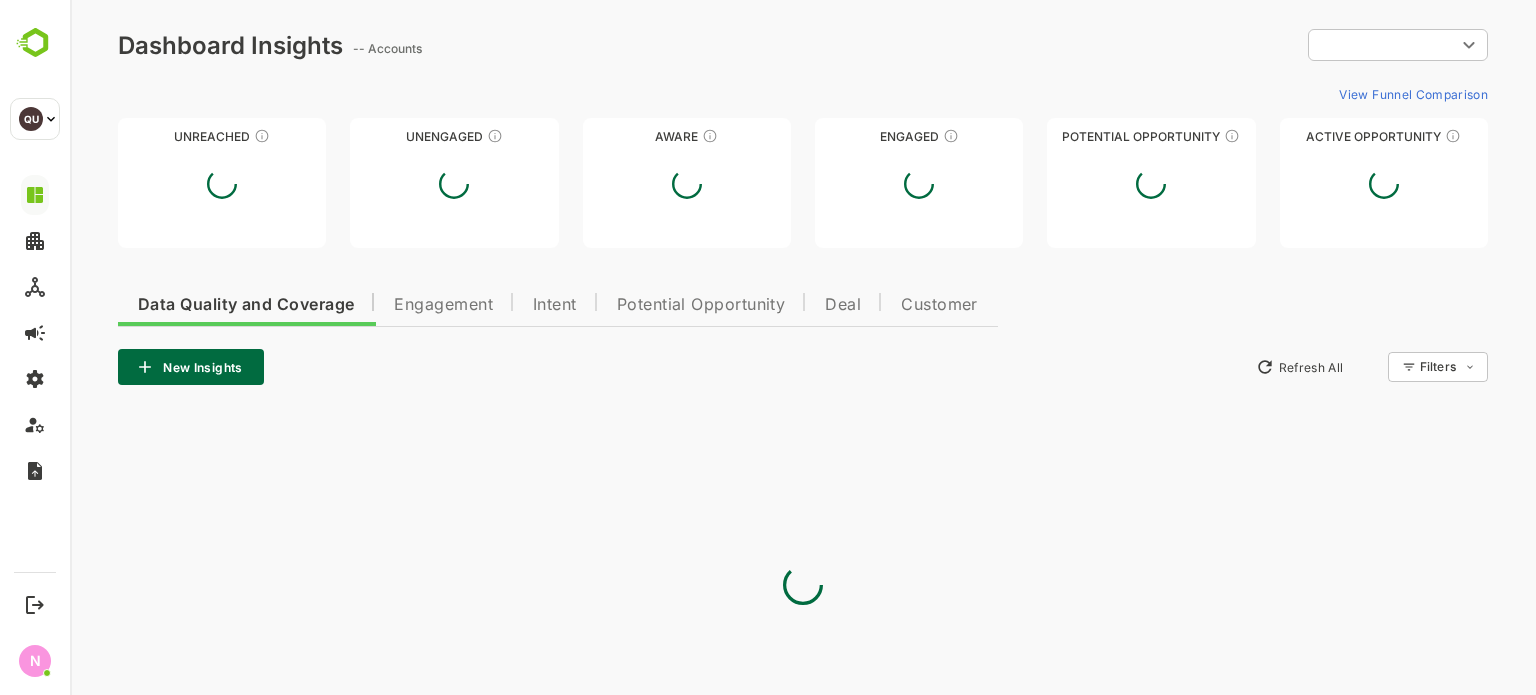 scroll, scrollTop: 0, scrollLeft: 0, axis: both 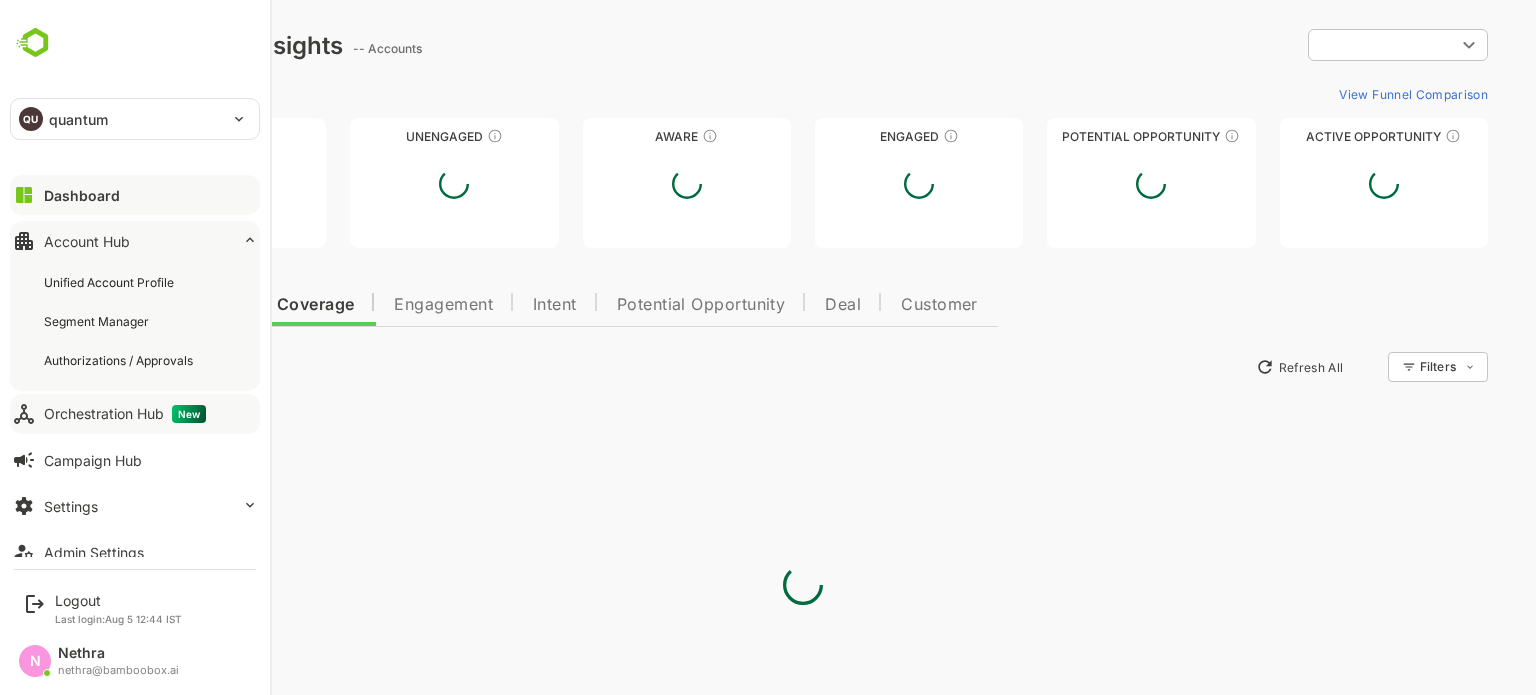 type on "**********" 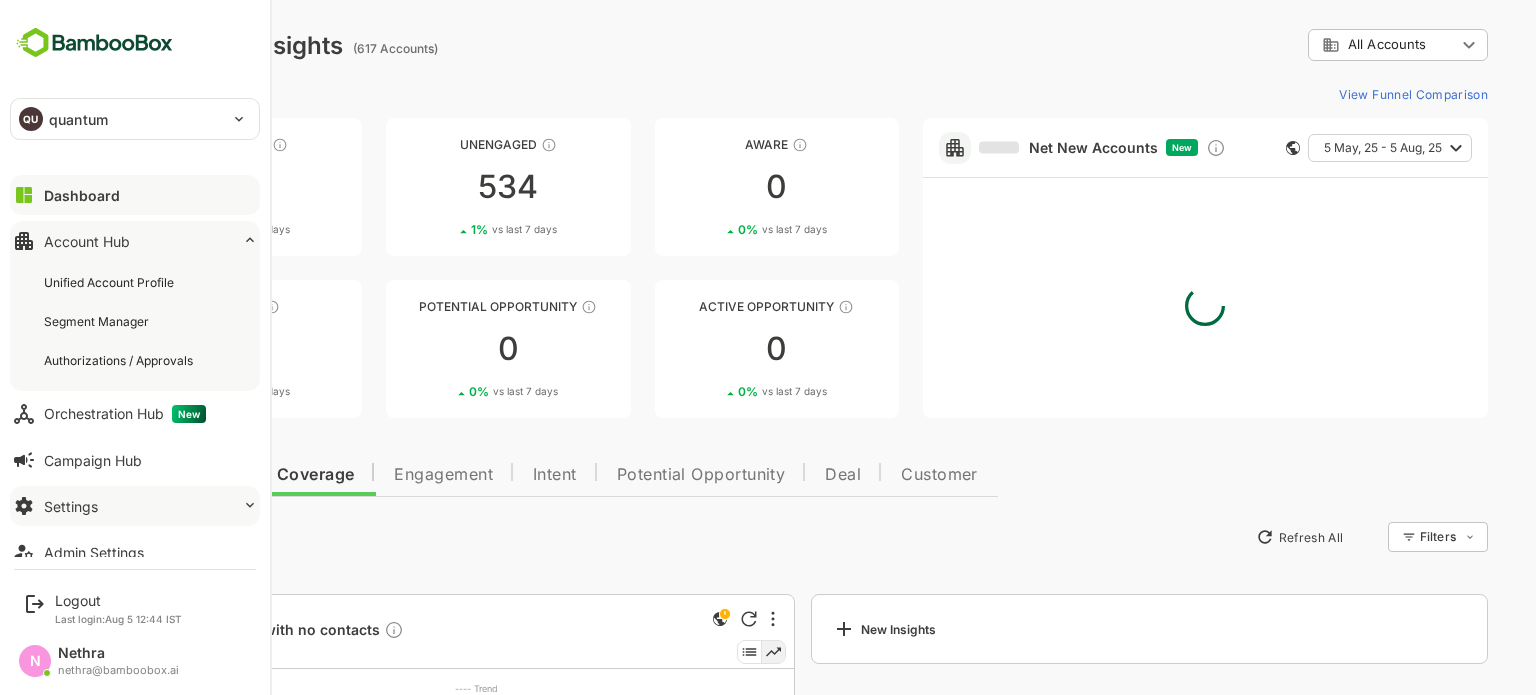 click on "Settings" at bounding box center [71, 506] 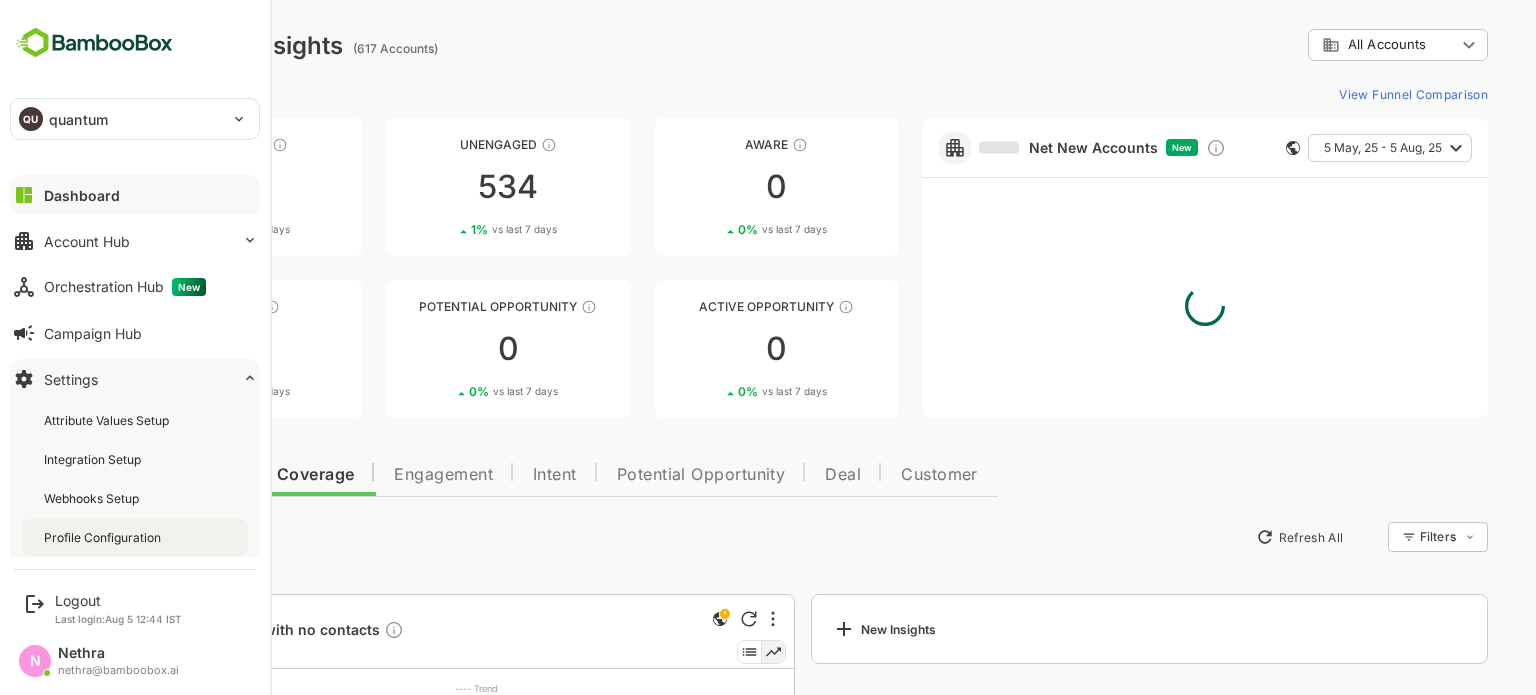 click on "Profile Configuration" at bounding box center [104, 537] 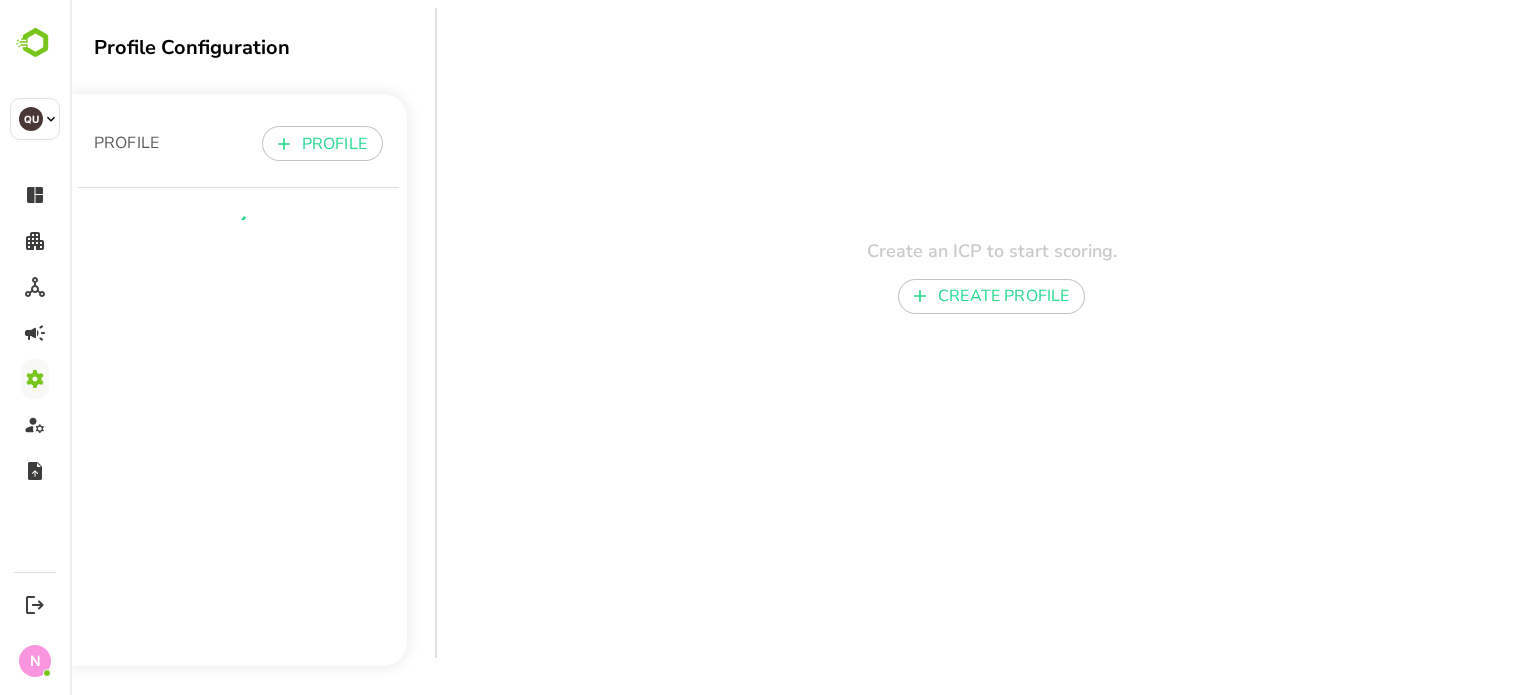 scroll, scrollTop: 0, scrollLeft: 0, axis: both 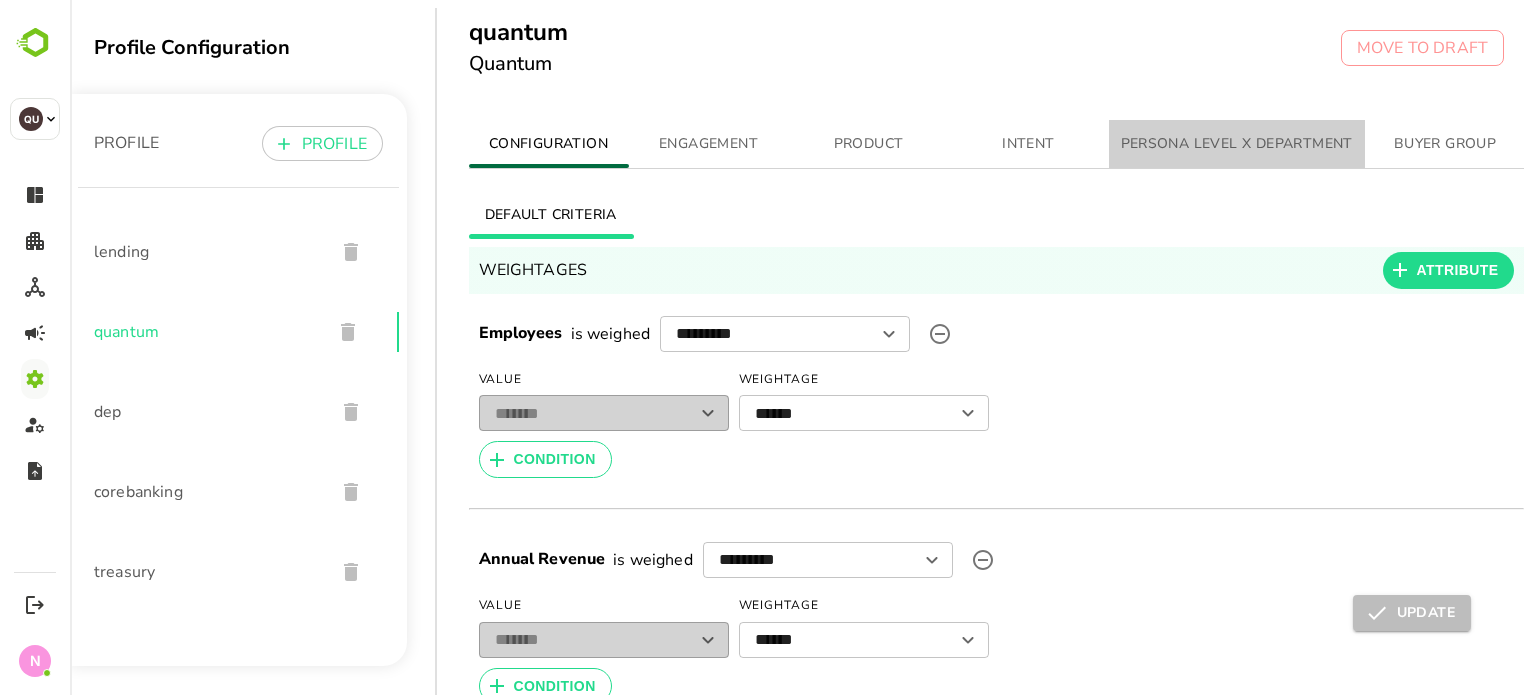 click on "PERSONA LEVEL X DEPARTMENT" at bounding box center [1237, 144] 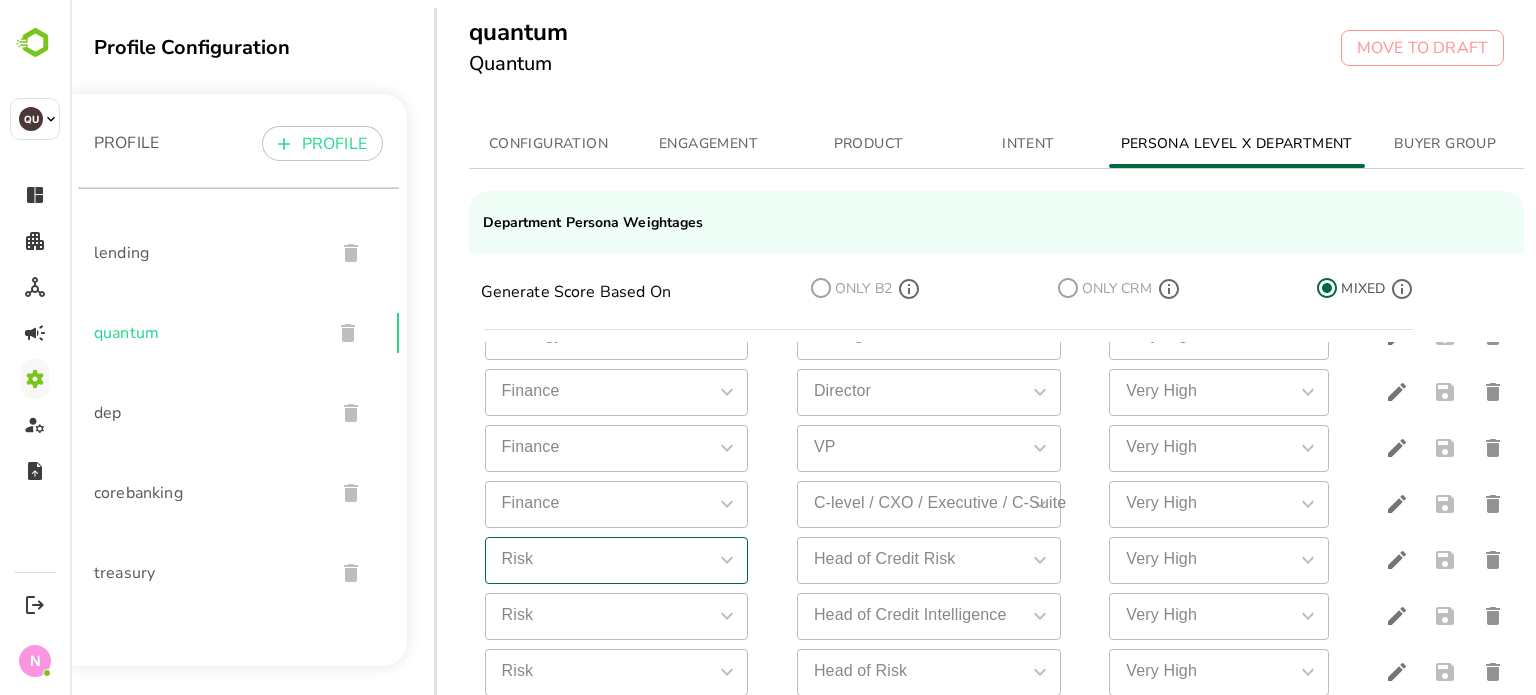 scroll, scrollTop: 725, scrollLeft: 0, axis: vertical 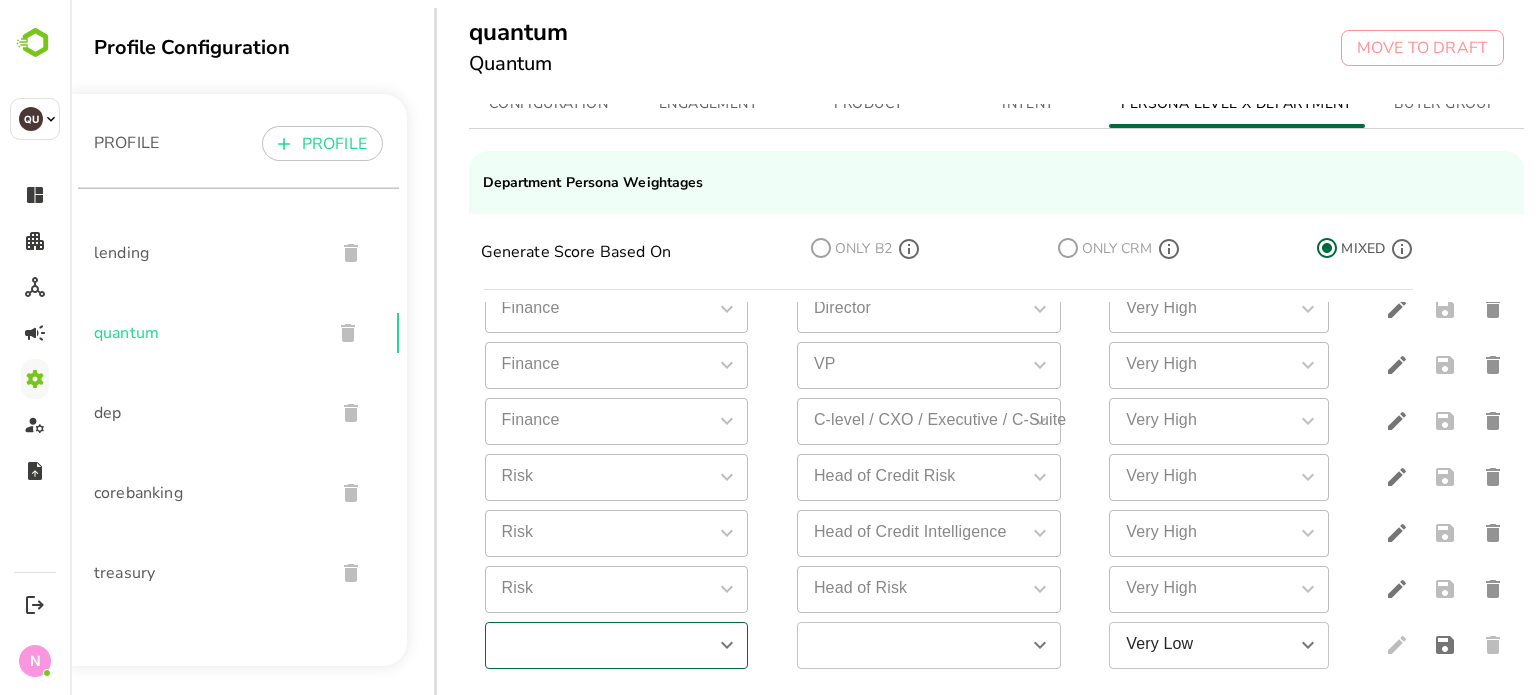 click on "​" at bounding box center [617, 645] 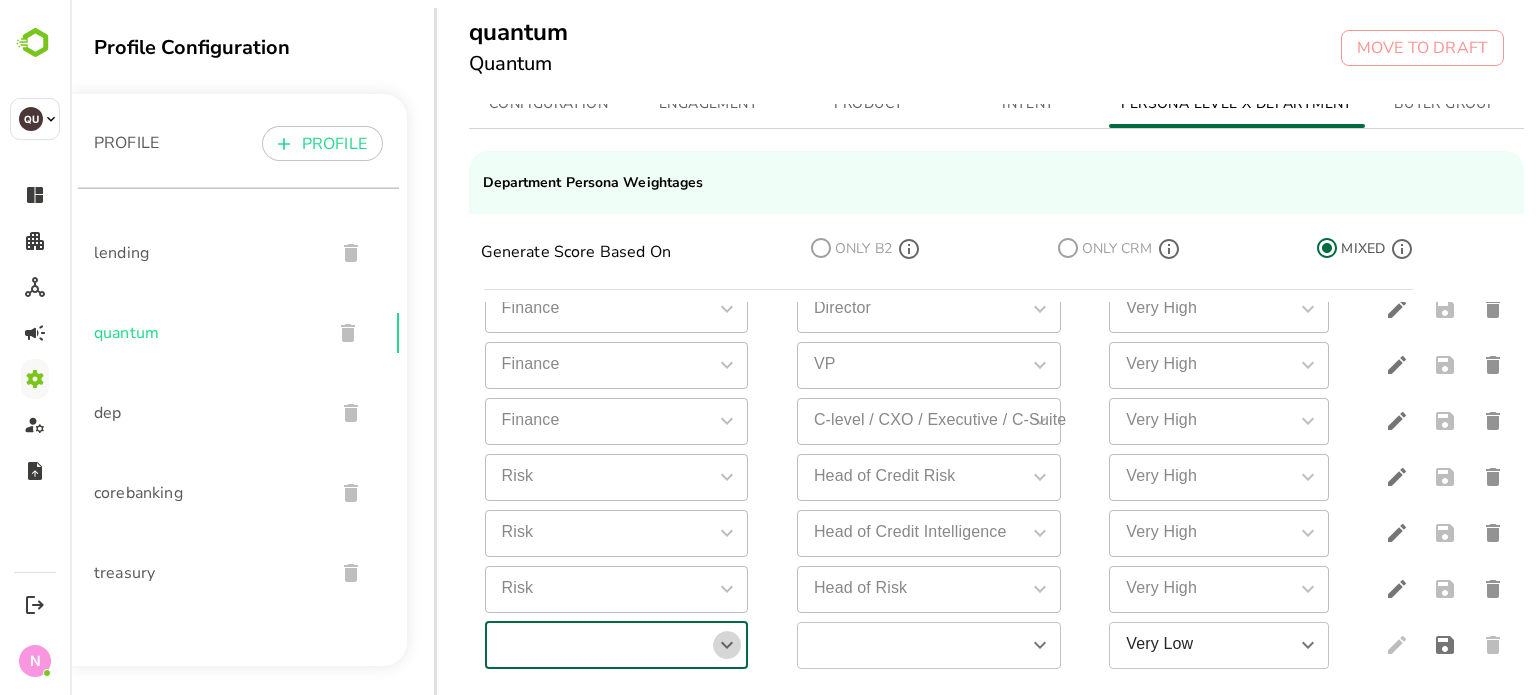 click 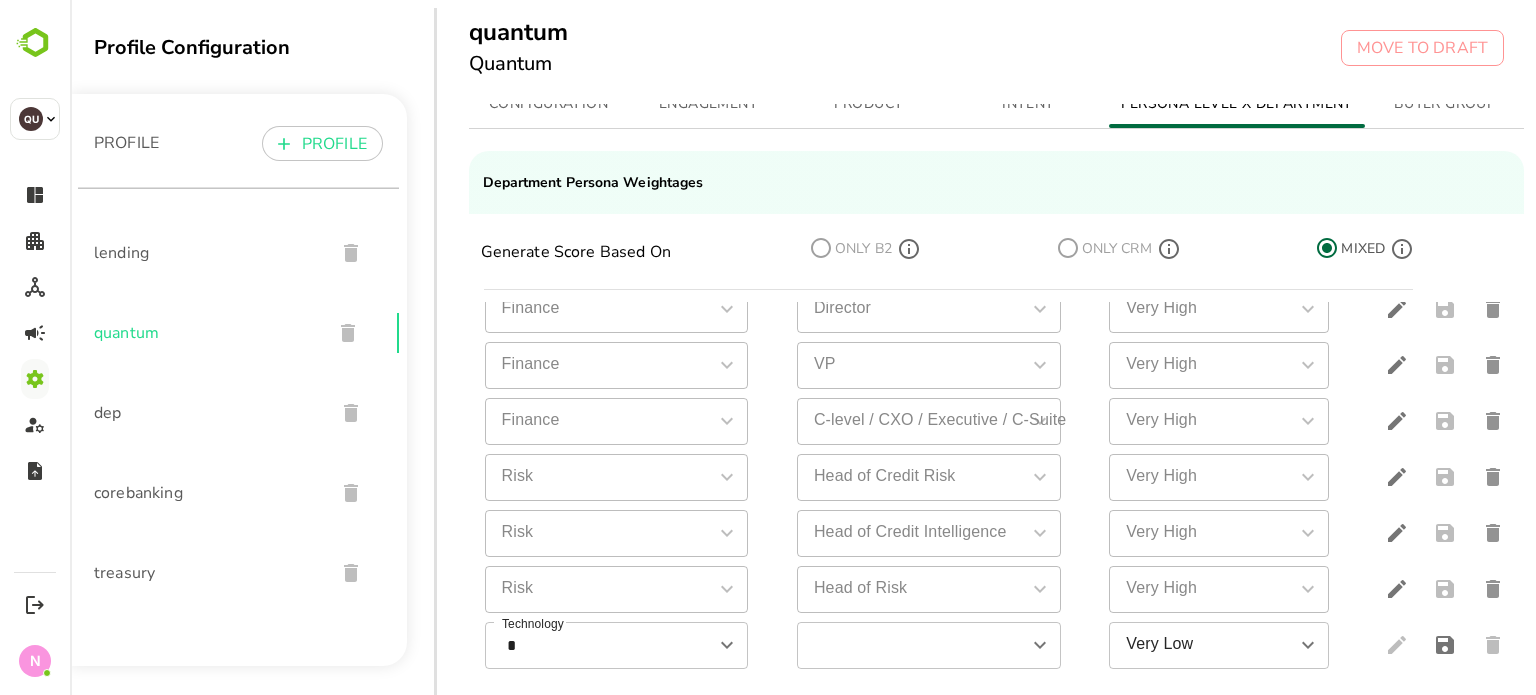 type on "**********" 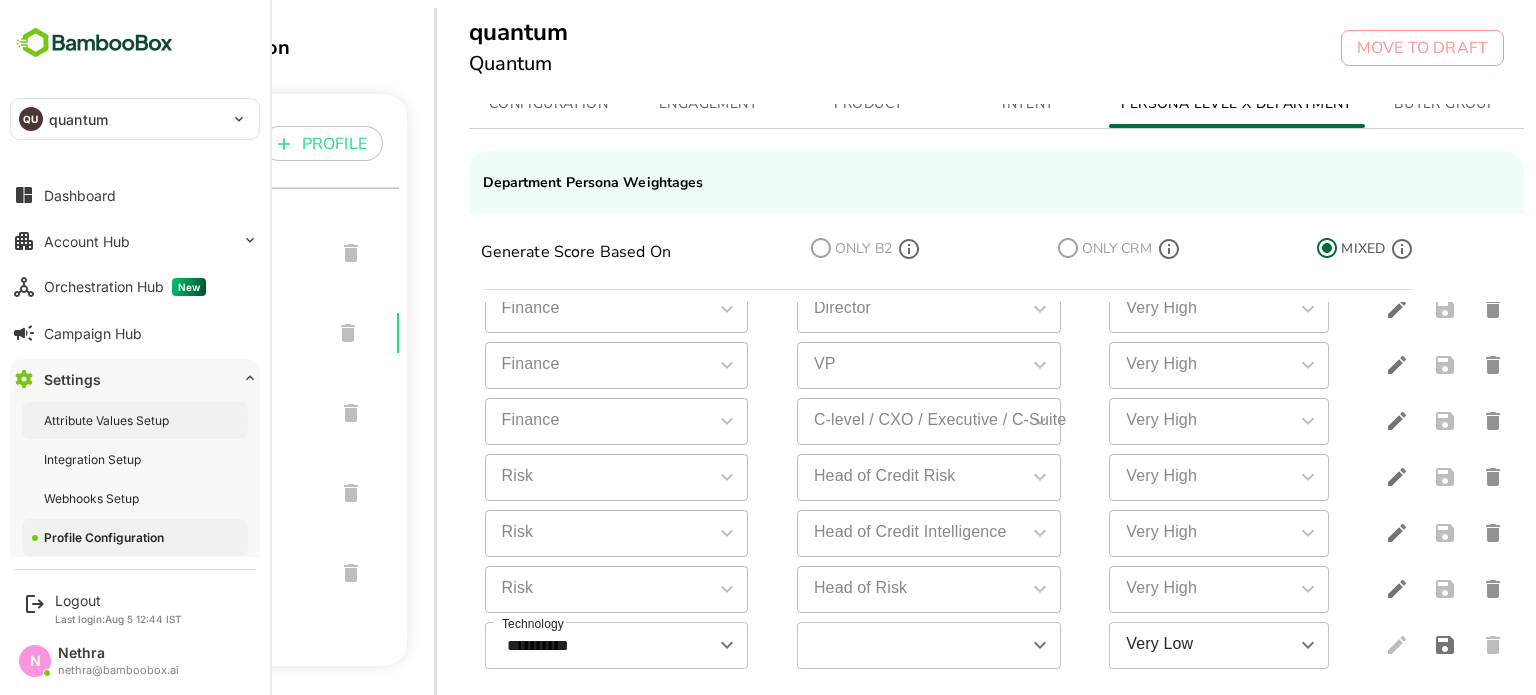 click on "Attribute Values Setup" at bounding box center [108, 420] 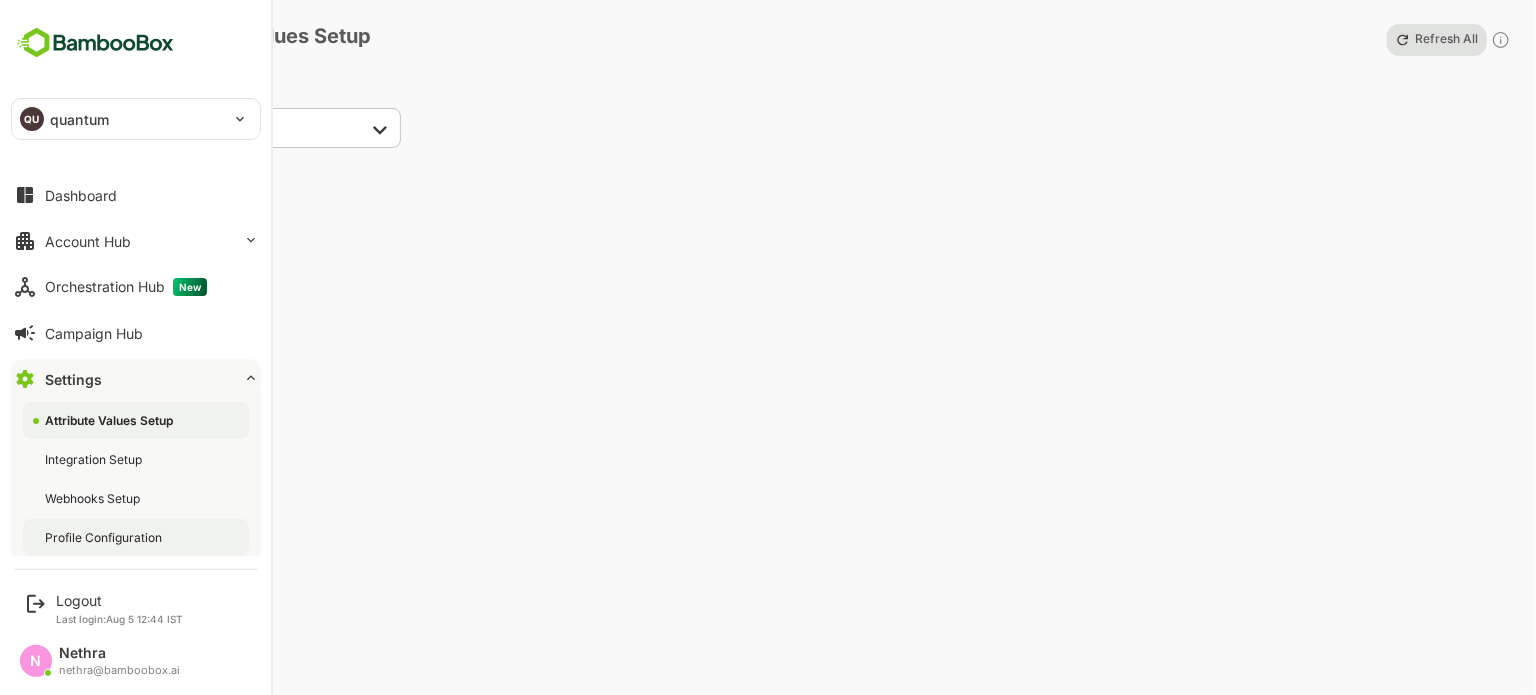 scroll, scrollTop: 102, scrollLeft: 0, axis: vertical 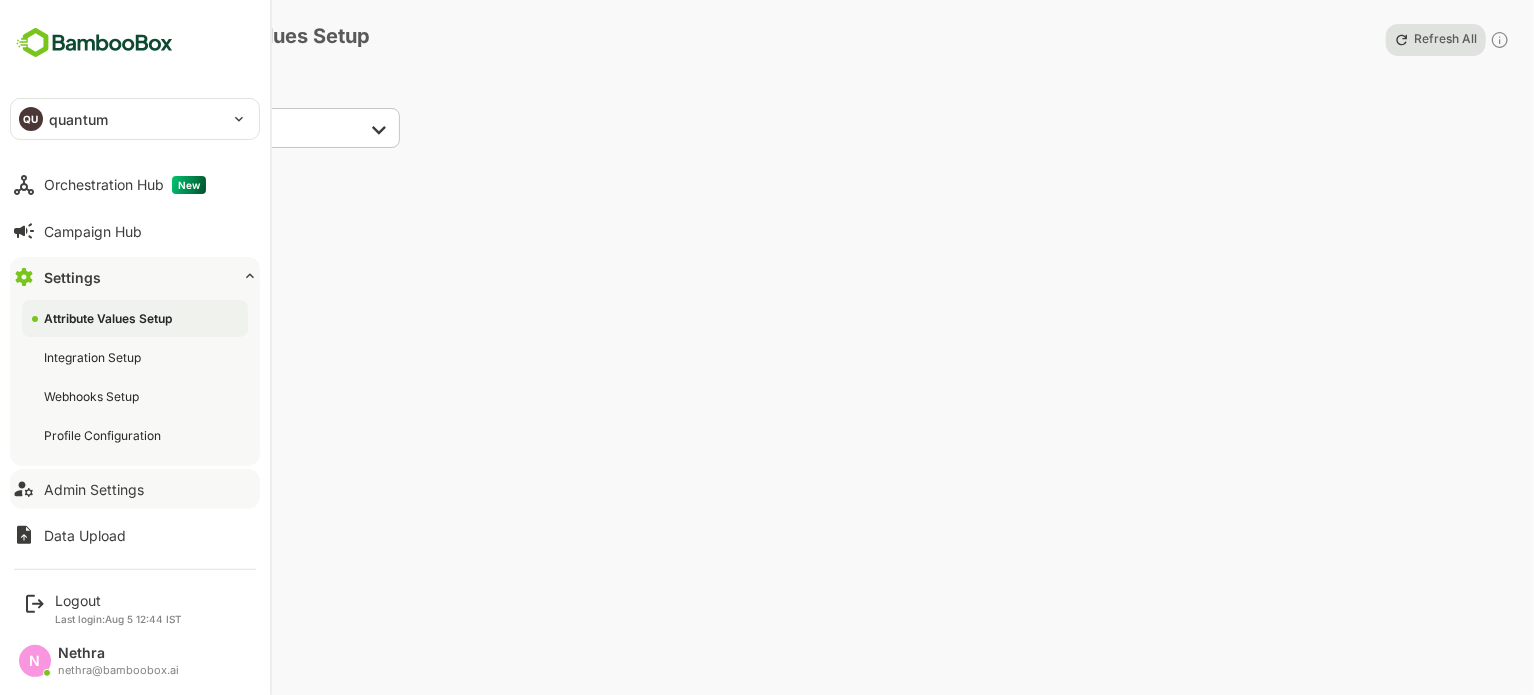 click on "Admin Settings" at bounding box center [94, 489] 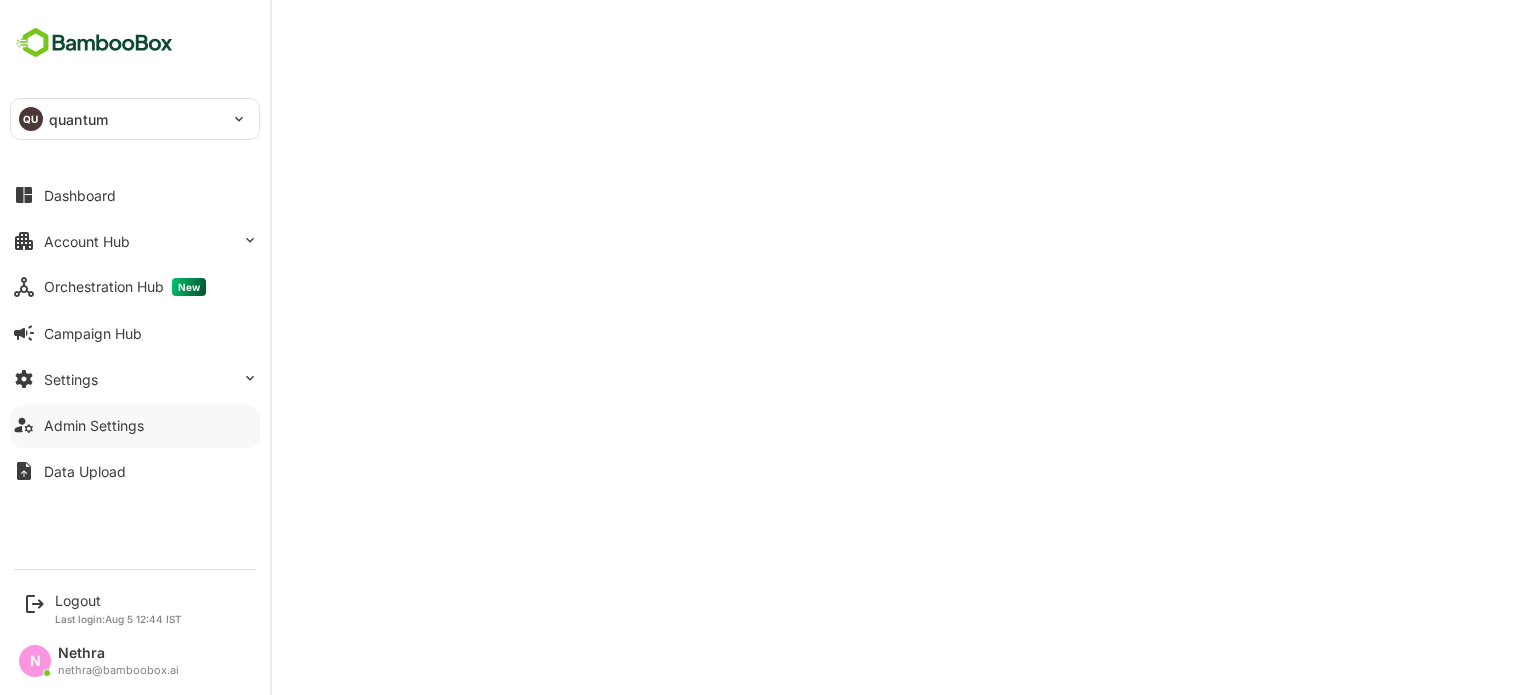 scroll, scrollTop: 0, scrollLeft: 0, axis: both 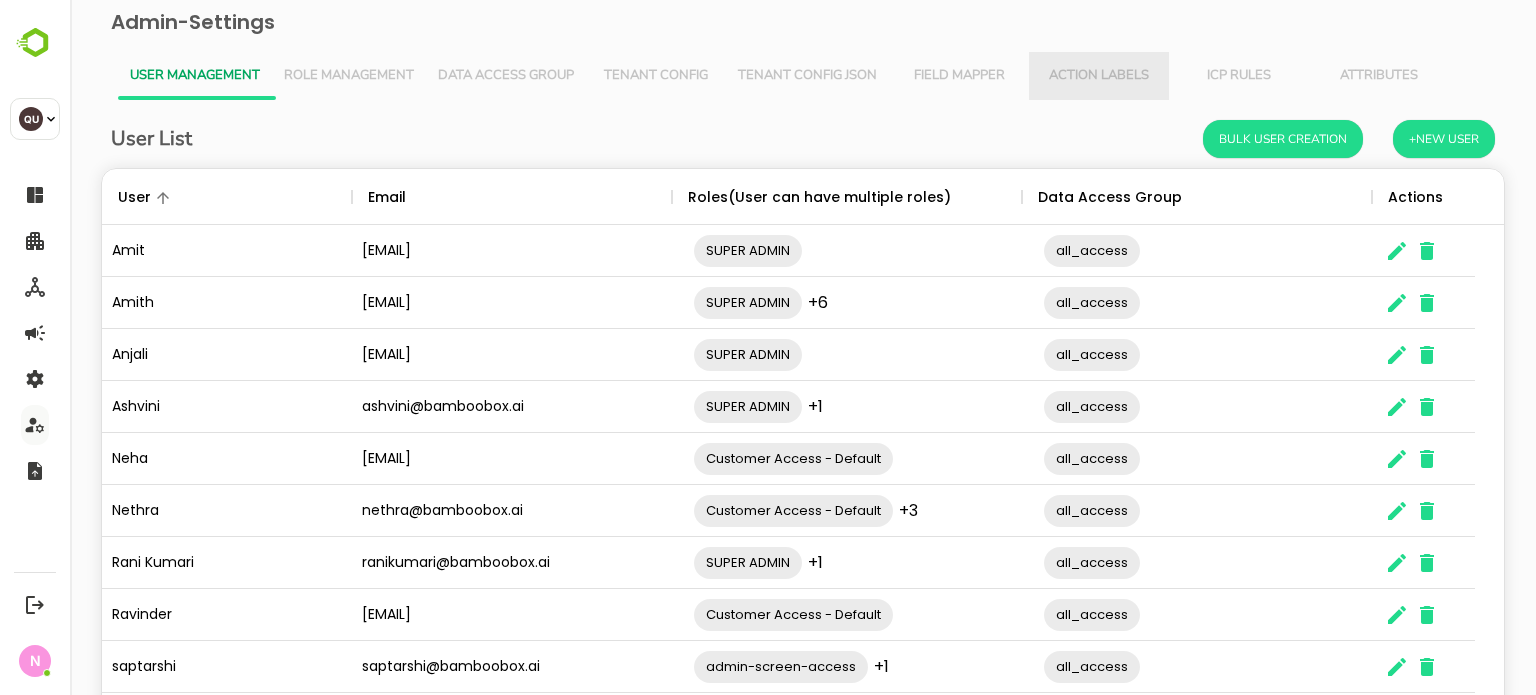click on "Action Labels" at bounding box center [1099, 76] 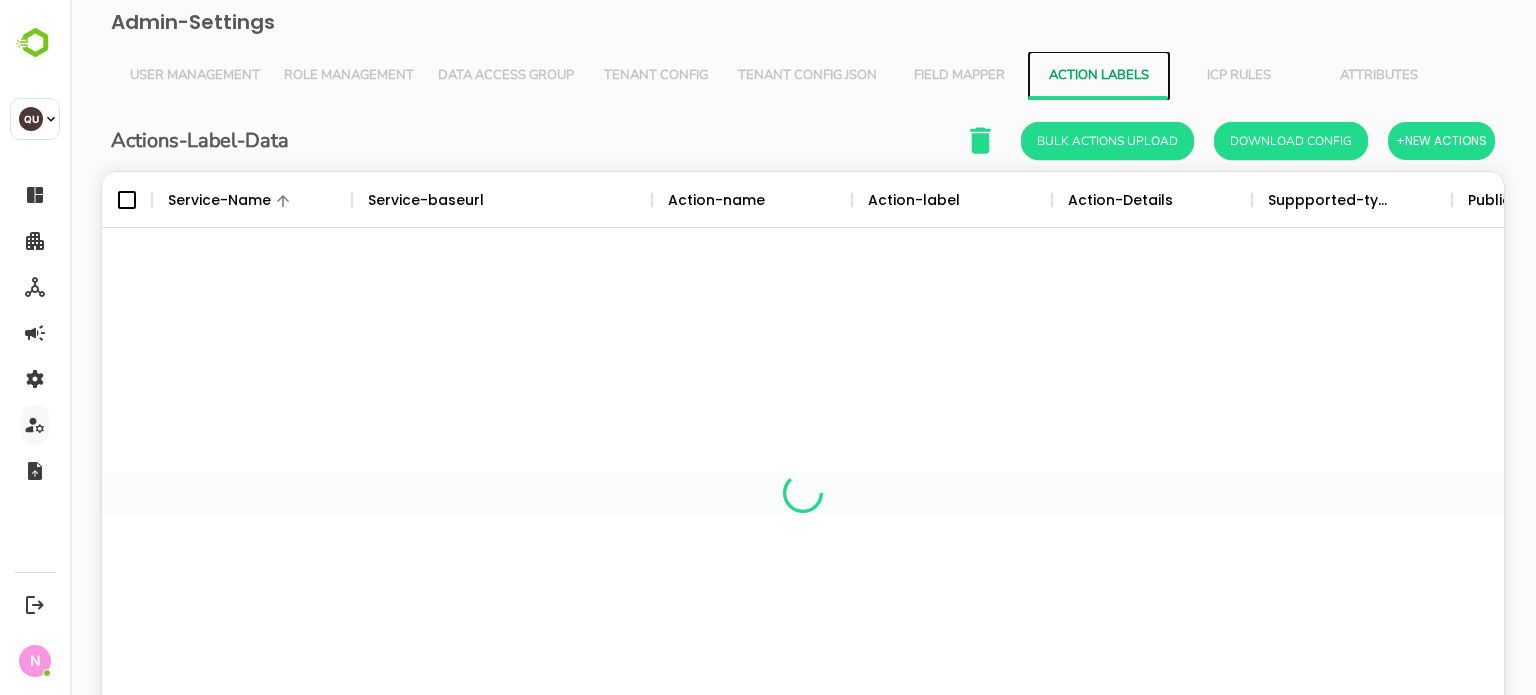 scroll, scrollTop: 16, scrollLeft: 16, axis: both 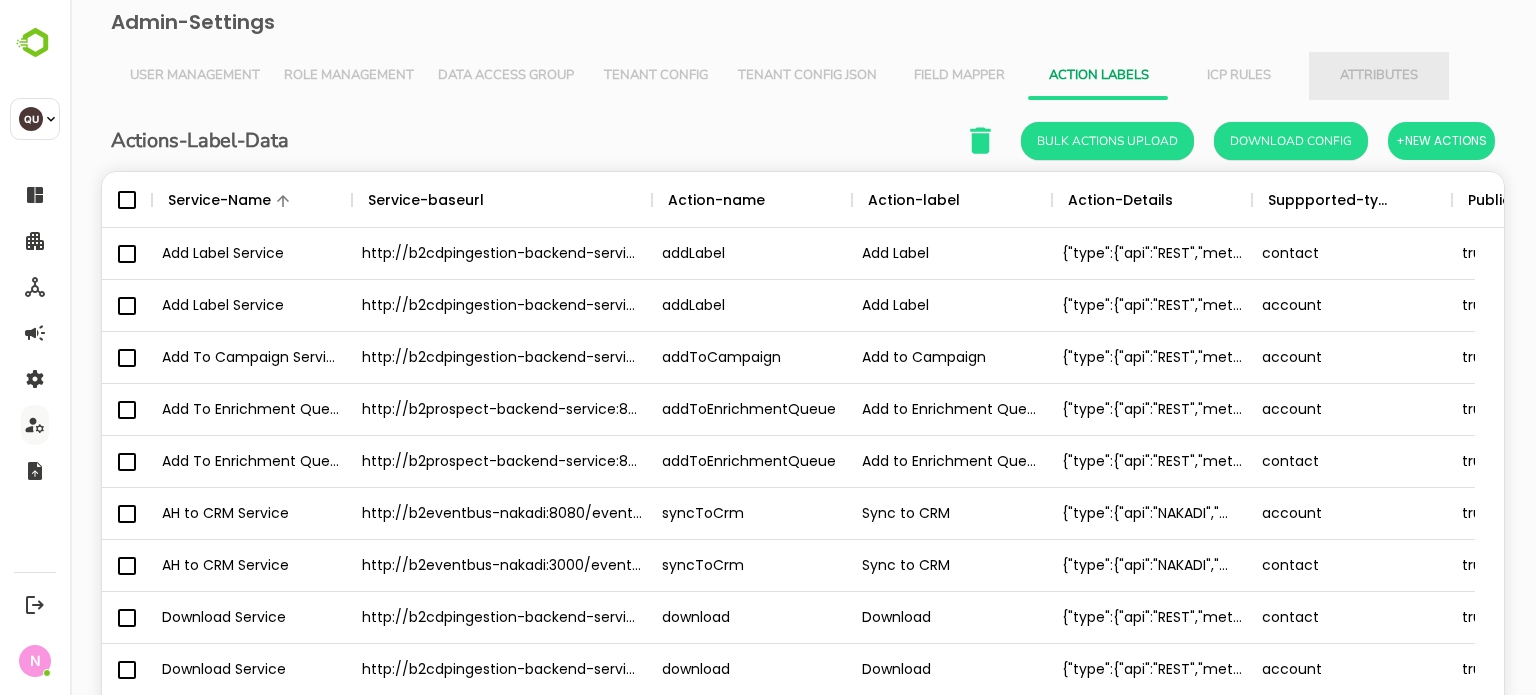 click on "Attributes" at bounding box center [1379, 76] 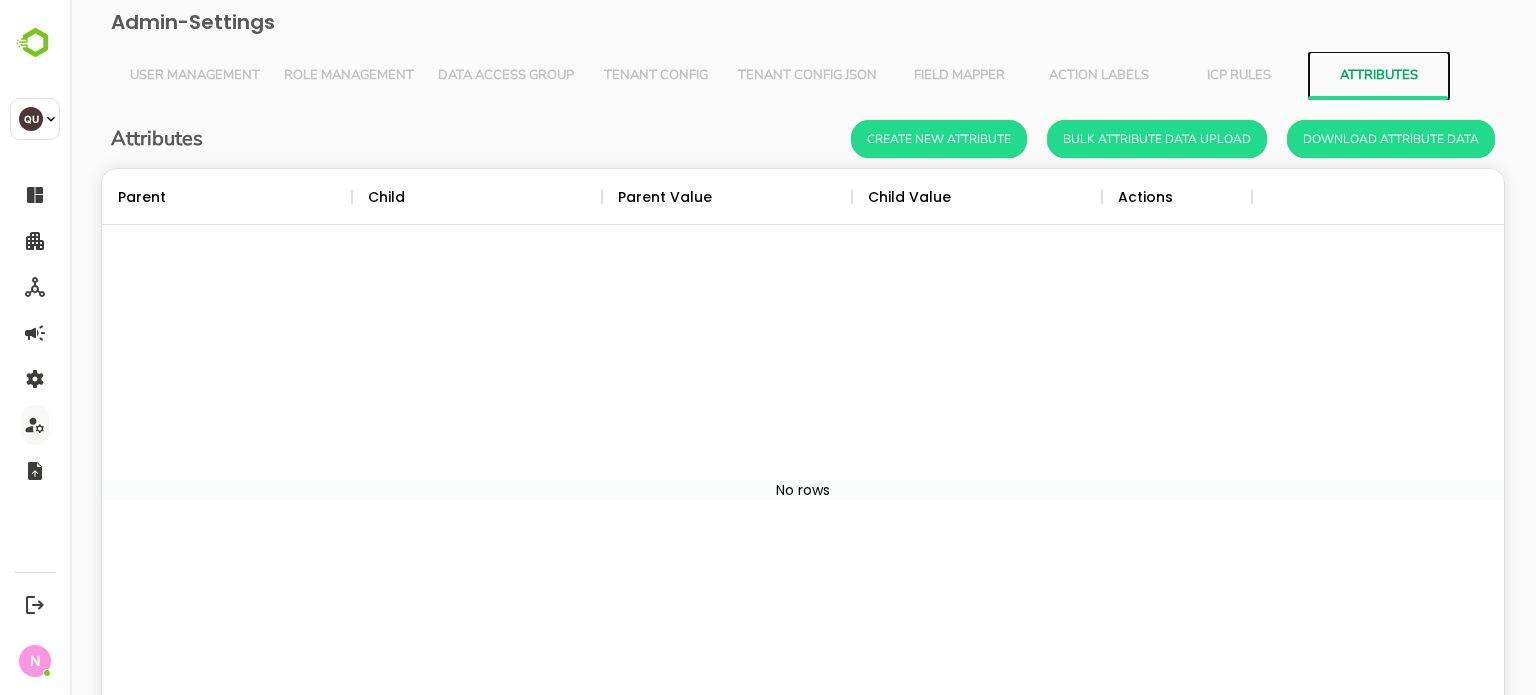 scroll, scrollTop: 16, scrollLeft: 16, axis: both 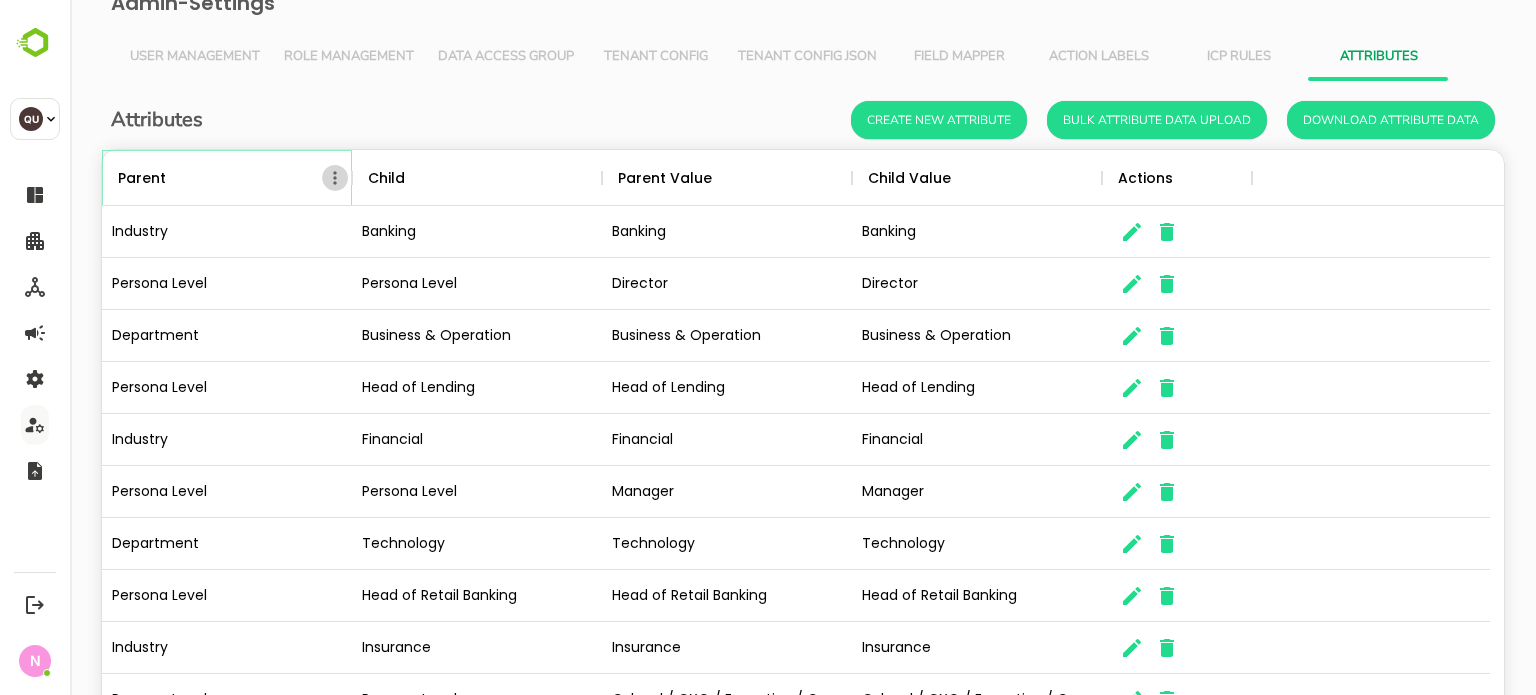 click 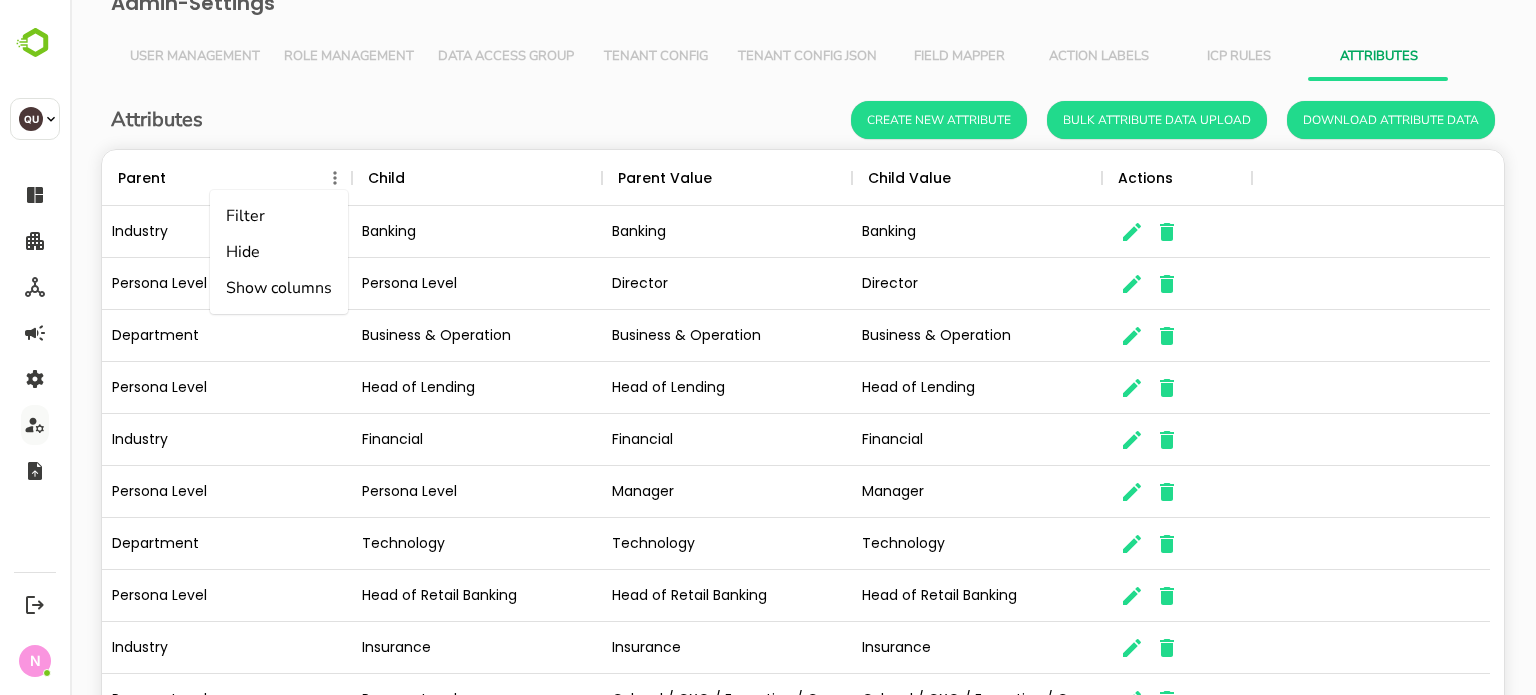 click on "Filter" at bounding box center (279, 216) 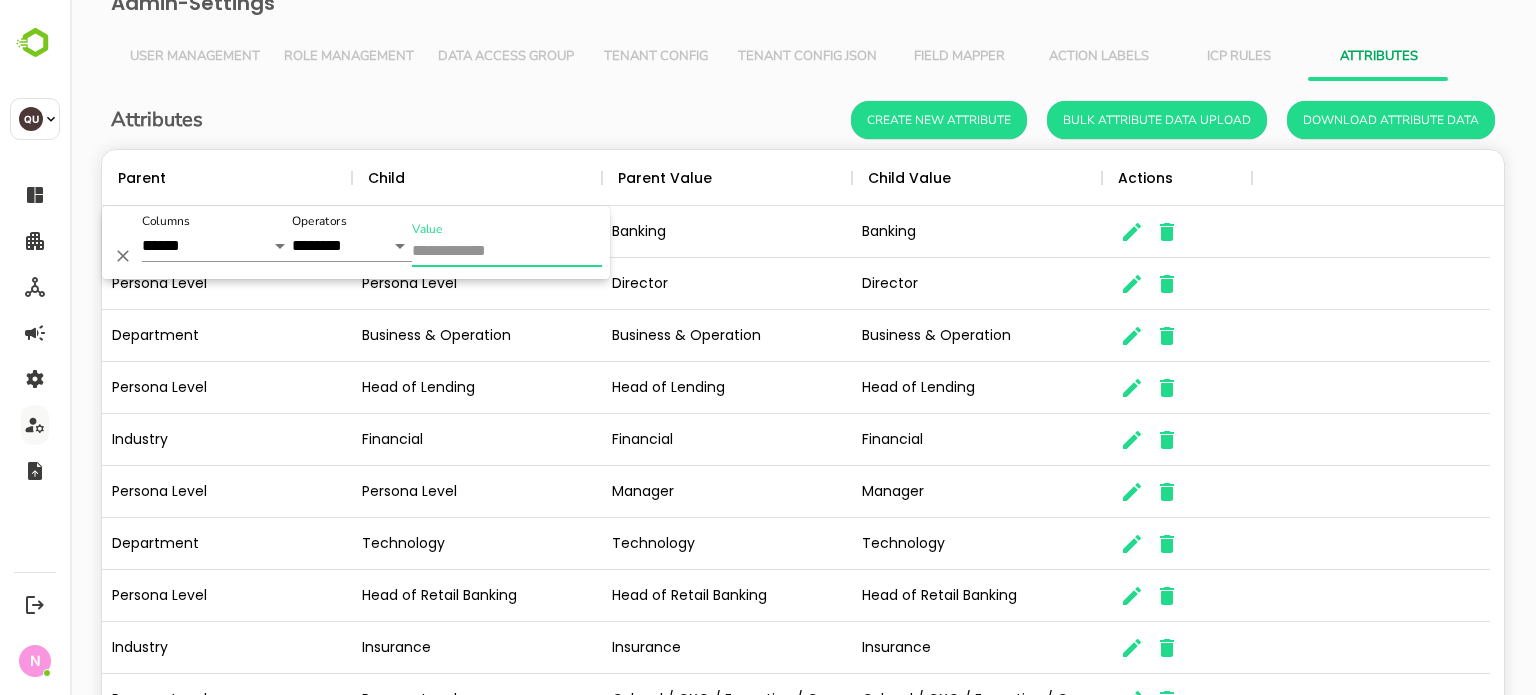 click on "Value" at bounding box center [507, 252] 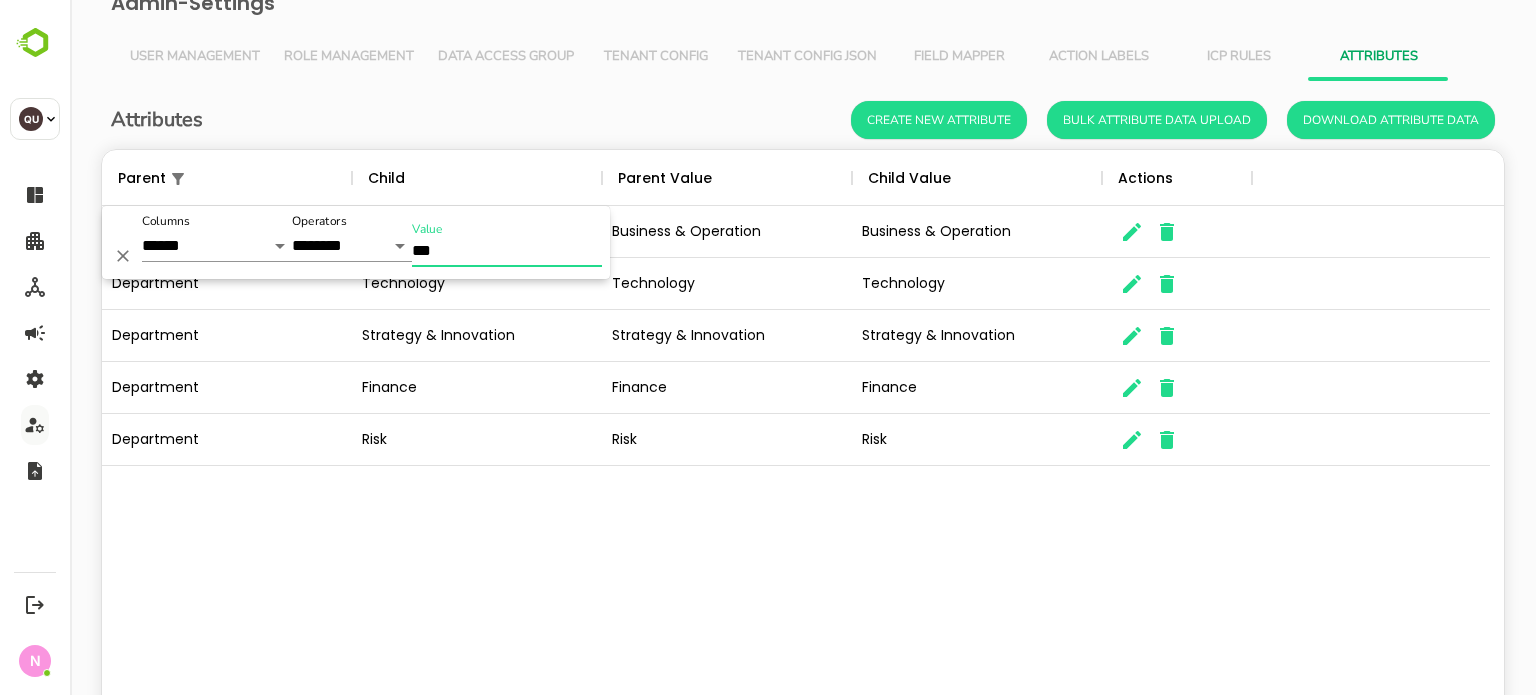 type on "***" 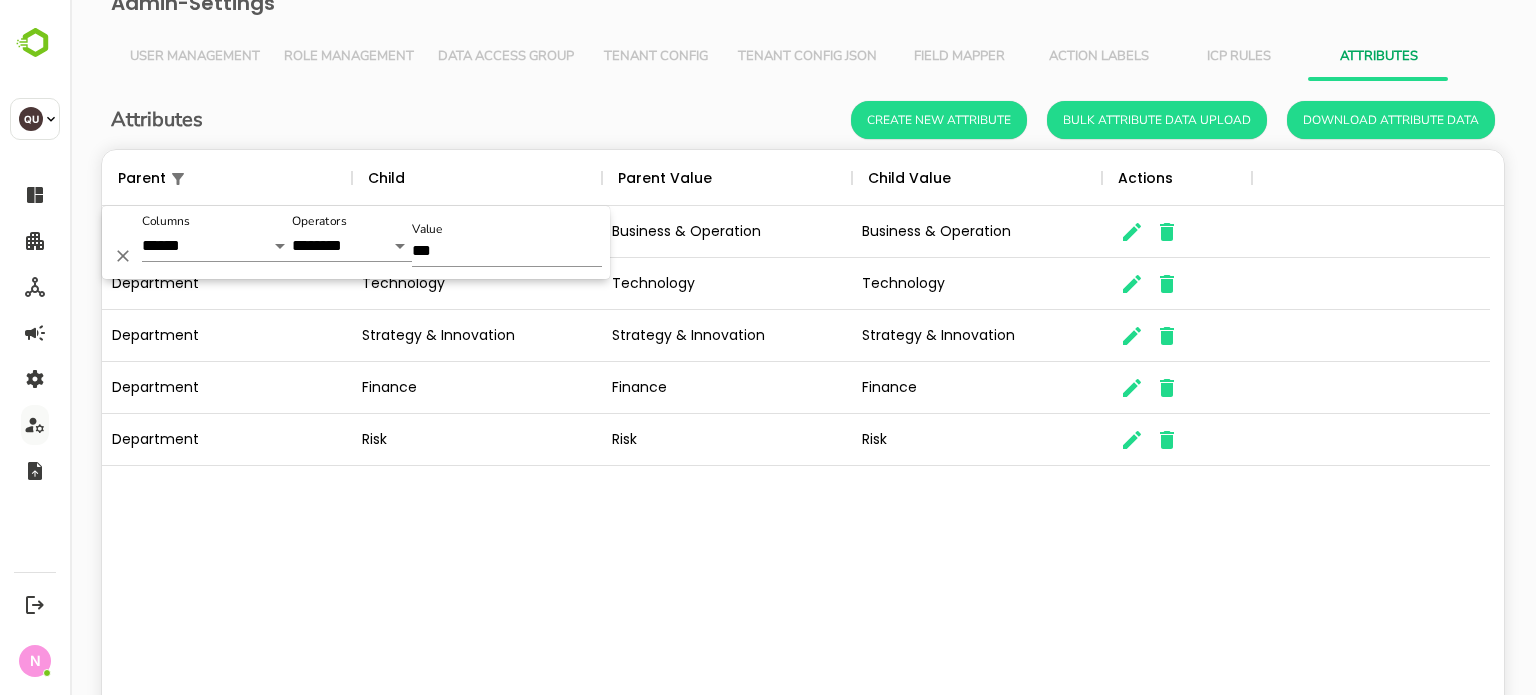 click on "Department Business & Operation Business & Operation Business & Operation Department Technology Technology Technology Department Strategy & Innovation Strategy & Innovation Strategy & Innovation Department Finance Finance Finance Department Risk Risk Risk" at bounding box center [803, 471] 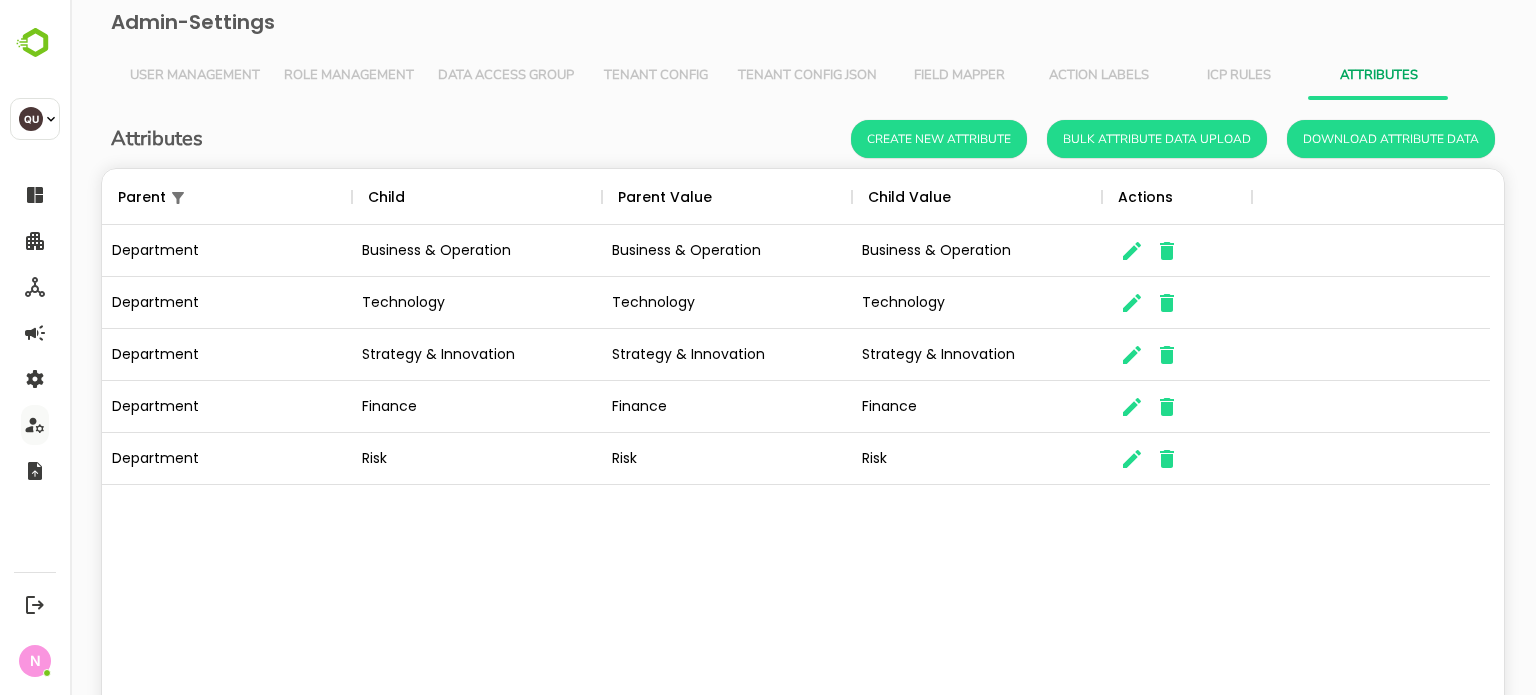 scroll, scrollTop: 0, scrollLeft: 0, axis: both 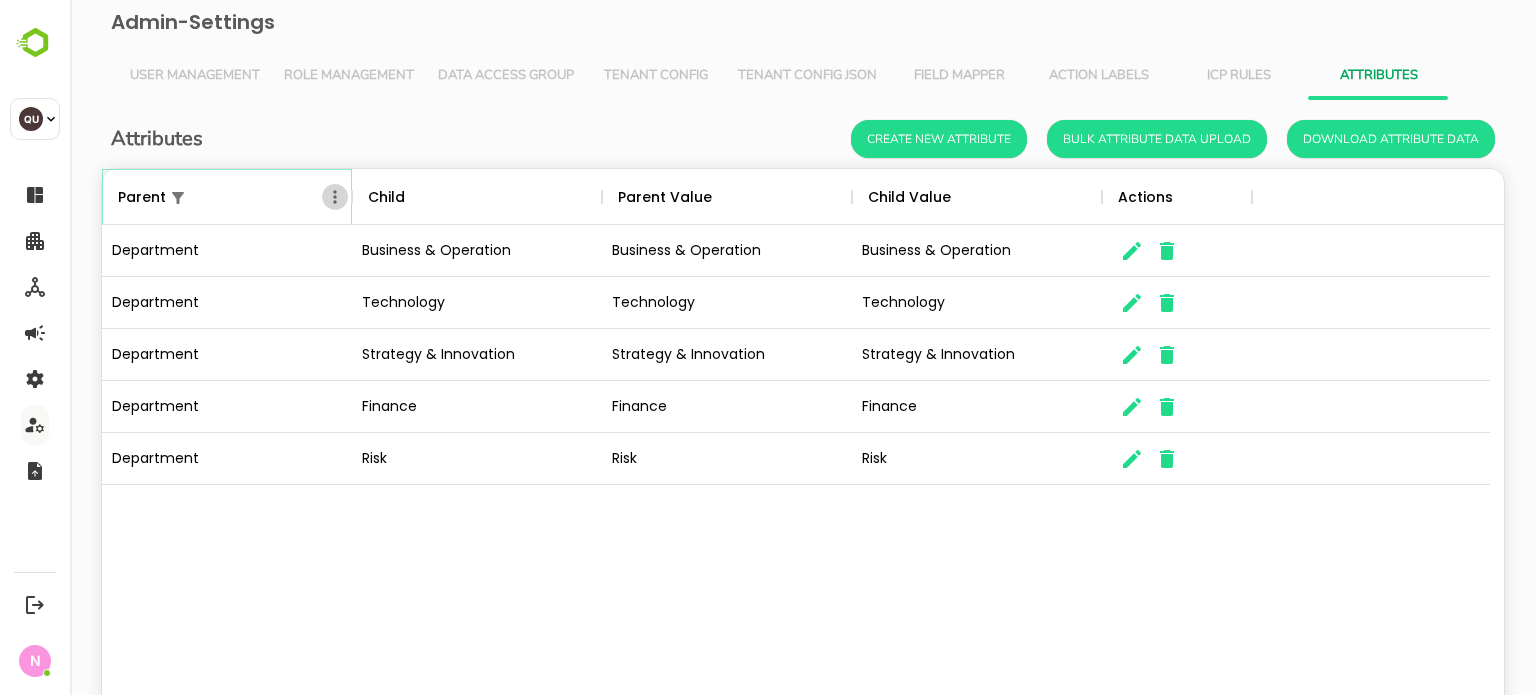 click 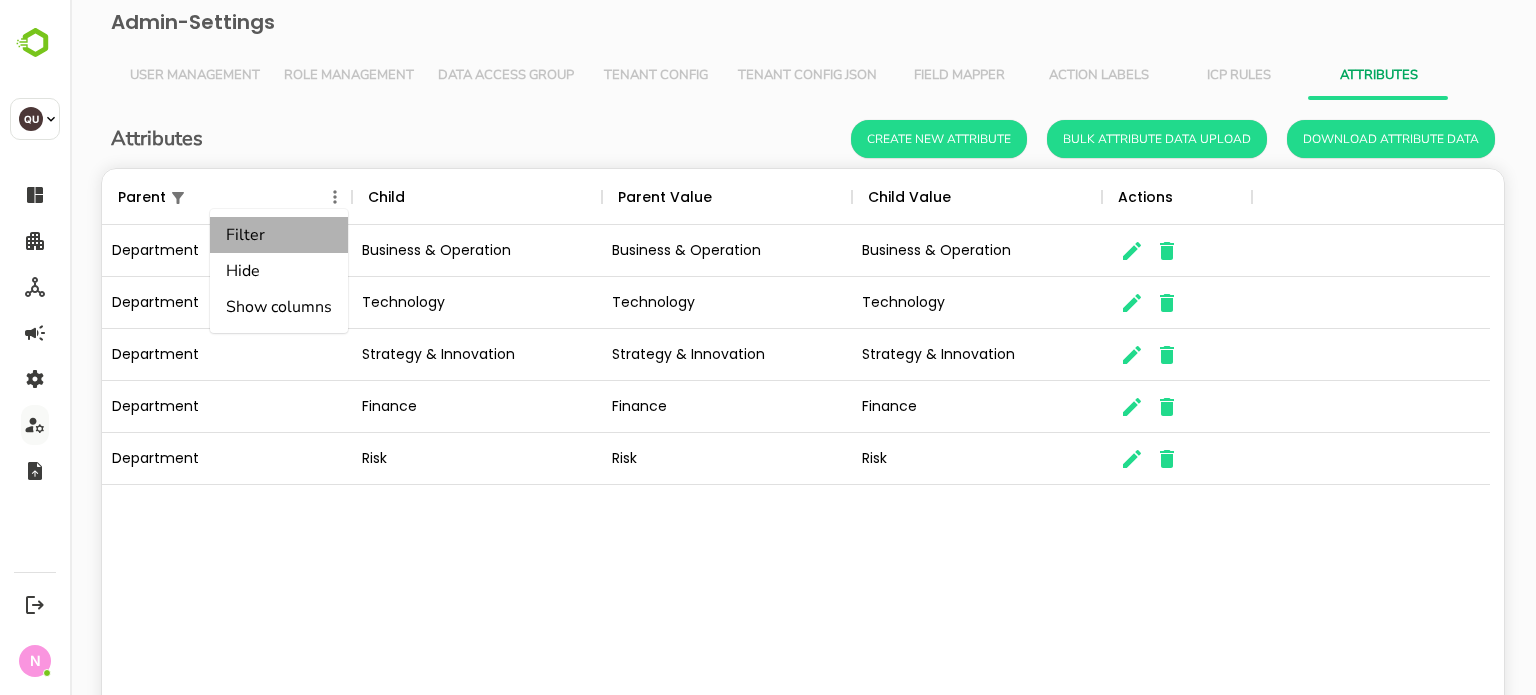 click on "Filter" at bounding box center [279, 235] 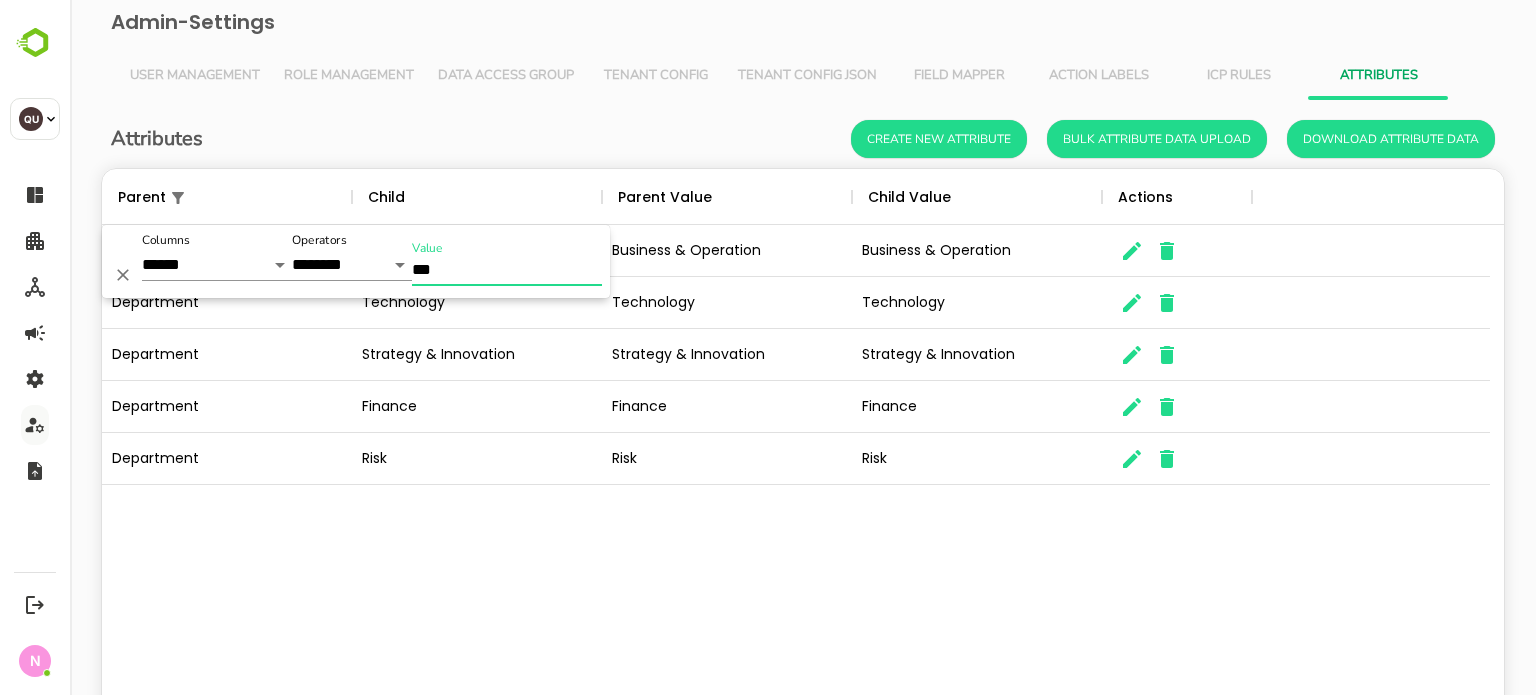 click on "***" at bounding box center (507, 271) 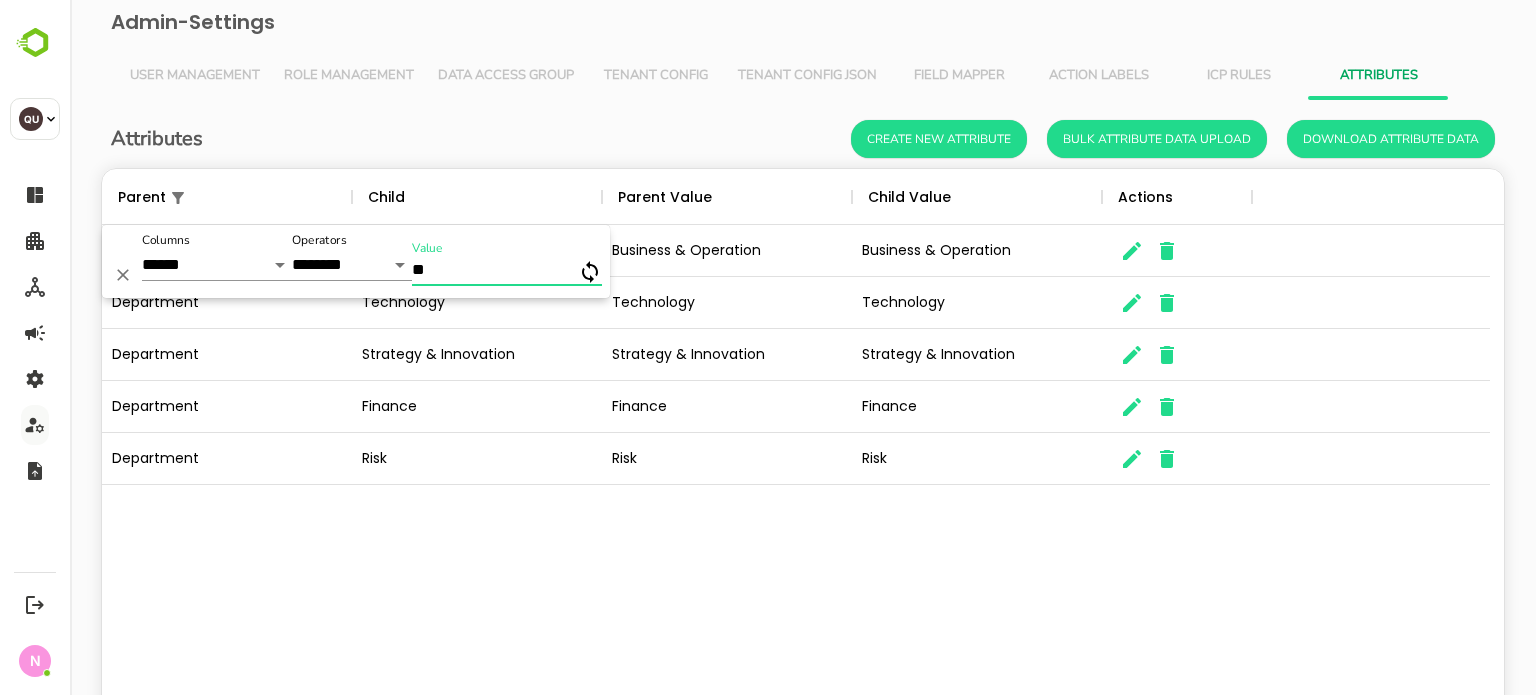 type on "*" 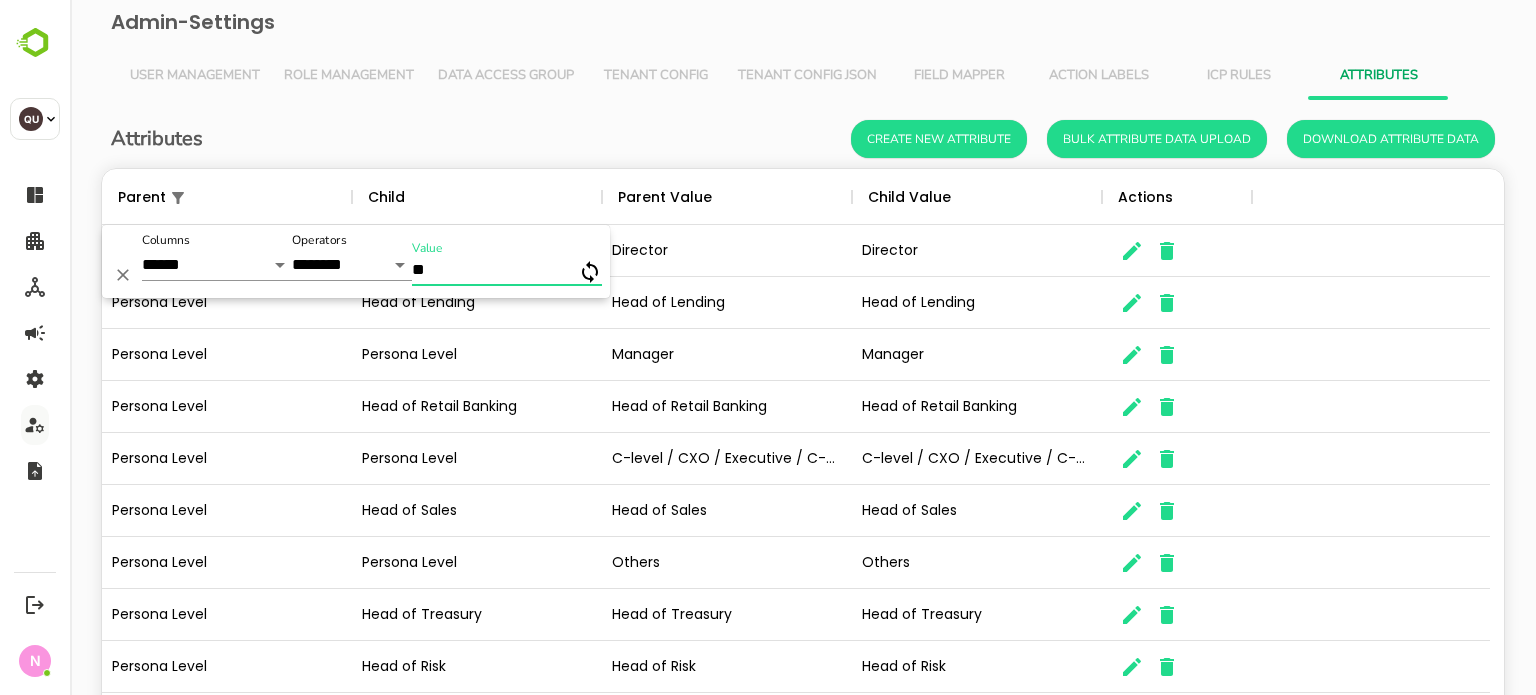 type on "*" 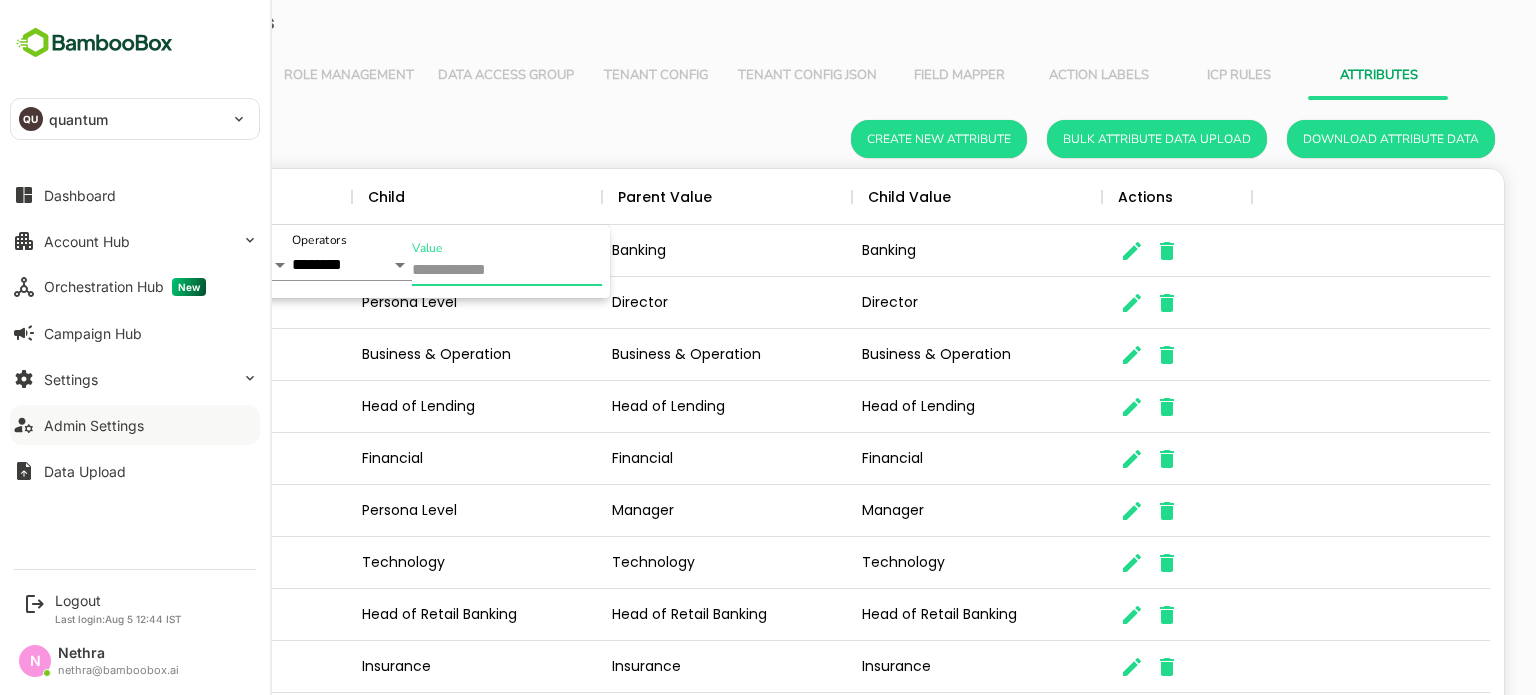 type 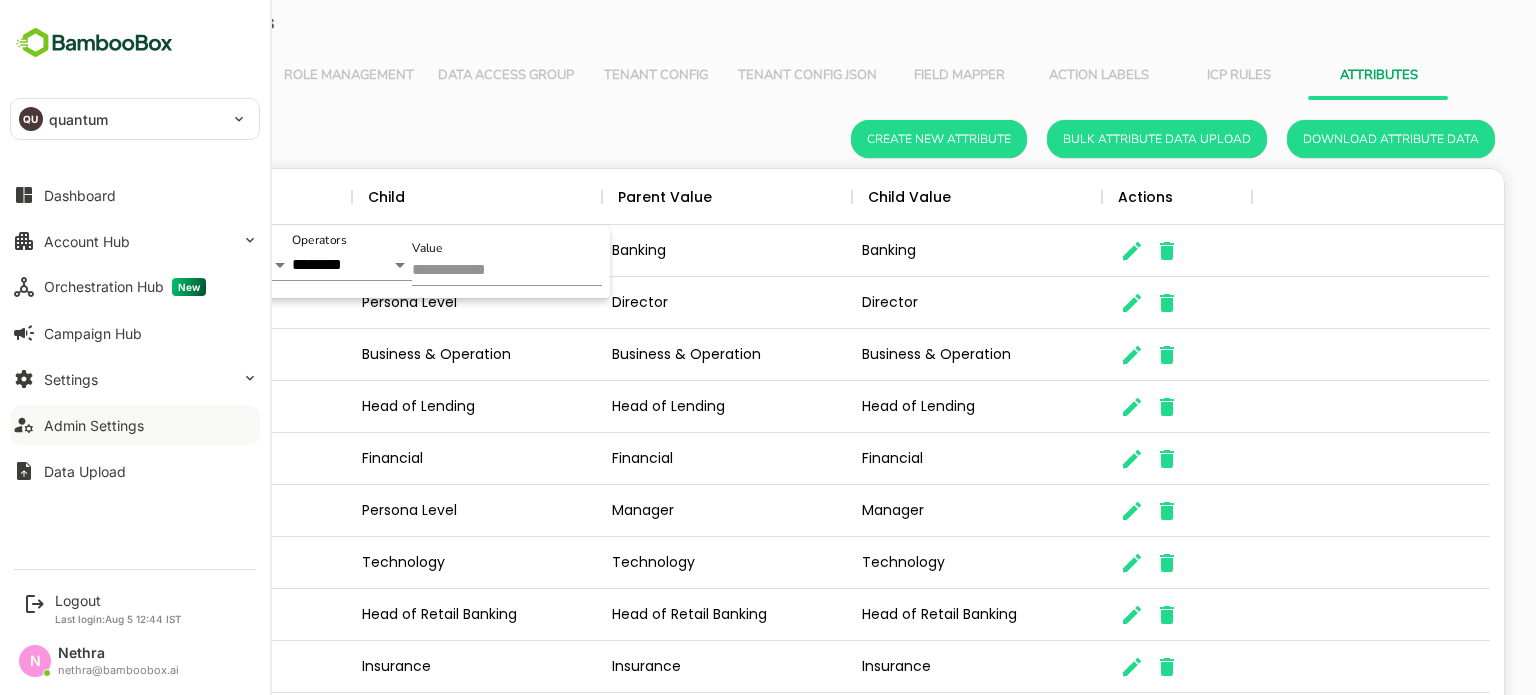 click on "Admin Settings" at bounding box center (94, 425) 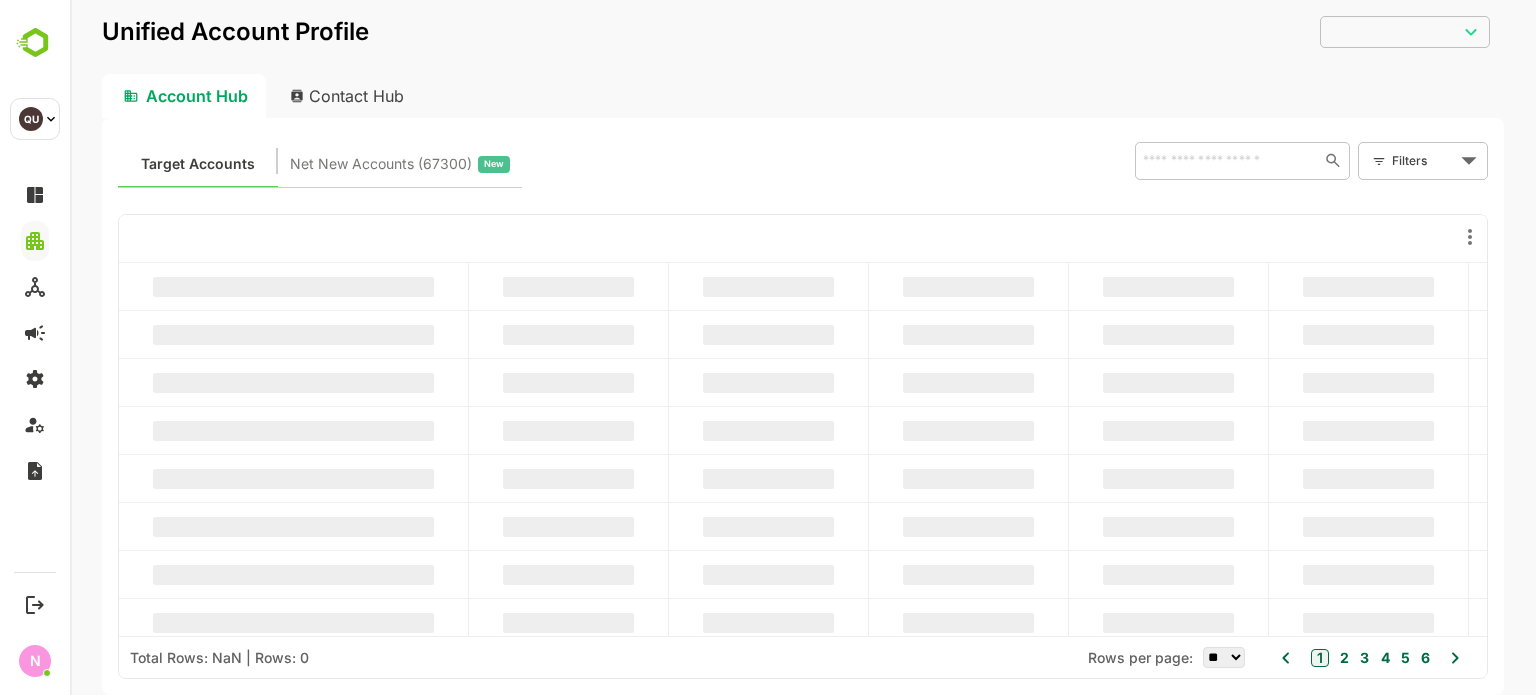 scroll, scrollTop: 0, scrollLeft: 0, axis: both 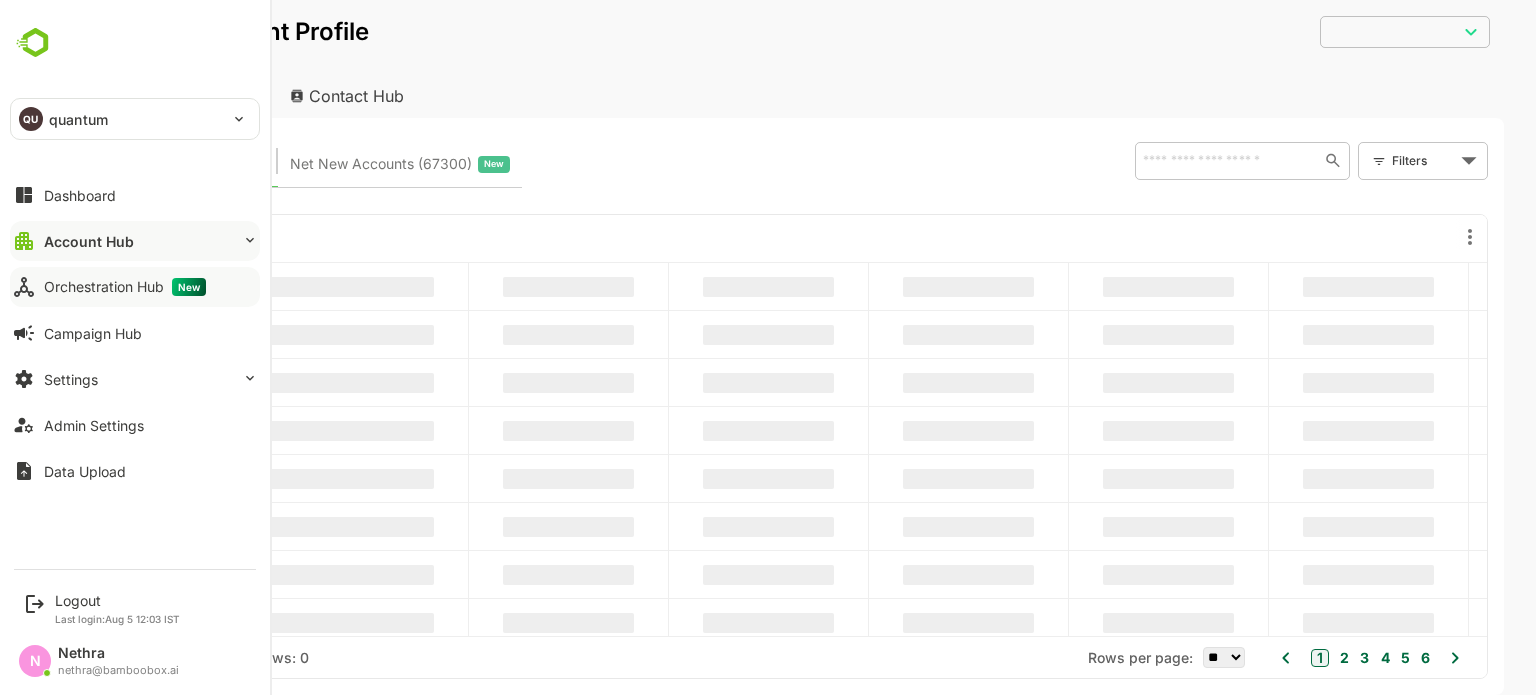 type on "**********" 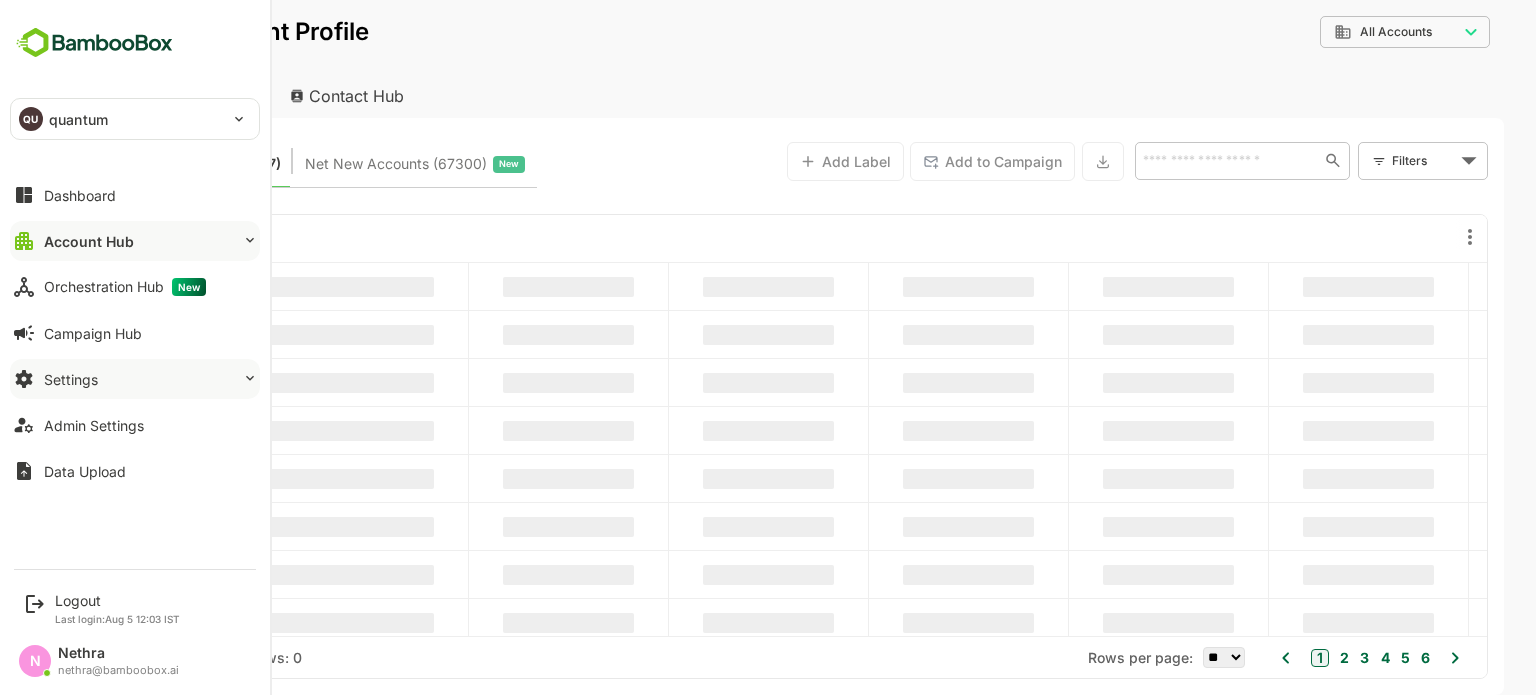 click on "Settings" at bounding box center (135, 379) 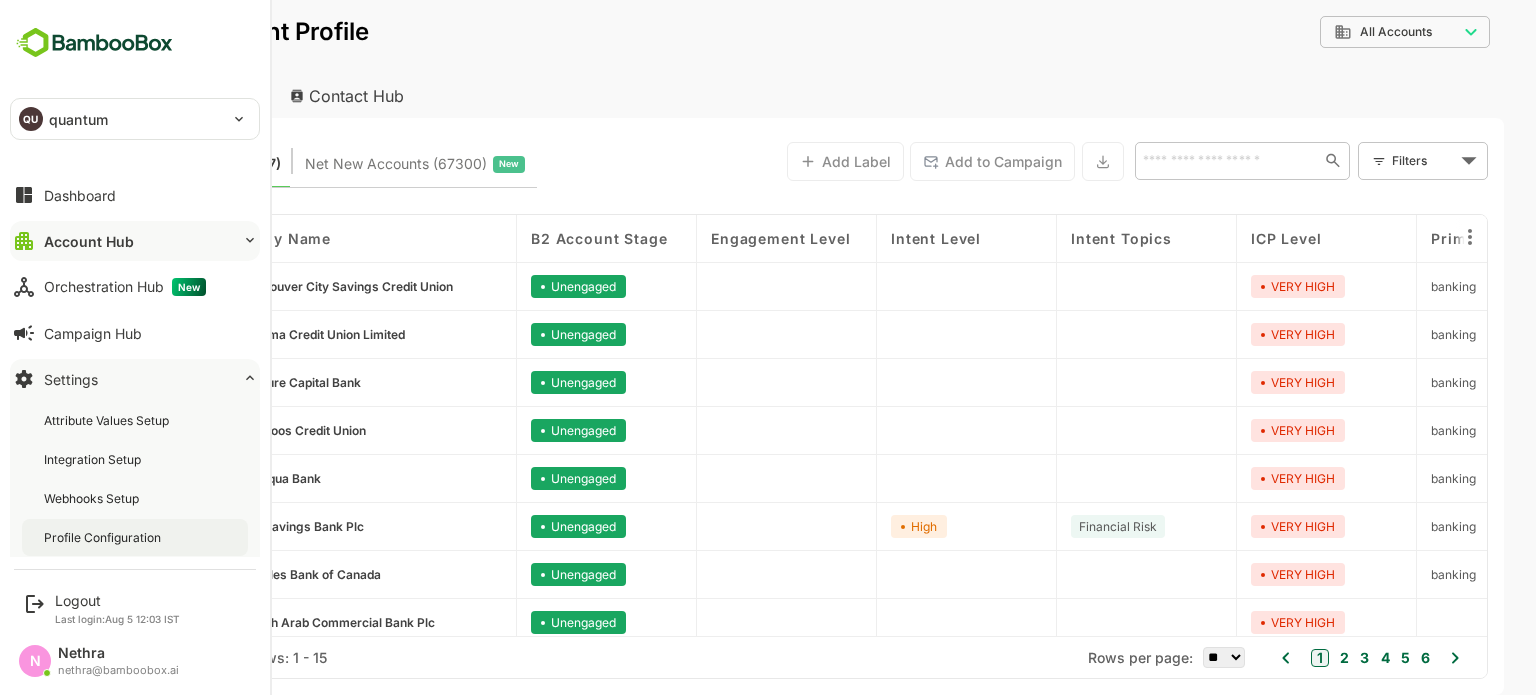click on "Profile Configuration" at bounding box center (135, 537) 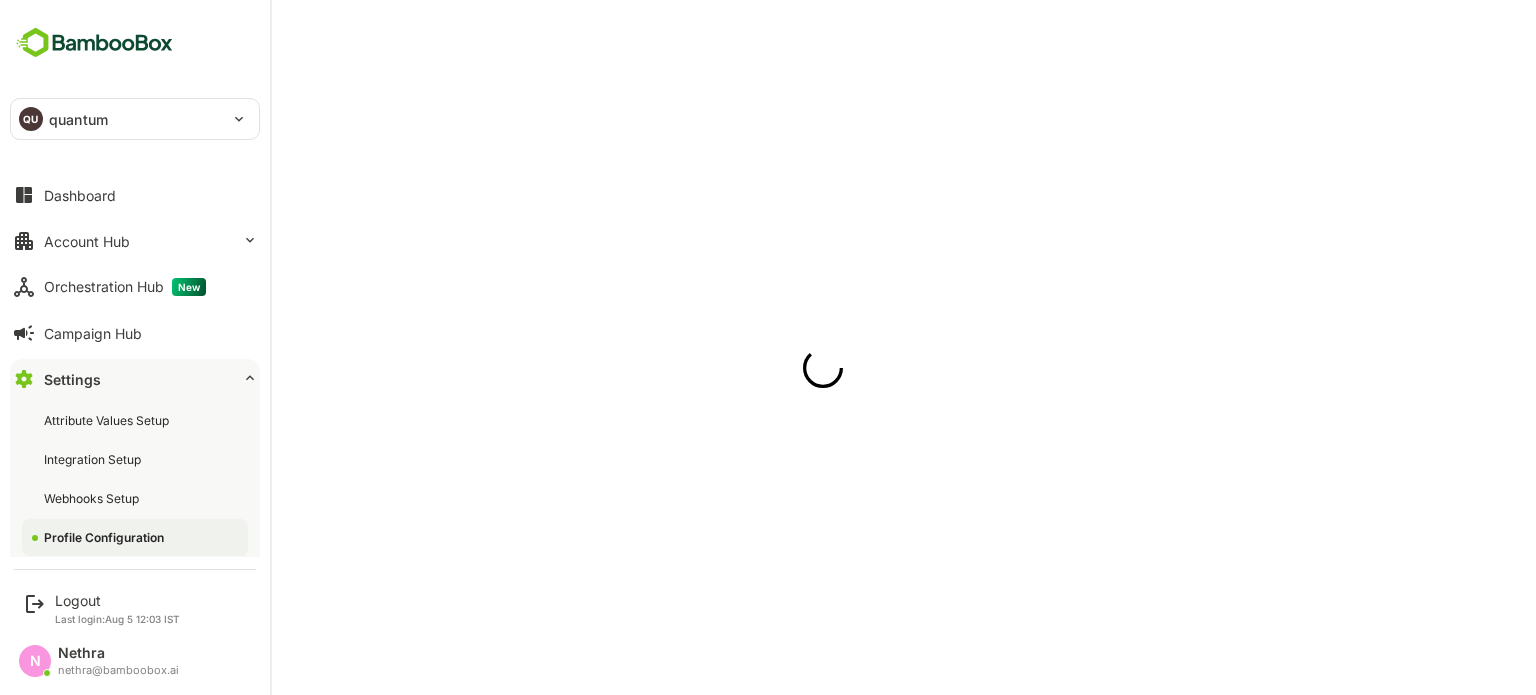 scroll, scrollTop: 0, scrollLeft: 0, axis: both 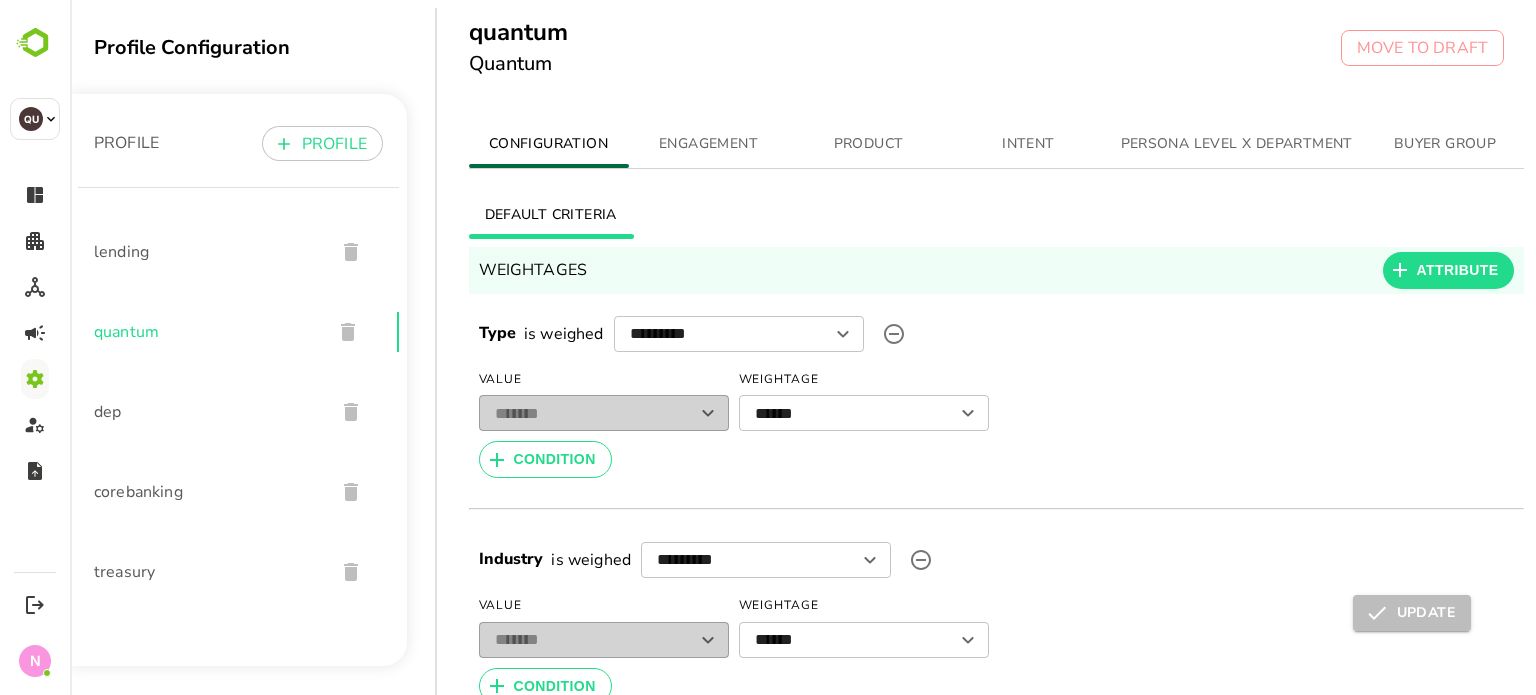 click on "PERSONA LEVEL X DEPARTMENT" at bounding box center (1237, 144) 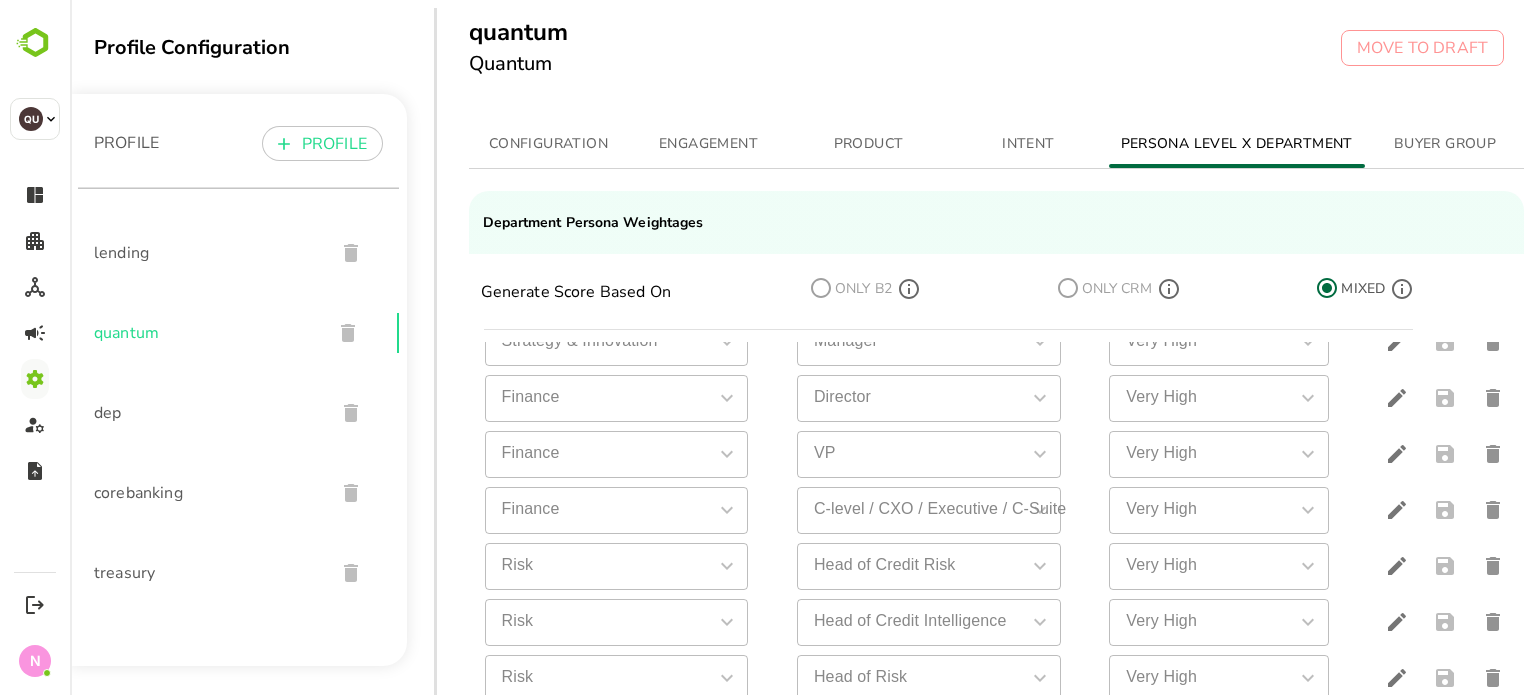scroll, scrollTop: 725, scrollLeft: 0, axis: vertical 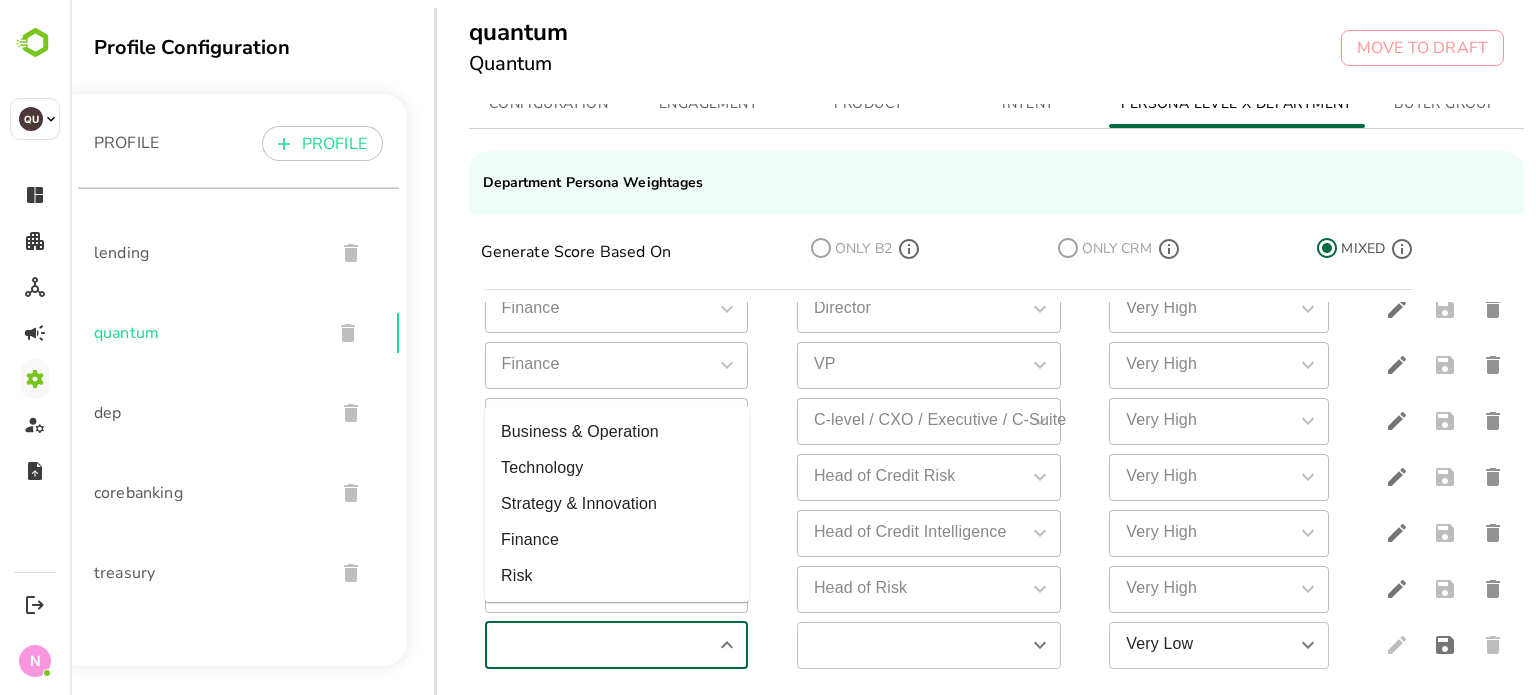 click at bounding box center [600, 645] 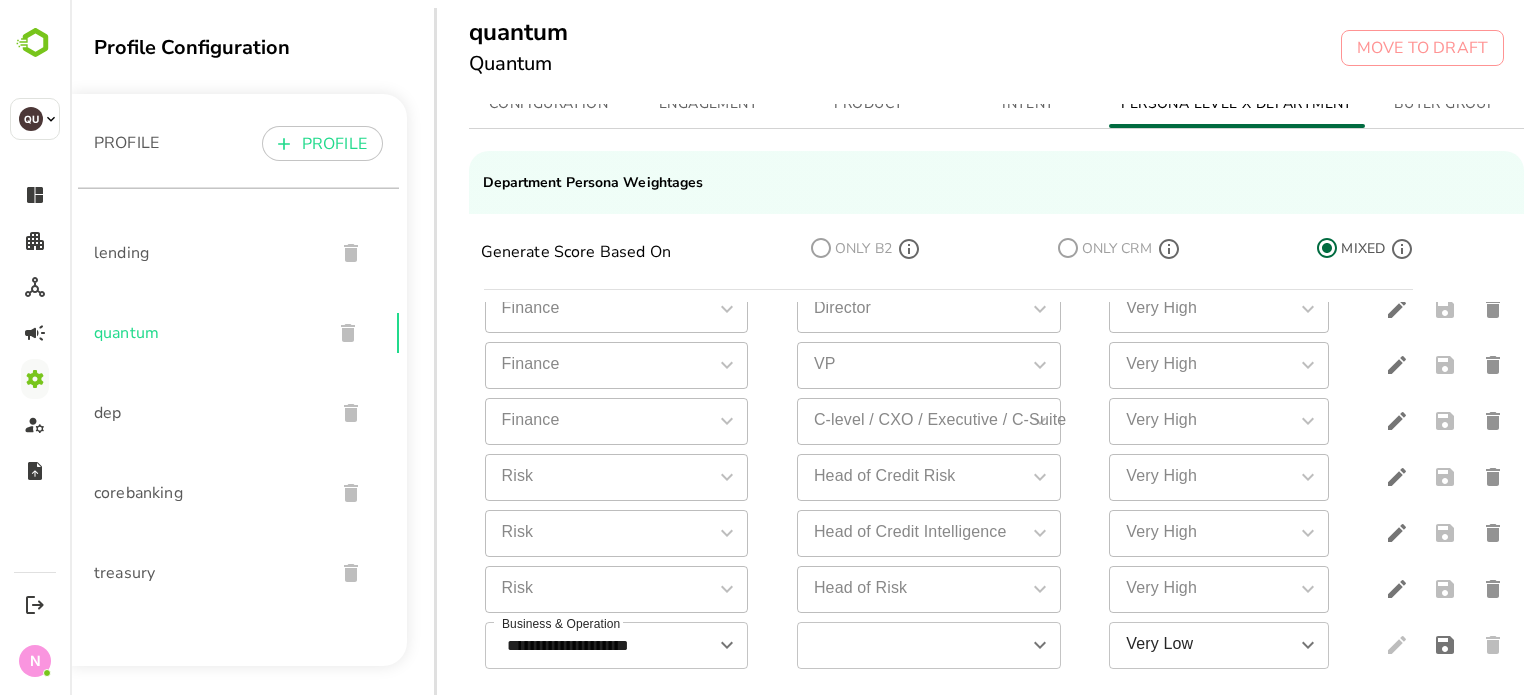 type on "**********" 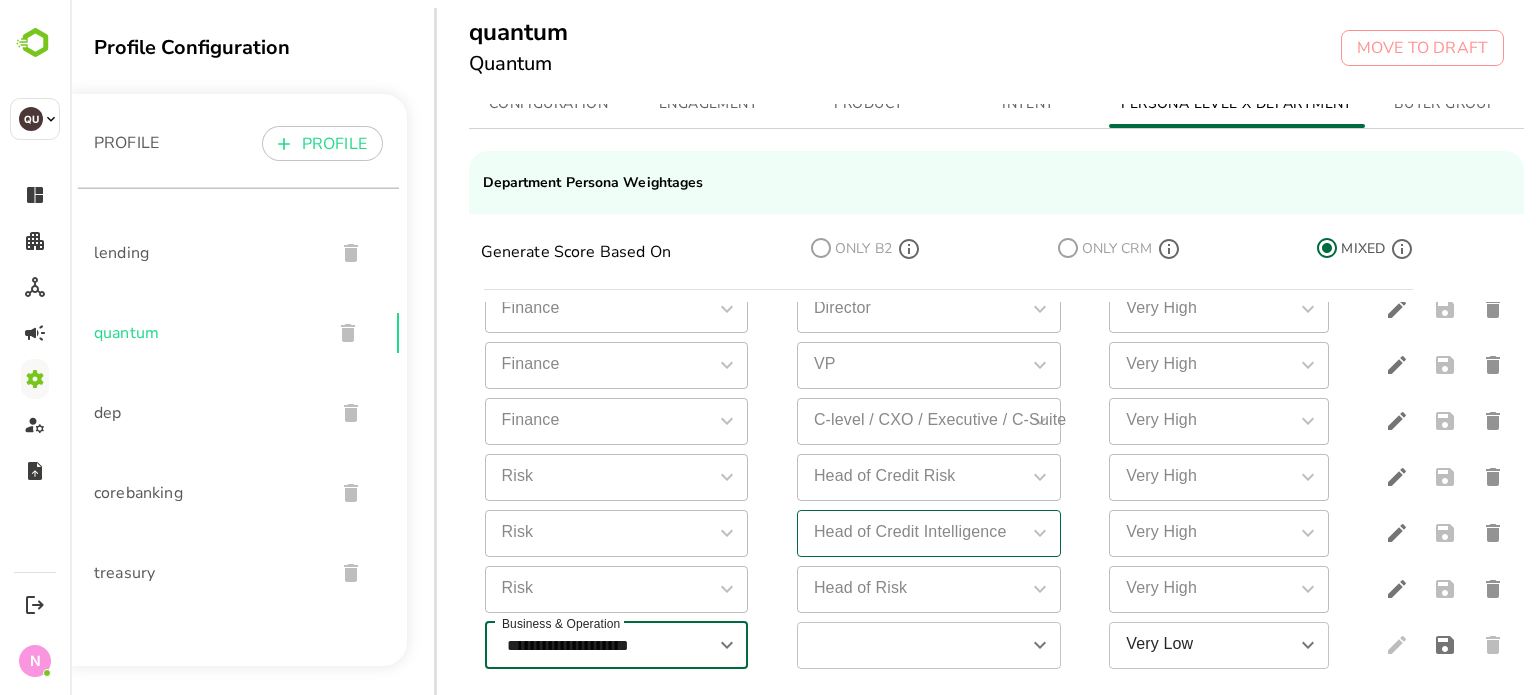 scroll, scrollTop: 0, scrollLeft: 0, axis: both 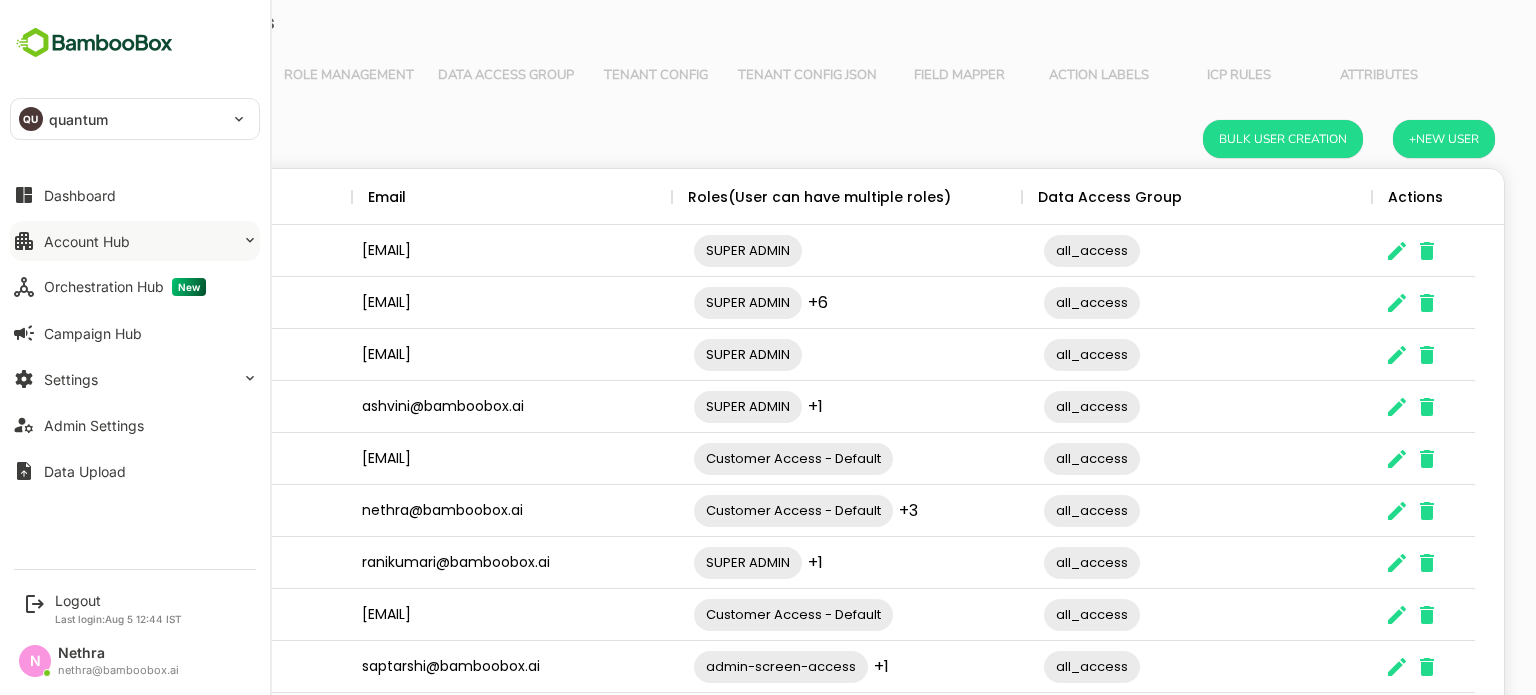 click on "Account Hub" at bounding box center [87, 241] 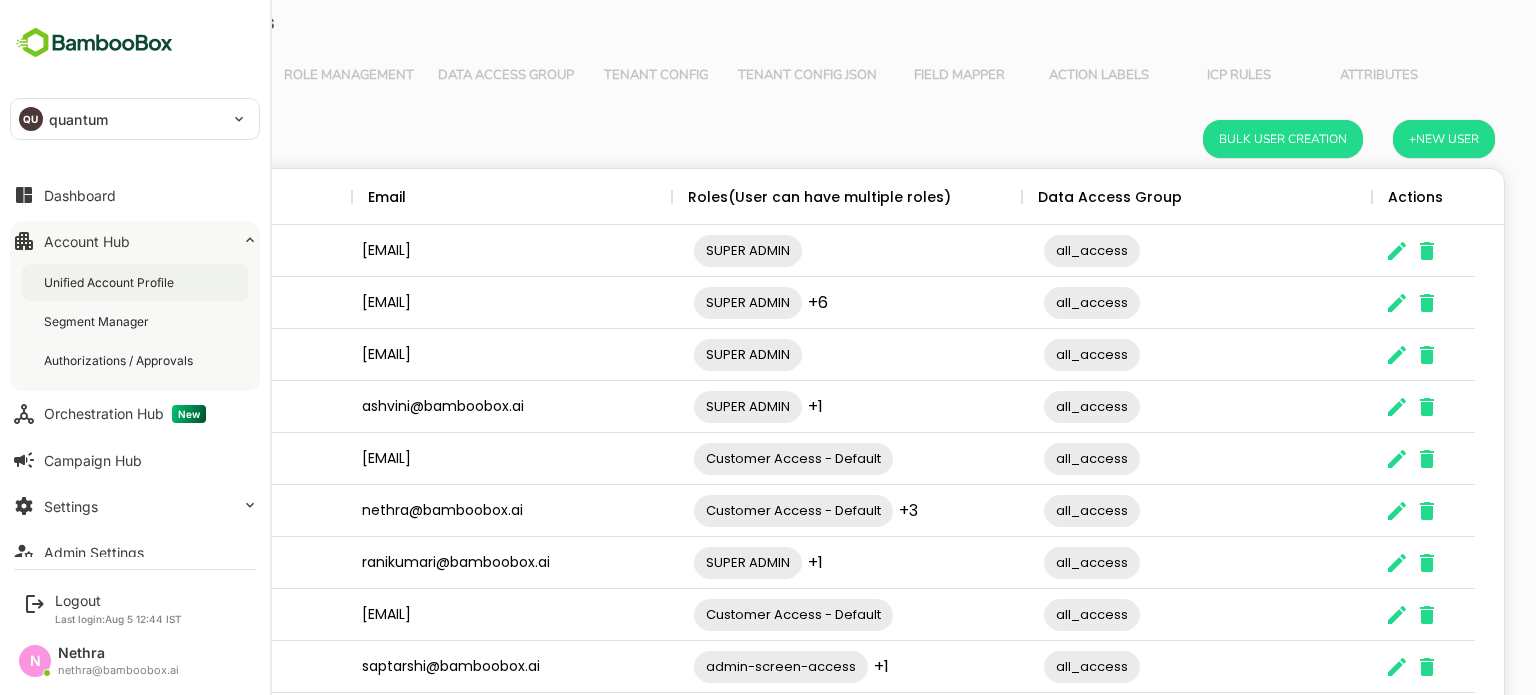 click on "Unified Account Profile" at bounding box center (111, 282) 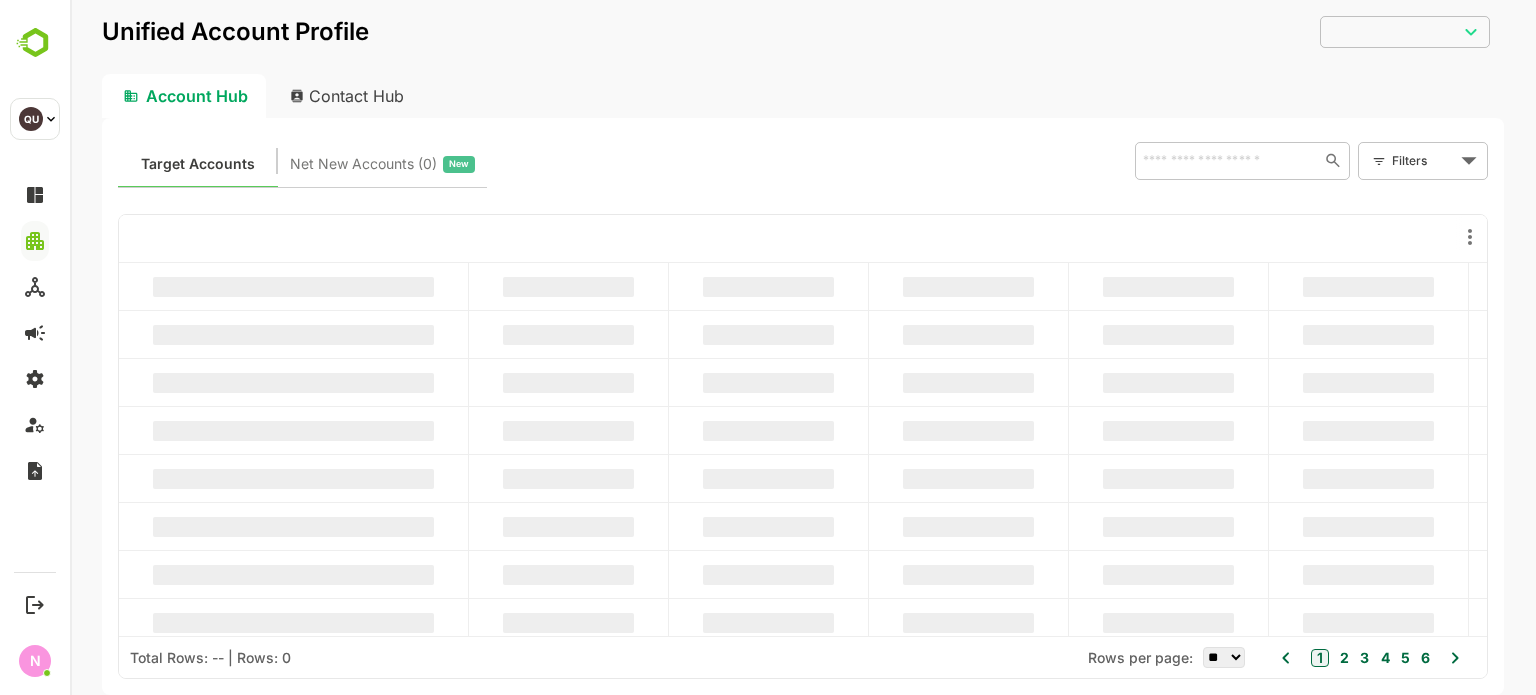 scroll, scrollTop: 0, scrollLeft: 0, axis: both 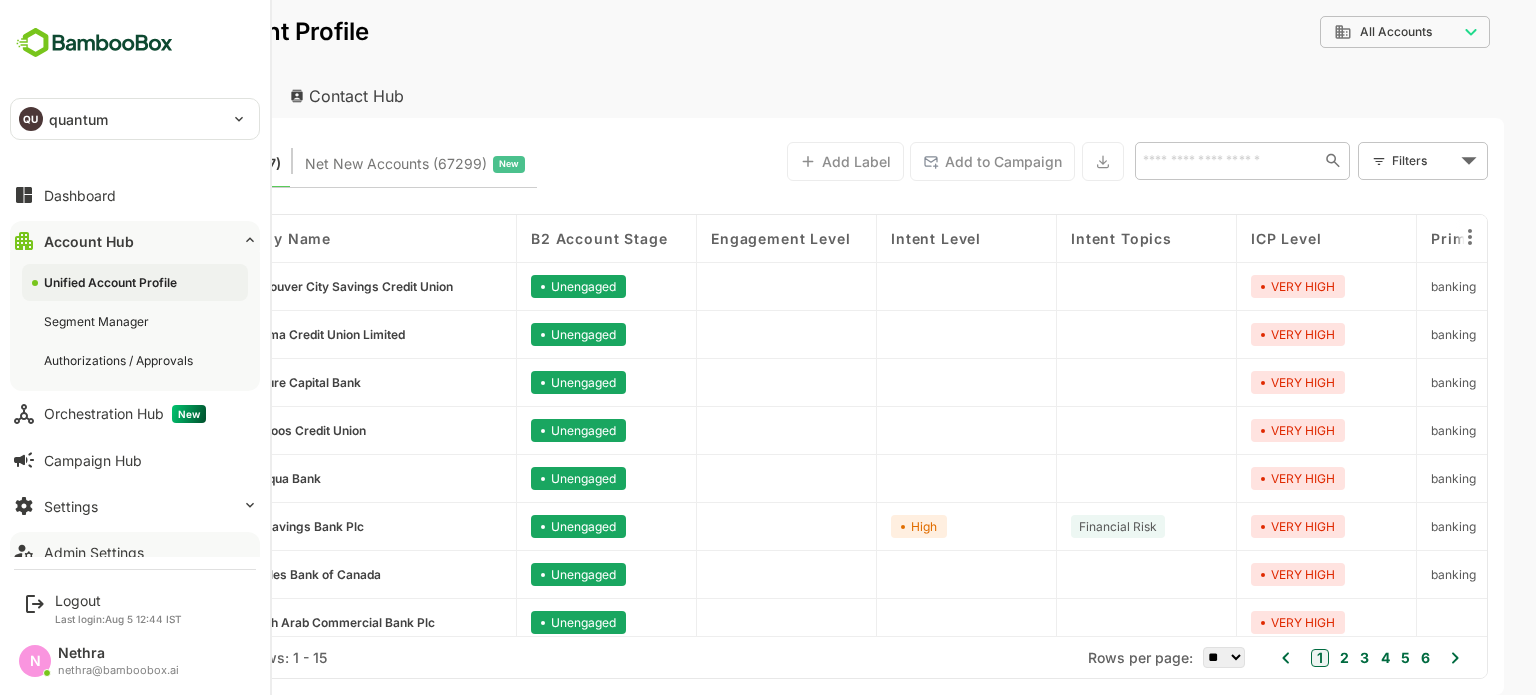 click on "Admin Settings" at bounding box center [94, 552] 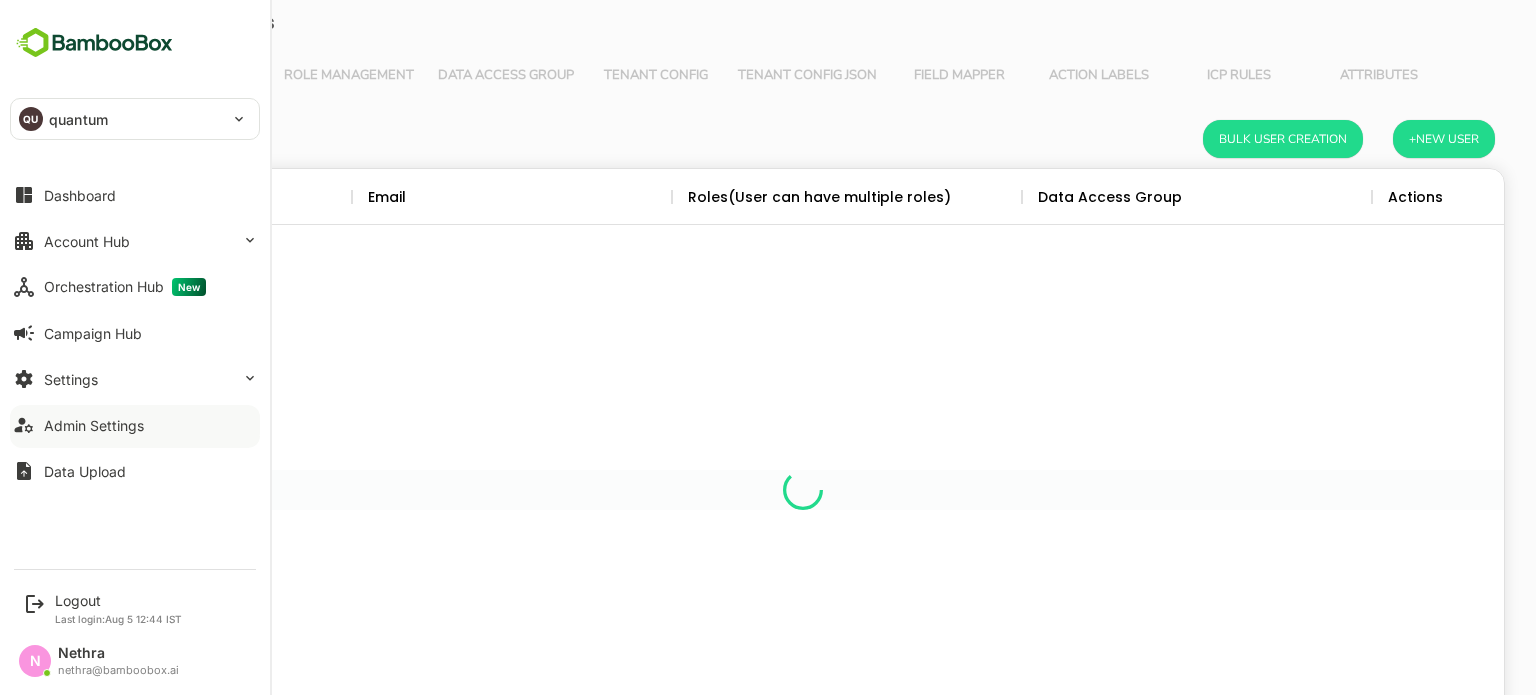 scroll, scrollTop: 0, scrollLeft: 0, axis: both 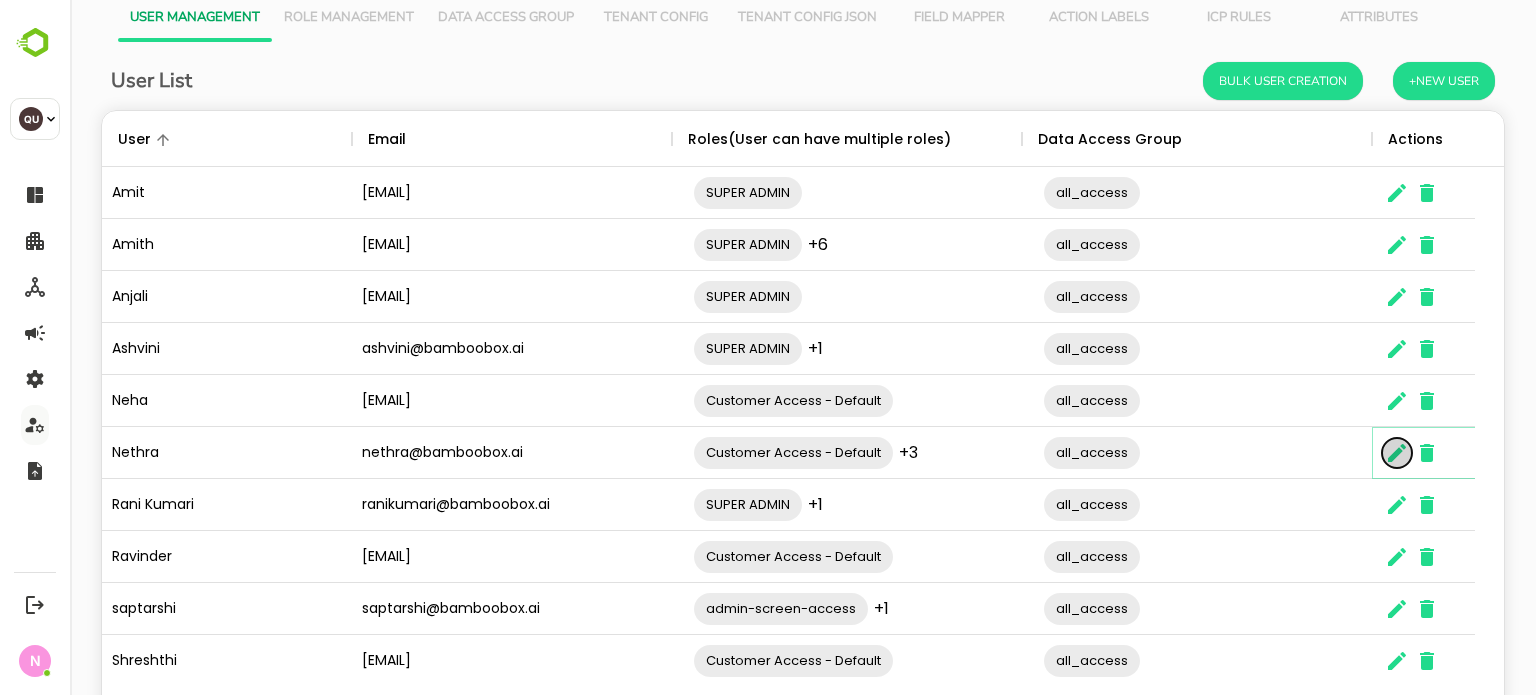 click 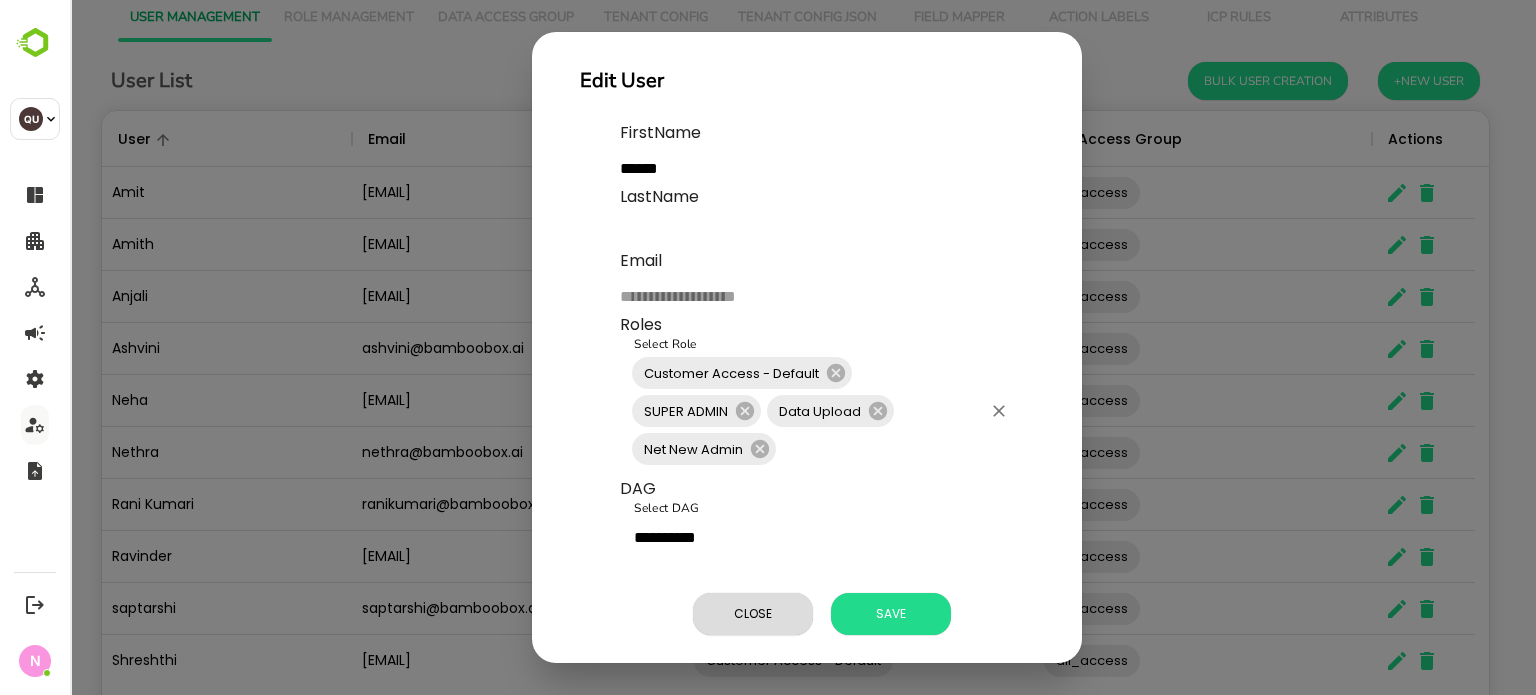 scroll, scrollTop: 36, scrollLeft: 0, axis: vertical 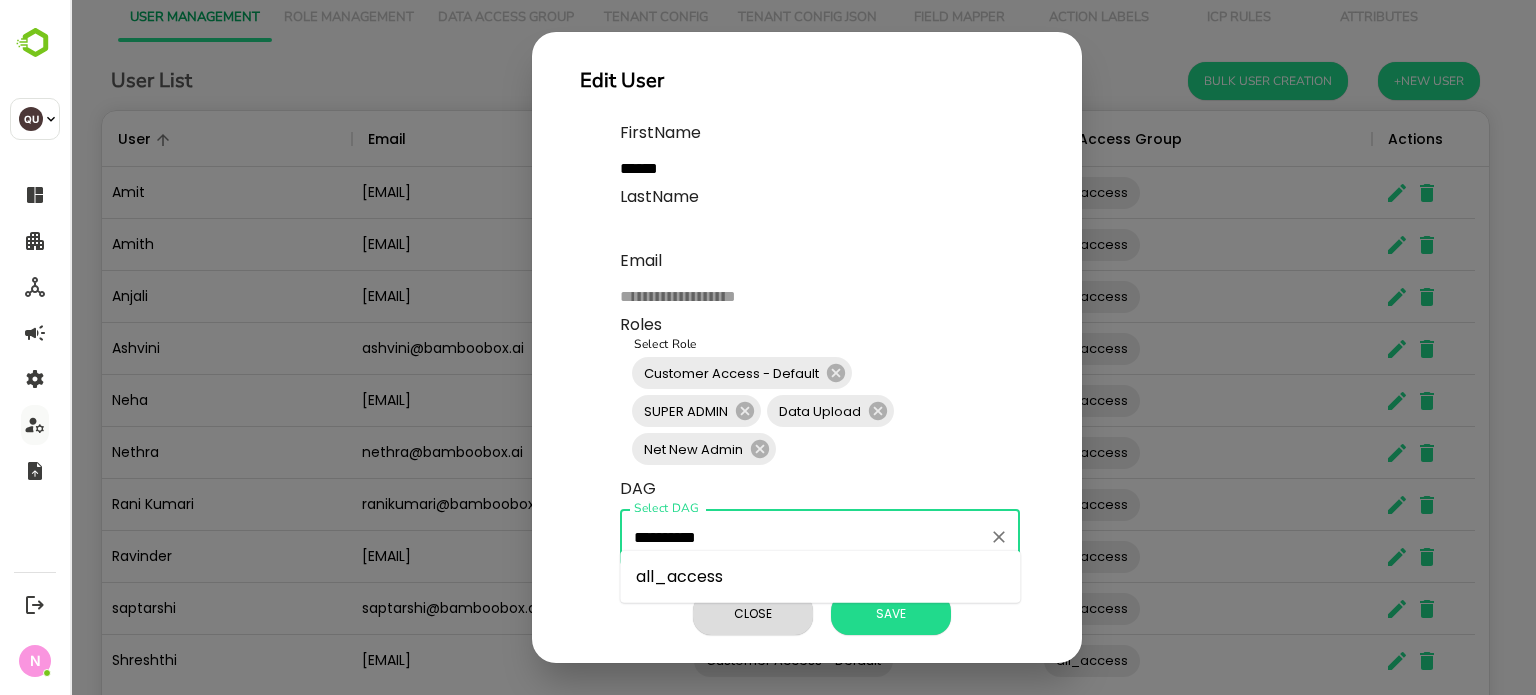 click on "**********" at bounding box center (805, 537) 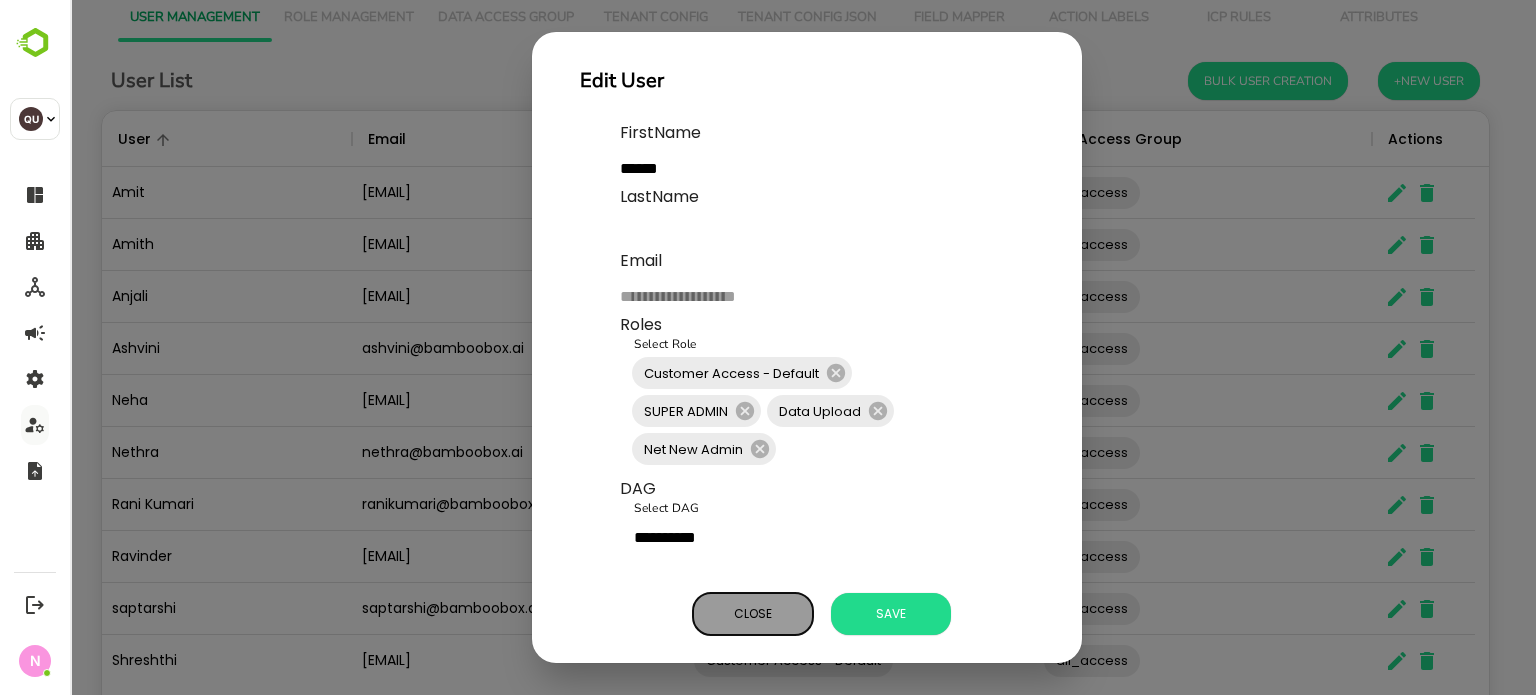 click on "Close" at bounding box center [753, 614] 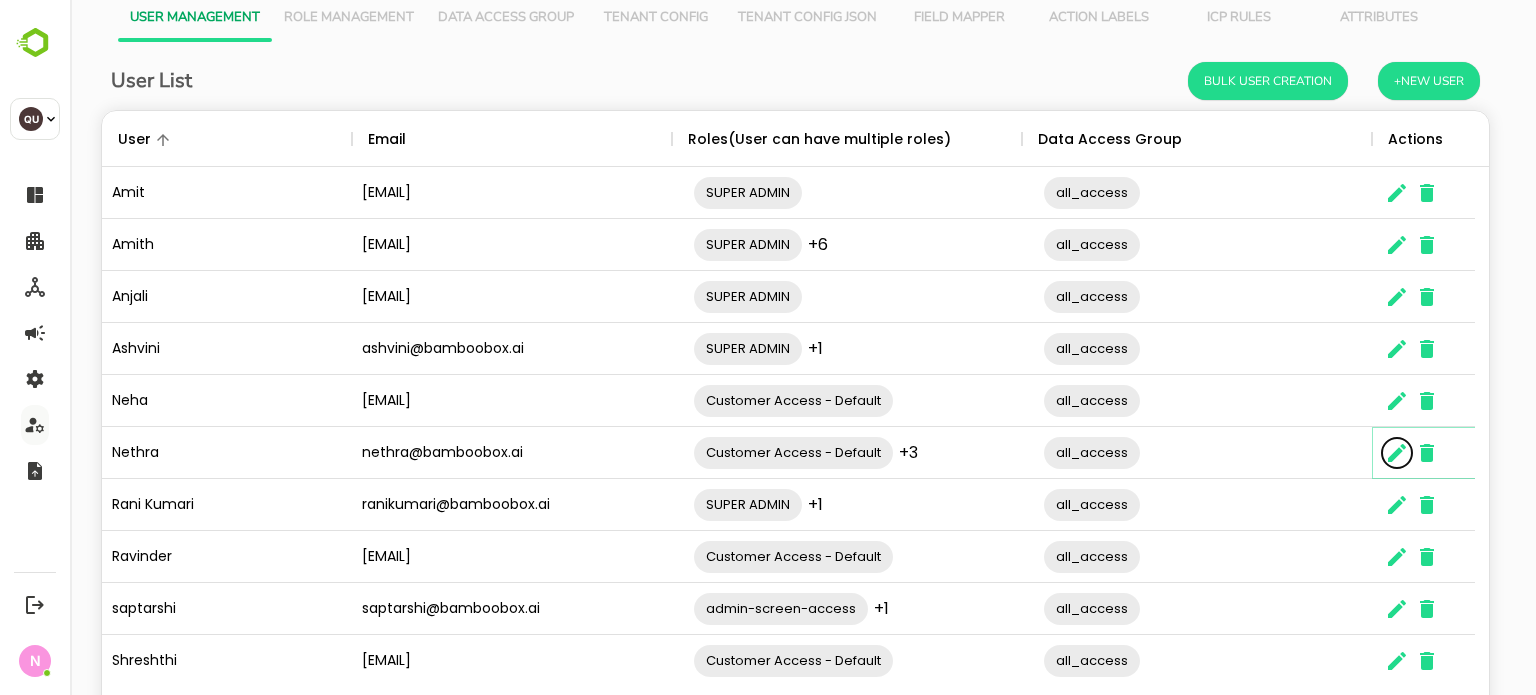 scroll, scrollTop: 16, scrollLeft: 16, axis: both 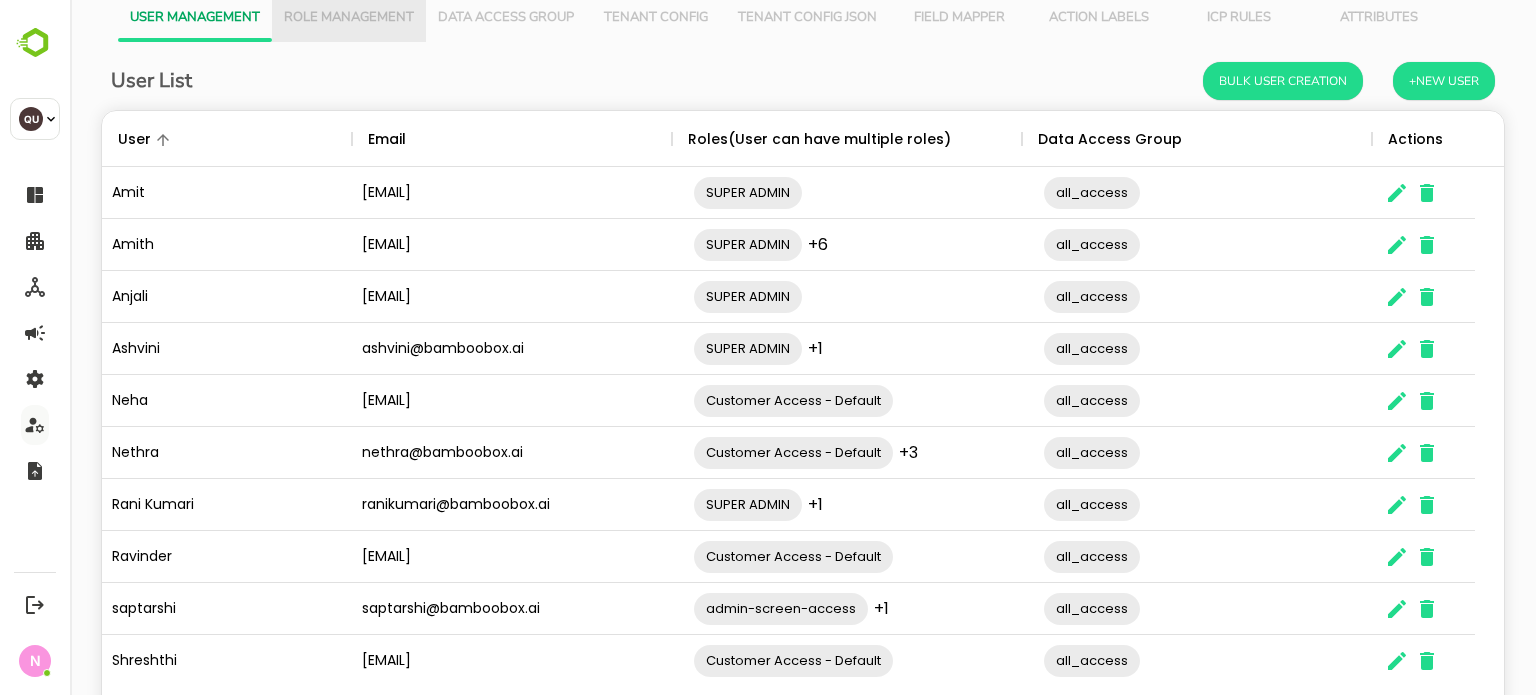 click on "Role Management" at bounding box center [349, 18] 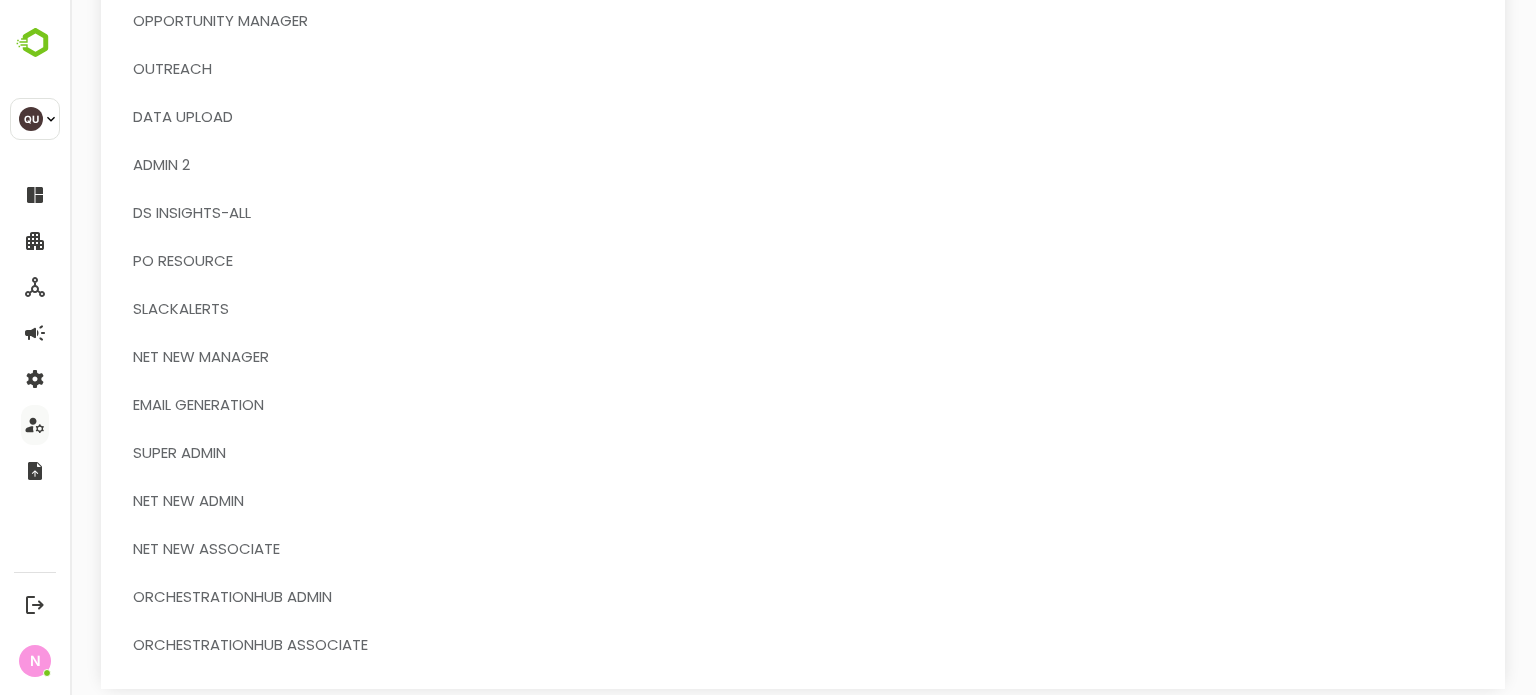 scroll, scrollTop: 576, scrollLeft: 0, axis: vertical 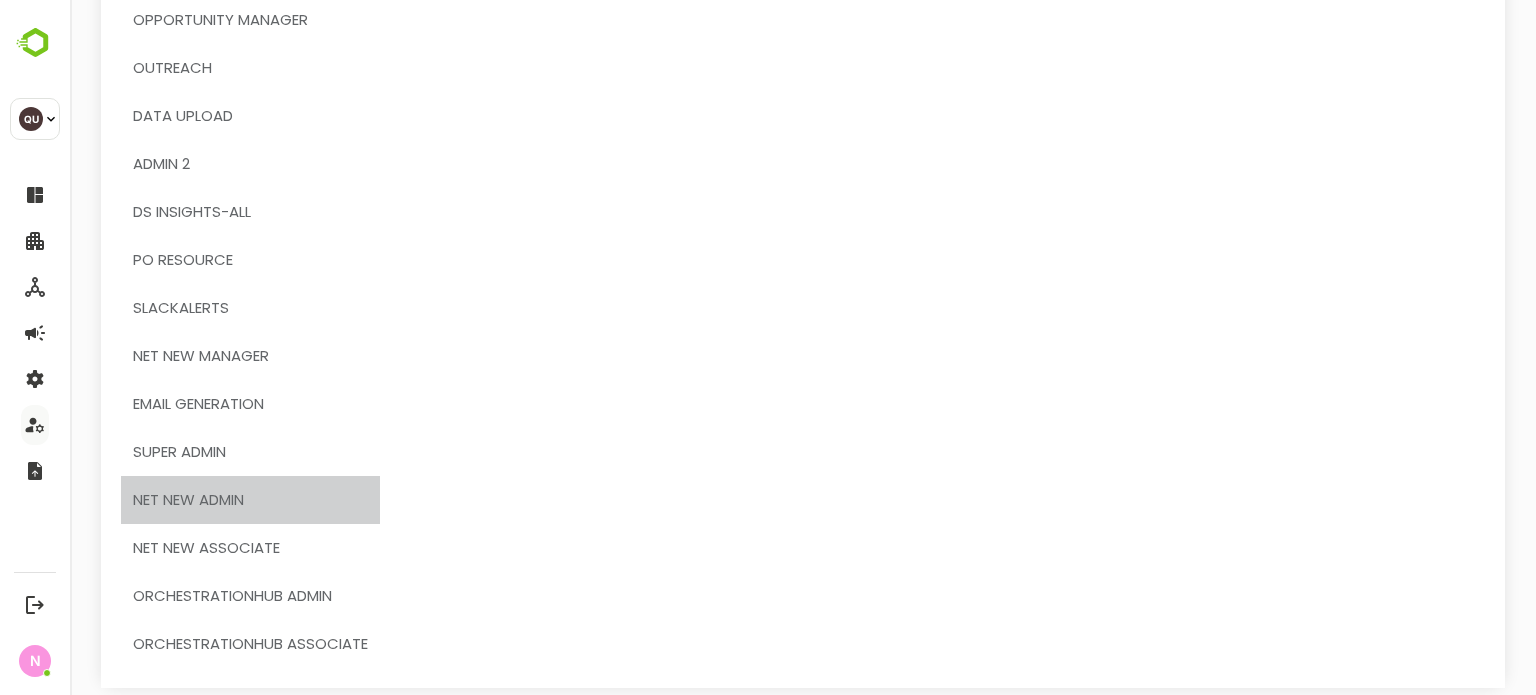 click on "Net New Admin" at bounding box center [188, 500] 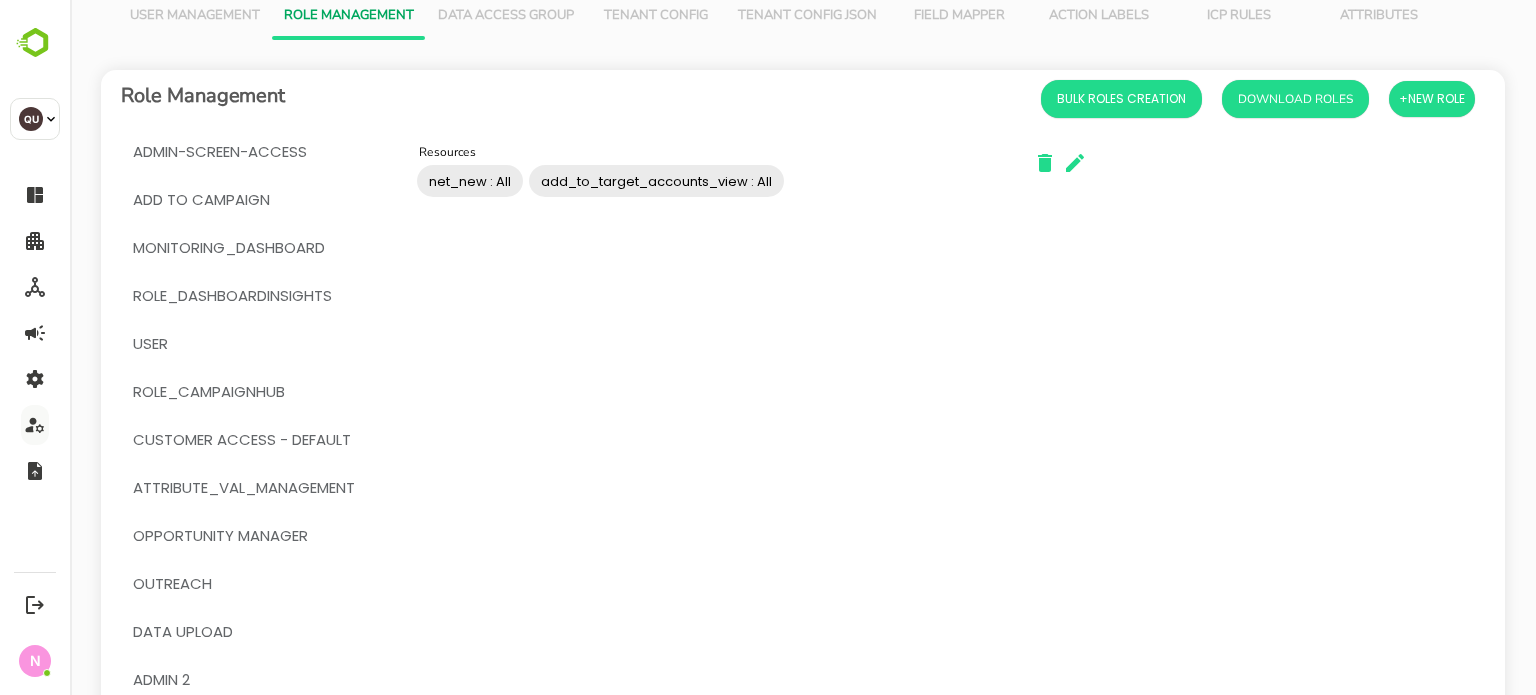 scroll, scrollTop: 0, scrollLeft: 0, axis: both 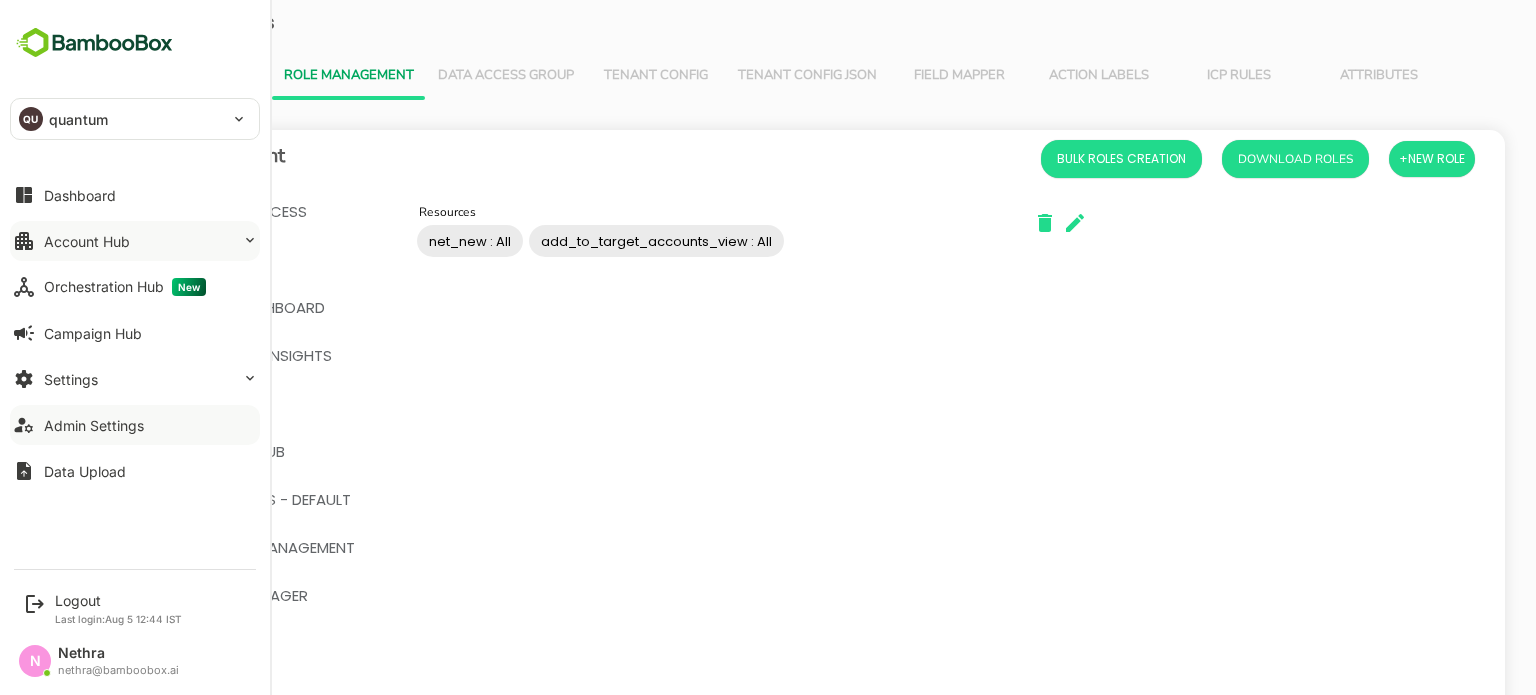 click on "Account Hub" at bounding box center (87, 241) 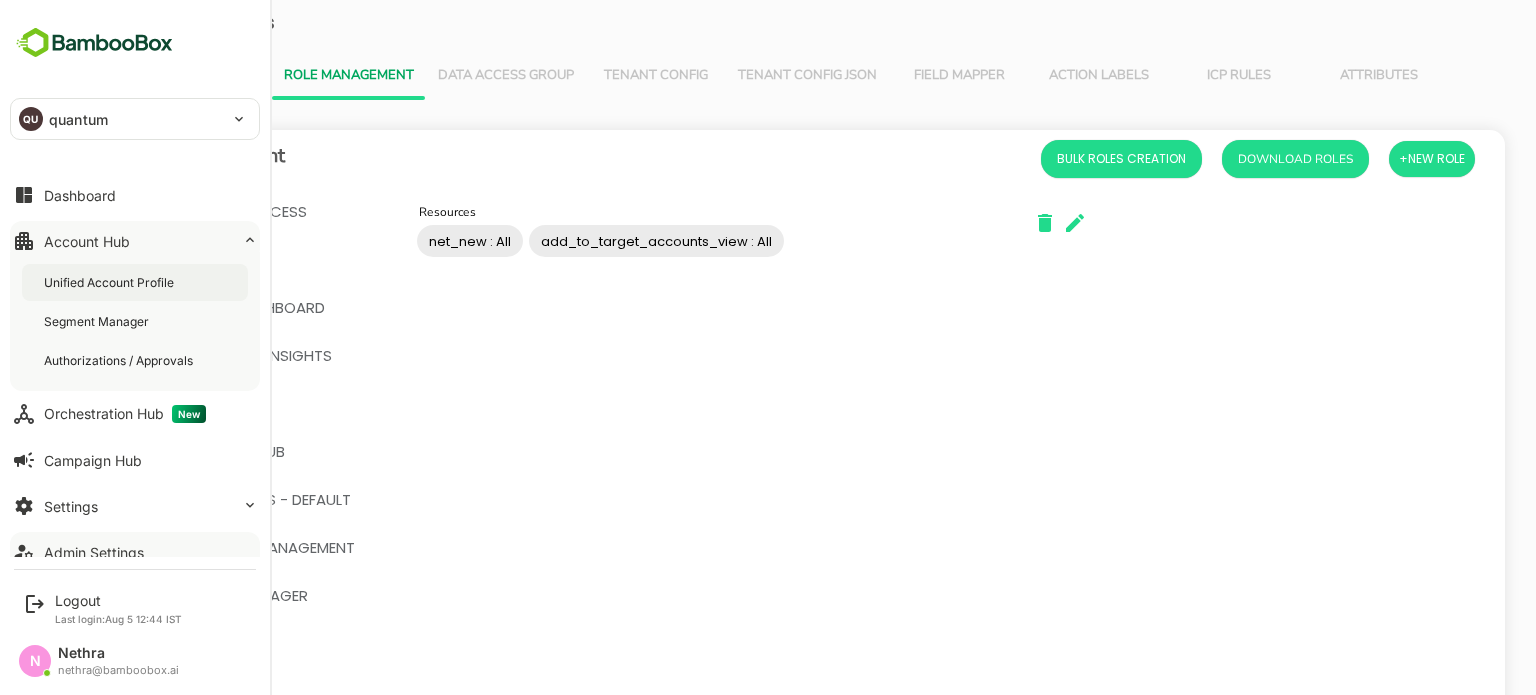 click on "Unified Account Profile" at bounding box center [111, 282] 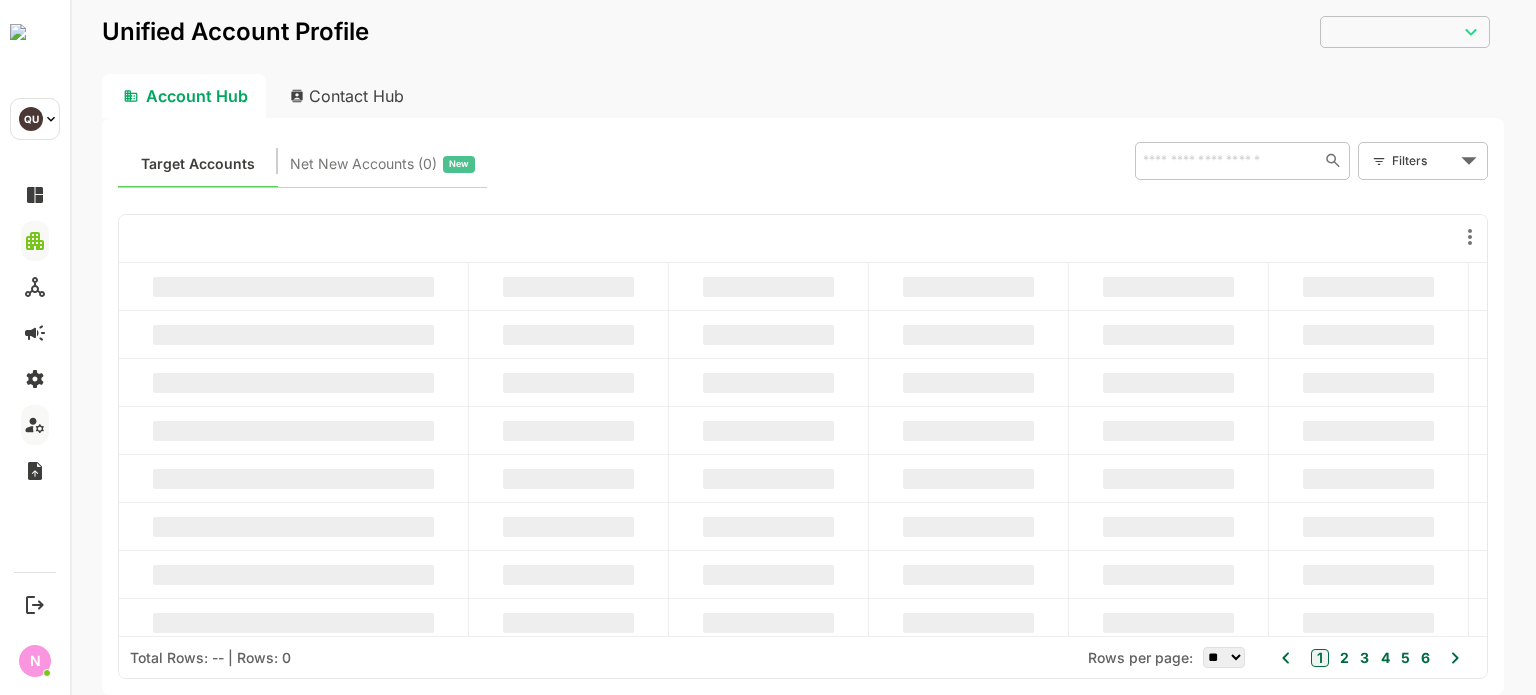 scroll, scrollTop: 0, scrollLeft: 0, axis: both 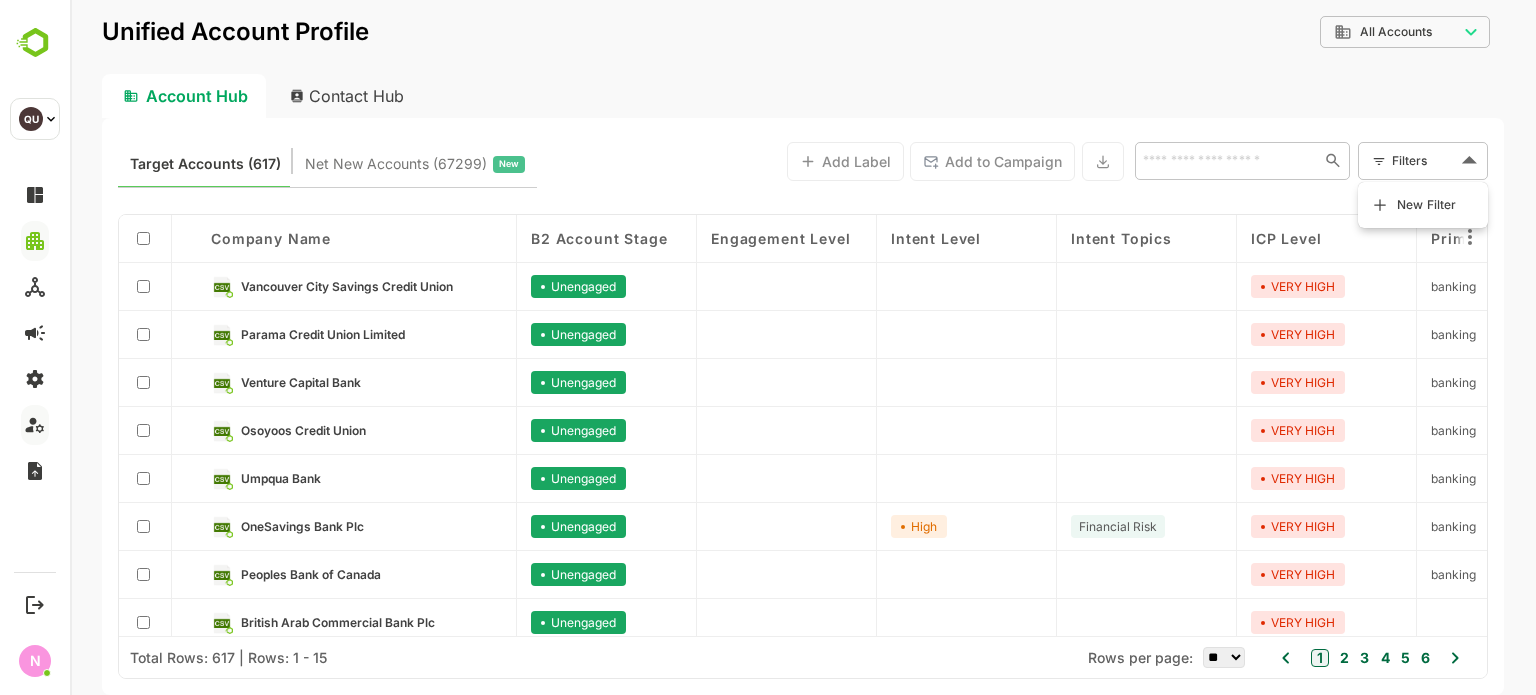click on "**********" at bounding box center (803, 347) 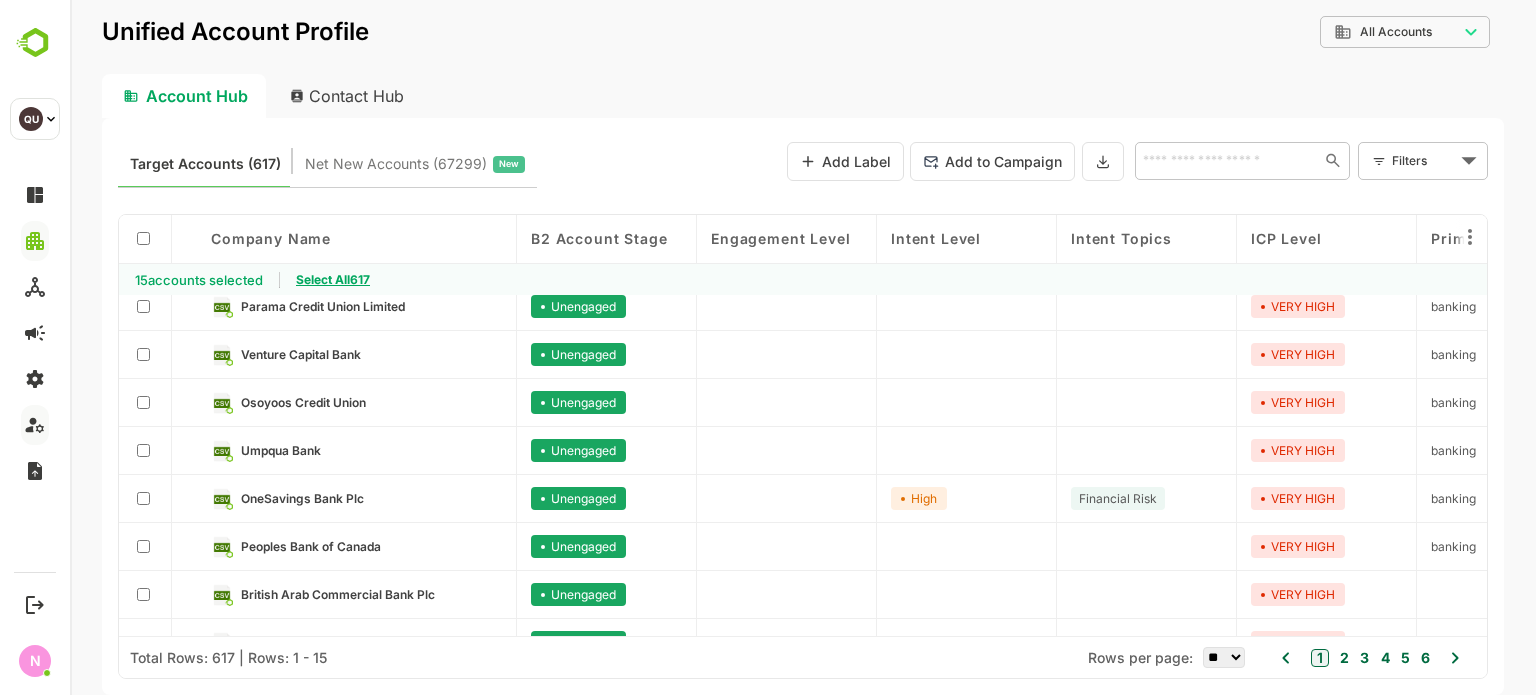 scroll, scrollTop: 0, scrollLeft: 0, axis: both 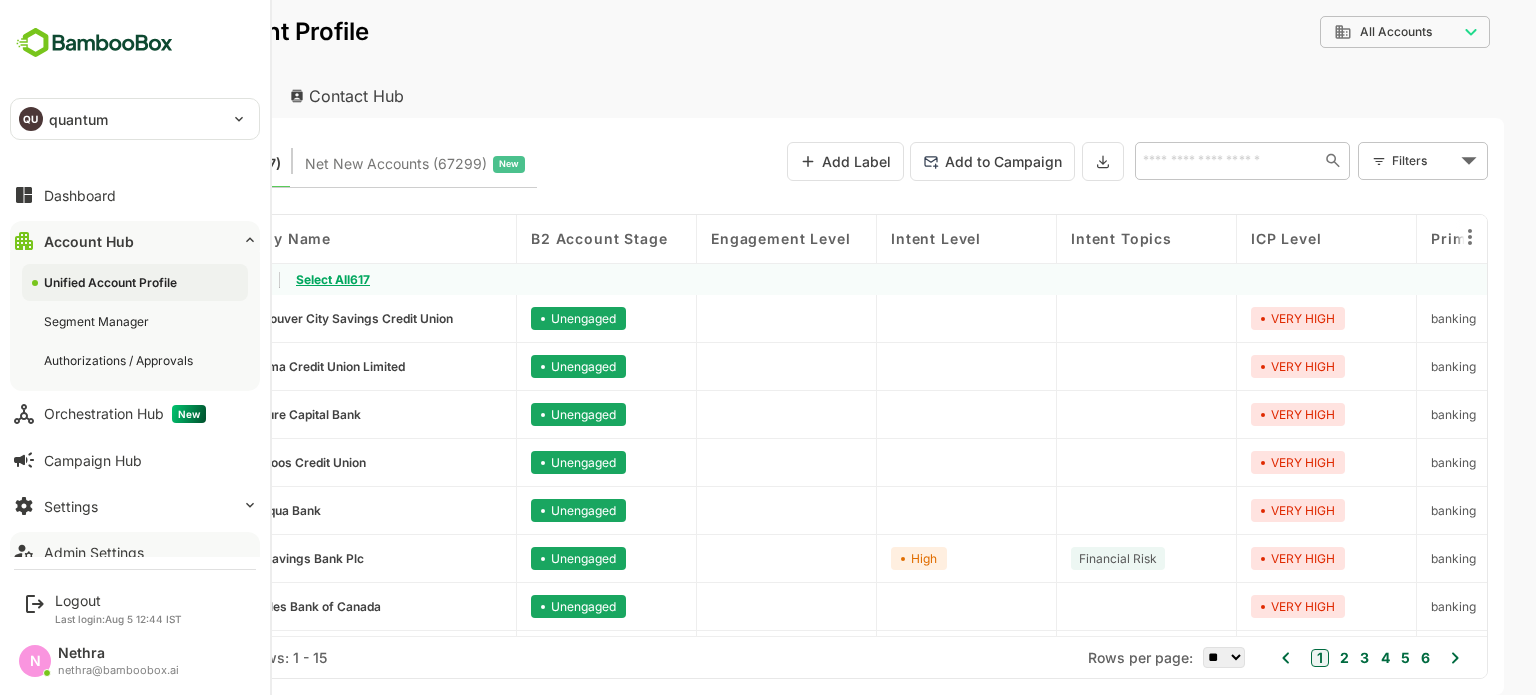 click on "Admin Settings" at bounding box center [94, 552] 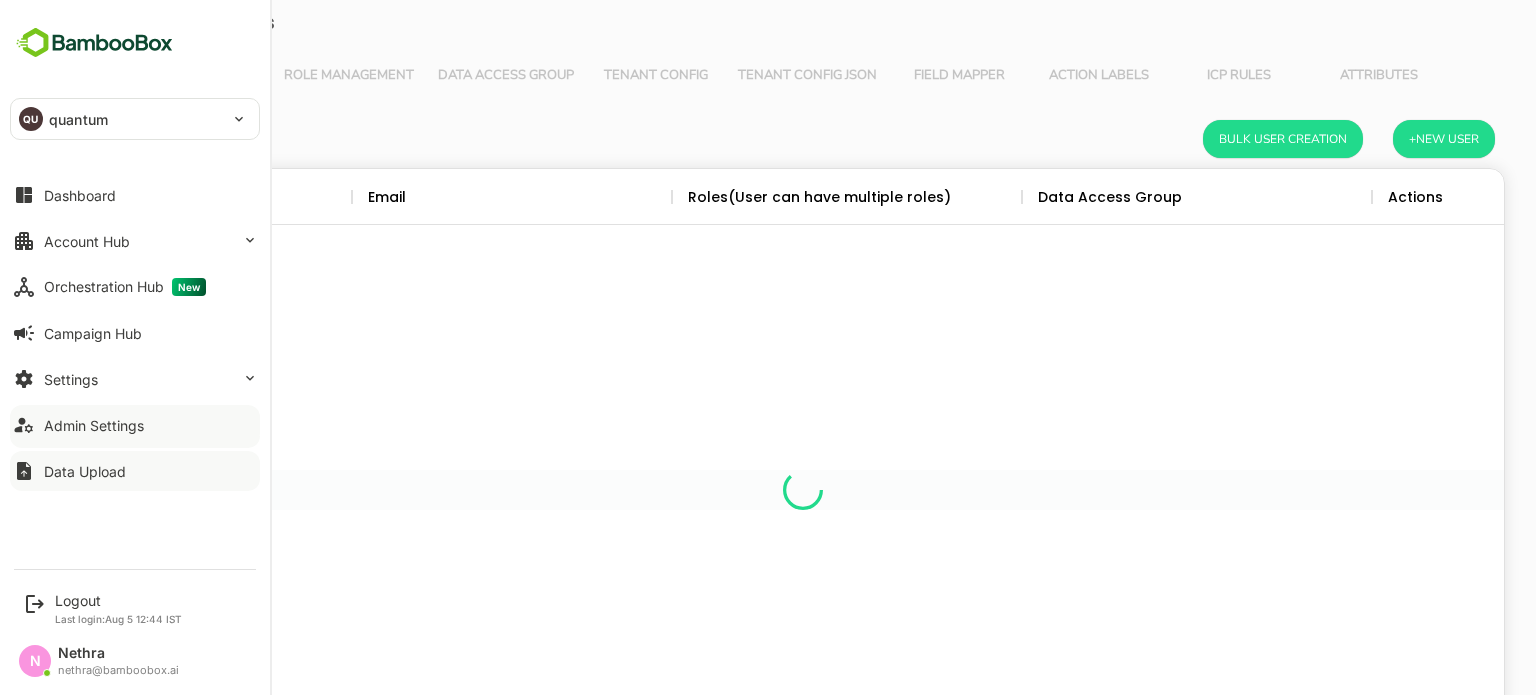 scroll, scrollTop: 0, scrollLeft: 0, axis: both 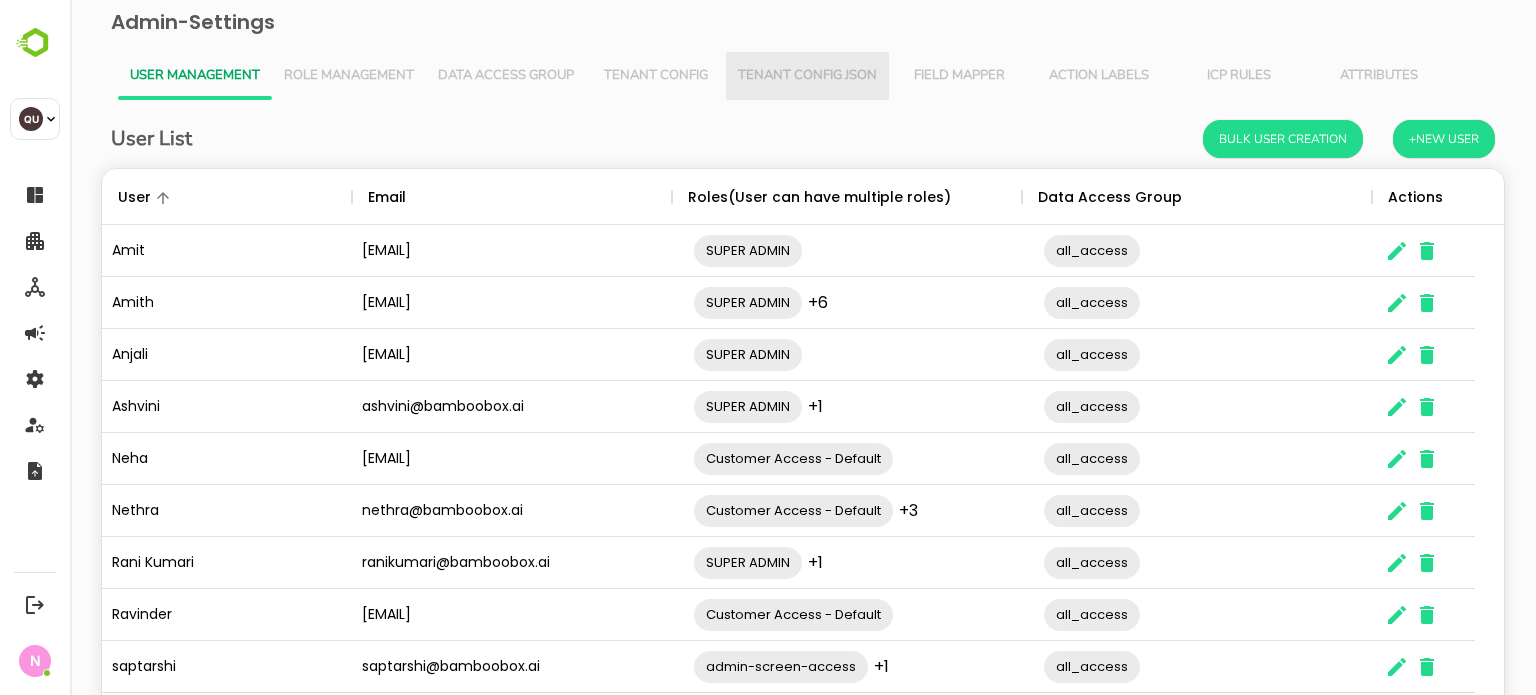 click on "Tenant Config Json" at bounding box center [807, 76] 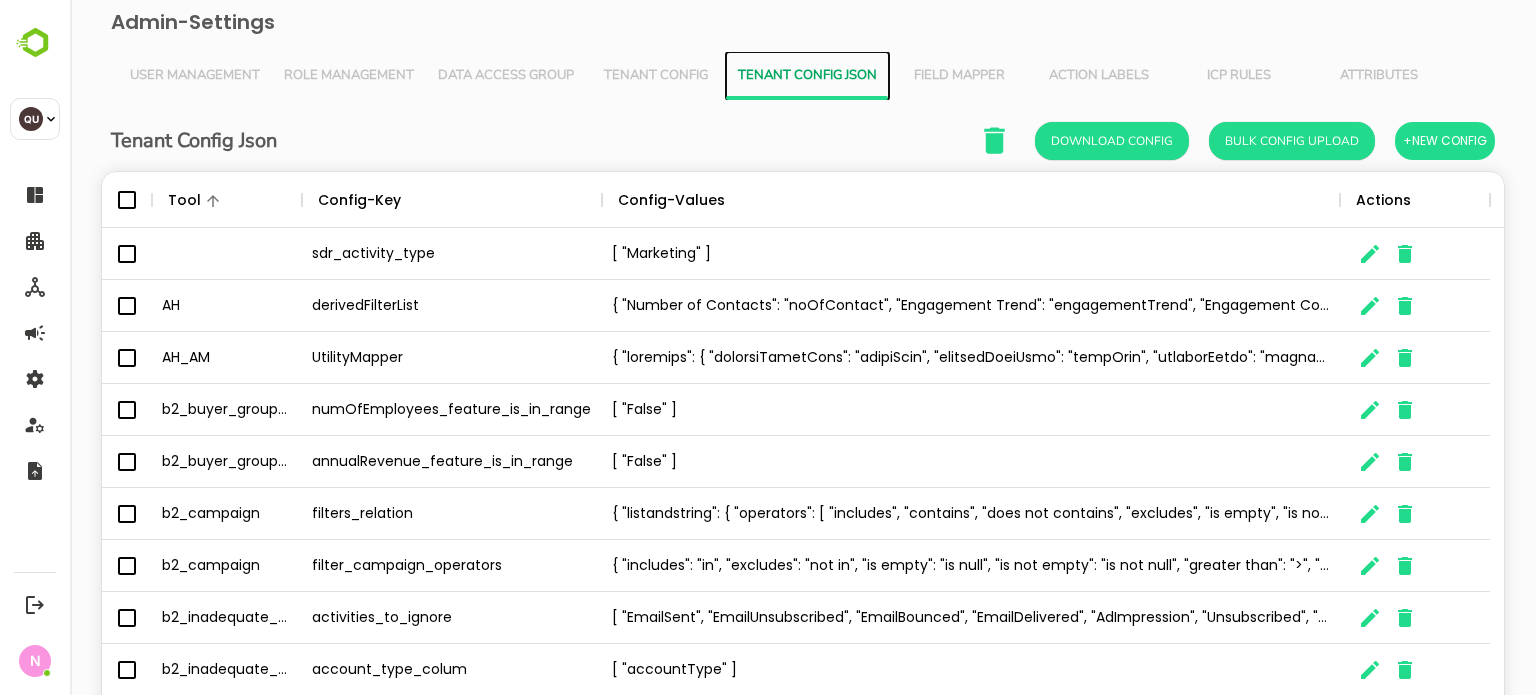 scroll, scrollTop: 16, scrollLeft: 16, axis: both 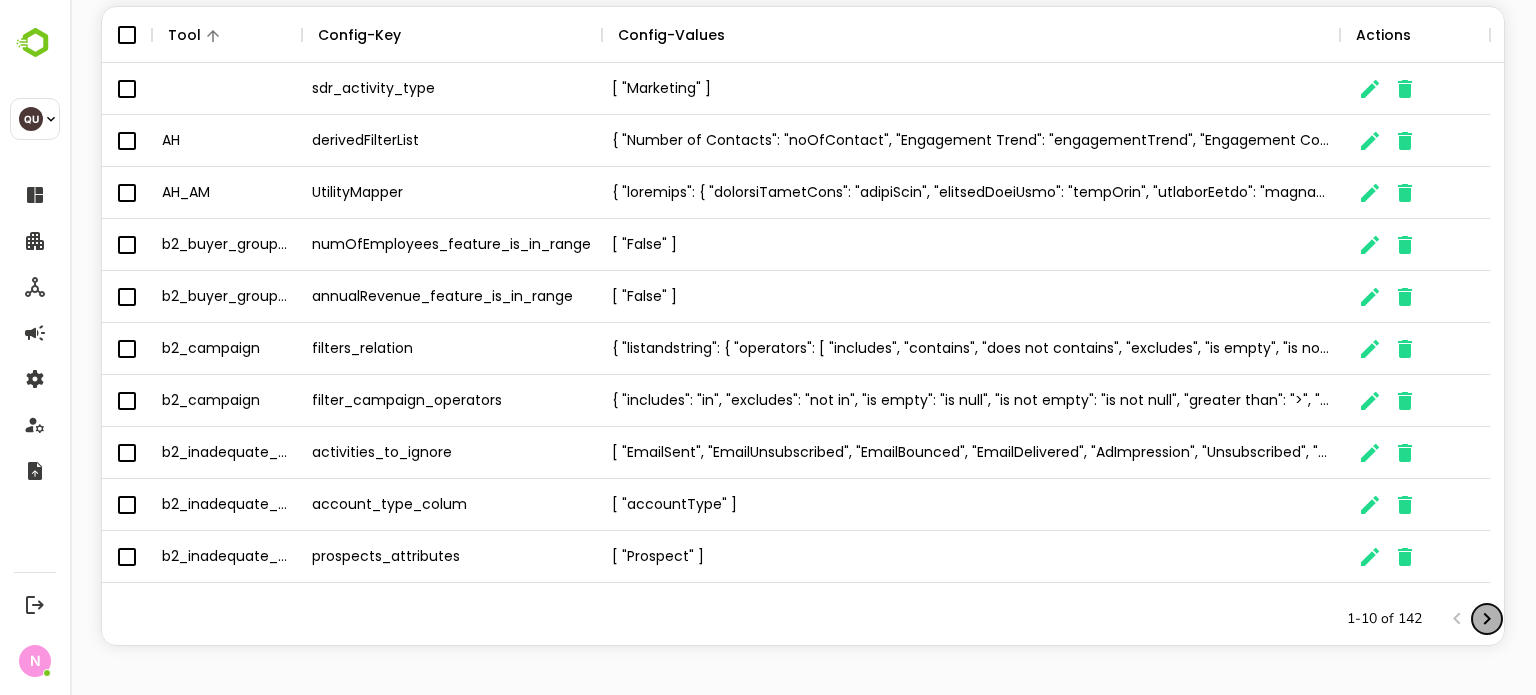 click 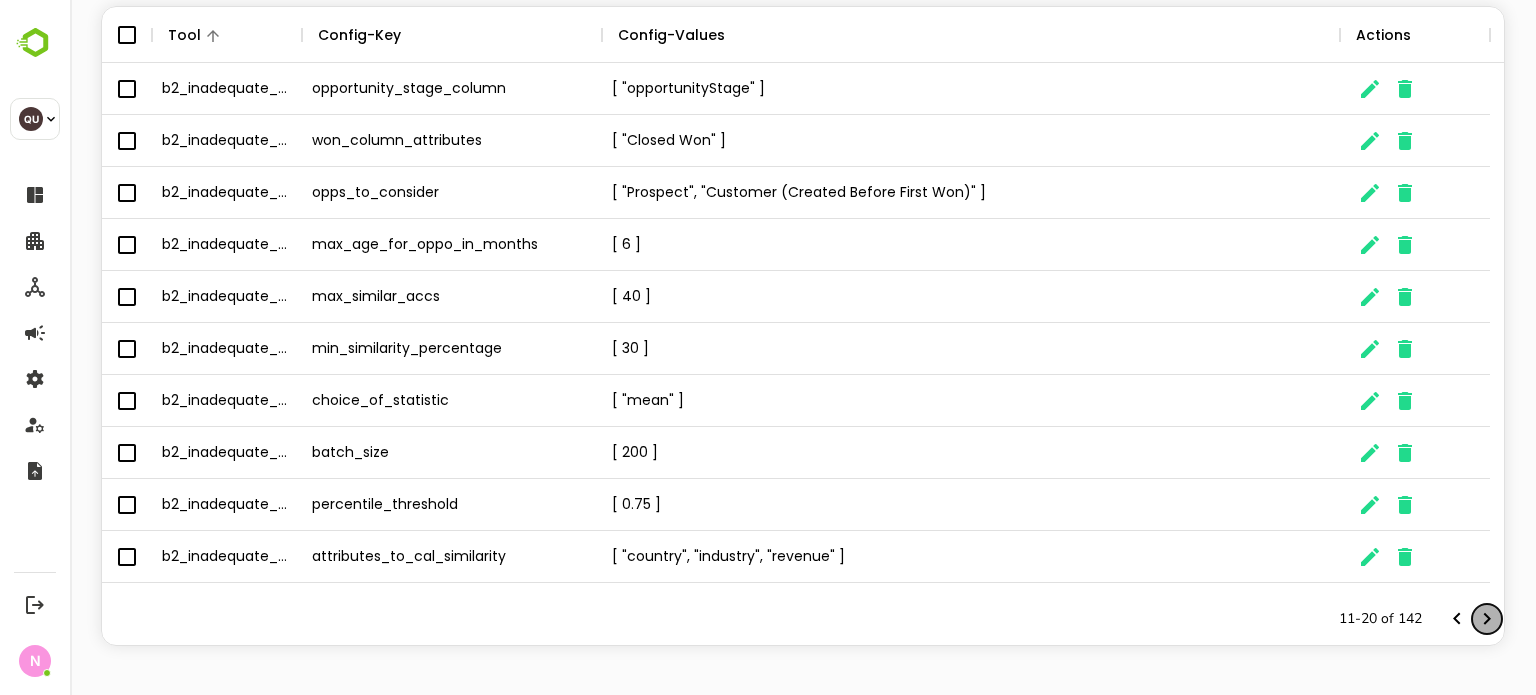 click 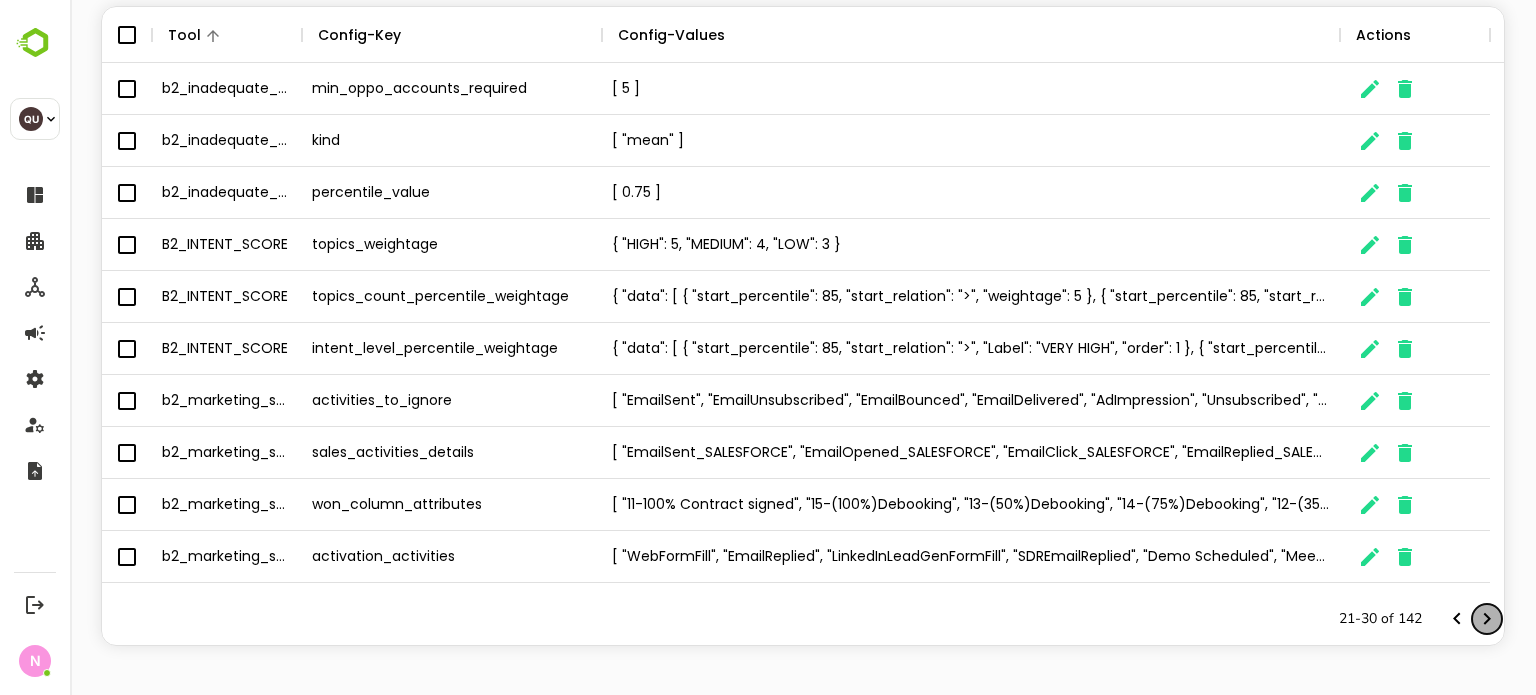 click 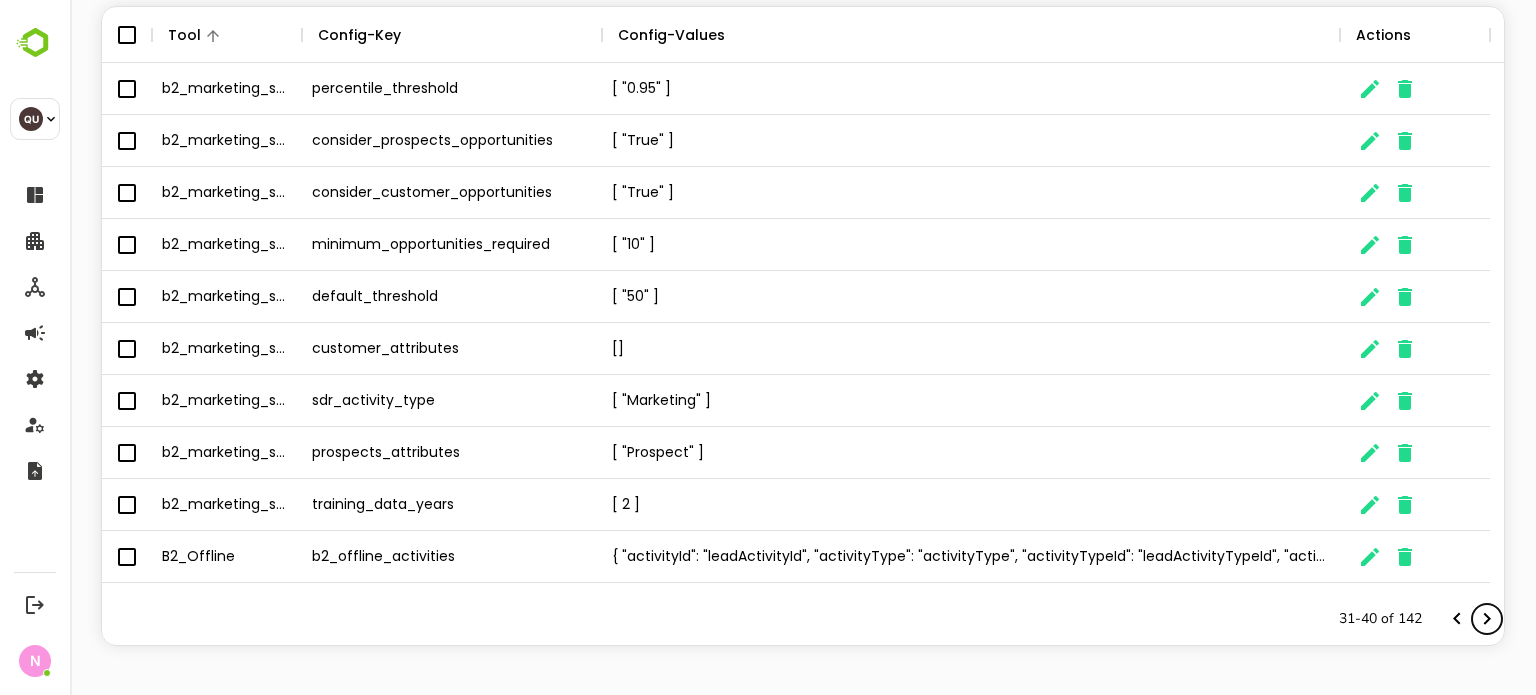 scroll, scrollTop: 0, scrollLeft: 0, axis: both 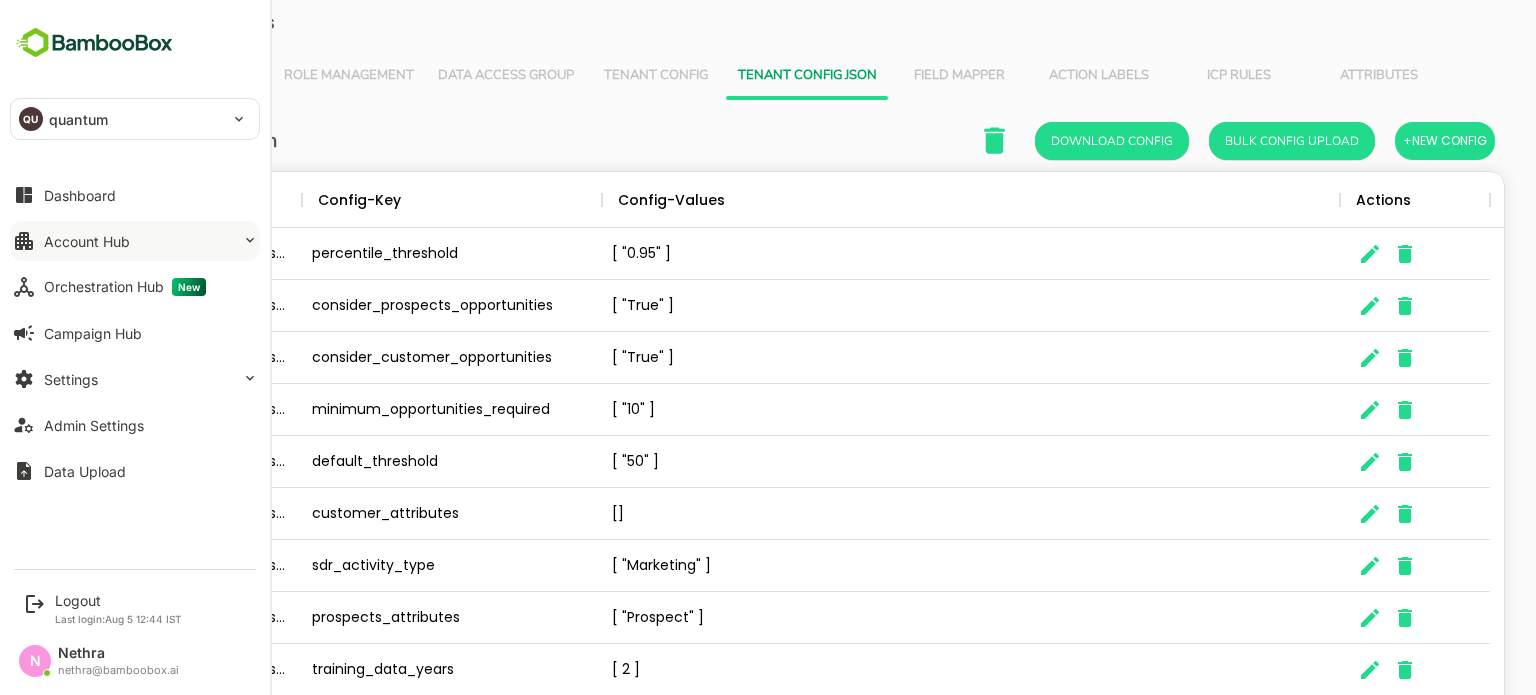 click on "Account Hub" at bounding box center (87, 241) 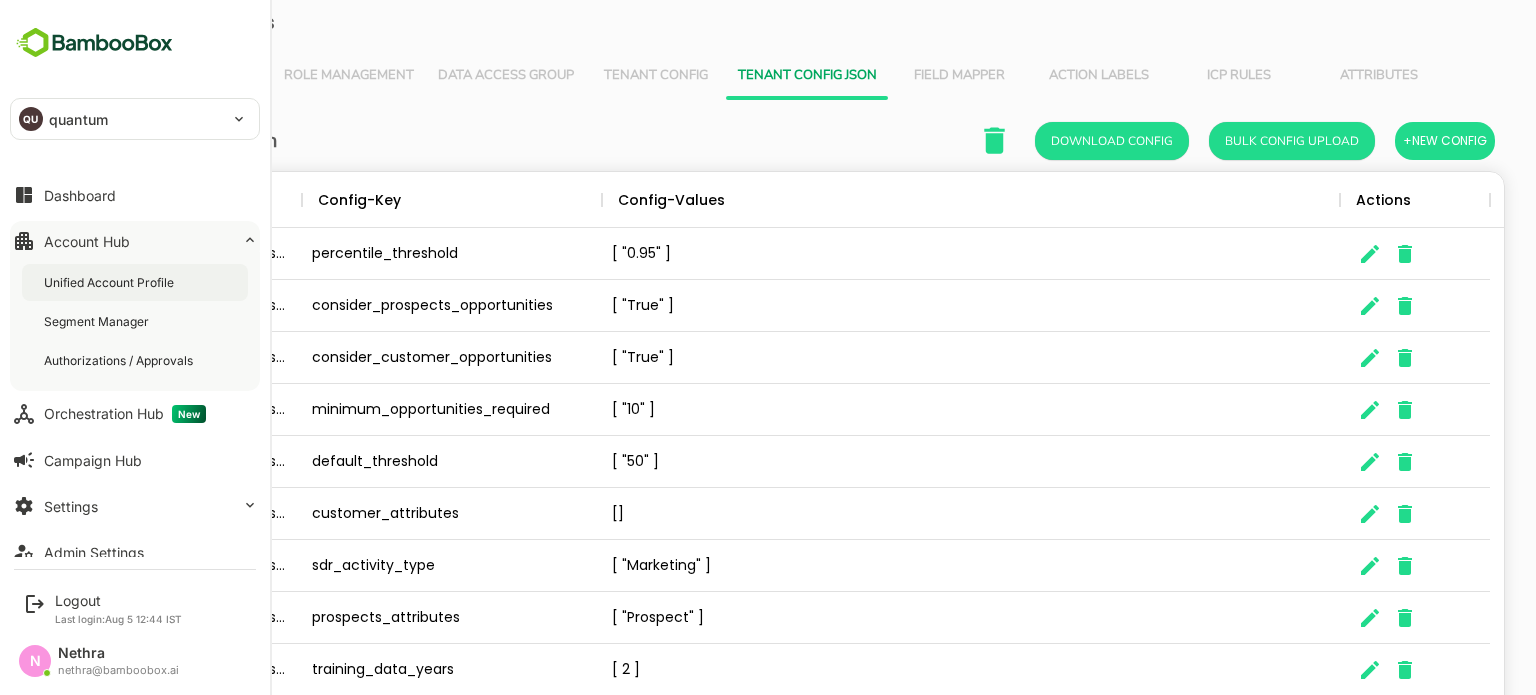 click on "Unified Account Profile" at bounding box center [111, 282] 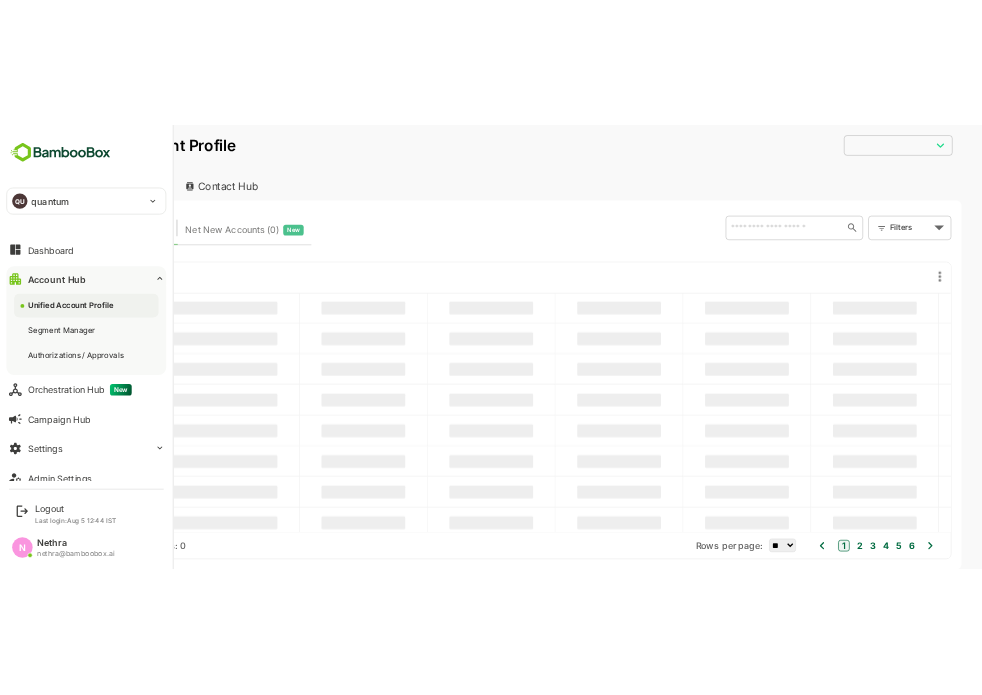 scroll, scrollTop: 0, scrollLeft: 0, axis: both 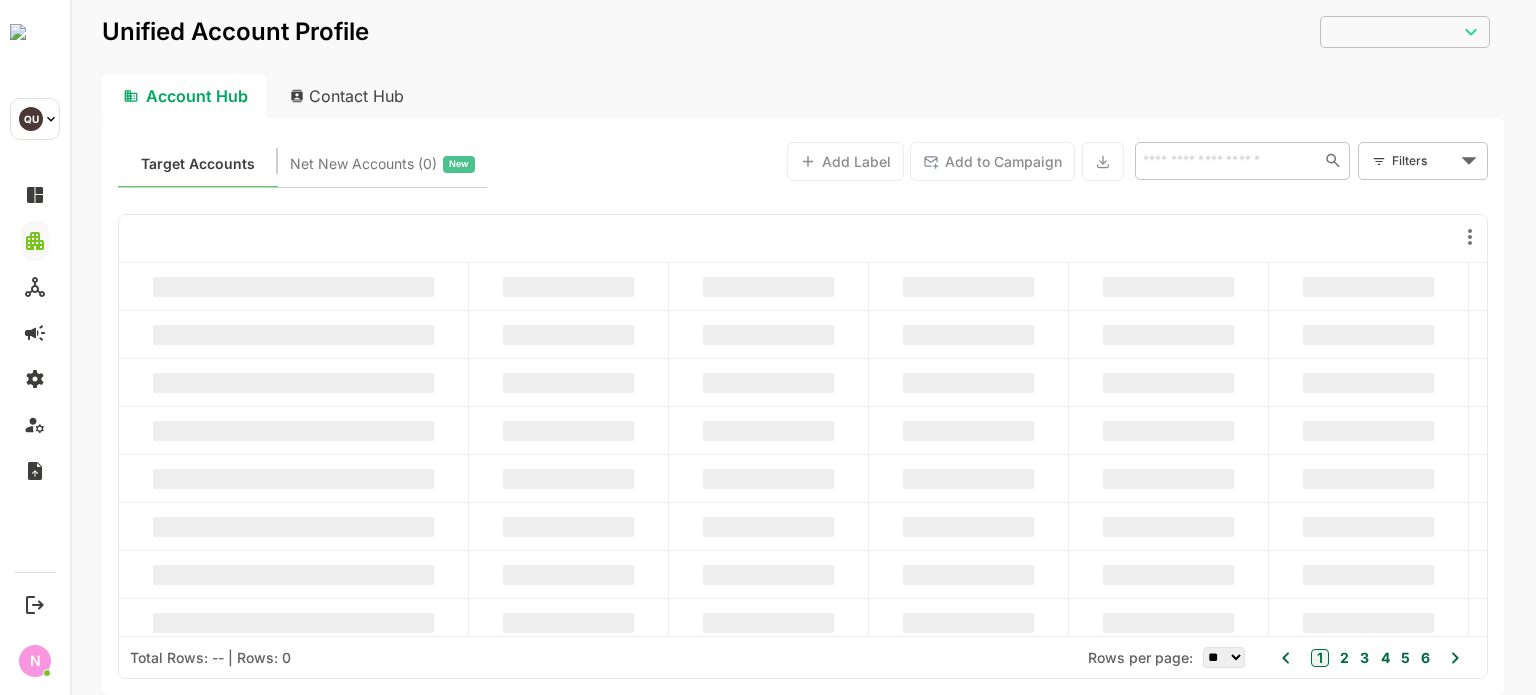 type on "**********" 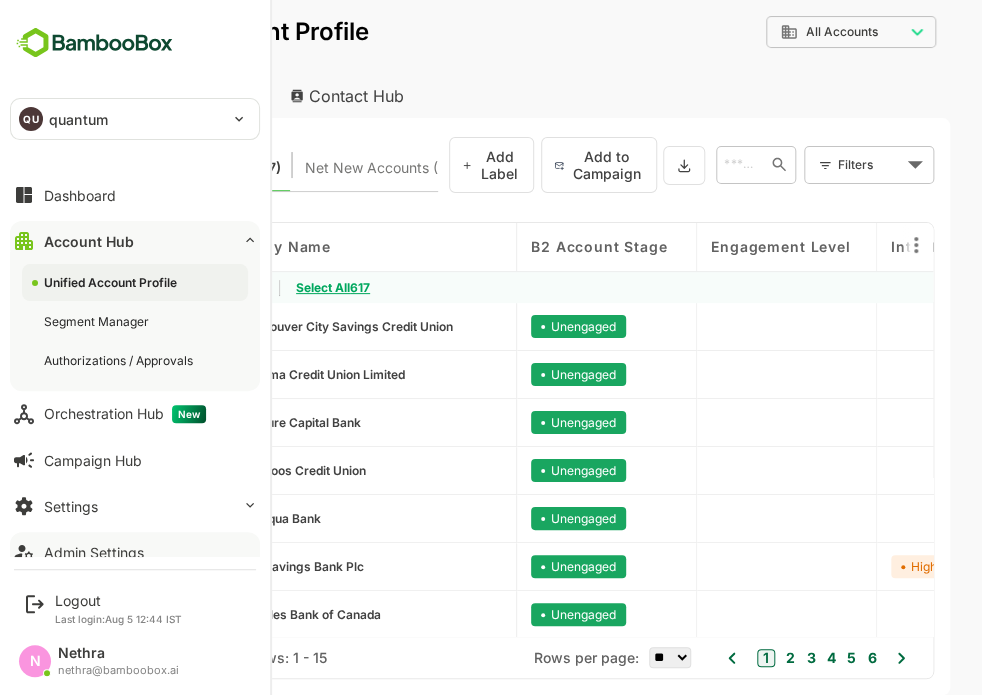 click on "Admin Settings" at bounding box center (94, 552) 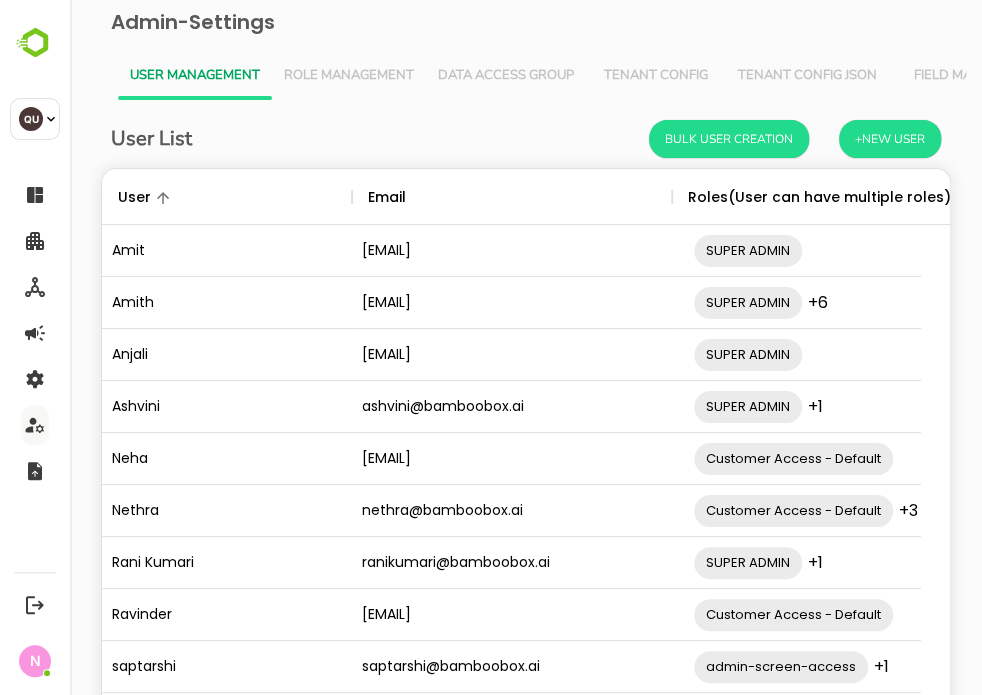 scroll, scrollTop: 0, scrollLeft: 0, axis: both 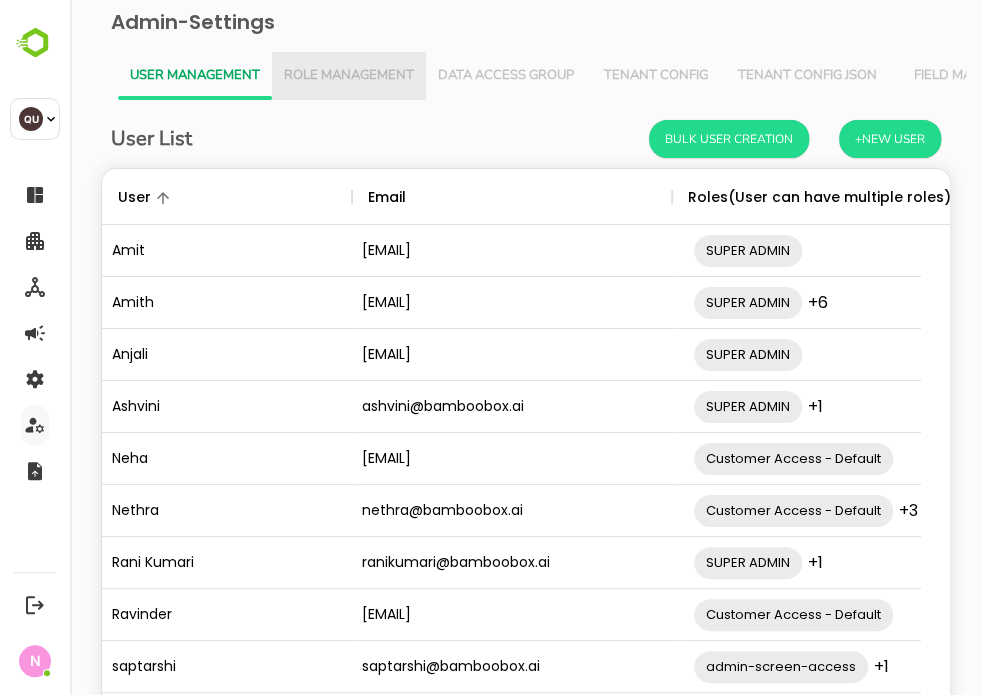 click on "Role Management" at bounding box center (349, 76) 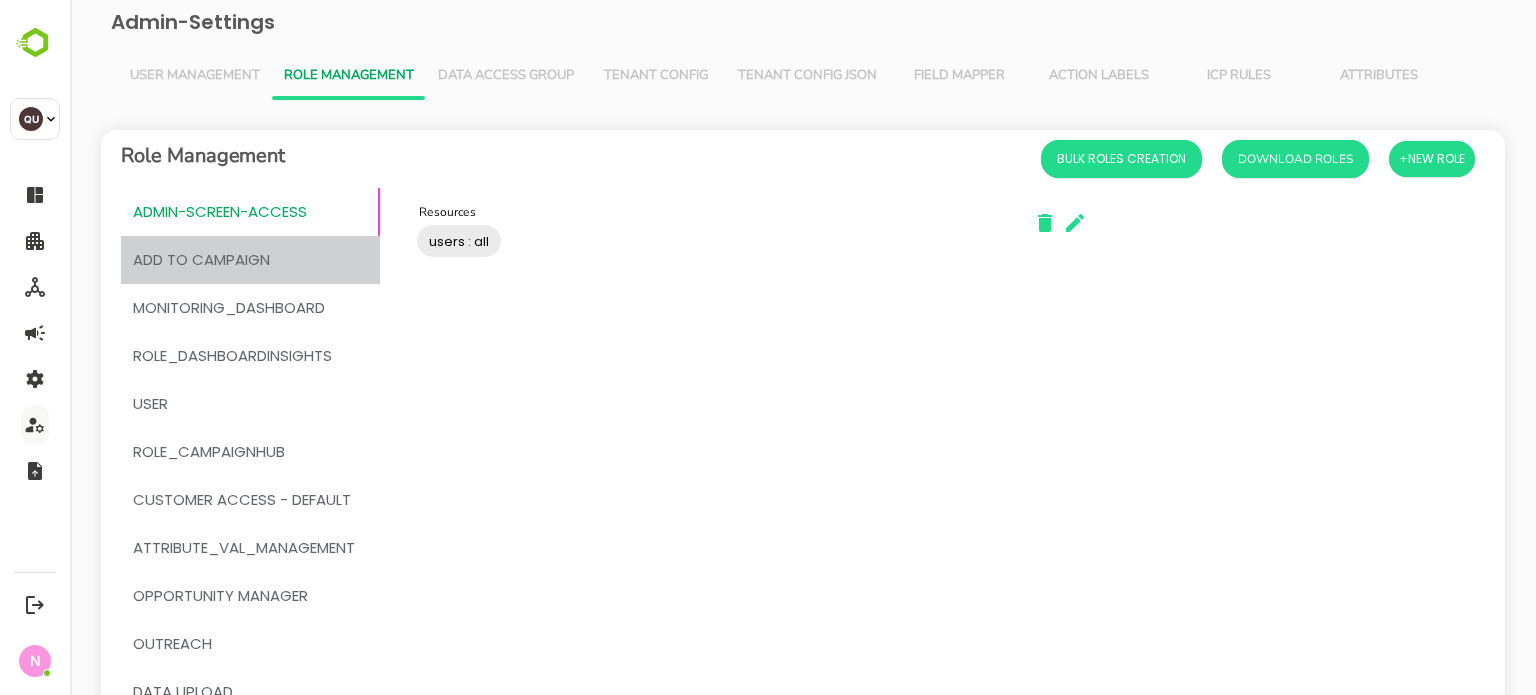 click on "add to campaign" at bounding box center [201, 260] 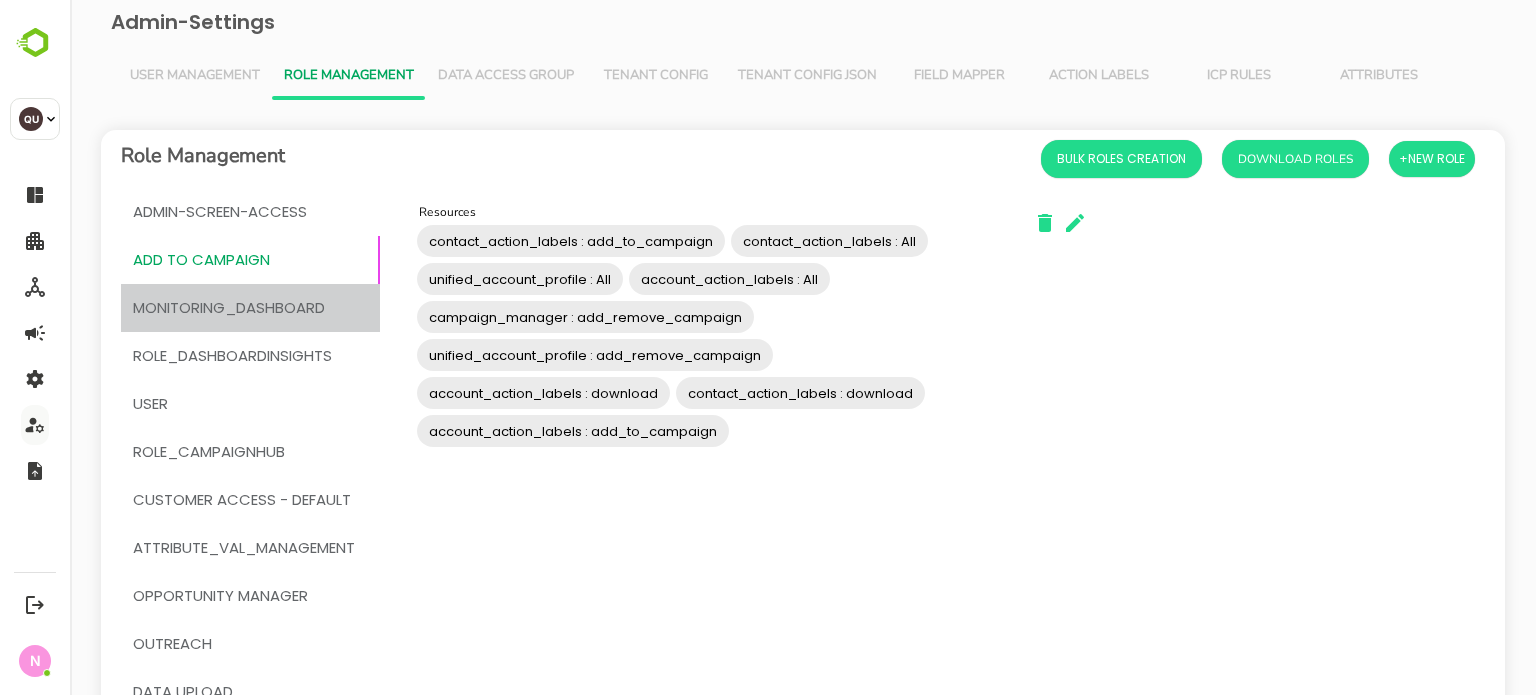 click on "MONITORING_DASHBOARD" at bounding box center [229, 308] 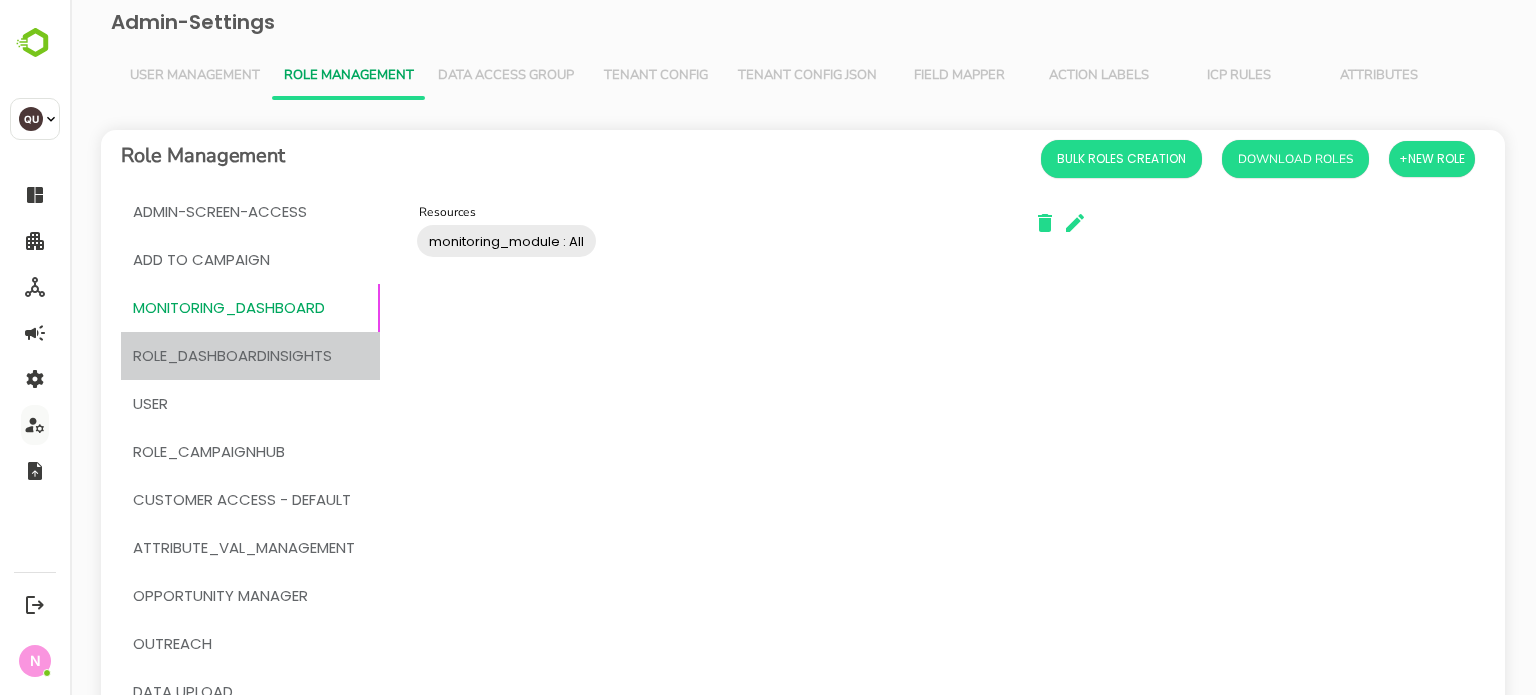 click on "Role_DashboardInsights" at bounding box center (232, 356) 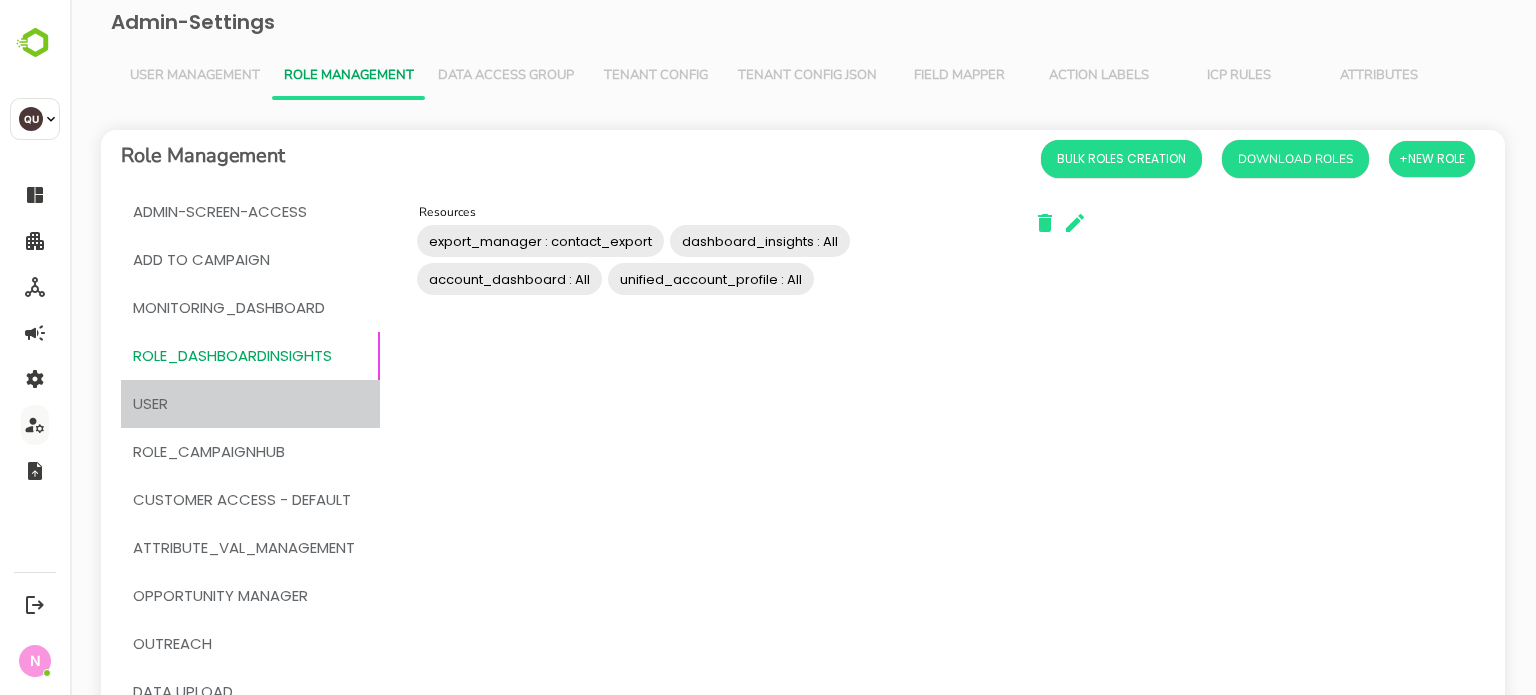 click on "User" at bounding box center [250, 404] 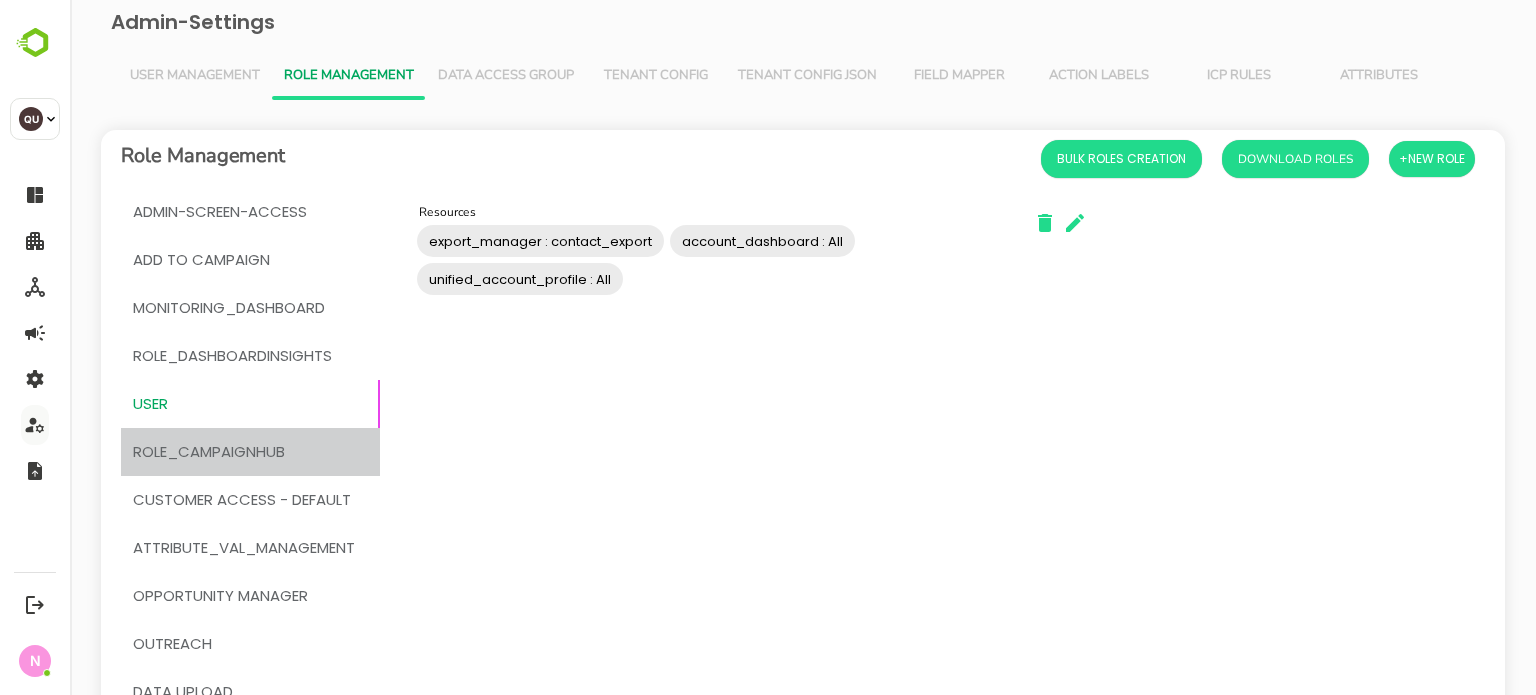 click on "ROLE_CAMPAIGNHUB" at bounding box center [209, 452] 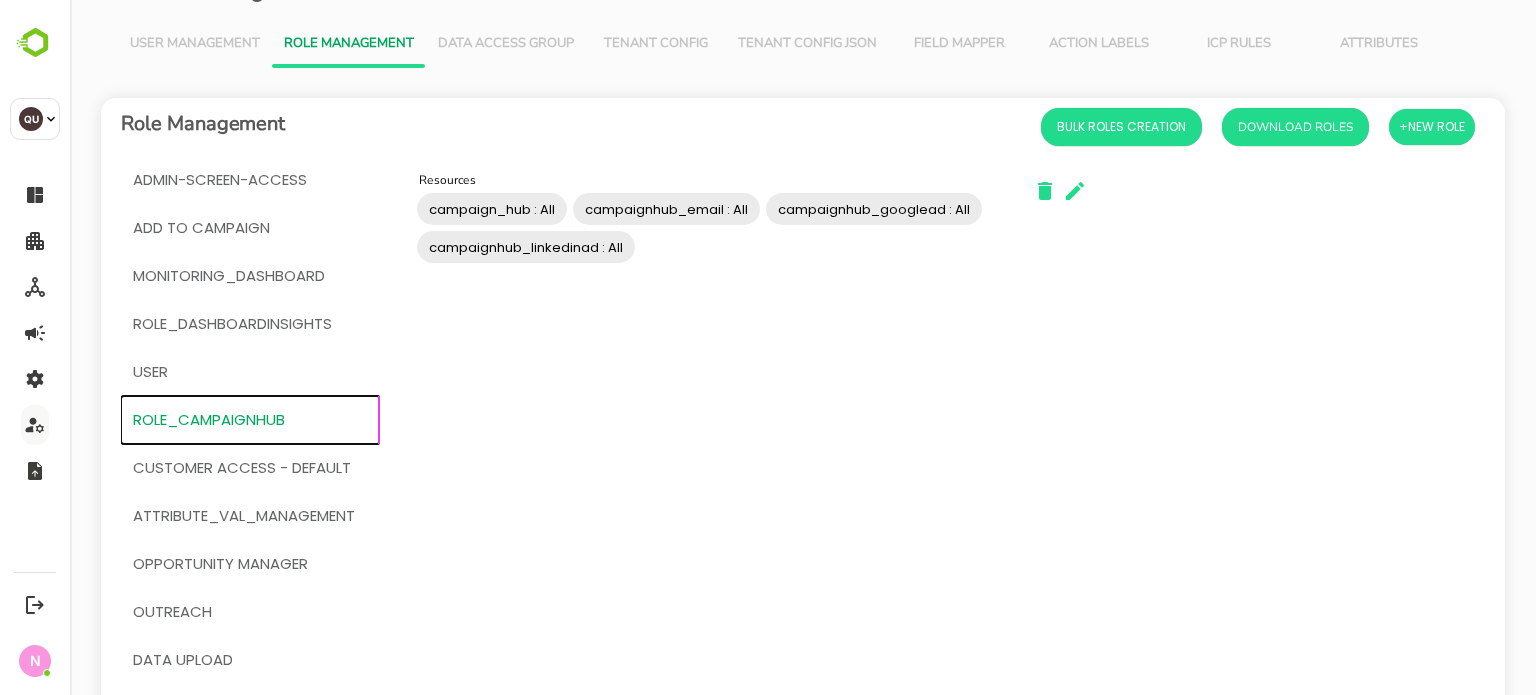 scroll, scrollTop: 44, scrollLeft: 0, axis: vertical 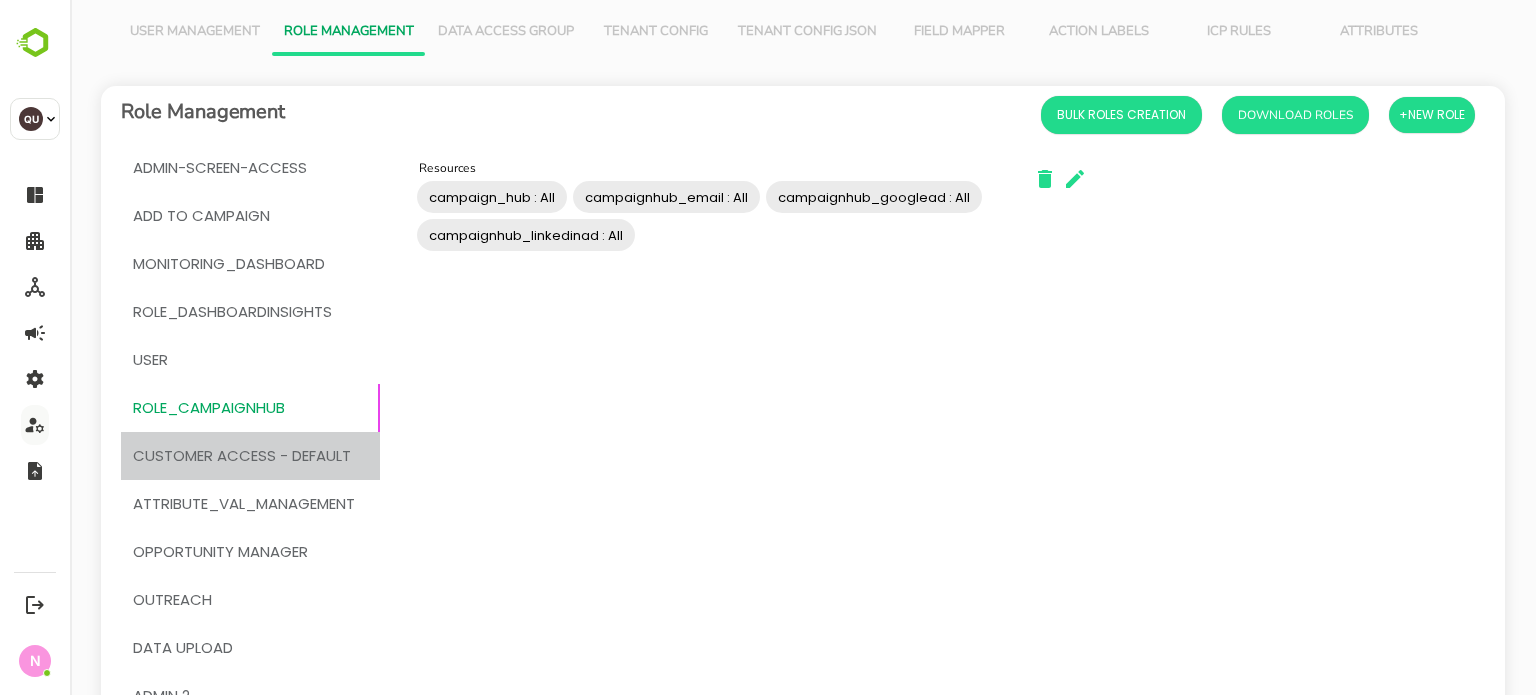 click on "Customer Access - Default" at bounding box center [242, 456] 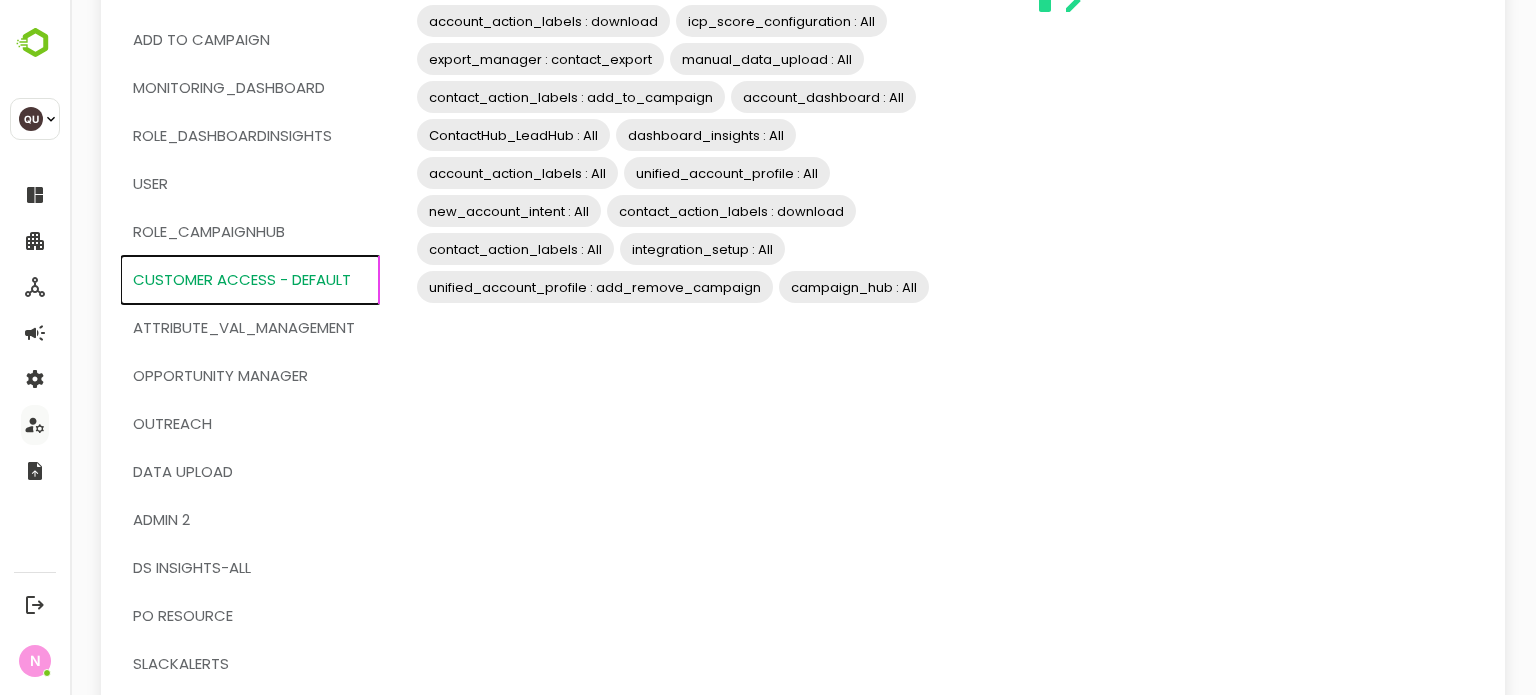scroll, scrollTop: 220, scrollLeft: 0, axis: vertical 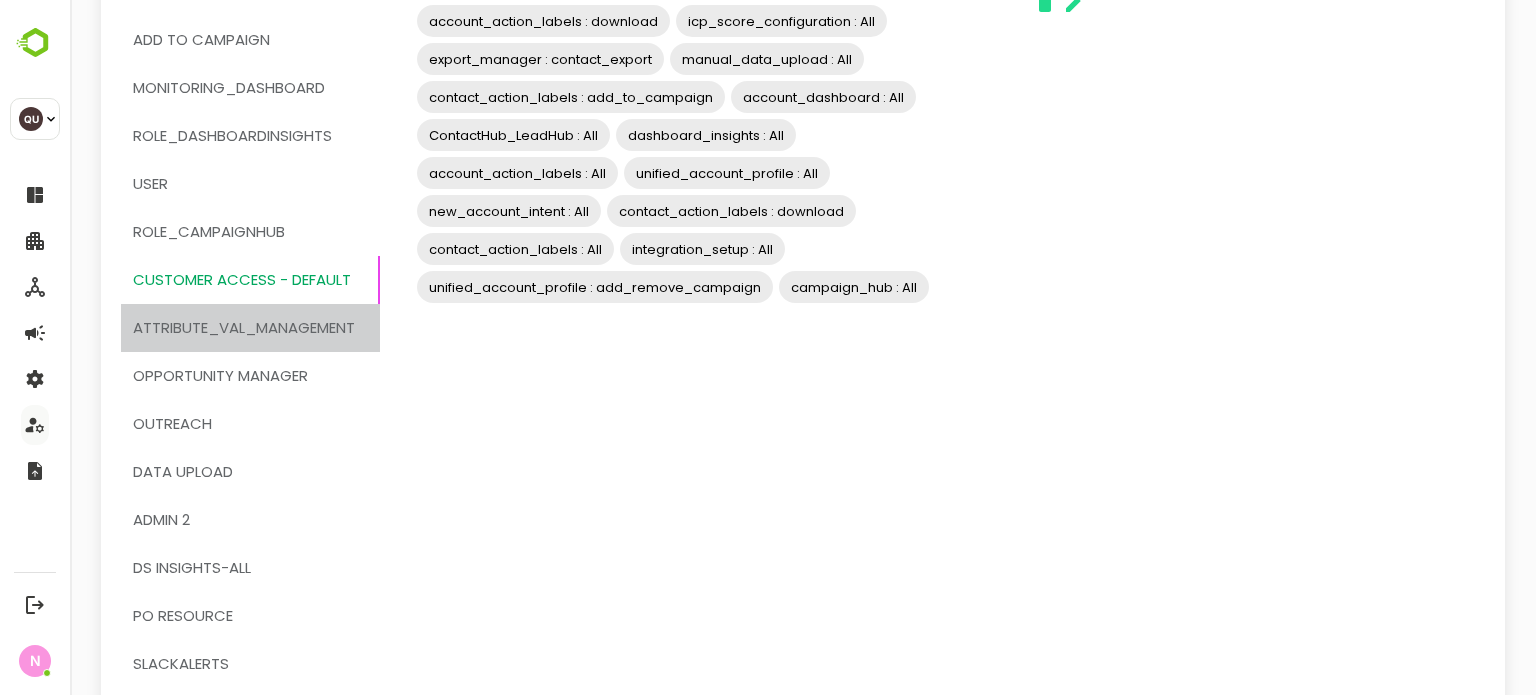 click on "attribute_val_management" at bounding box center [244, 328] 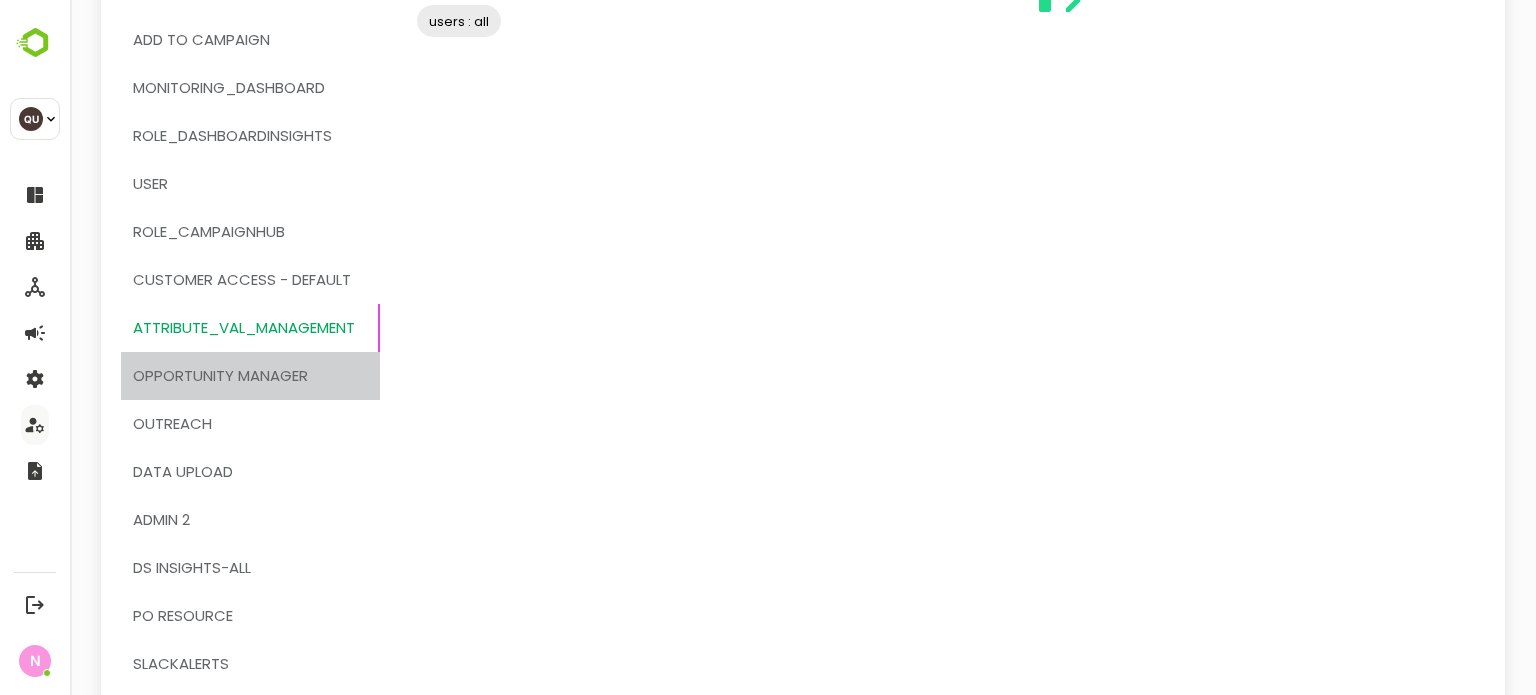 click on "Opportunity Manager" at bounding box center (220, 376) 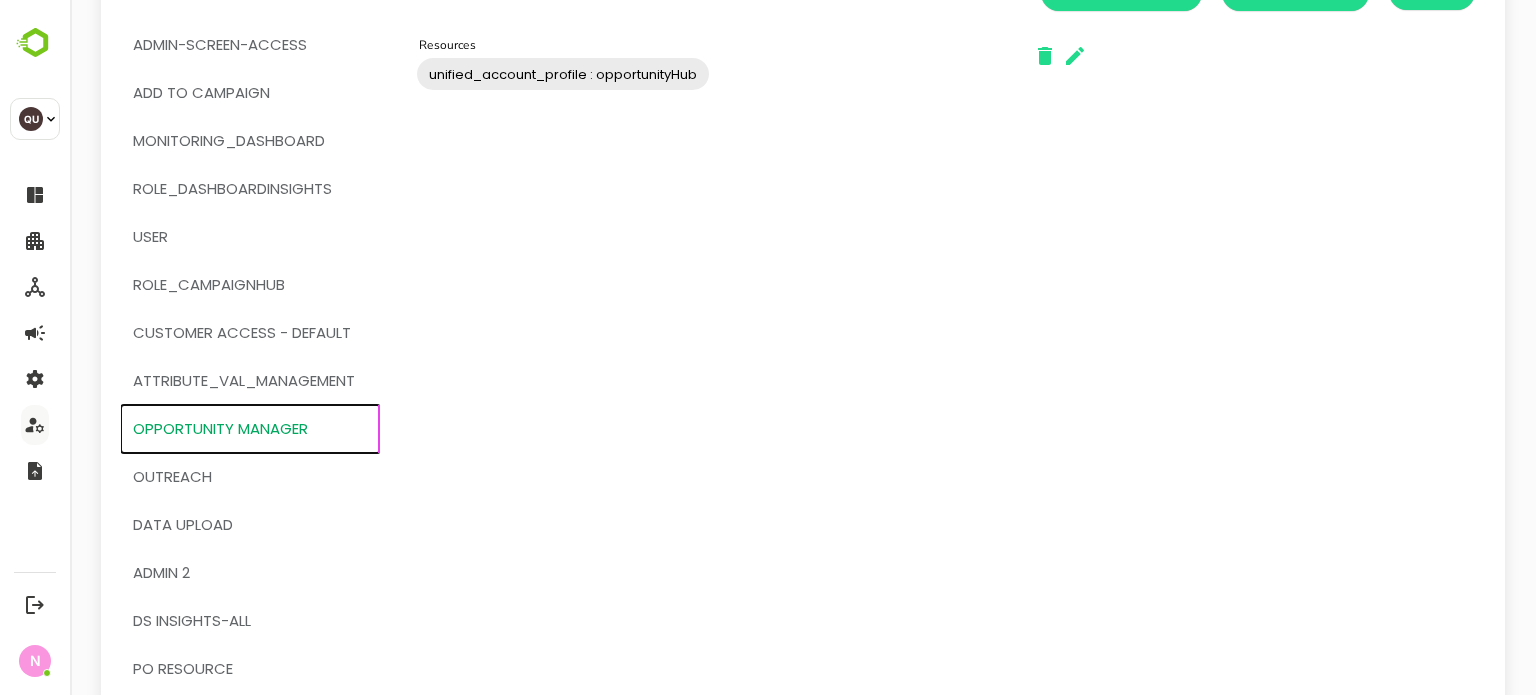 scroll, scrollTop: 164, scrollLeft: 0, axis: vertical 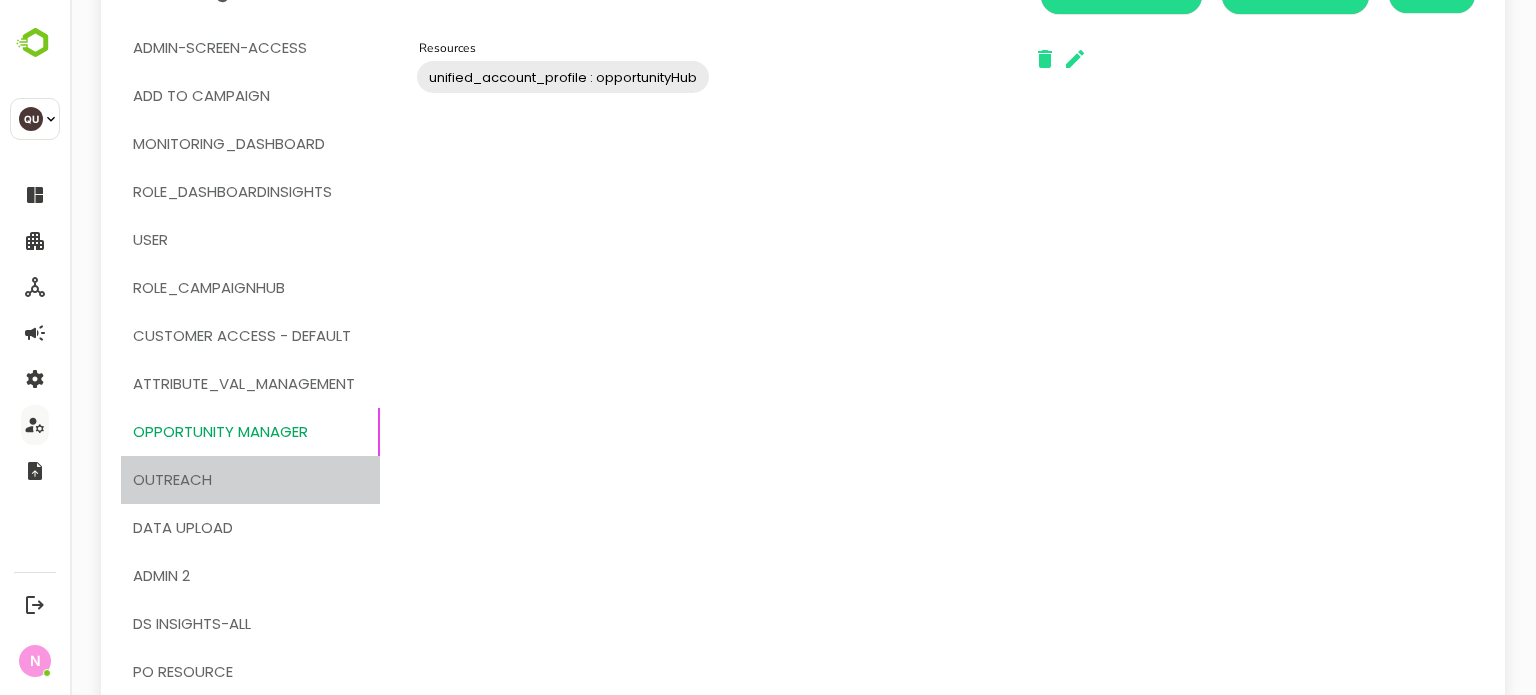 click on "OUTREACH" at bounding box center [172, 480] 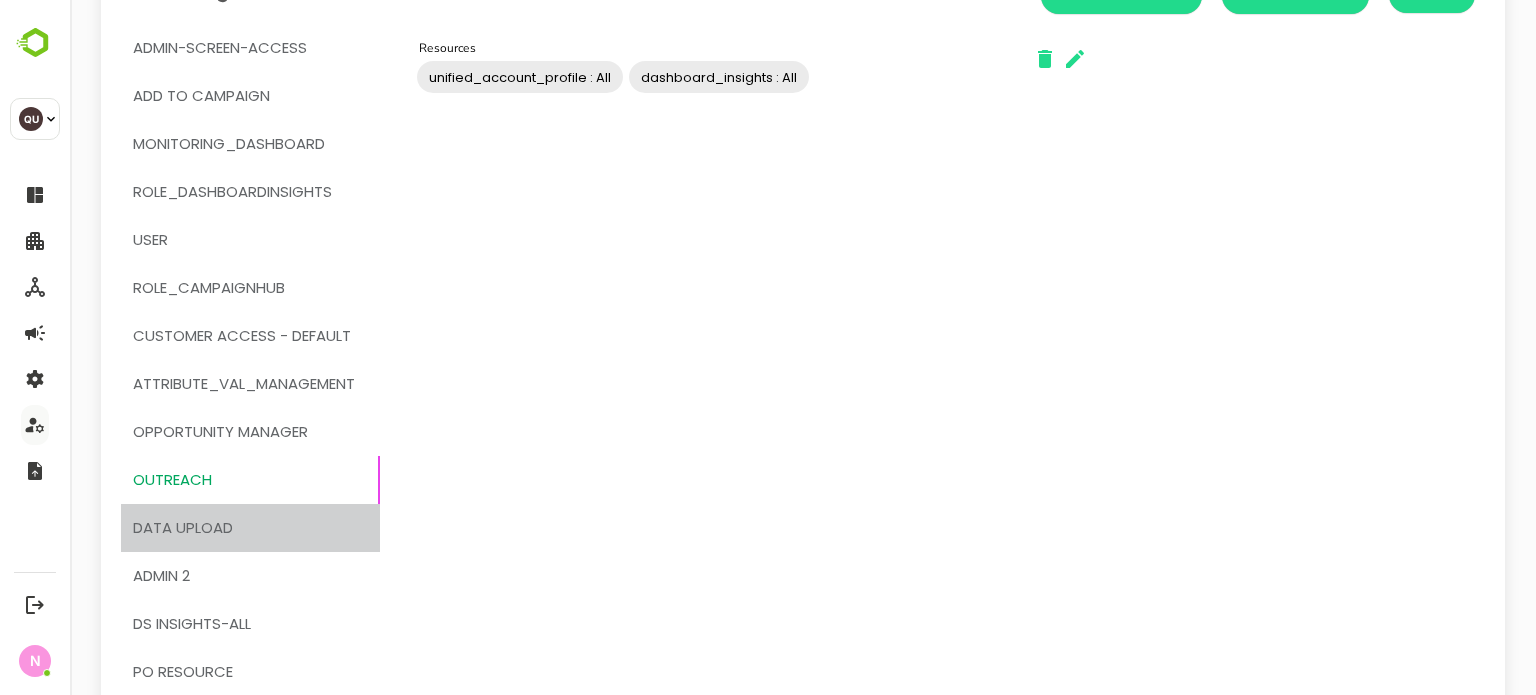click on "Data Upload" at bounding box center (183, 528) 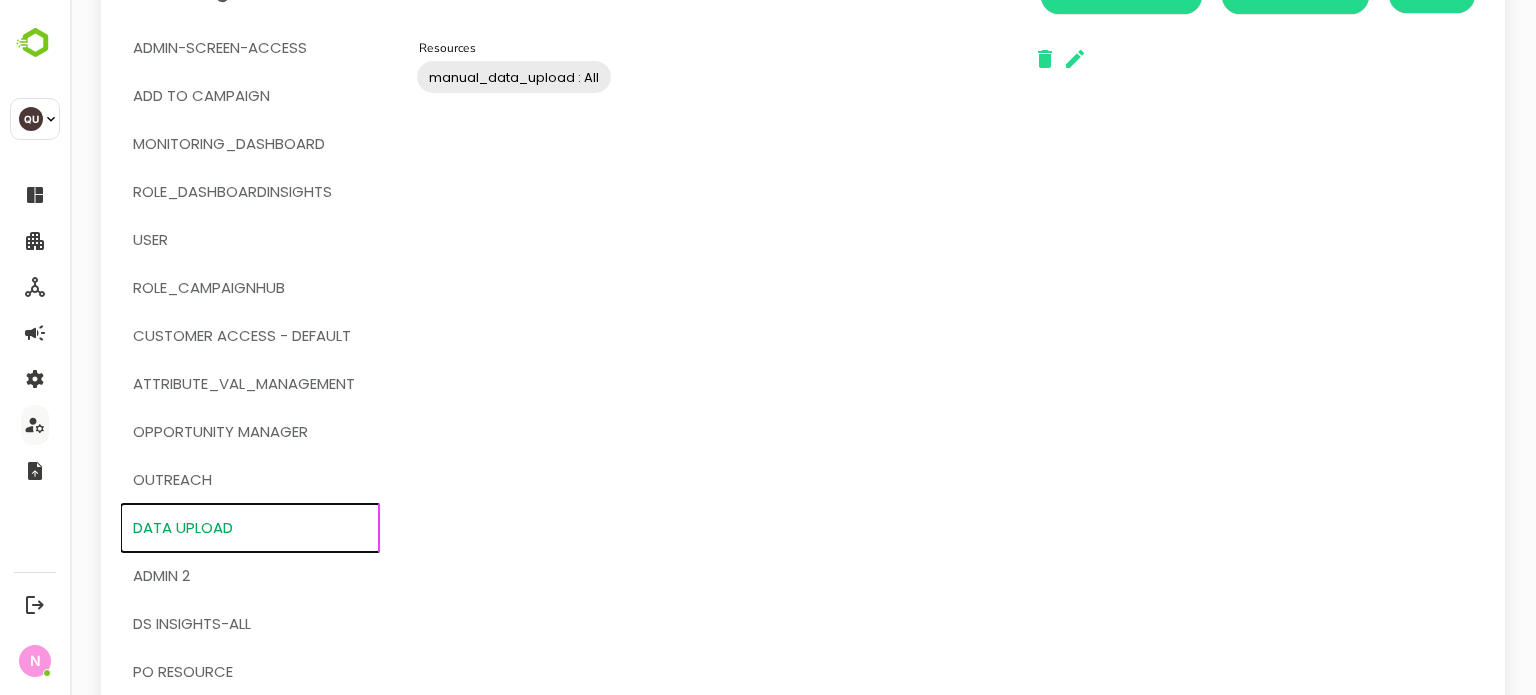 scroll, scrollTop: 198, scrollLeft: 0, axis: vertical 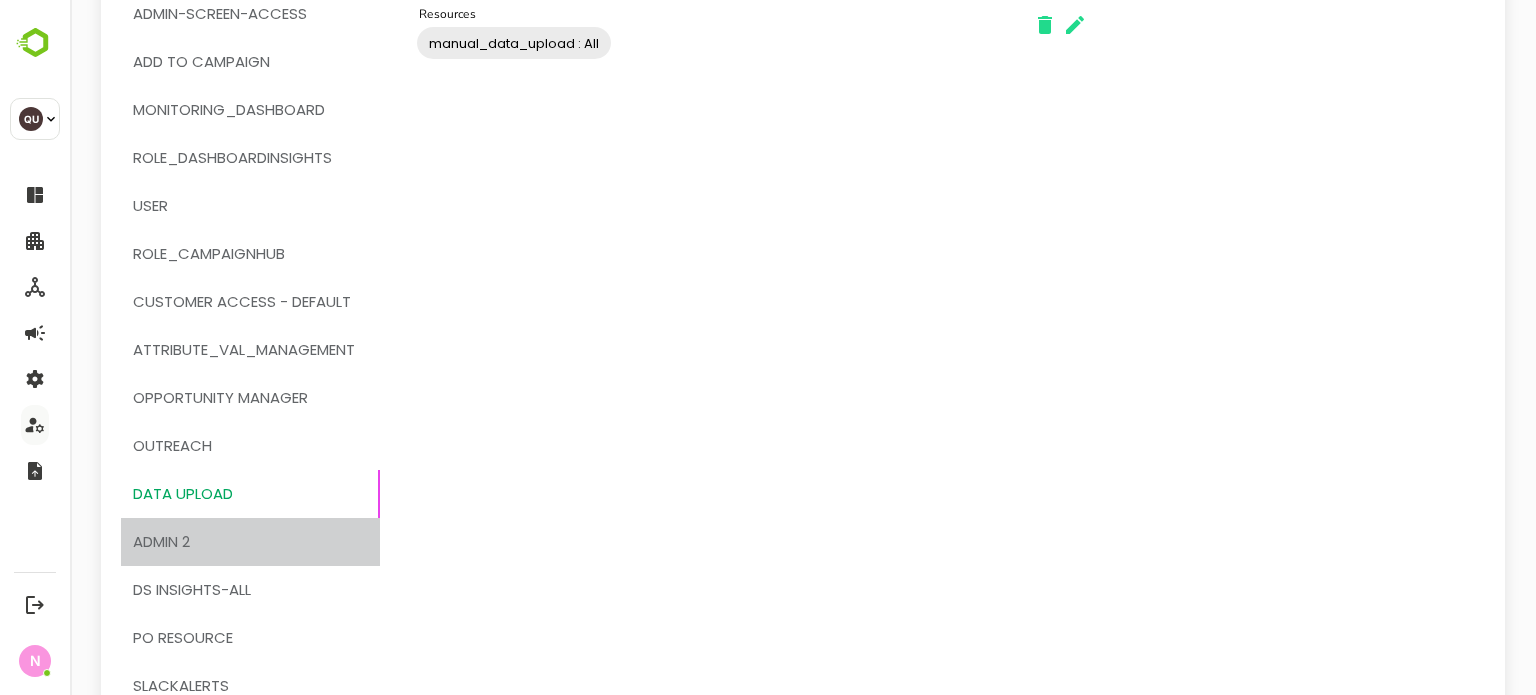 click on "ADMIN 2" at bounding box center [250, 542] 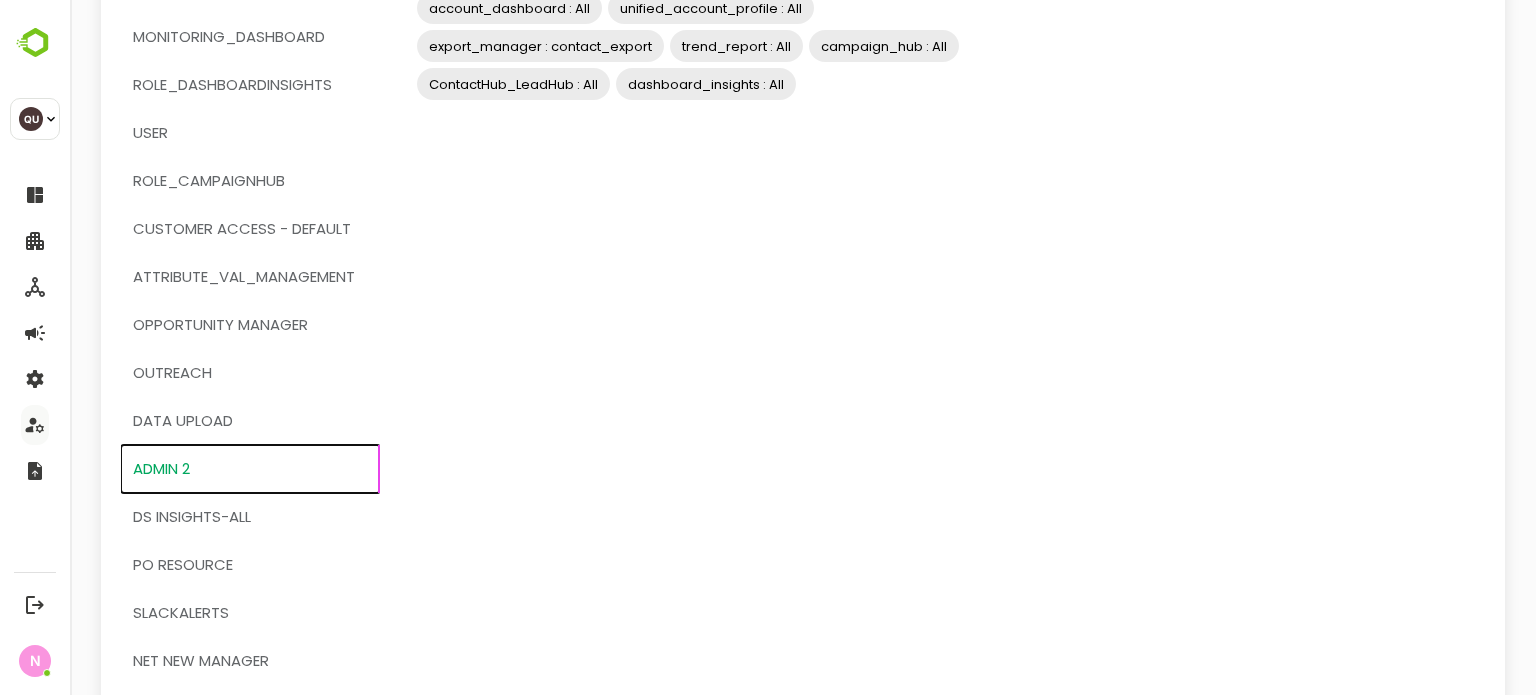 scroll, scrollTop: 274, scrollLeft: 0, axis: vertical 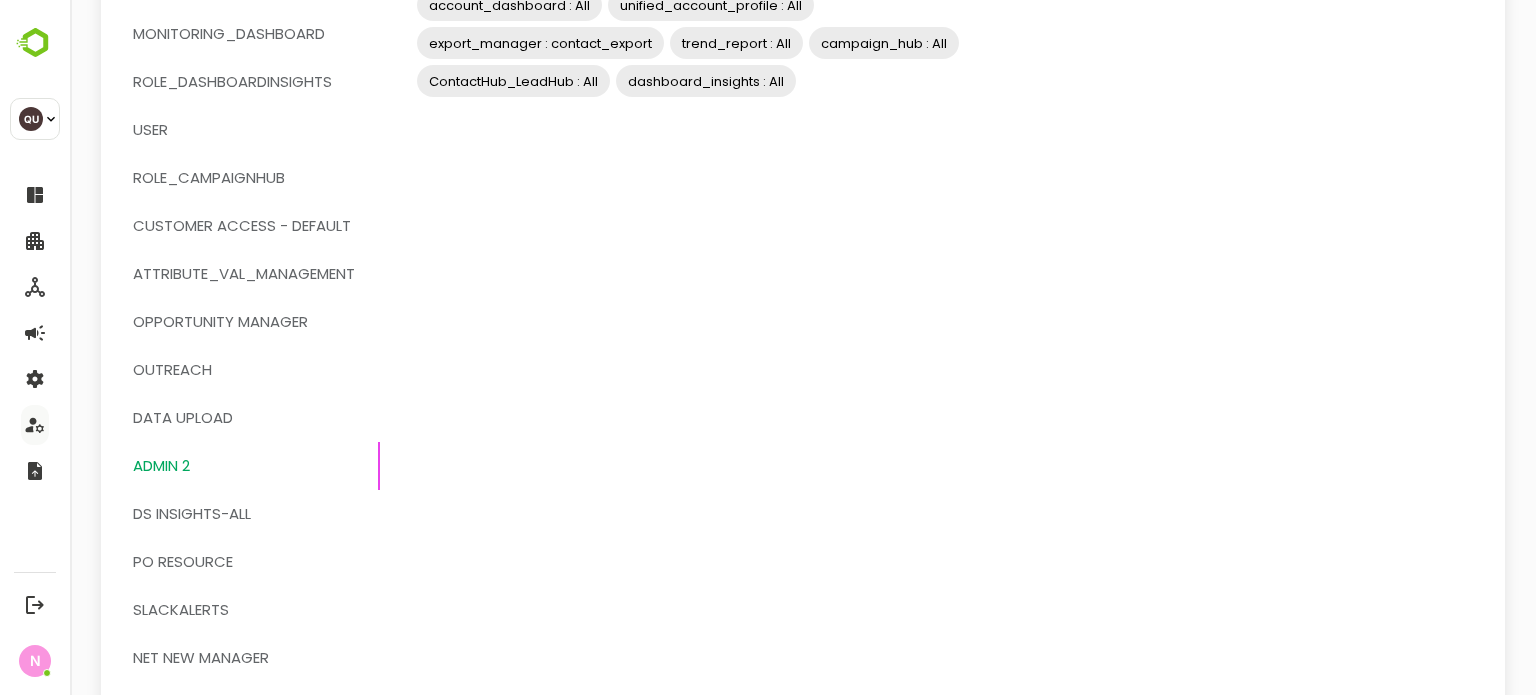 click on "DS Insights-ALL" at bounding box center (192, 514) 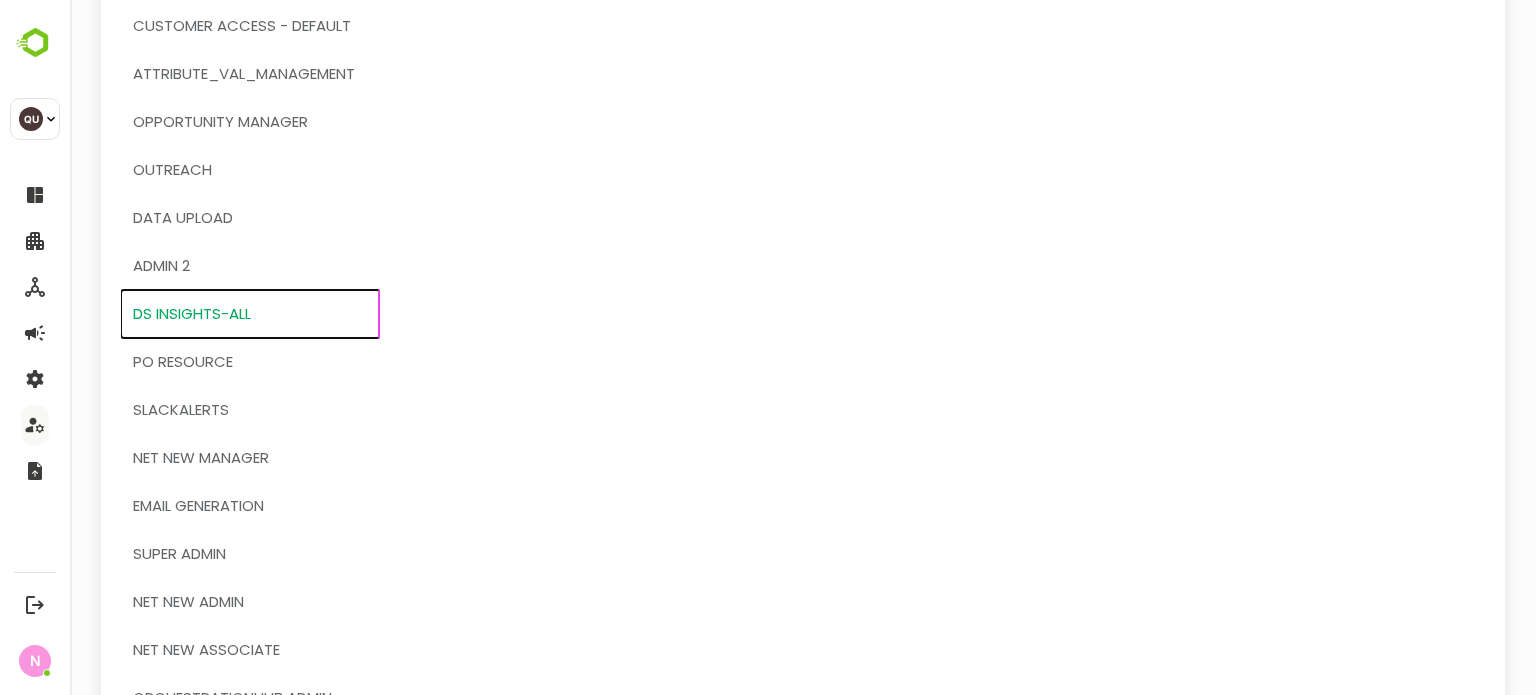 scroll, scrollTop: 538, scrollLeft: 0, axis: vertical 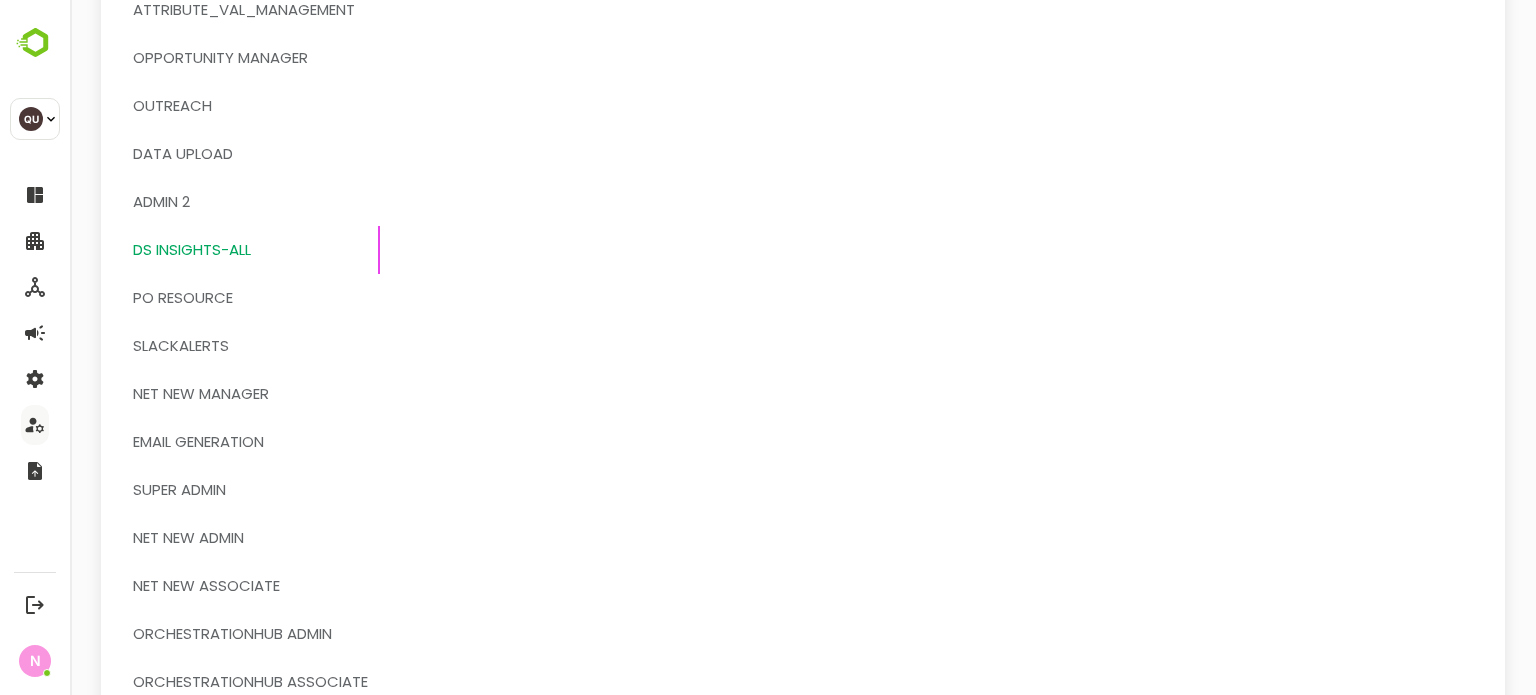 click on "PO Resource" at bounding box center (250, 298) 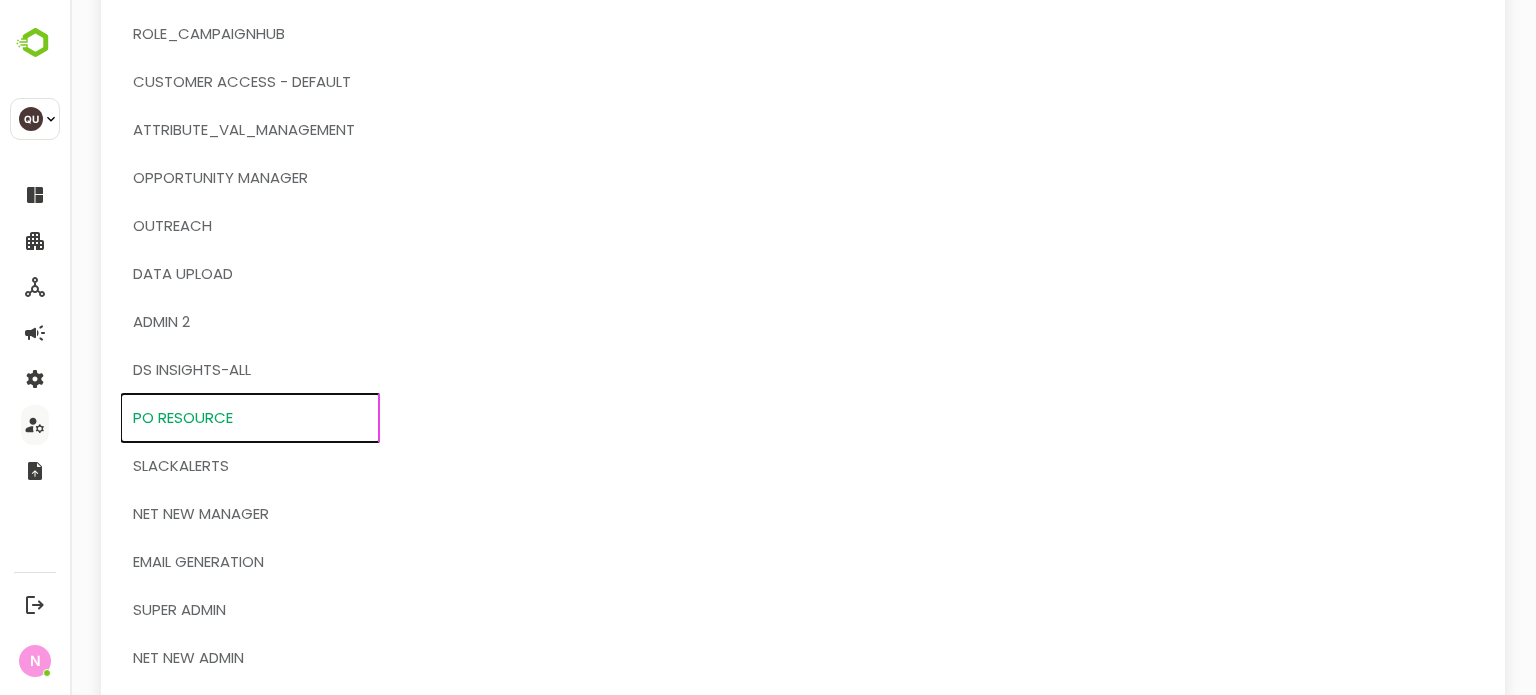 scroll, scrollTop: 434, scrollLeft: 0, axis: vertical 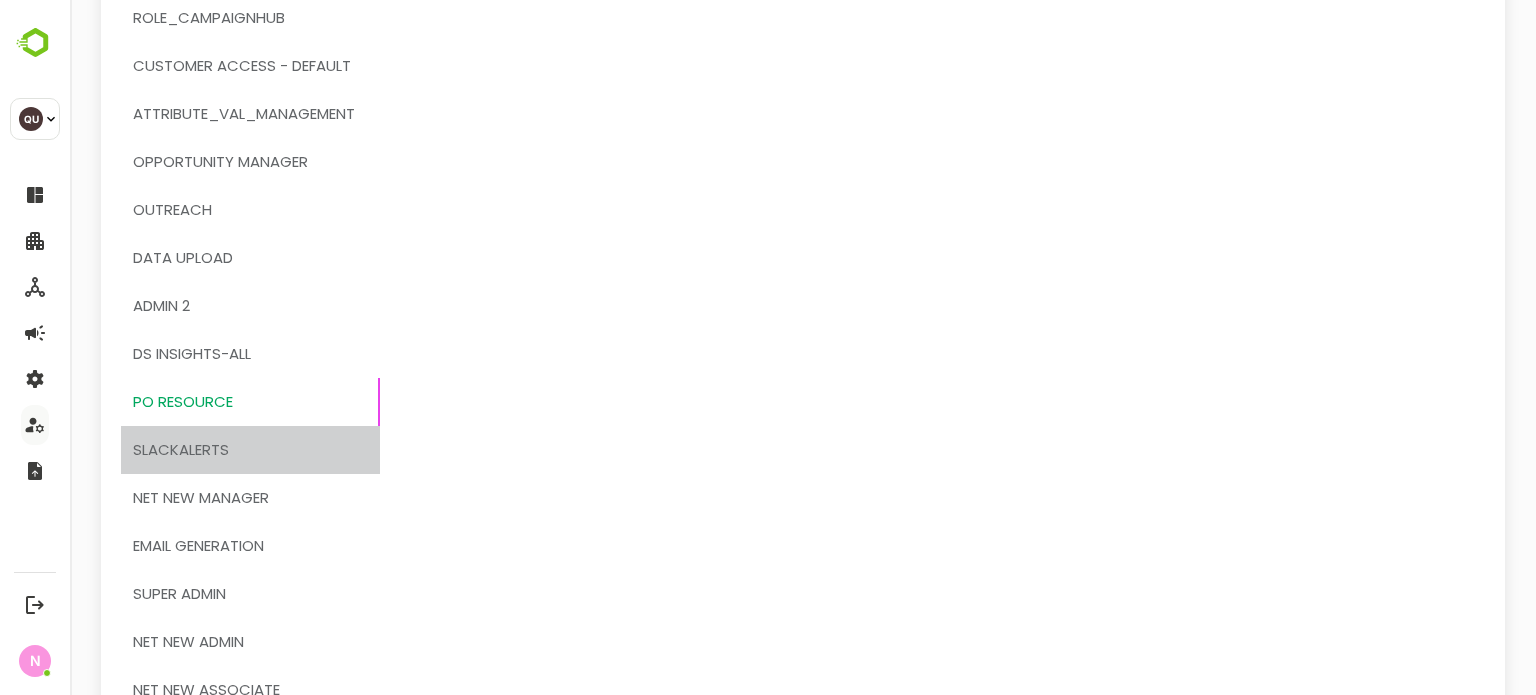 click on "SLACKALERTS" at bounding box center [181, 450] 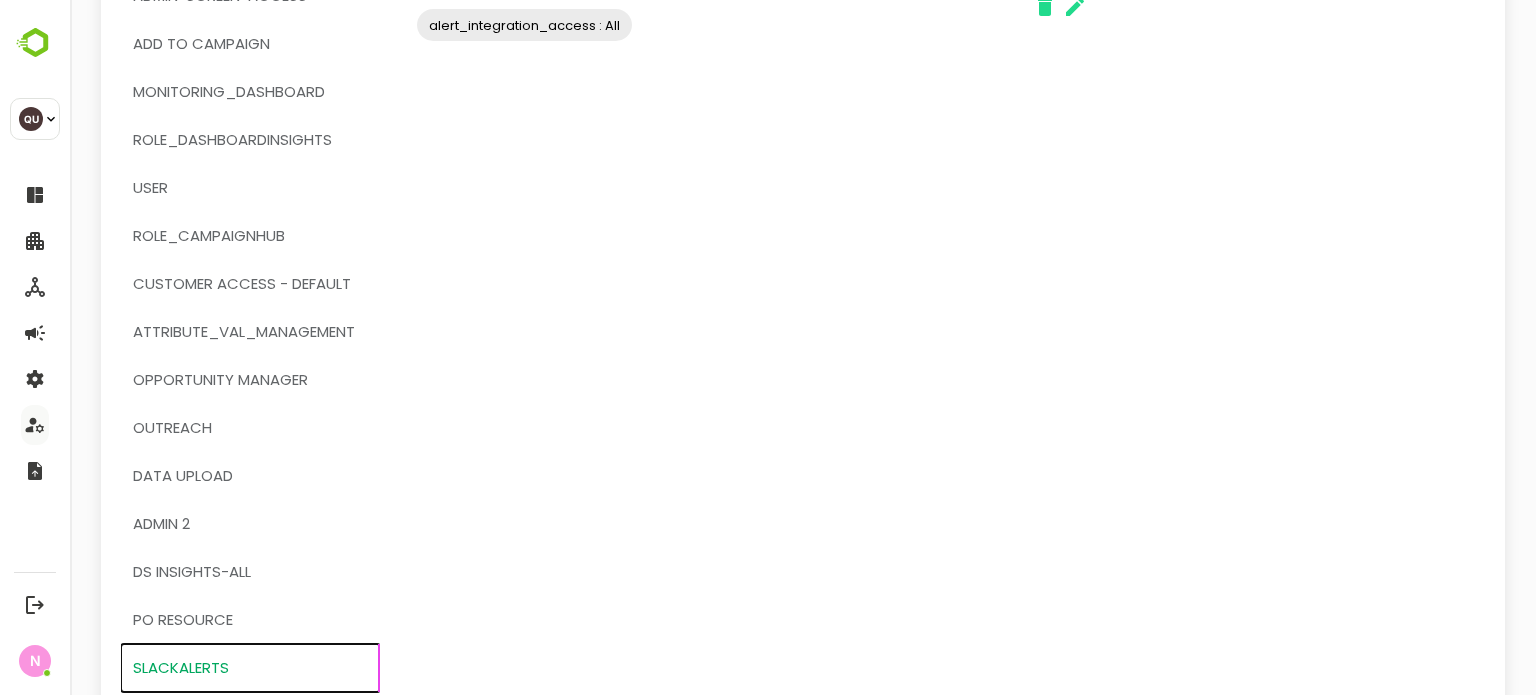 scroll, scrollTop: 619, scrollLeft: 0, axis: vertical 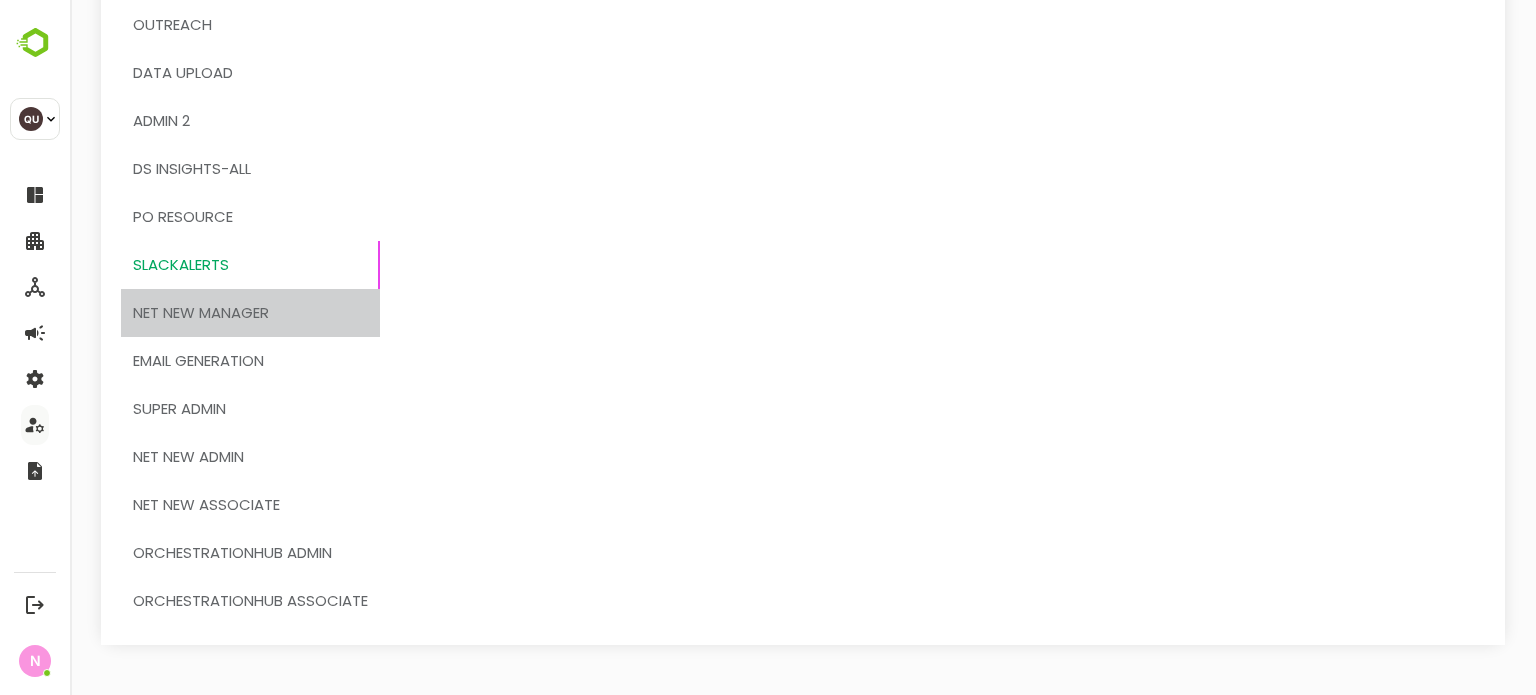 click on "Net New Manager" at bounding box center (201, 313) 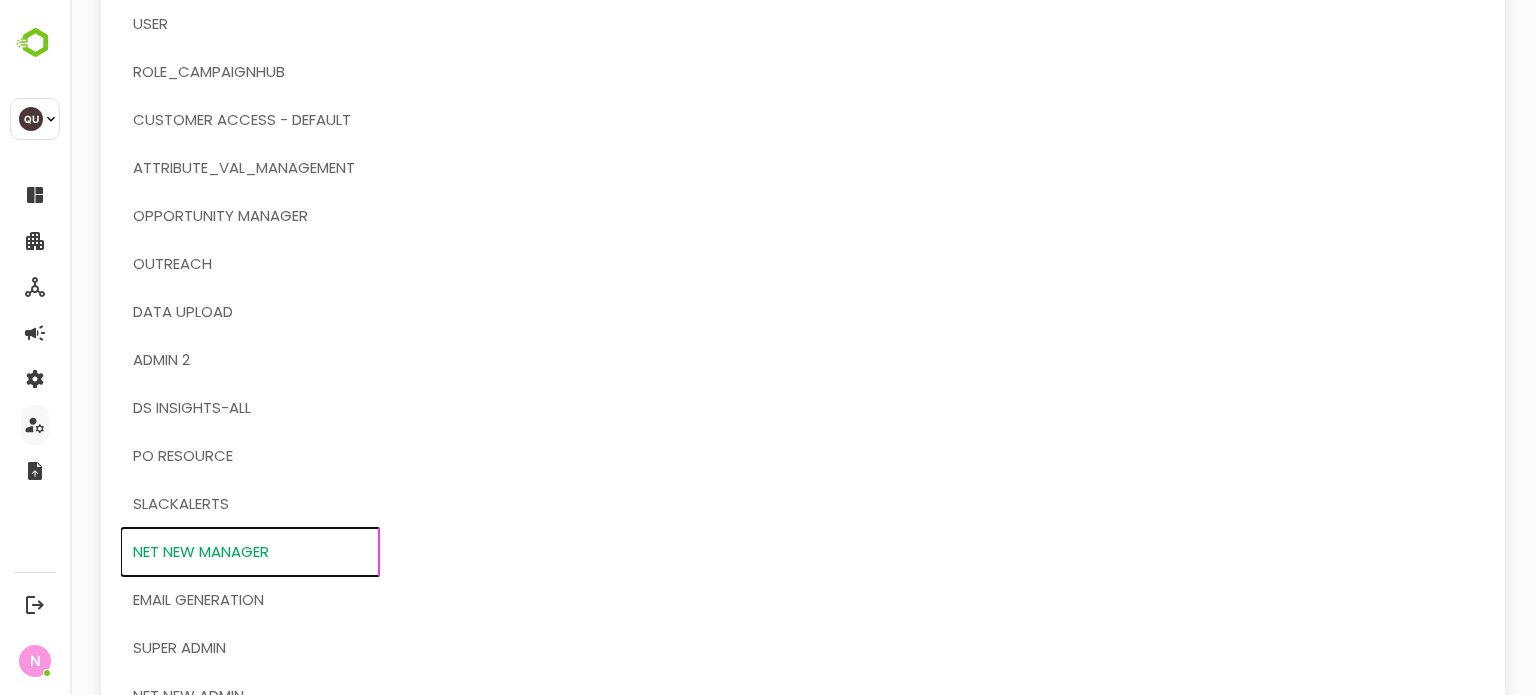 scroll, scrollTop: 383, scrollLeft: 0, axis: vertical 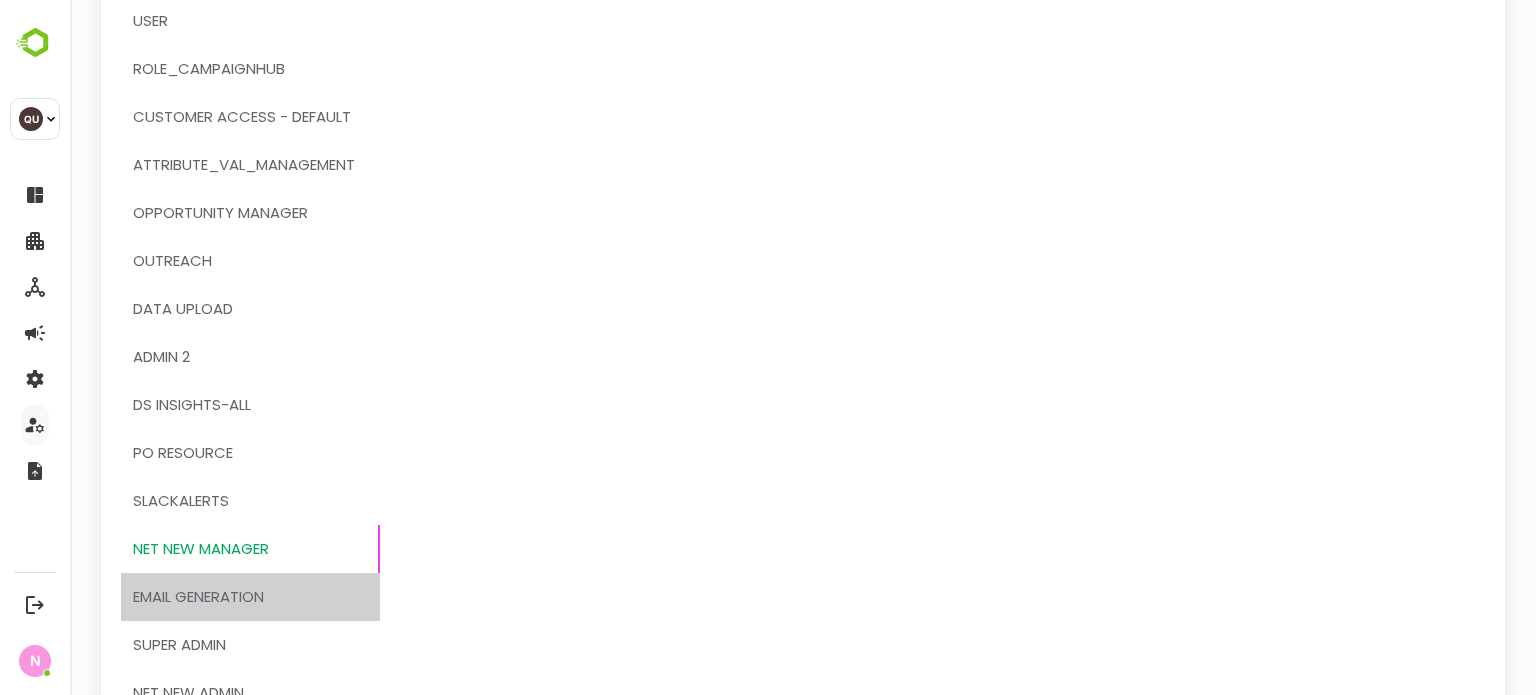 click on "EMAIL GENERATION" at bounding box center (198, 597) 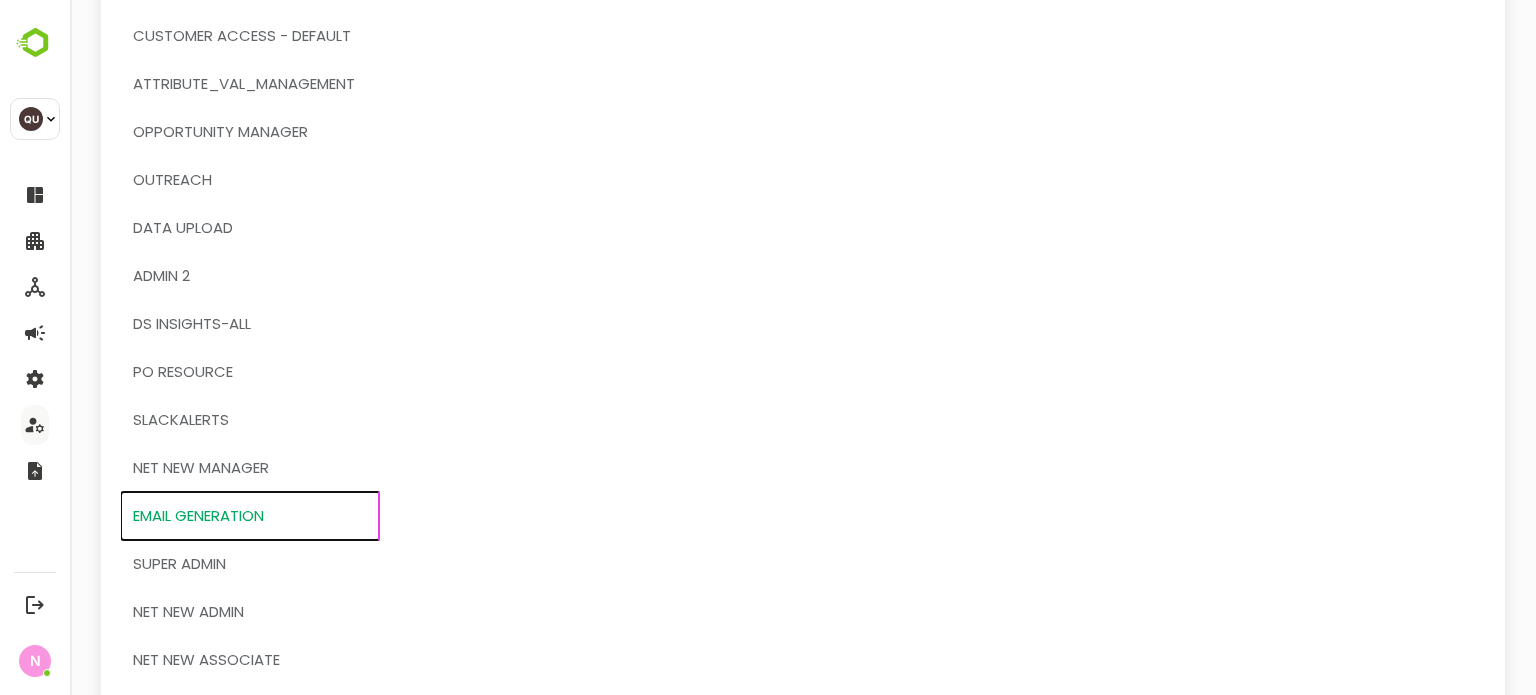 scroll, scrollTop: 619, scrollLeft: 0, axis: vertical 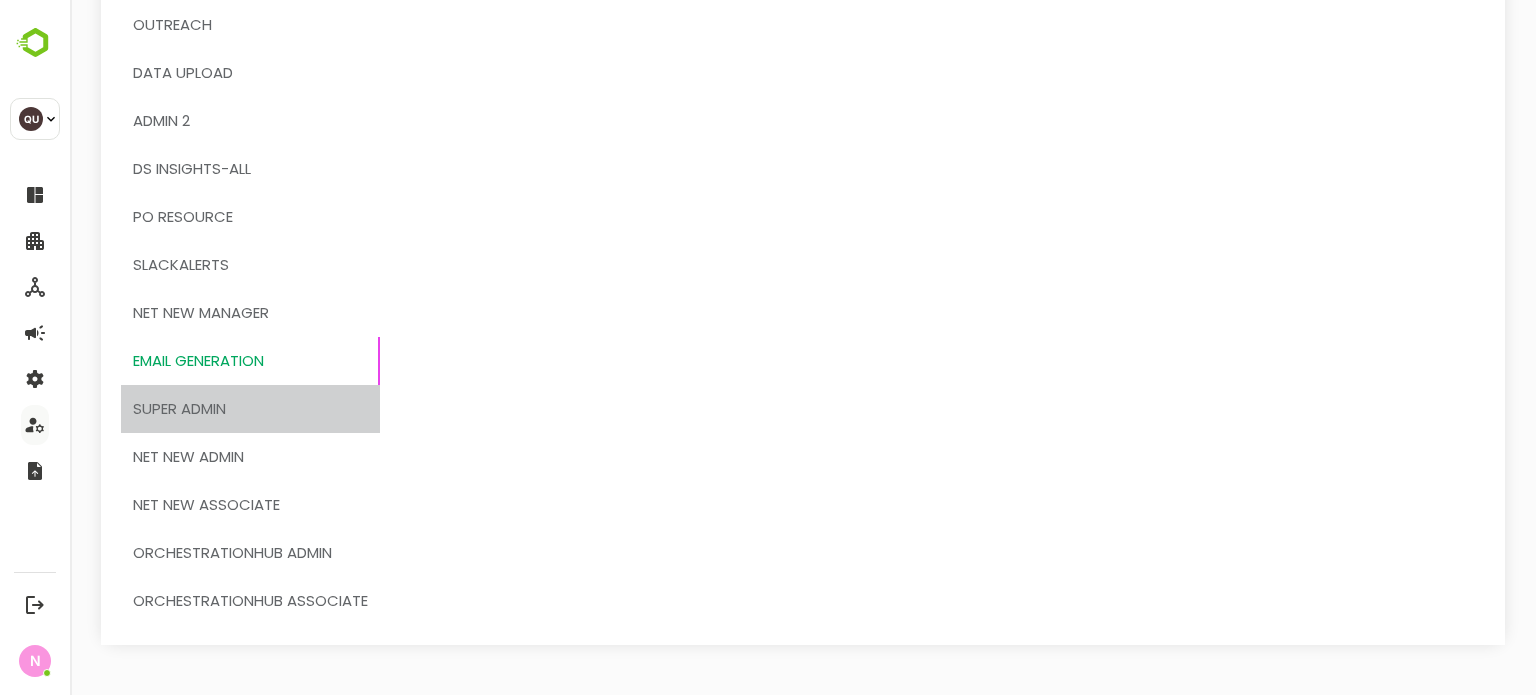 click on "SUPER ADMIN" at bounding box center [179, 409] 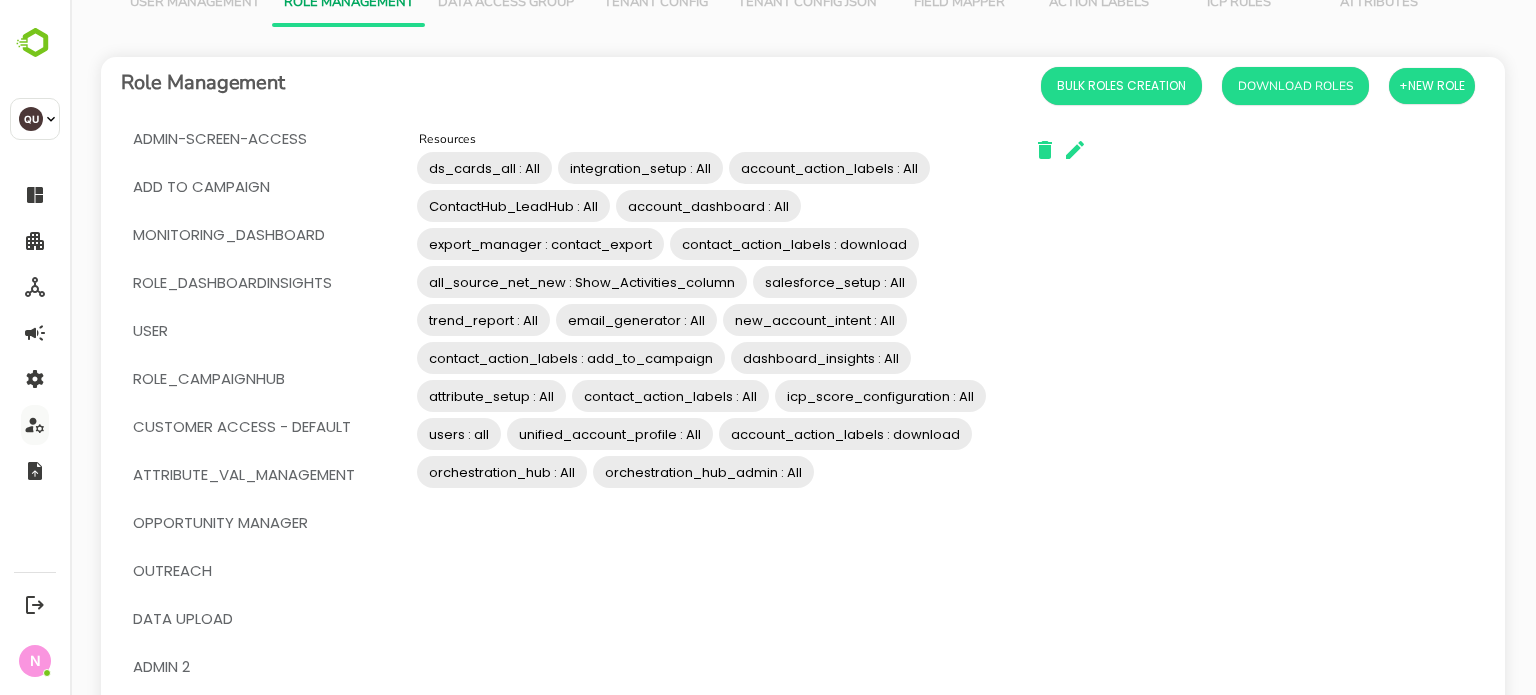 scroll, scrollTop: 71, scrollLeft: 0, axis: vertical 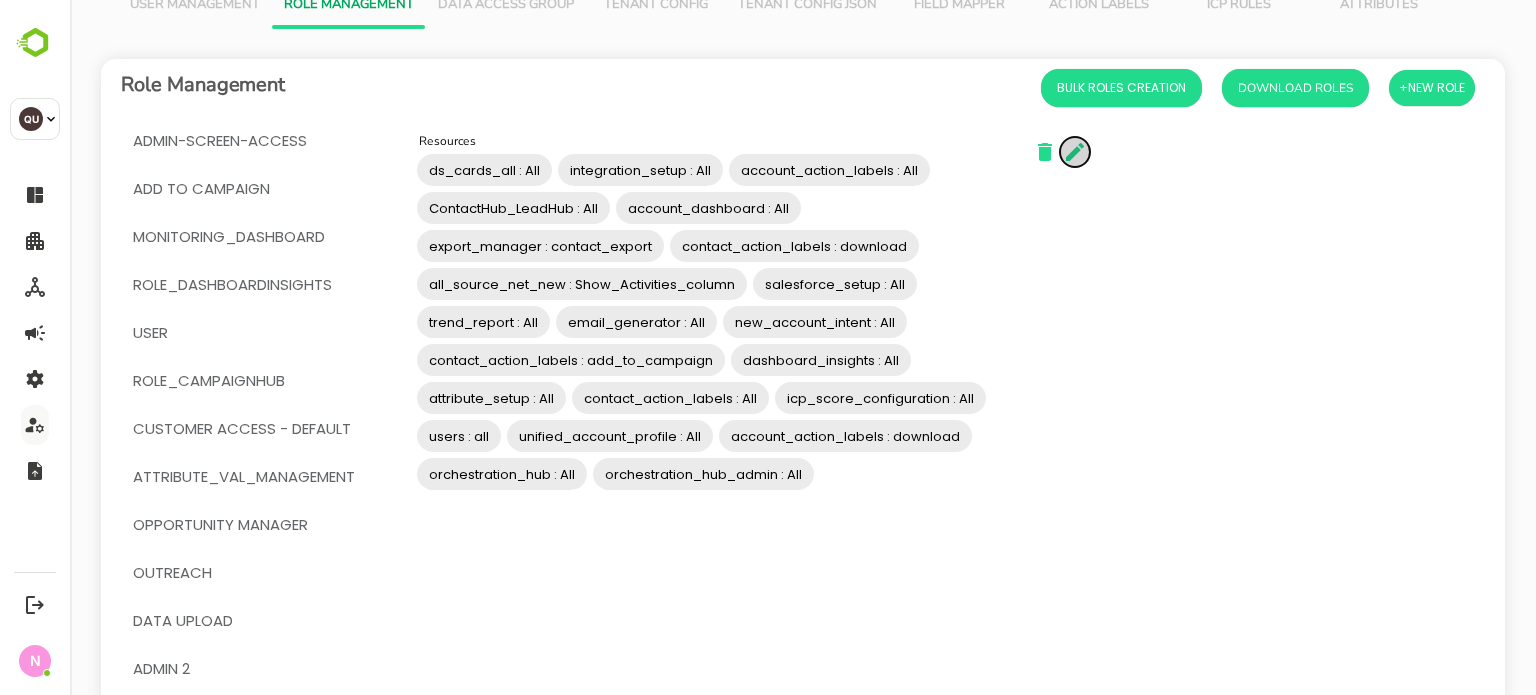 click 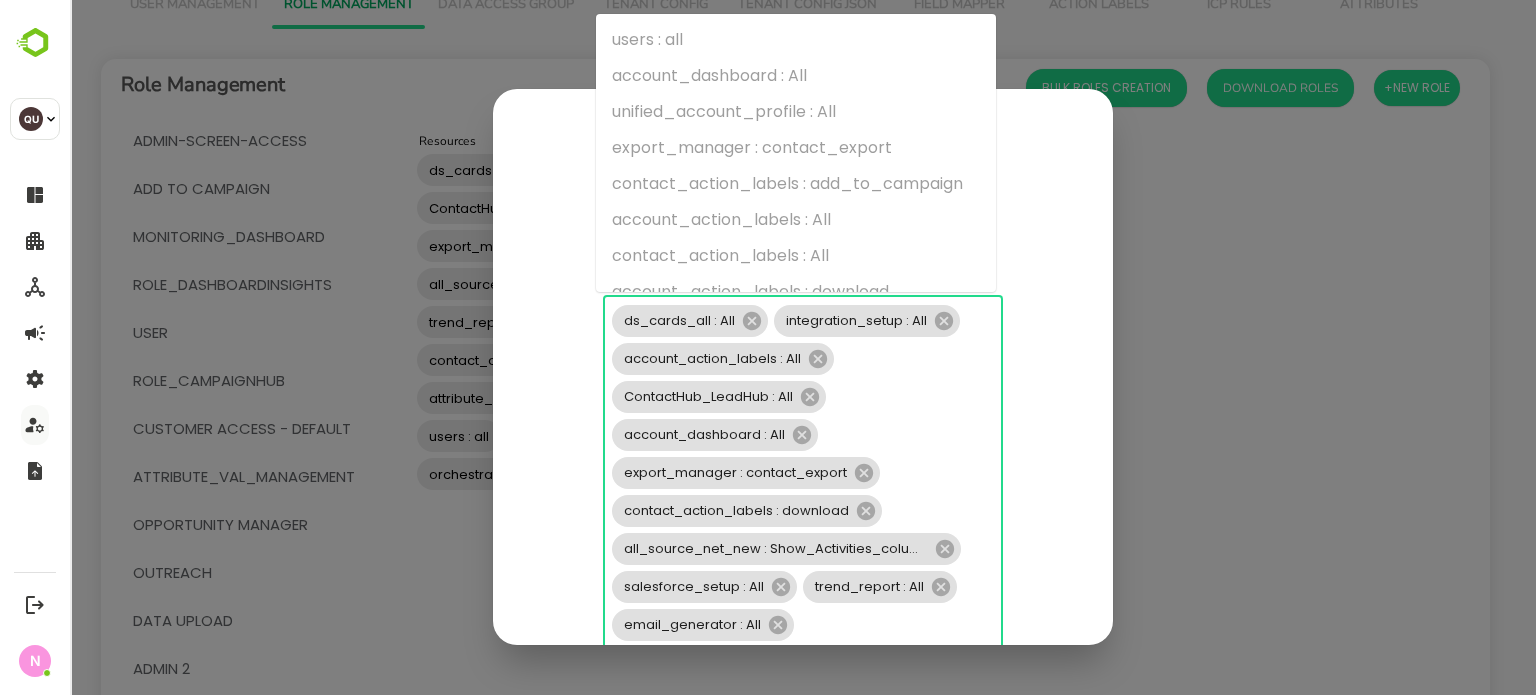 click on "ds_cards_all : All integration_setup : All account_action_labels : All ContactHub_LeadHub : All account_dashboard : All export_manager : contact_export contact_action_labels : download all_source_net_new : Show_Activities_column salesforce_setup : All trend_report : All email_generator : All new_account_intent : All contact_action_labels : add_to_campaign dashboard_insights : All attribute_setup : All contact_action_labels : All icp_score_configuration : All users : all unified_account_profile : All account_action_labels : download orchestration_hub : All orchestration_hub_admin : All ​" at bounding box center (803, 663) 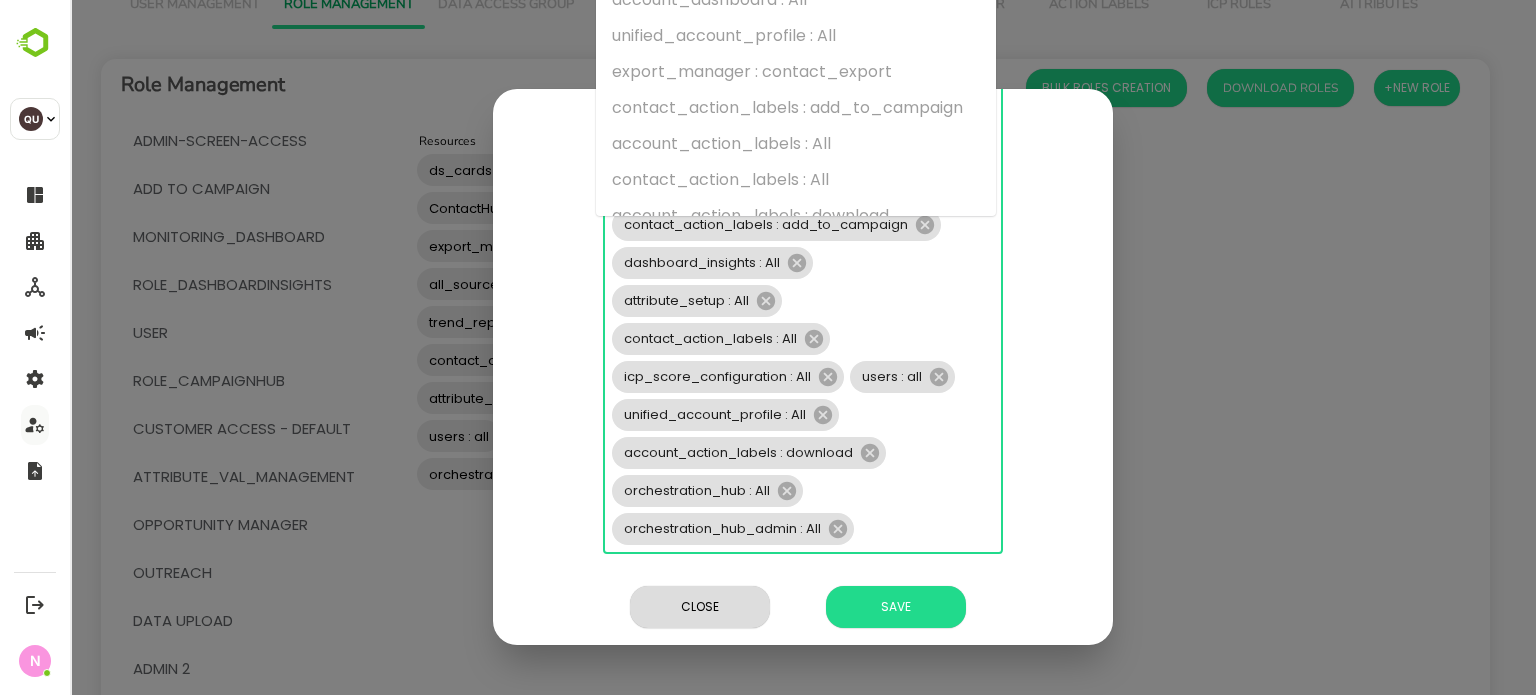 scroll, scrollTop: 476, scrollLeft: 0, axis: vertical 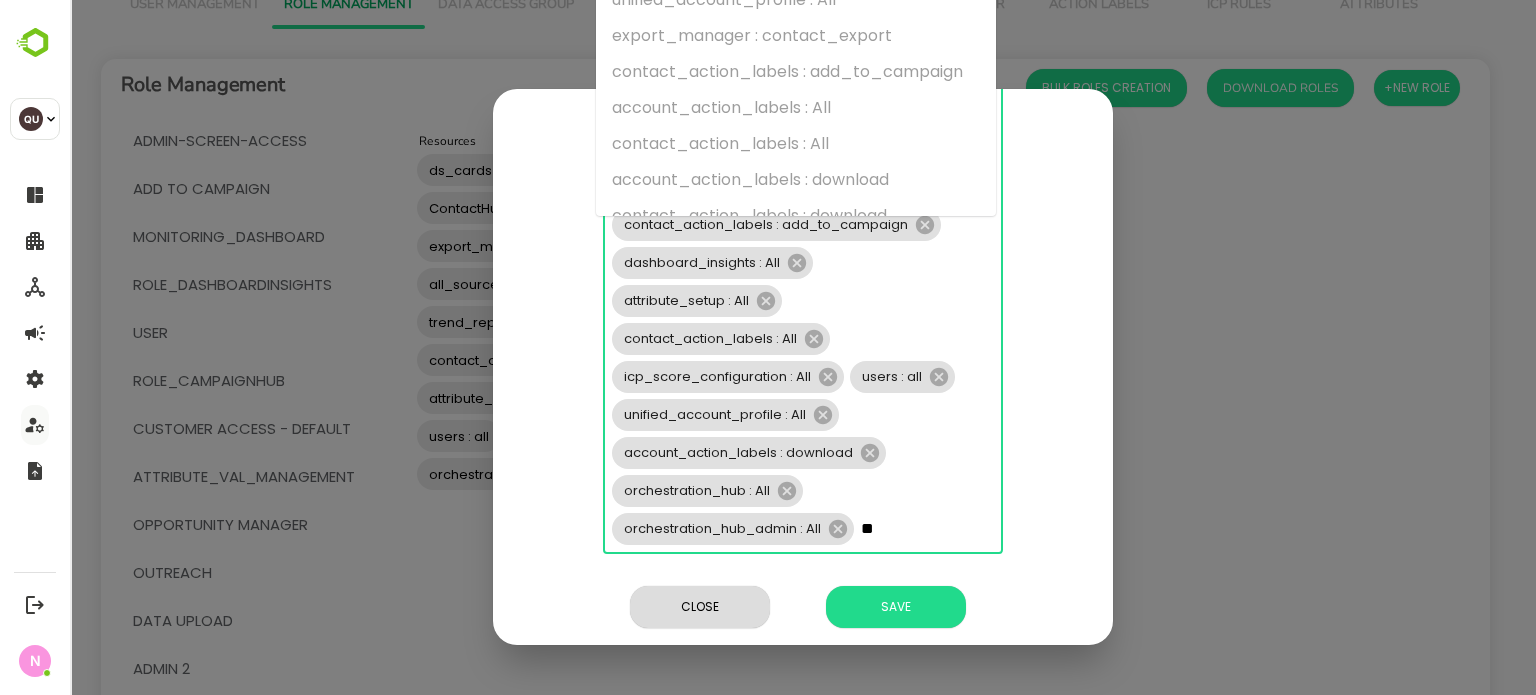 type on "*" 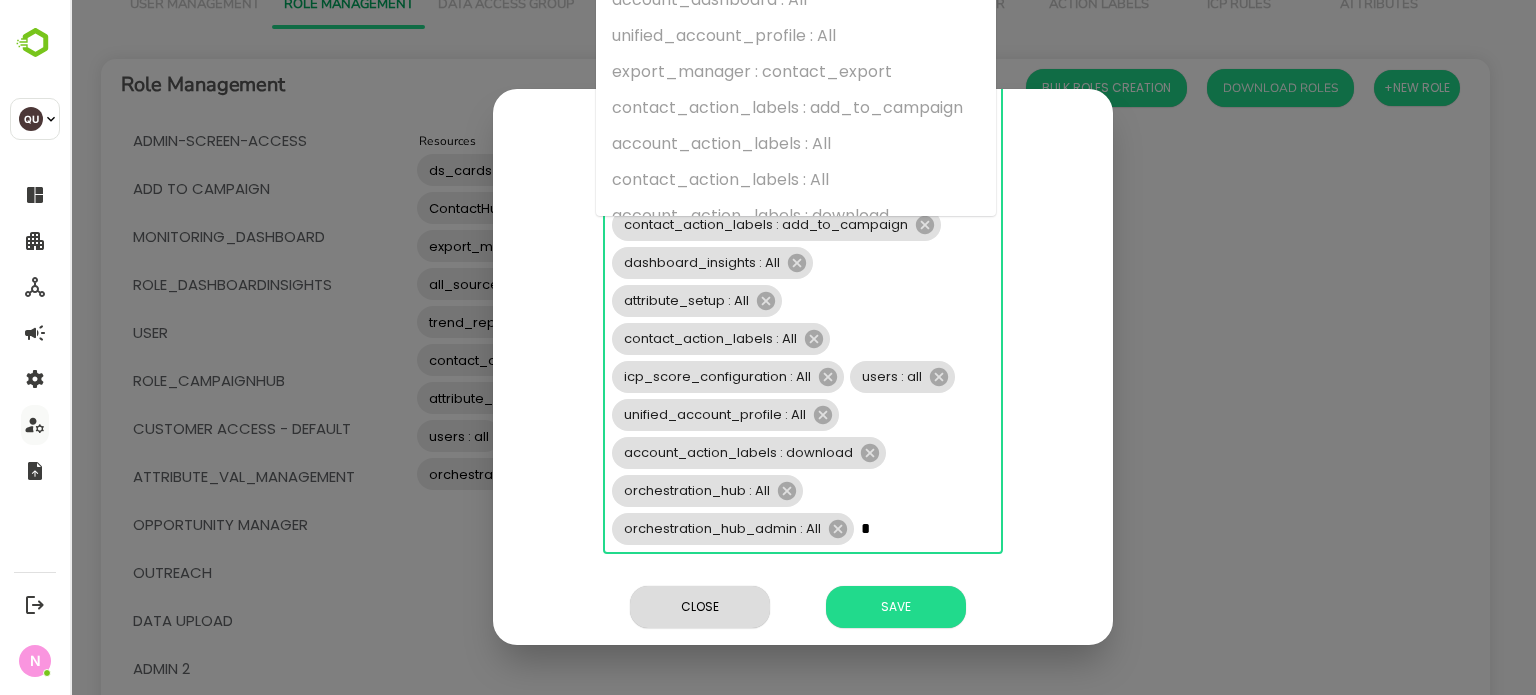 type 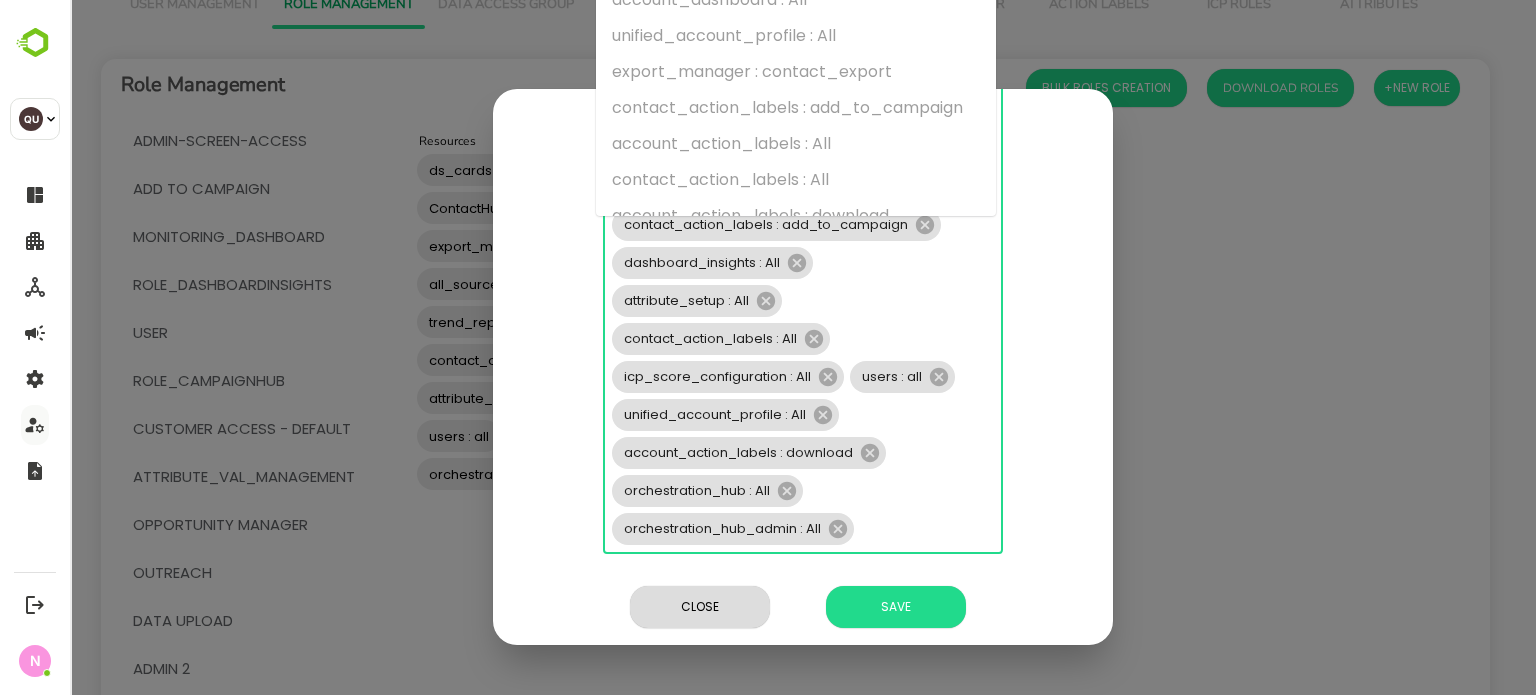 scroll, scrollTop: 0, scrollLeft: 0, axis: both 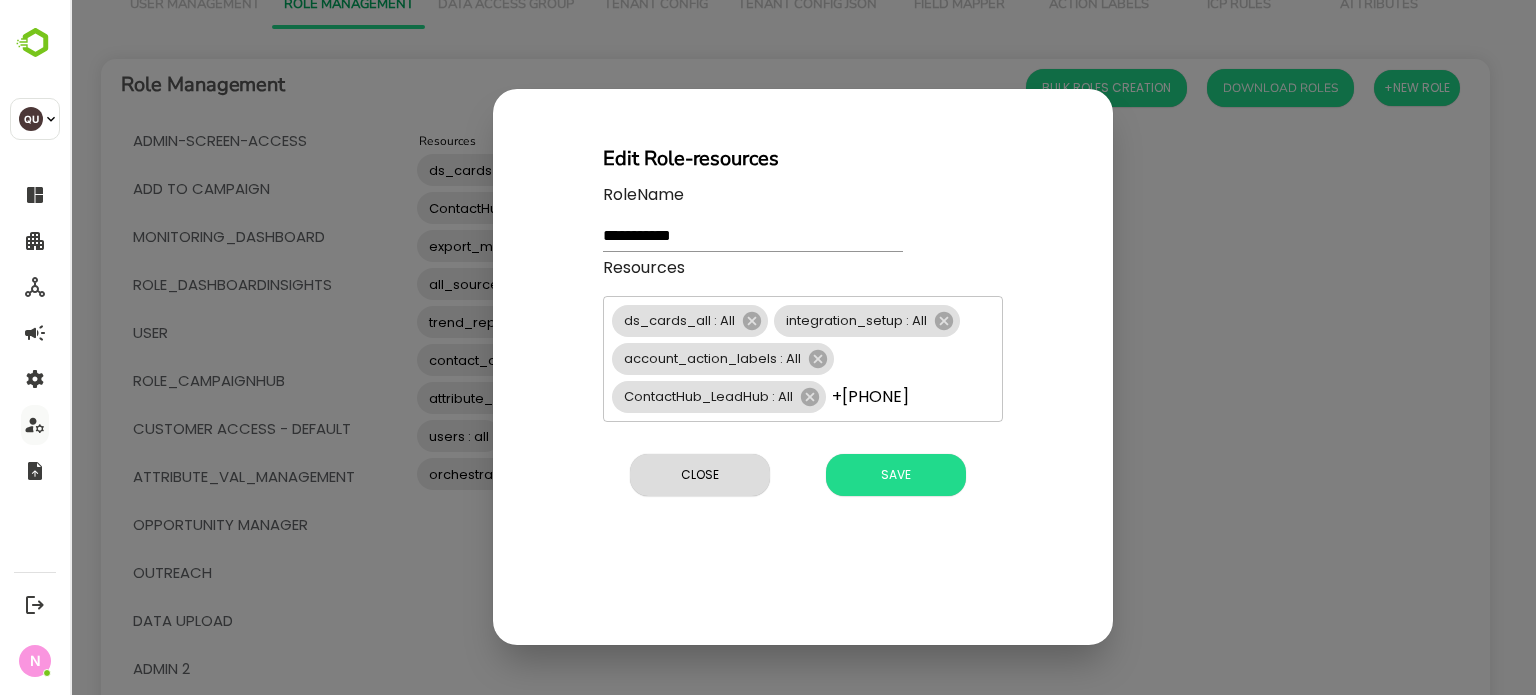 click on "**********" at bounding box center [803, 347] 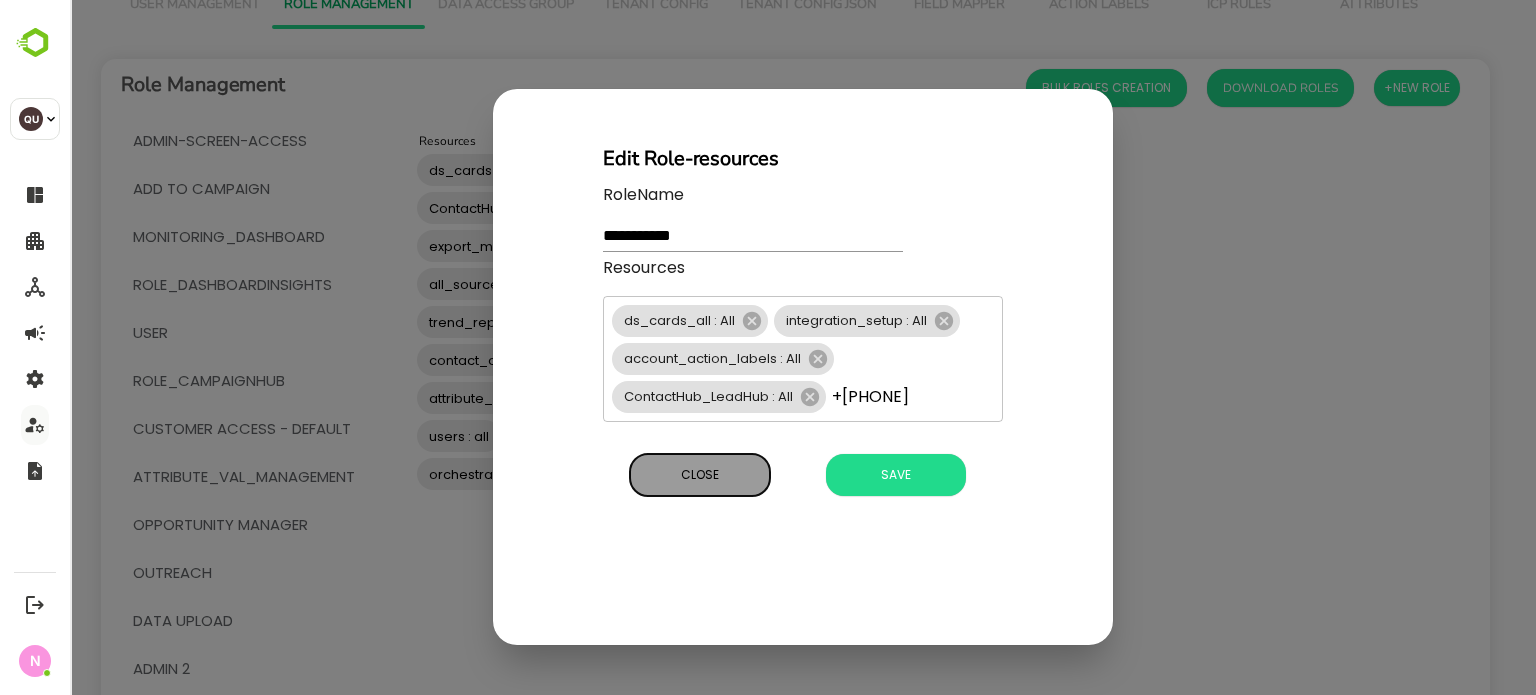 click on "Close" at bounding box center (700, 475) 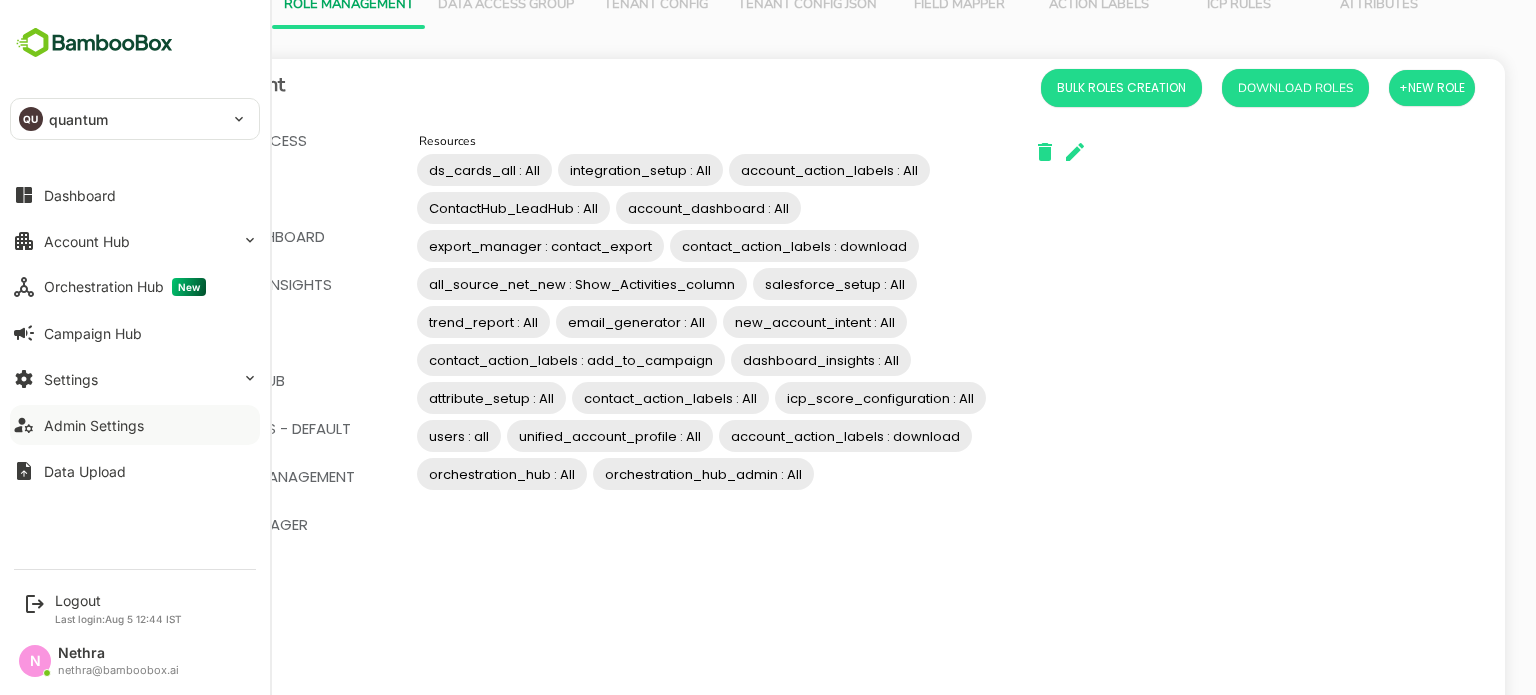 click on "Admin Settings" at bounding box center [94, 425] 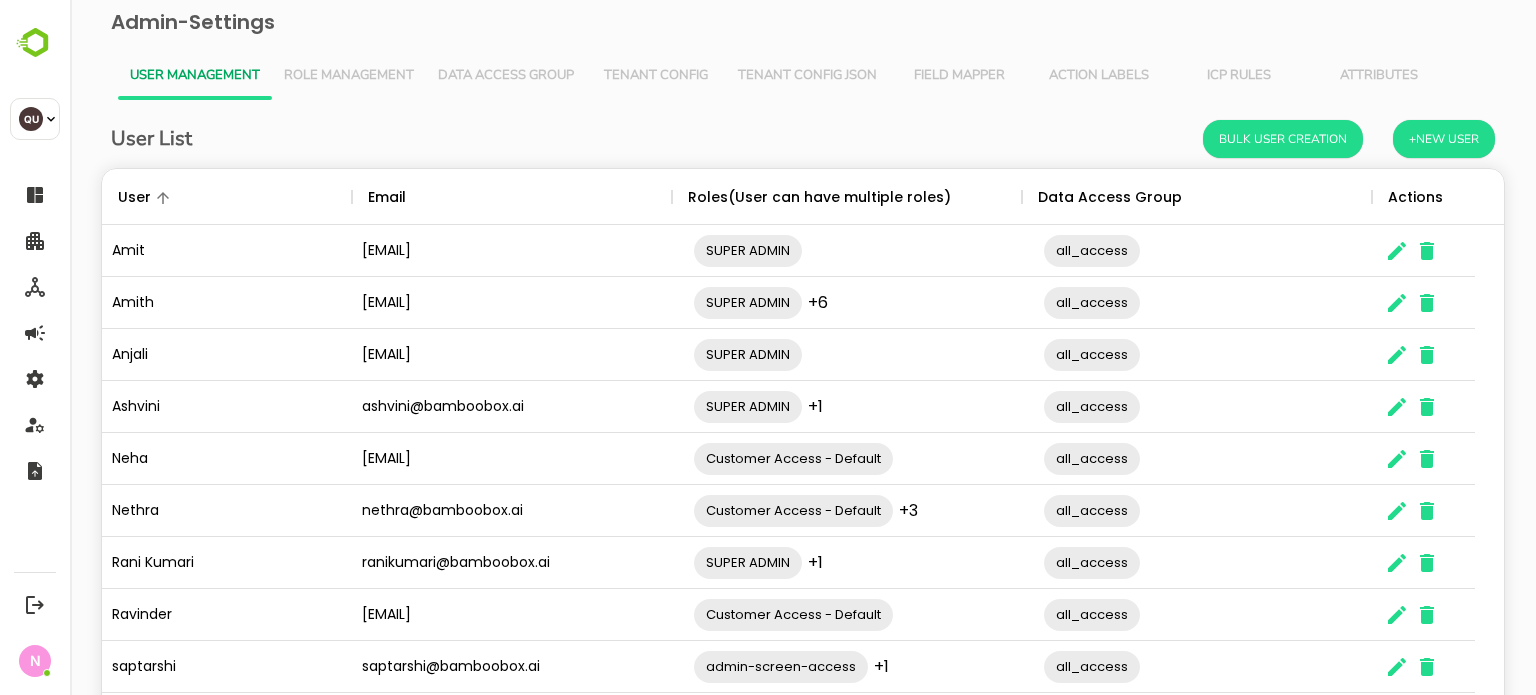 scroll, scrollTop: 0, scrollLeft: 0, axis: both 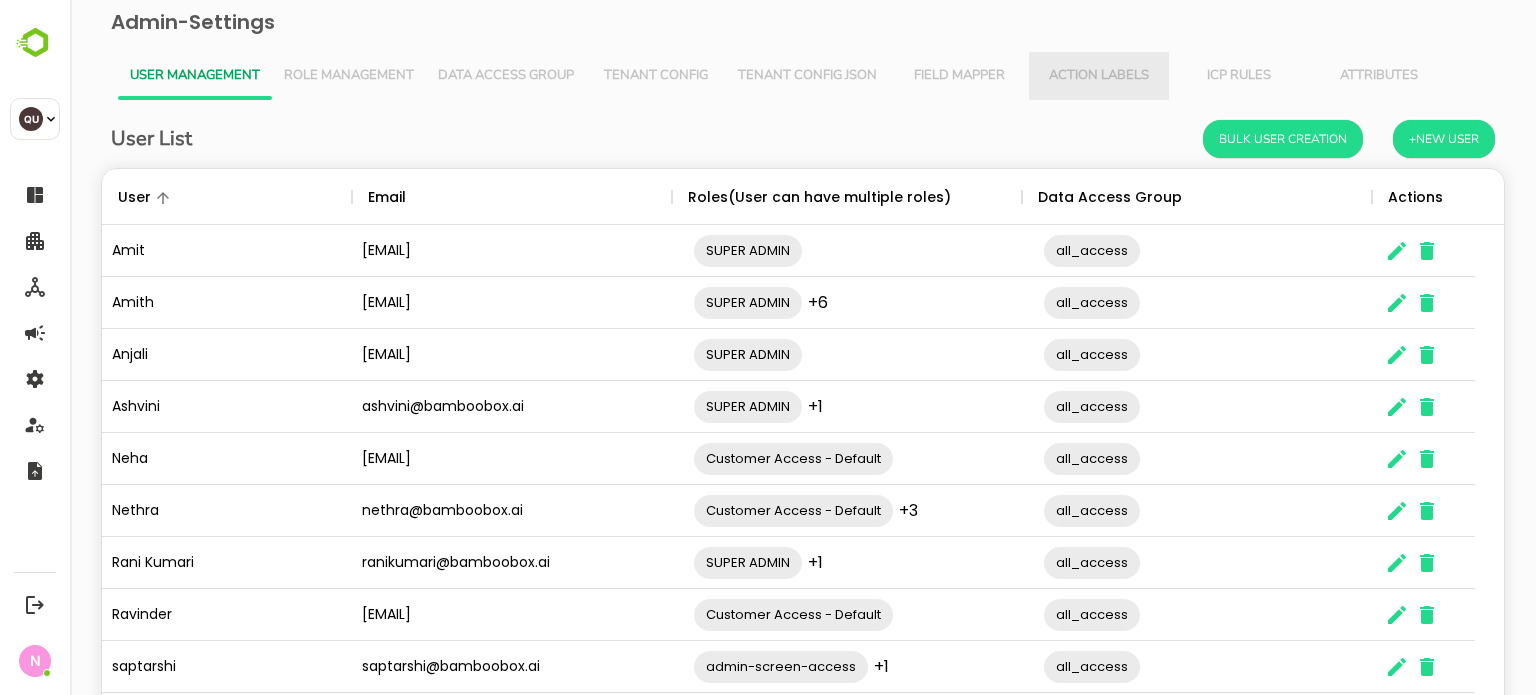 click on "Action Labels" at bounding box center [1099, 76] 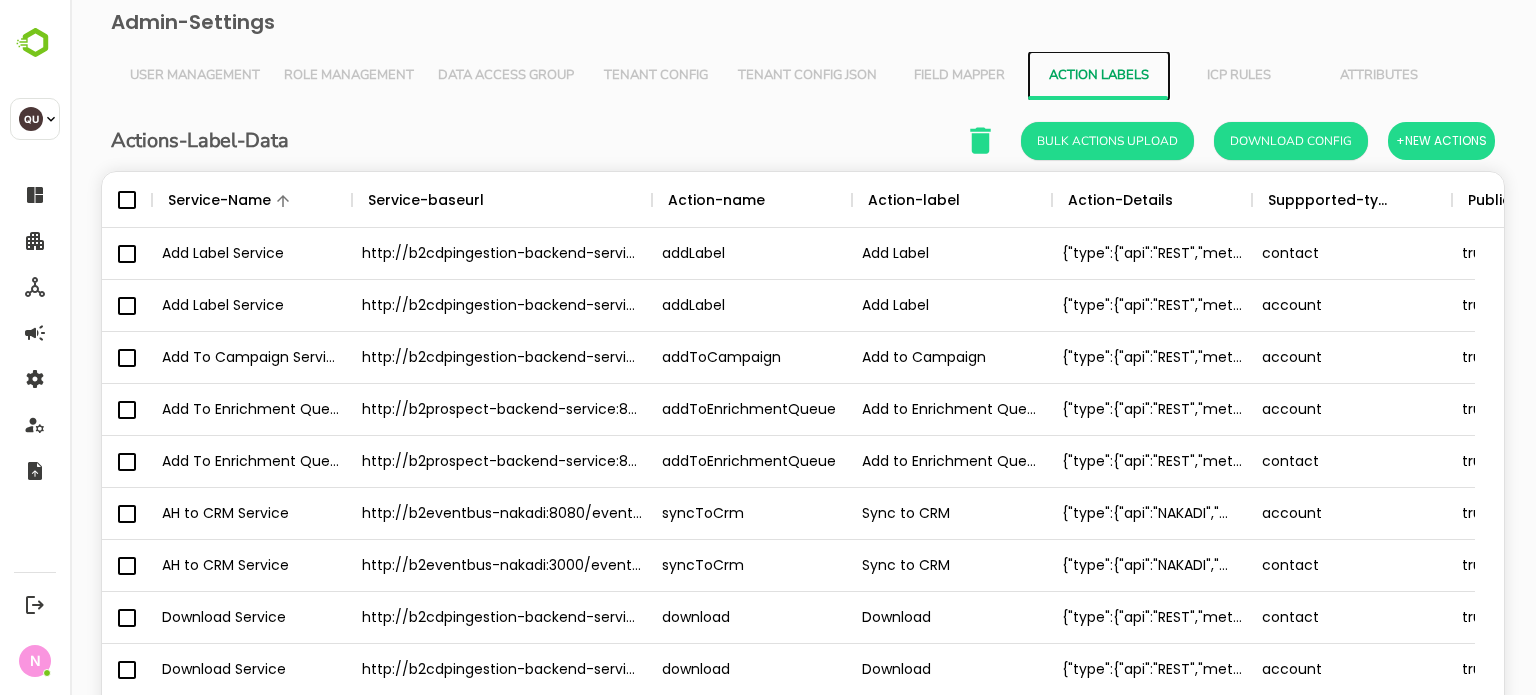 scroll, scrollTop: 16, scrollLeft: 16, axis: both 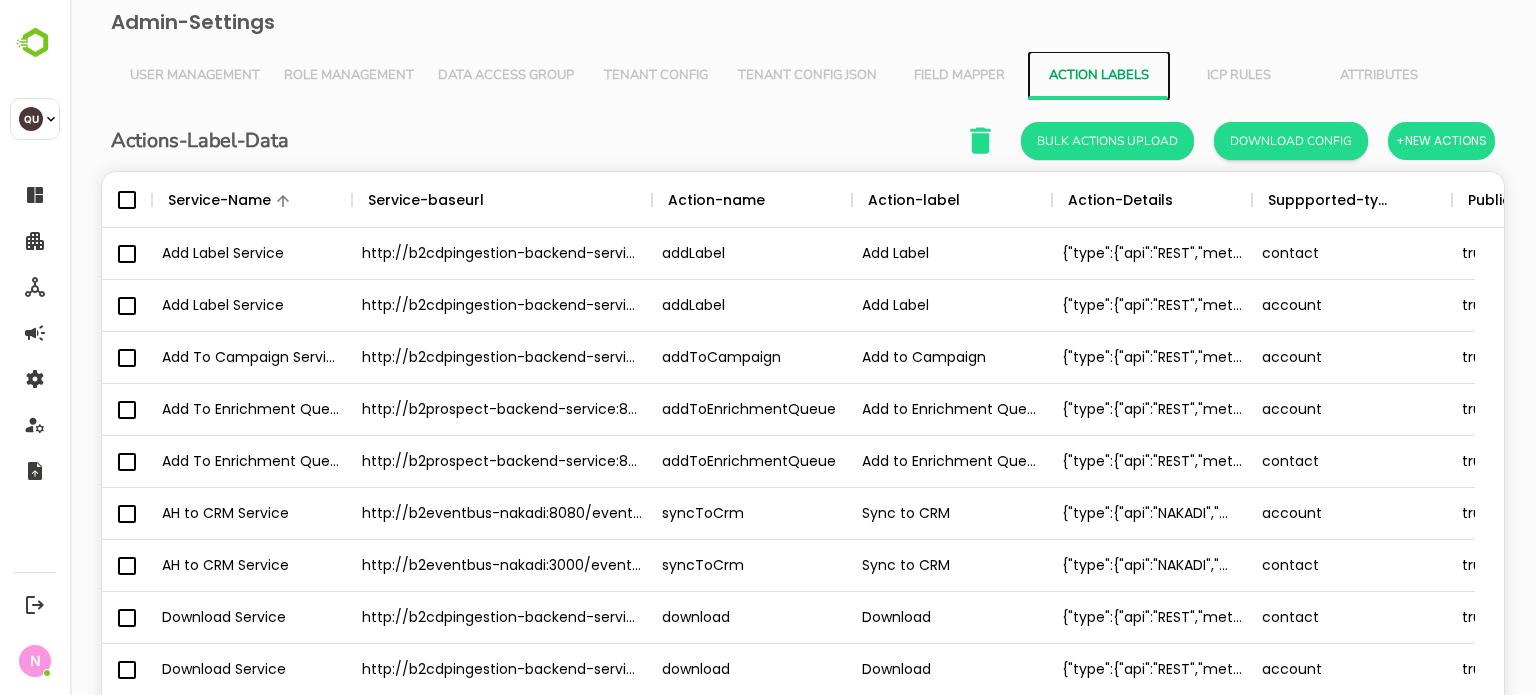 type 